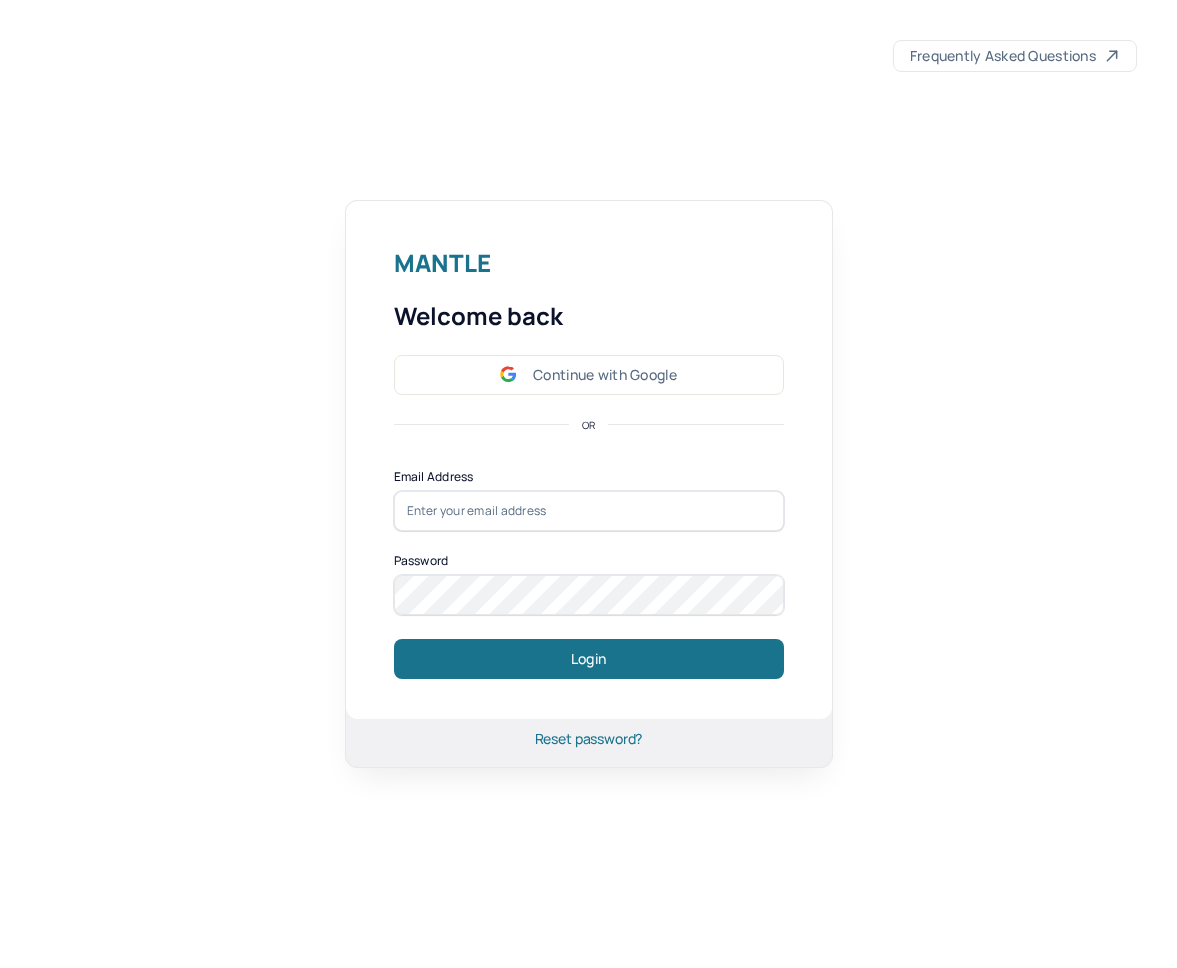 scroll, scrollTop: 0, scrollLeft: 0, axis: both 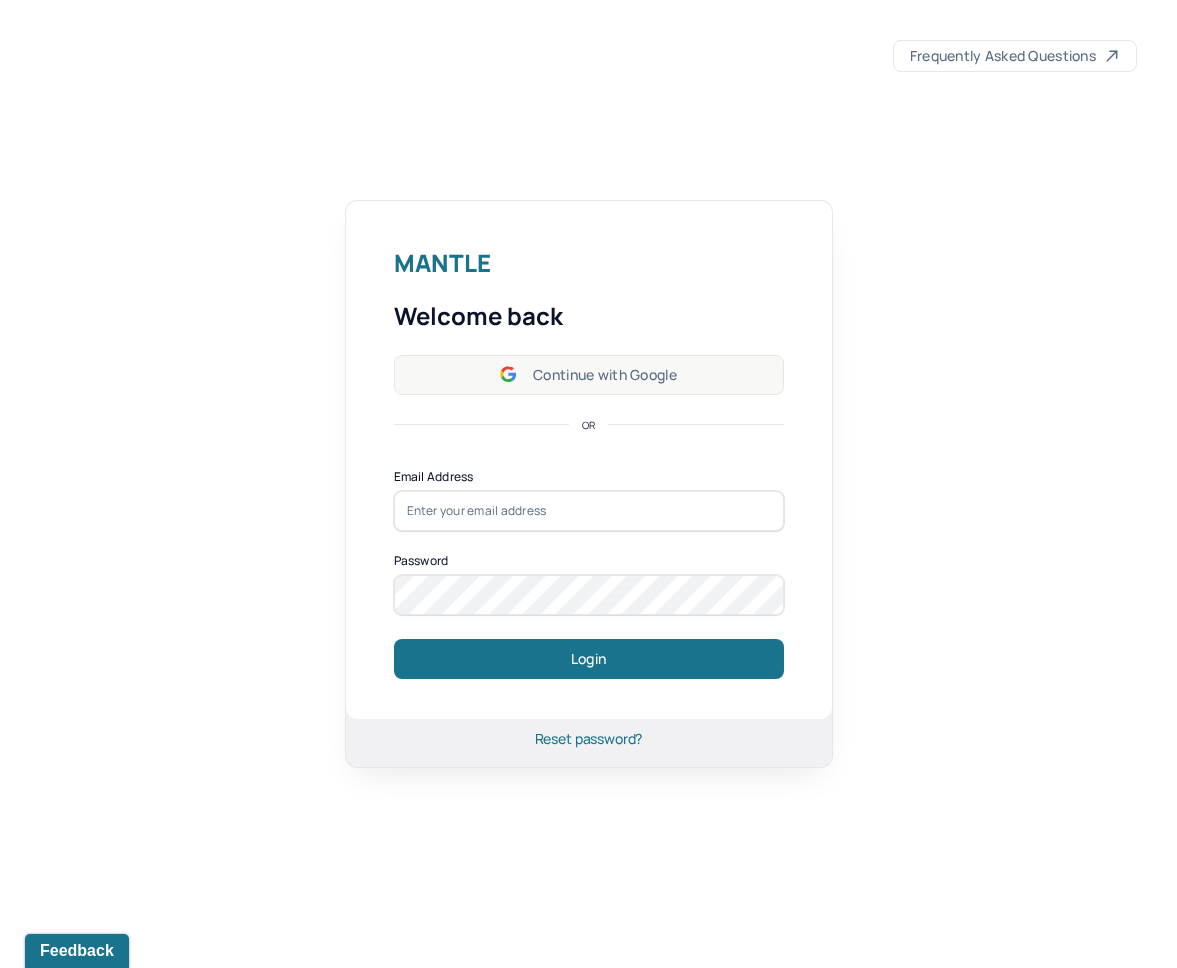 click on "Continue with Google" at bounding box center (589, 375) 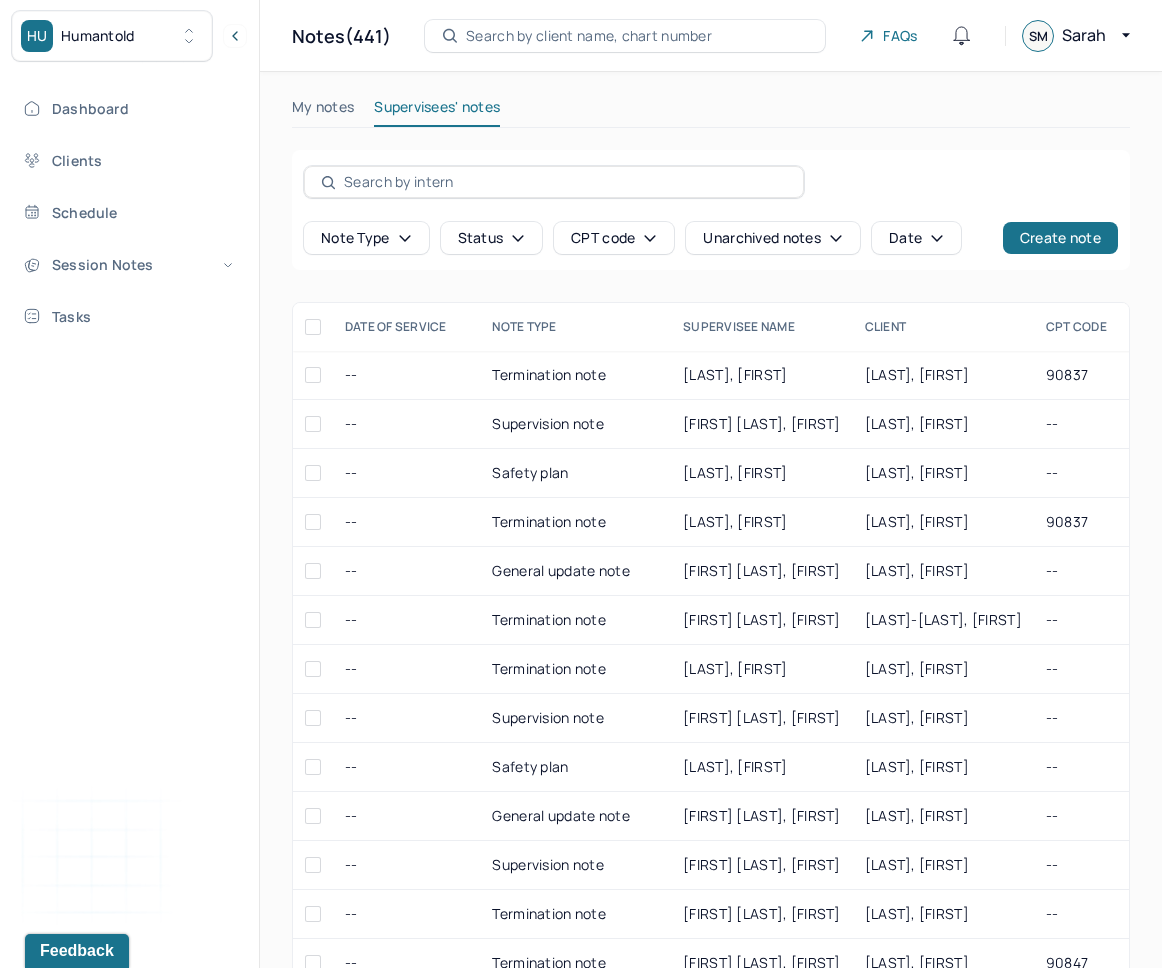 click on "Note type" at bounding box center (366, 238) 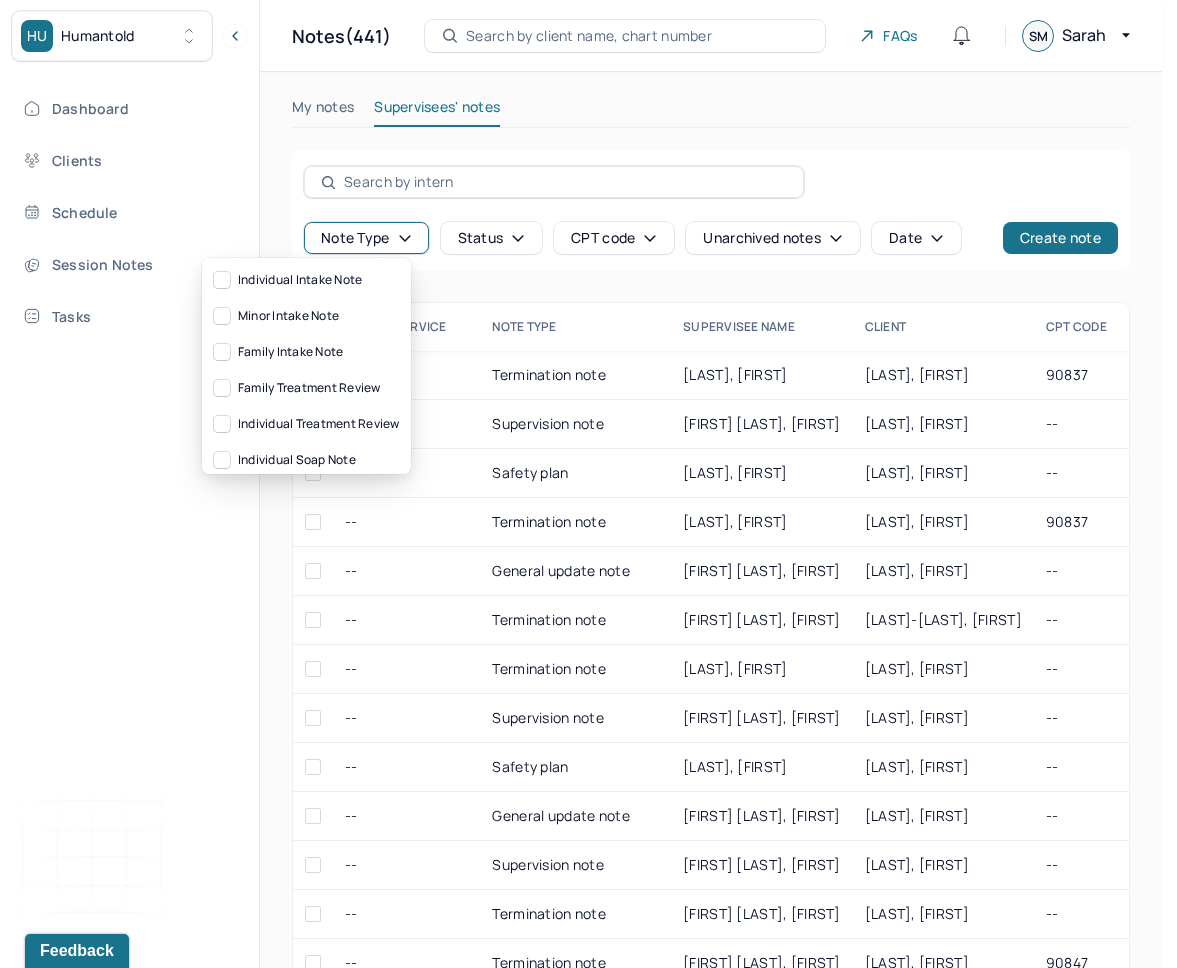 click on "Status" at bounding box center [492, 238] 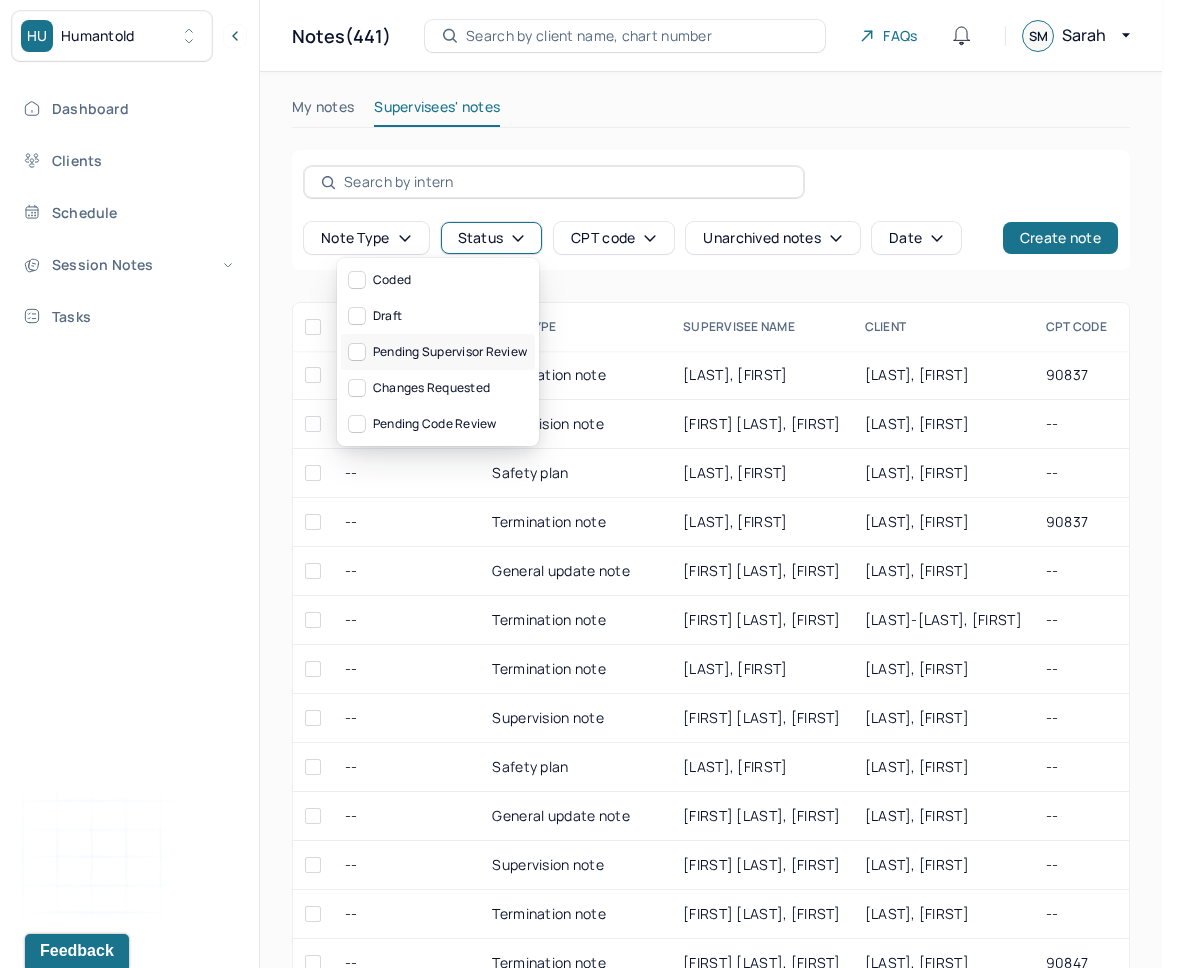 click on "Pending supervisor review" at bounding box center [438, 352] 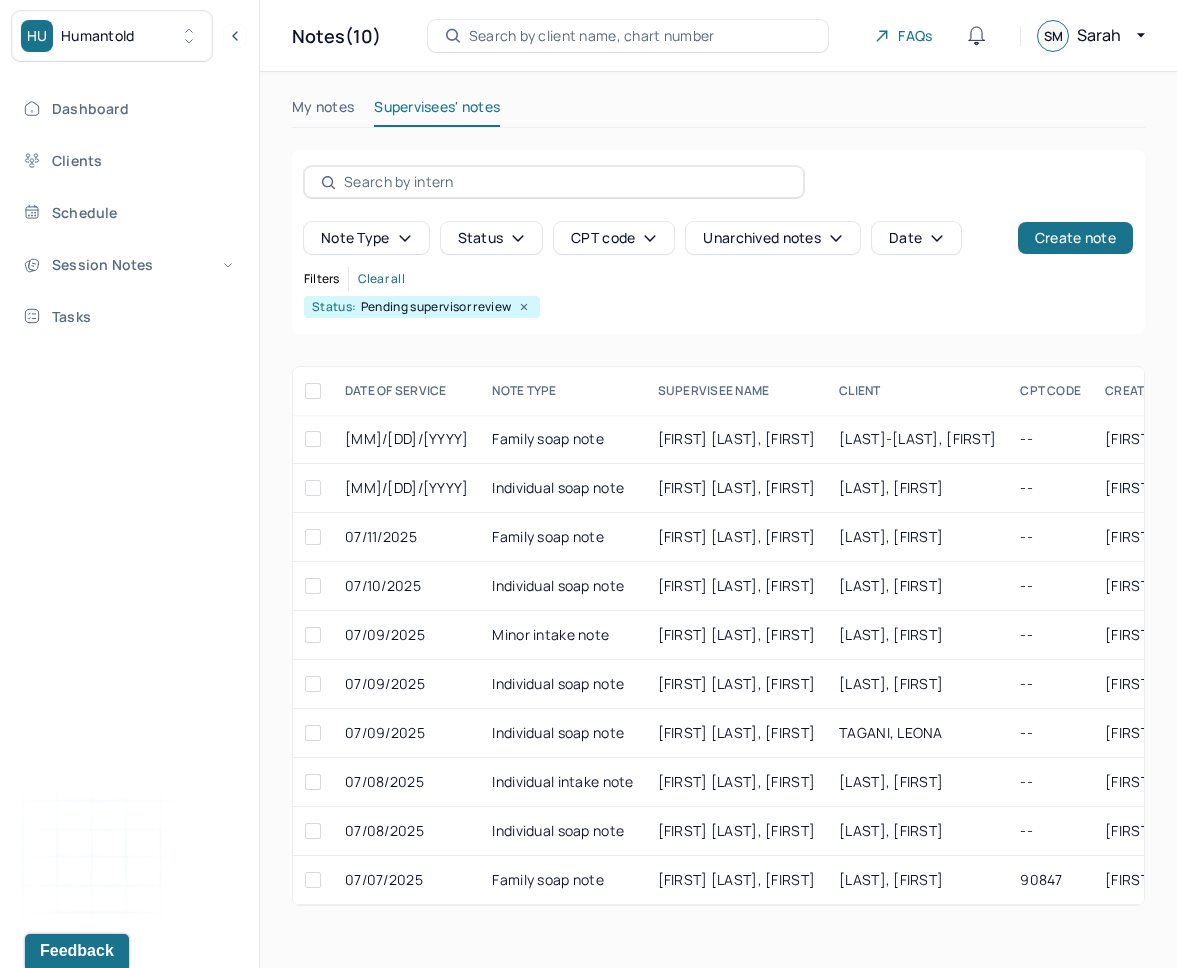 click on "Status: Pending supervisor review" at bounding box center (718, 307) 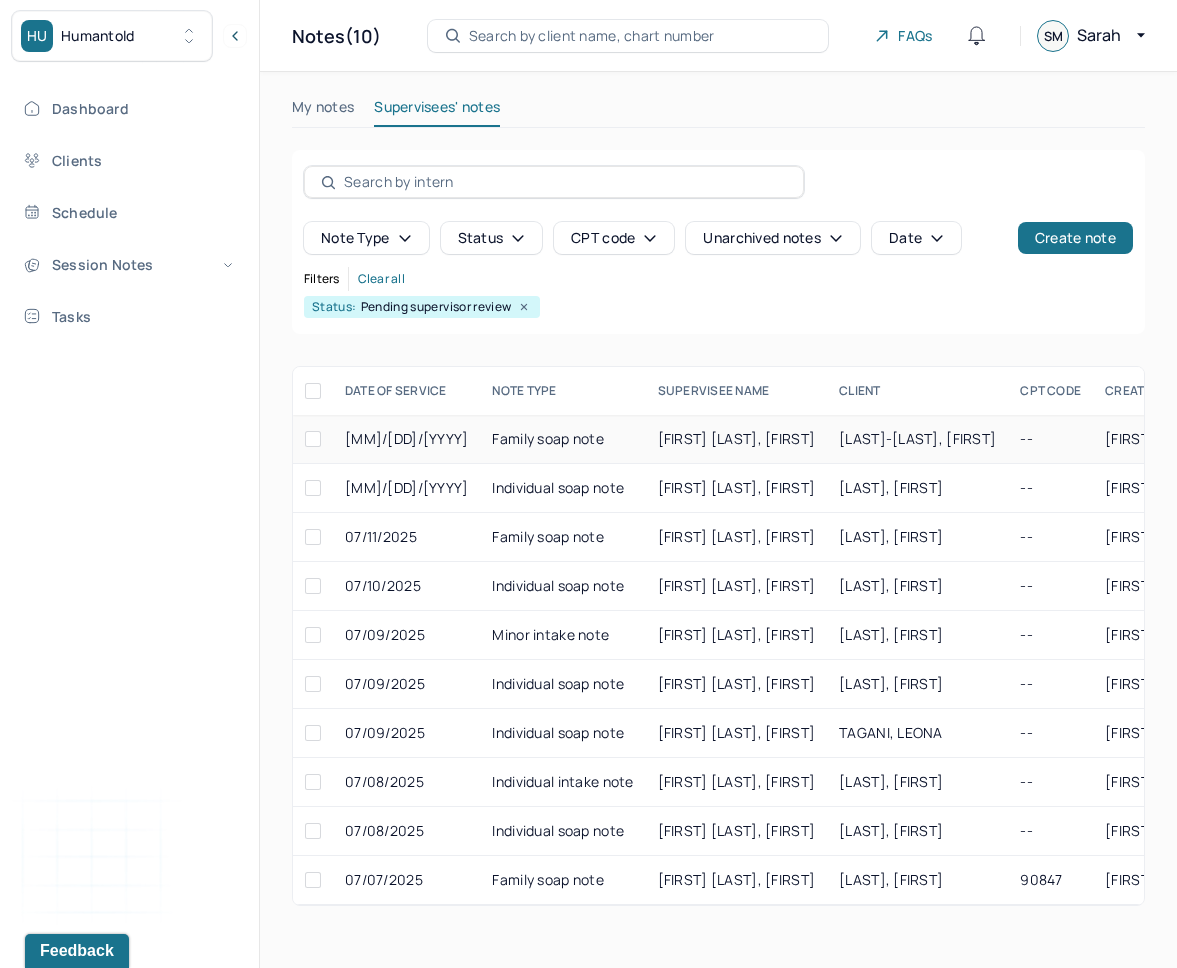 click on "Family soap note" at bounding box center (562, 439) 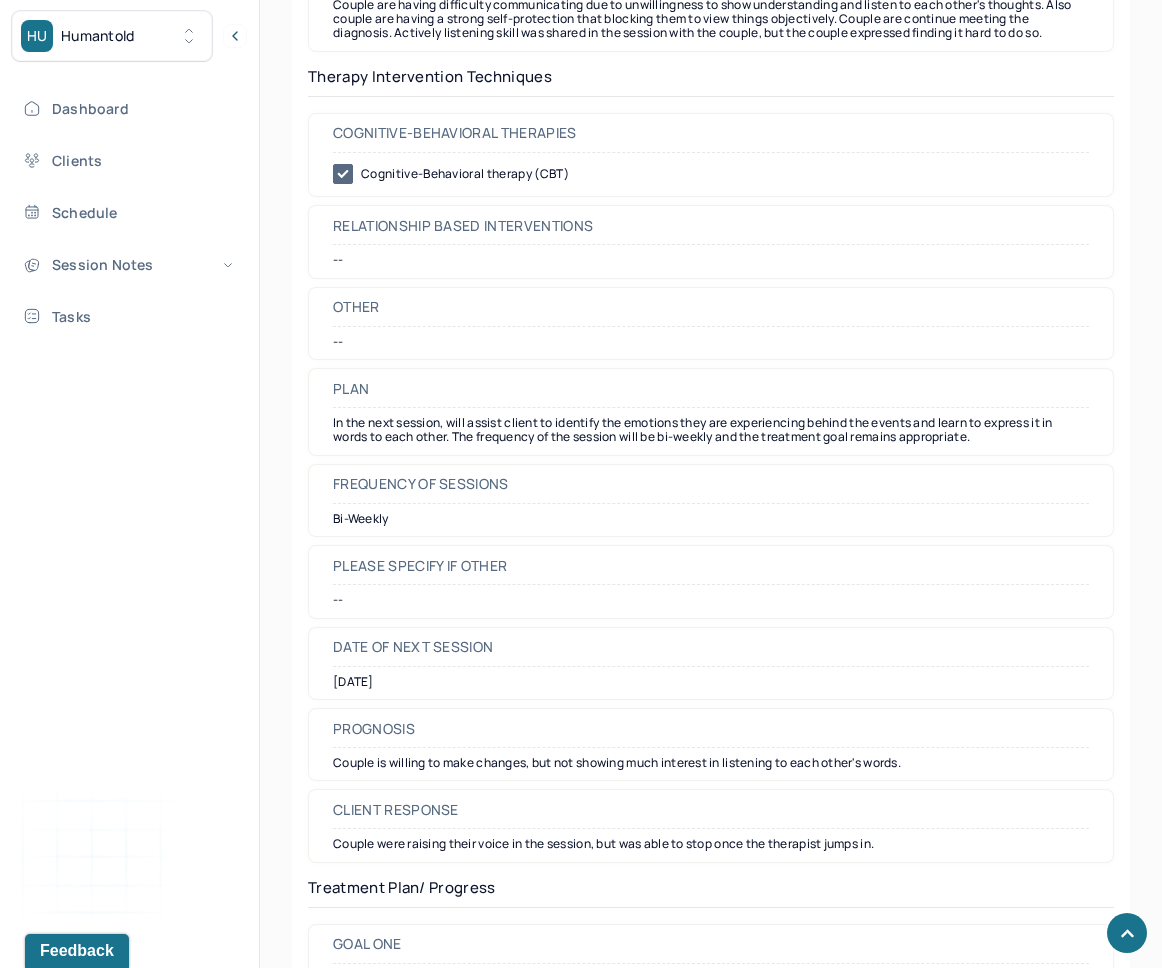 scroll, scrollTop: 2131, scrollLeft: 0, axis: vertical 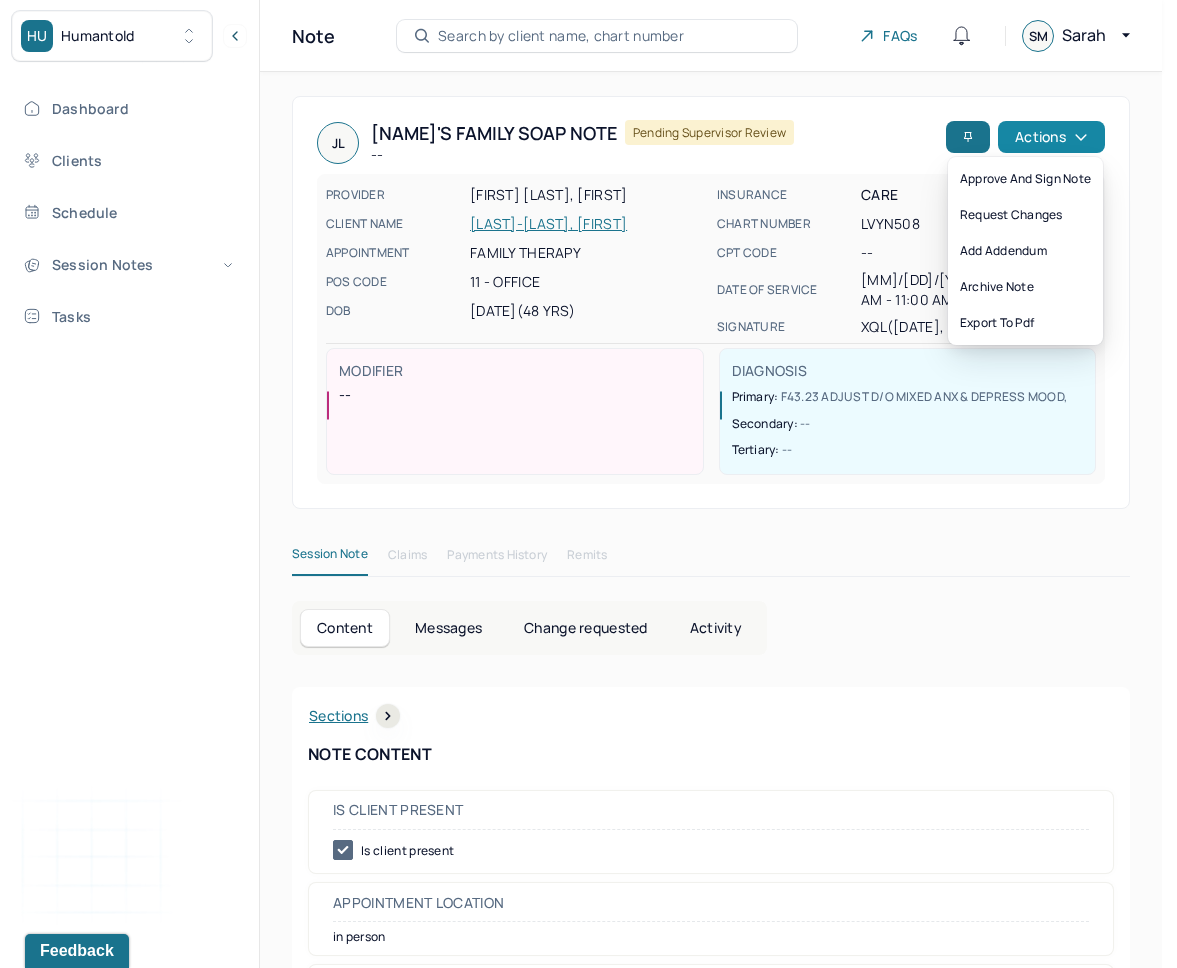 click on "Actions" at bounding box center (1051, 137) 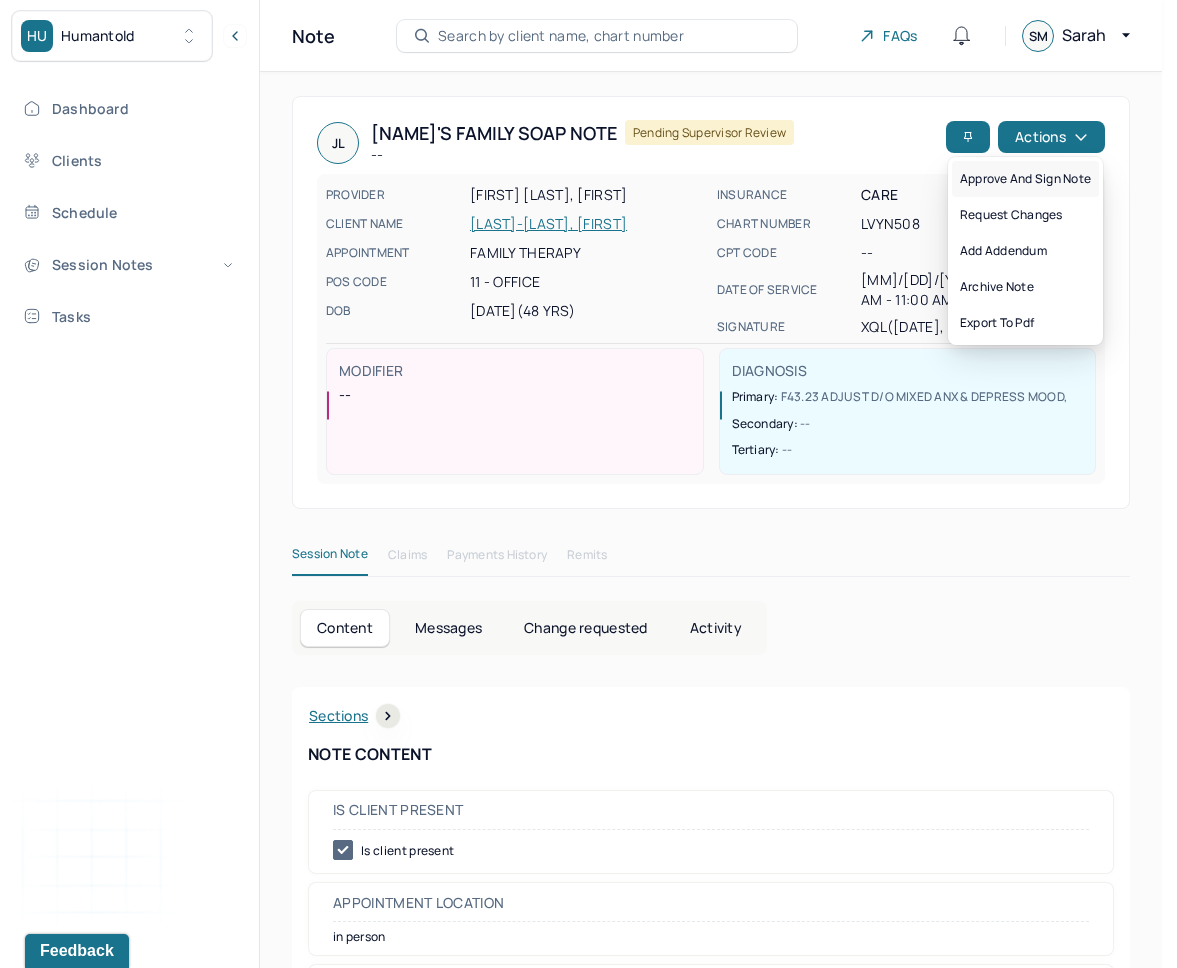 click on "Approve and sign note" at bounding box center [1025, 179] 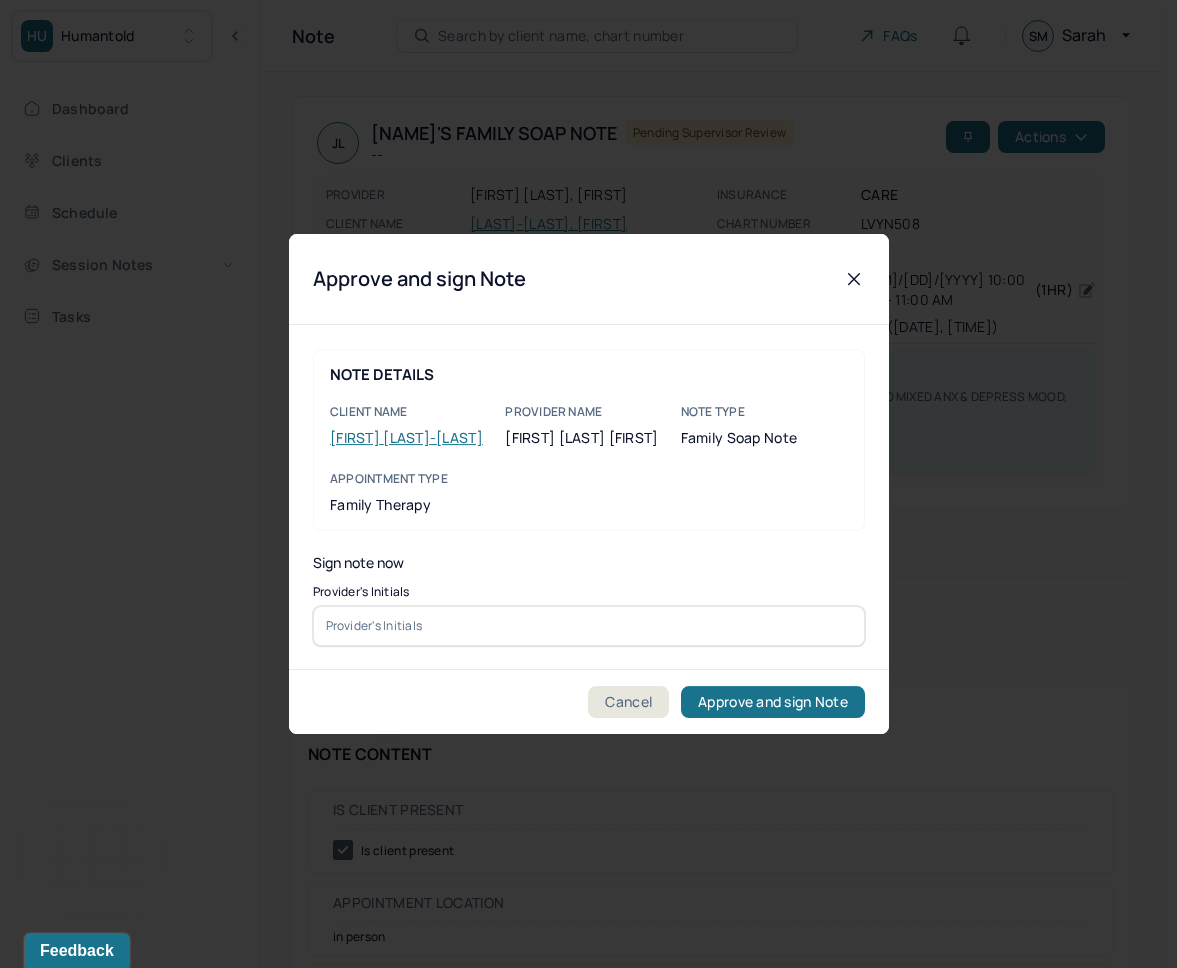 type 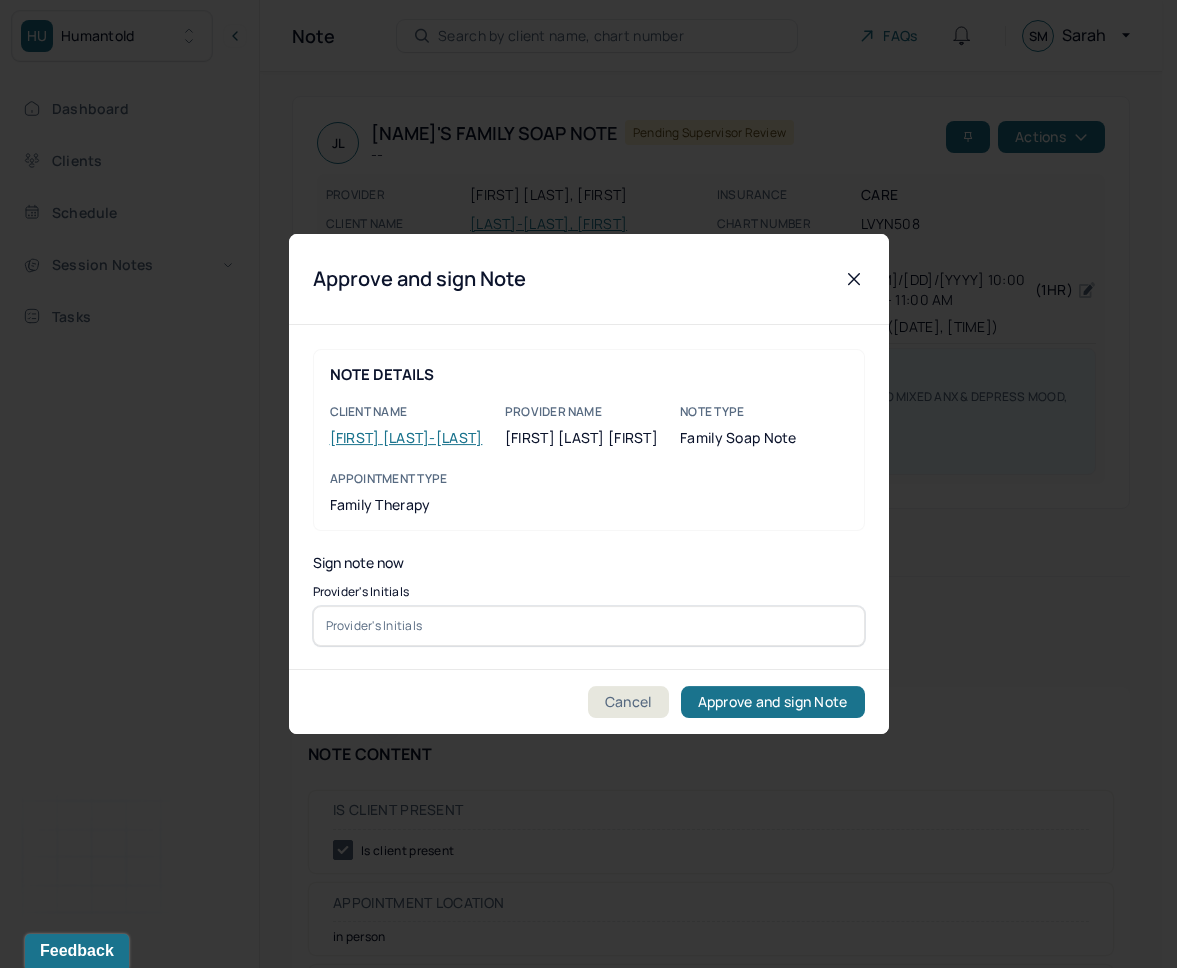 click at bounding box center [589, 626] 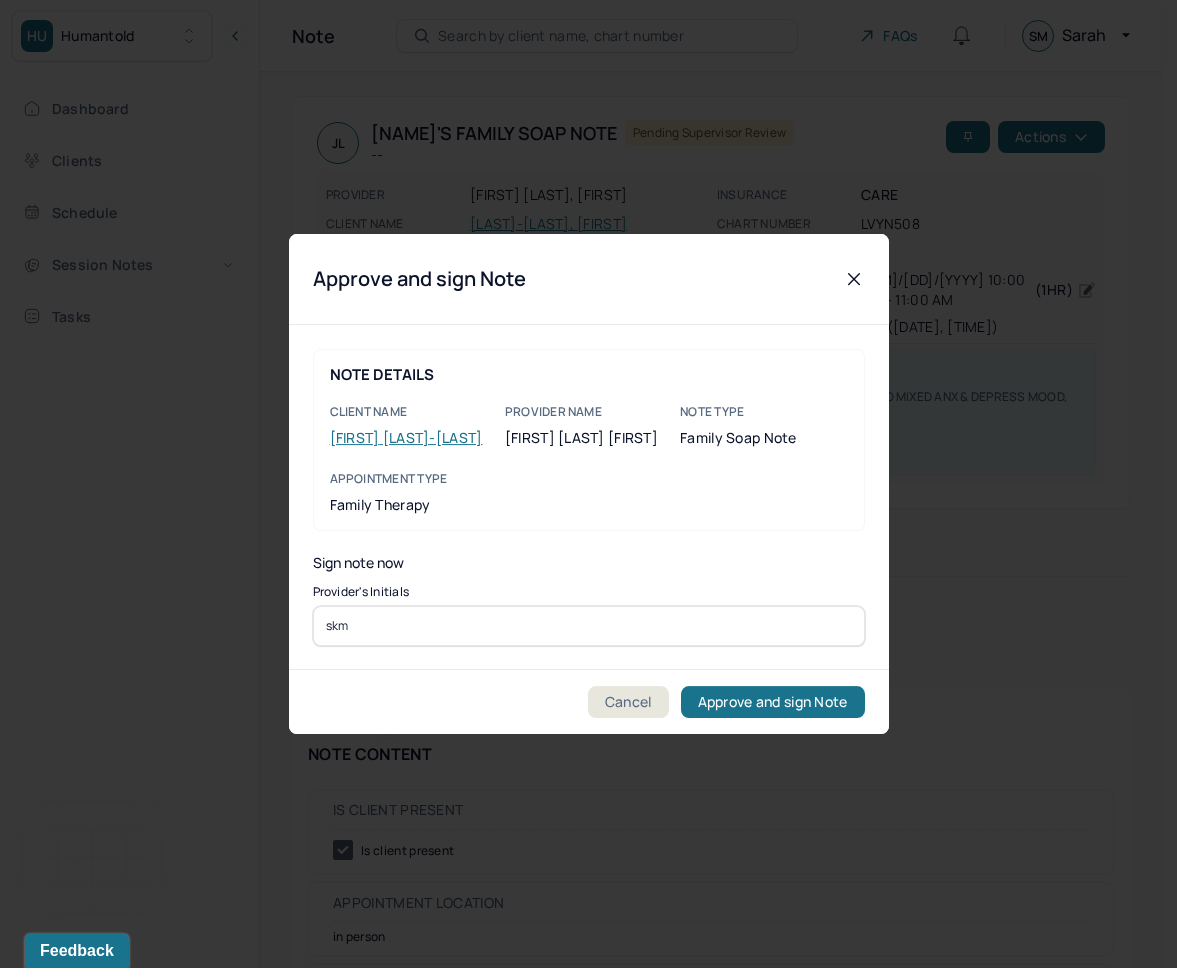 type on "skm" 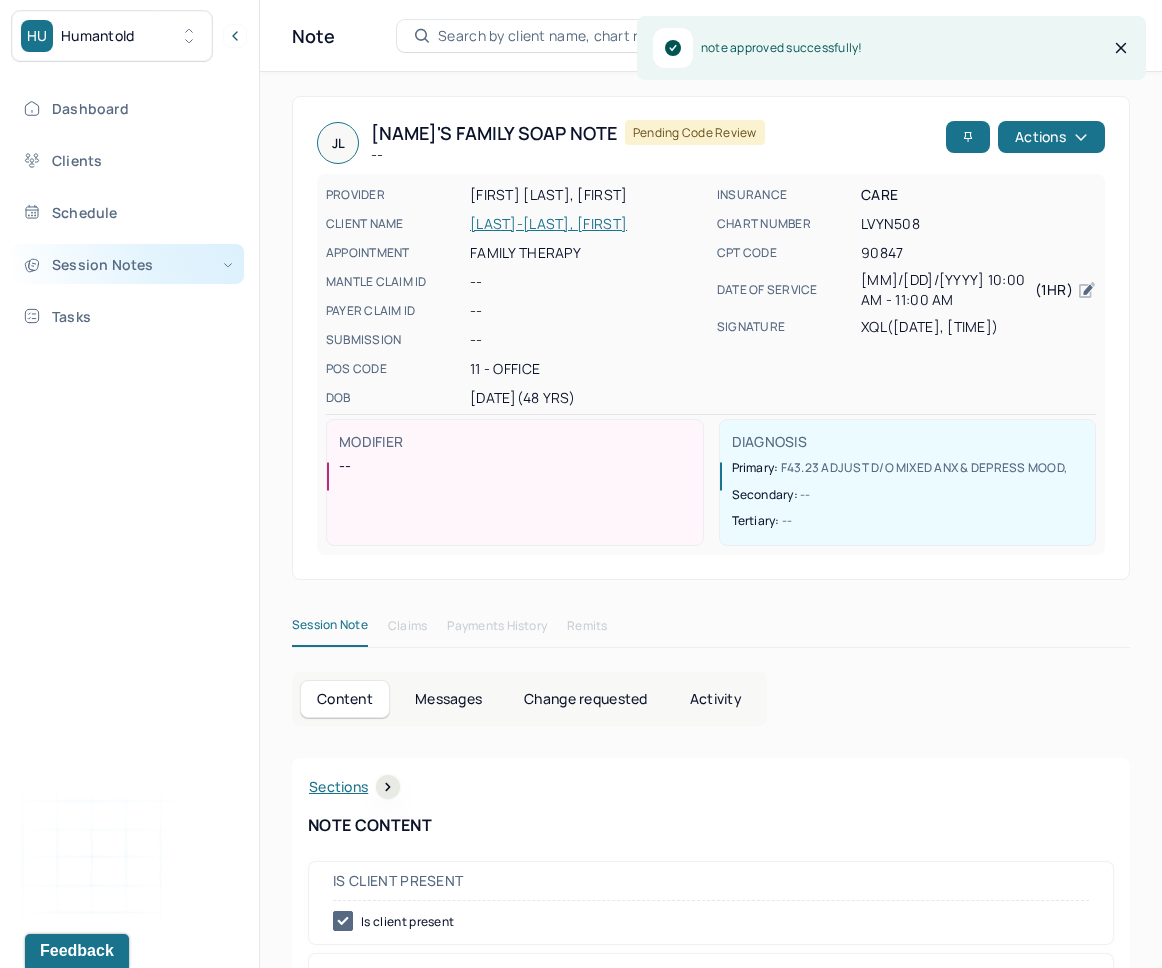 click on "Session Notes" at bounding box center (128, 264) 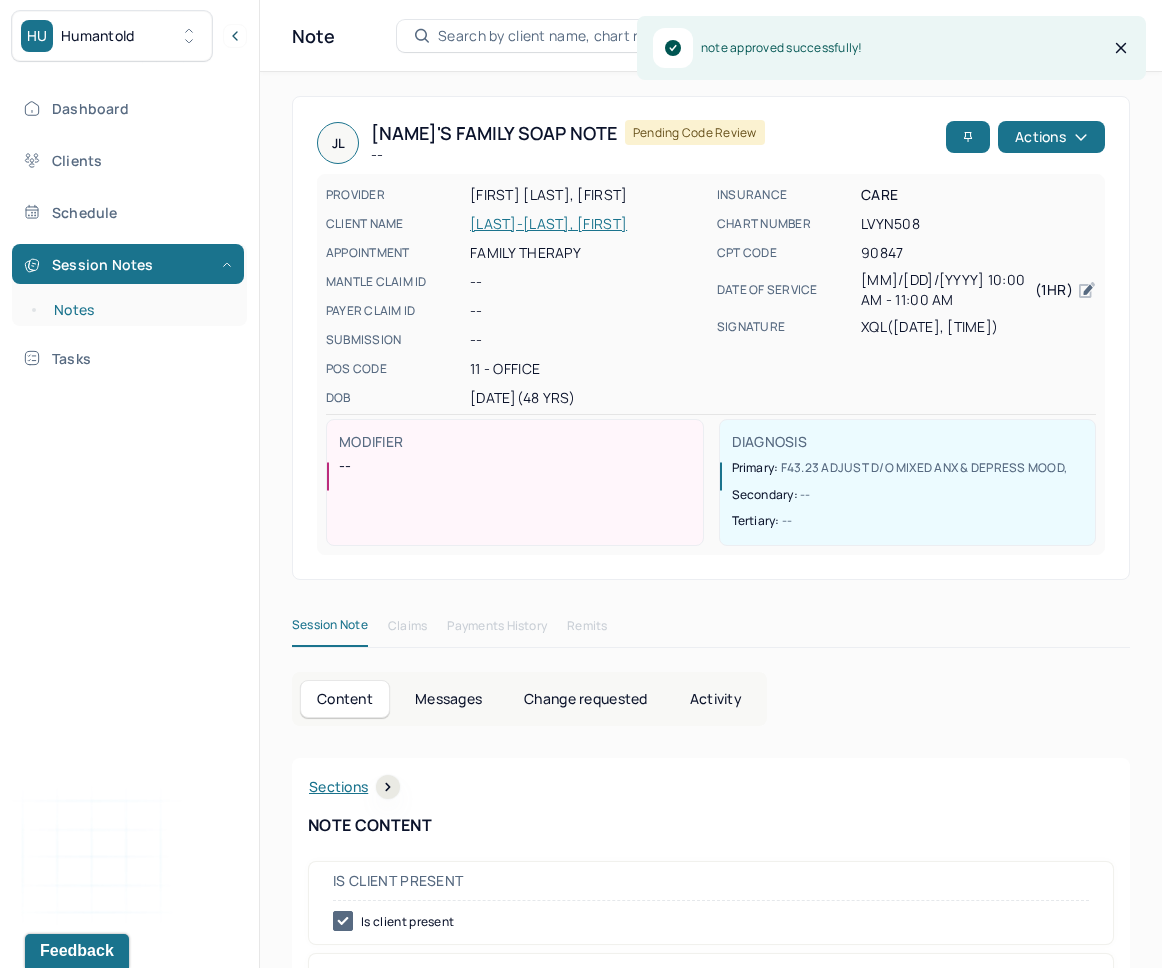 click on "Notes" at bounding box center (139, 310) 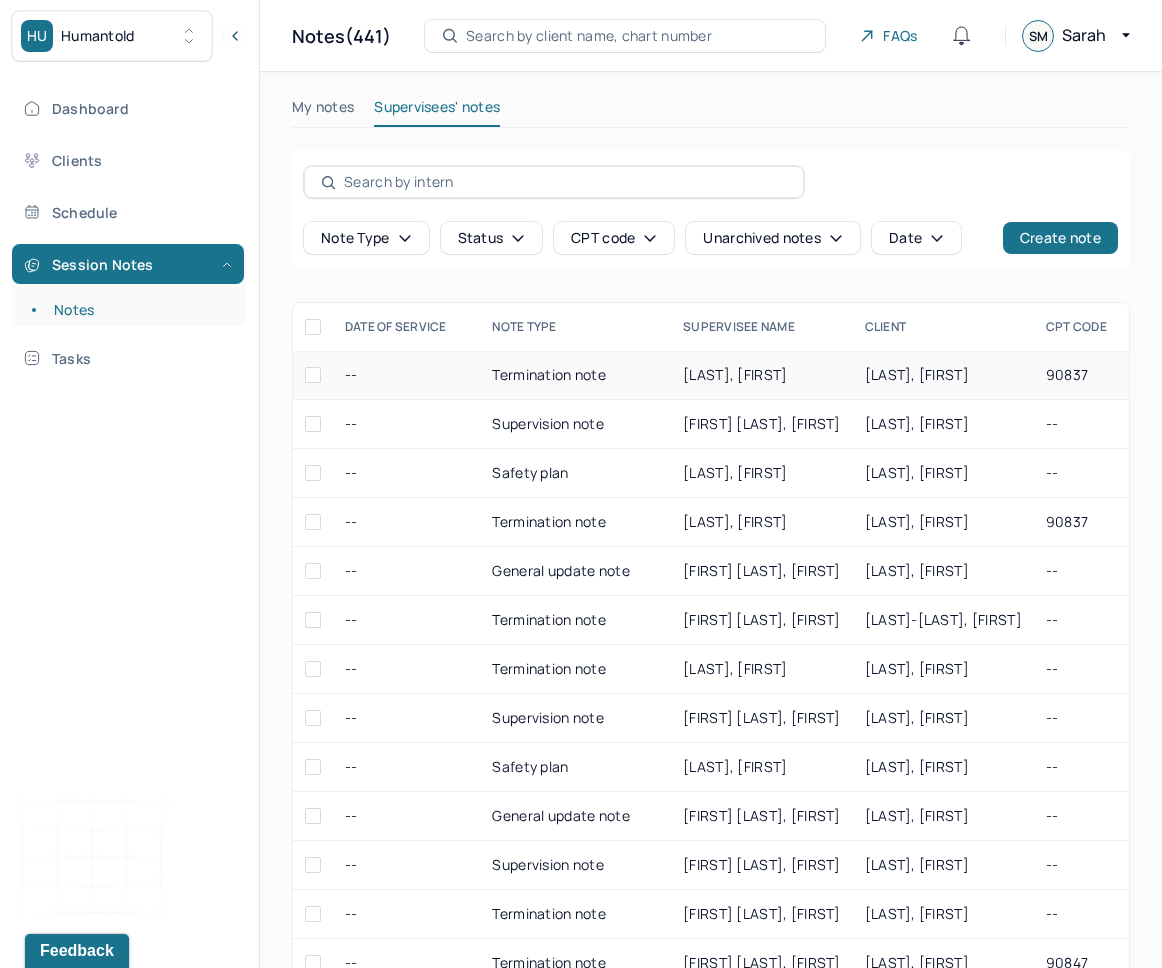 click on "CHAN, KELLY" at bounding box center (943, 375) 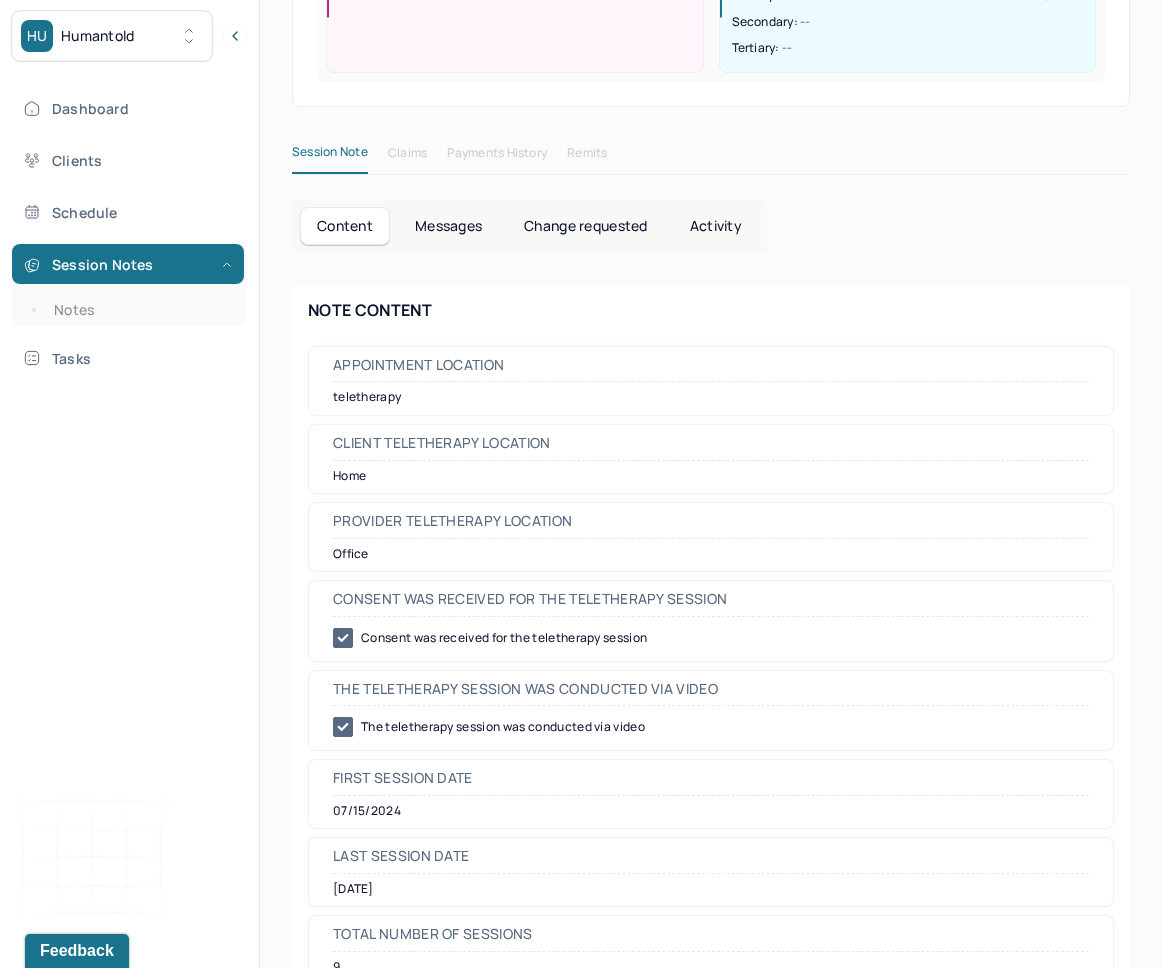 scroll, scrollTop: 0, scrollLeft: 0, axis: both 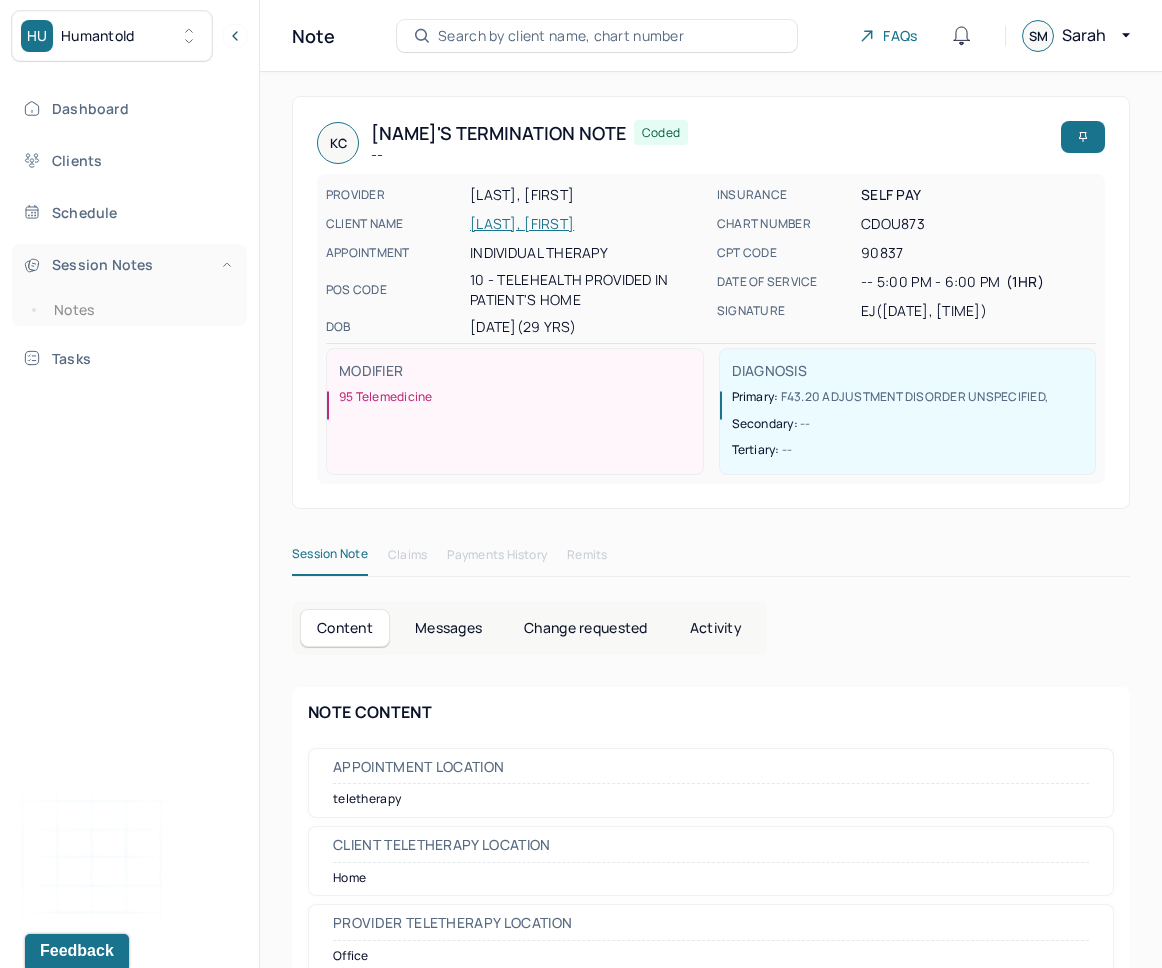 click on "Session Notes" at bounding box center [128, 264] 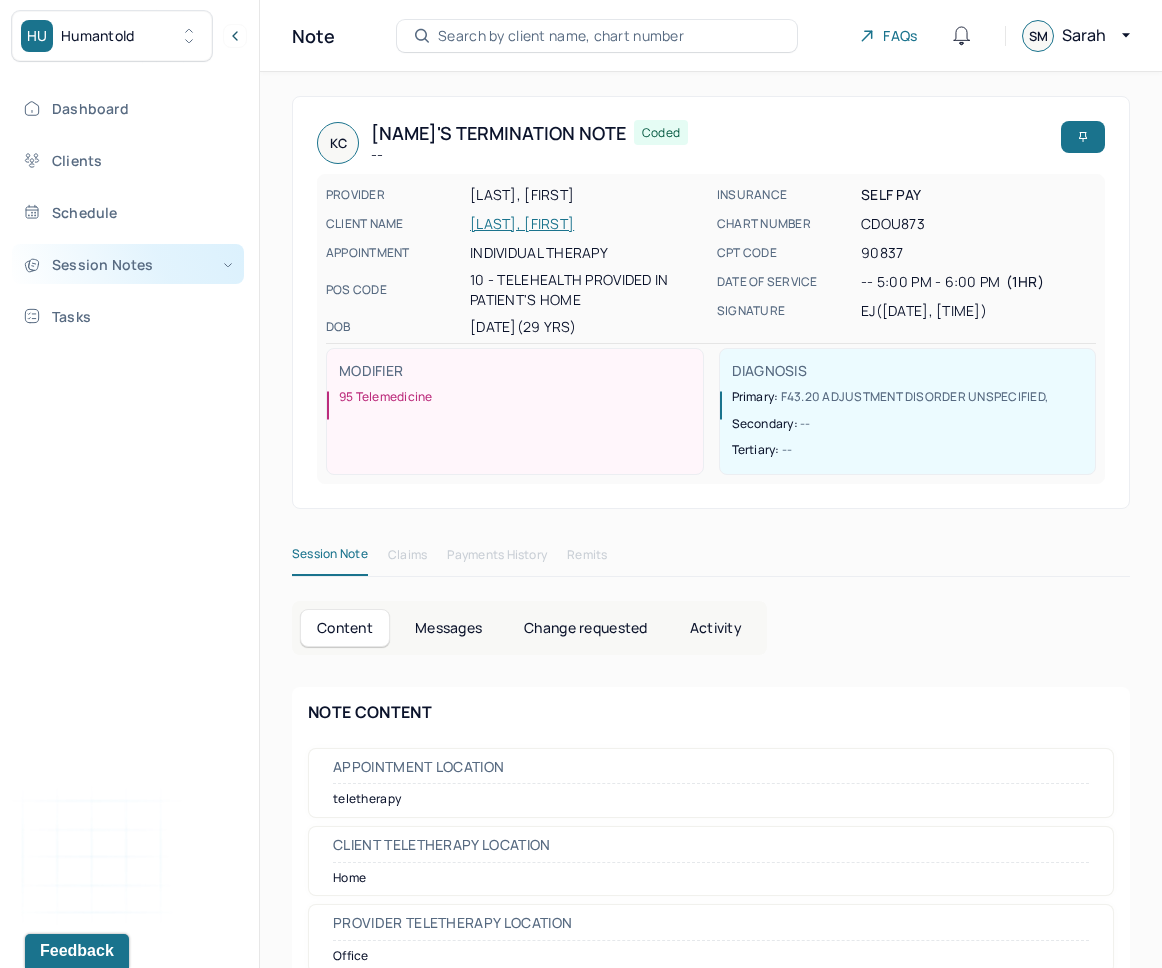 click on "Session Notes" at bounding box center [128, 264] 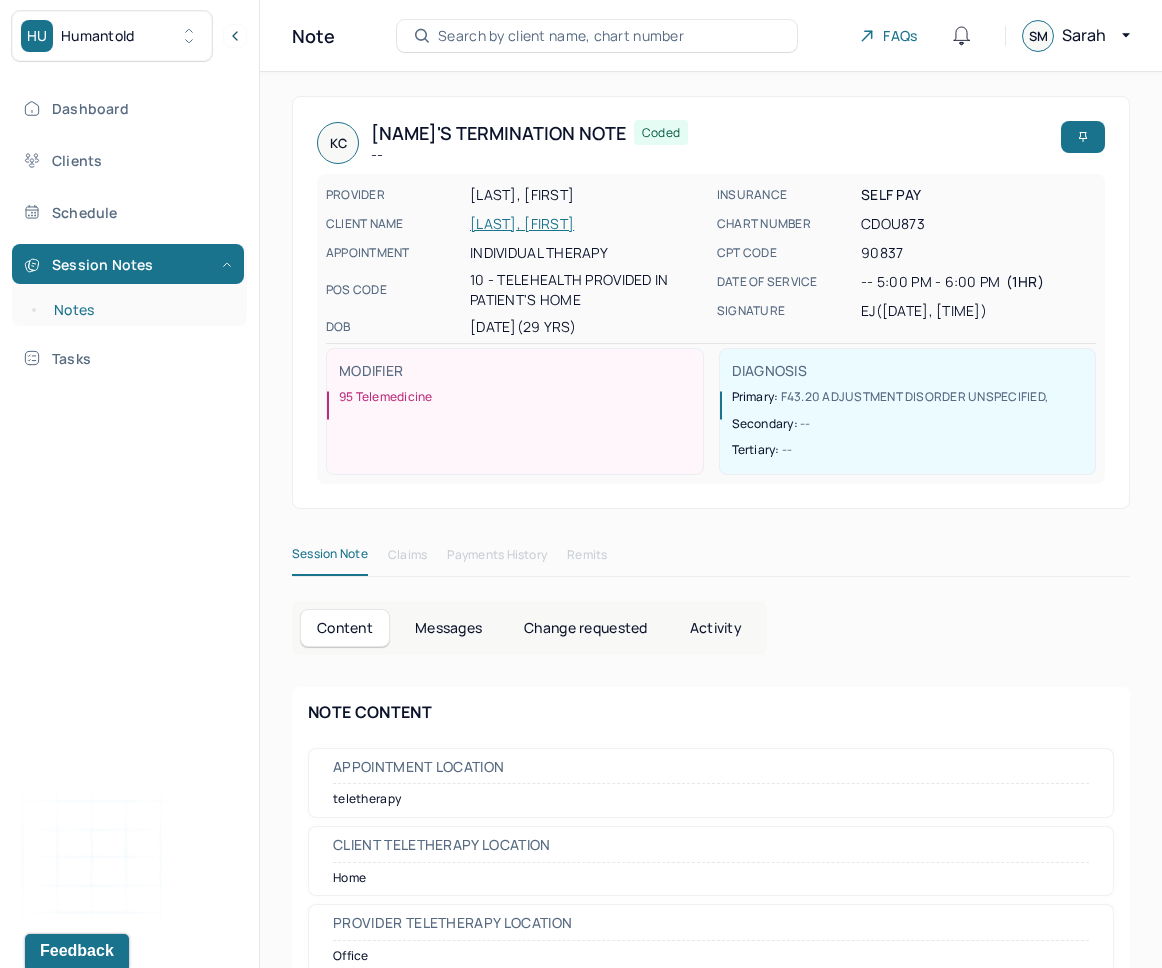 click on "Notes" at bounding box center (139, 310) 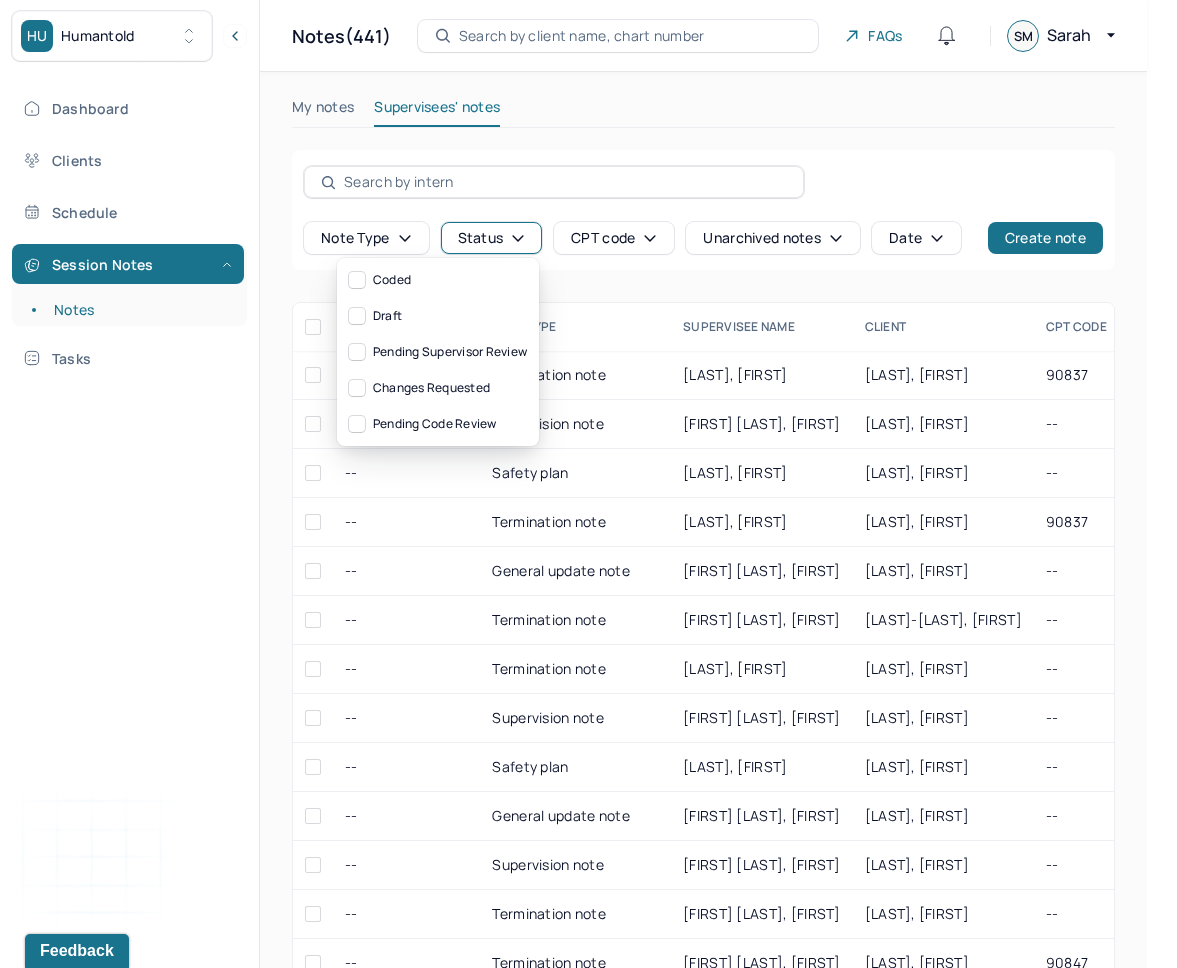 click on "Status" at bounding box center (492, 238) 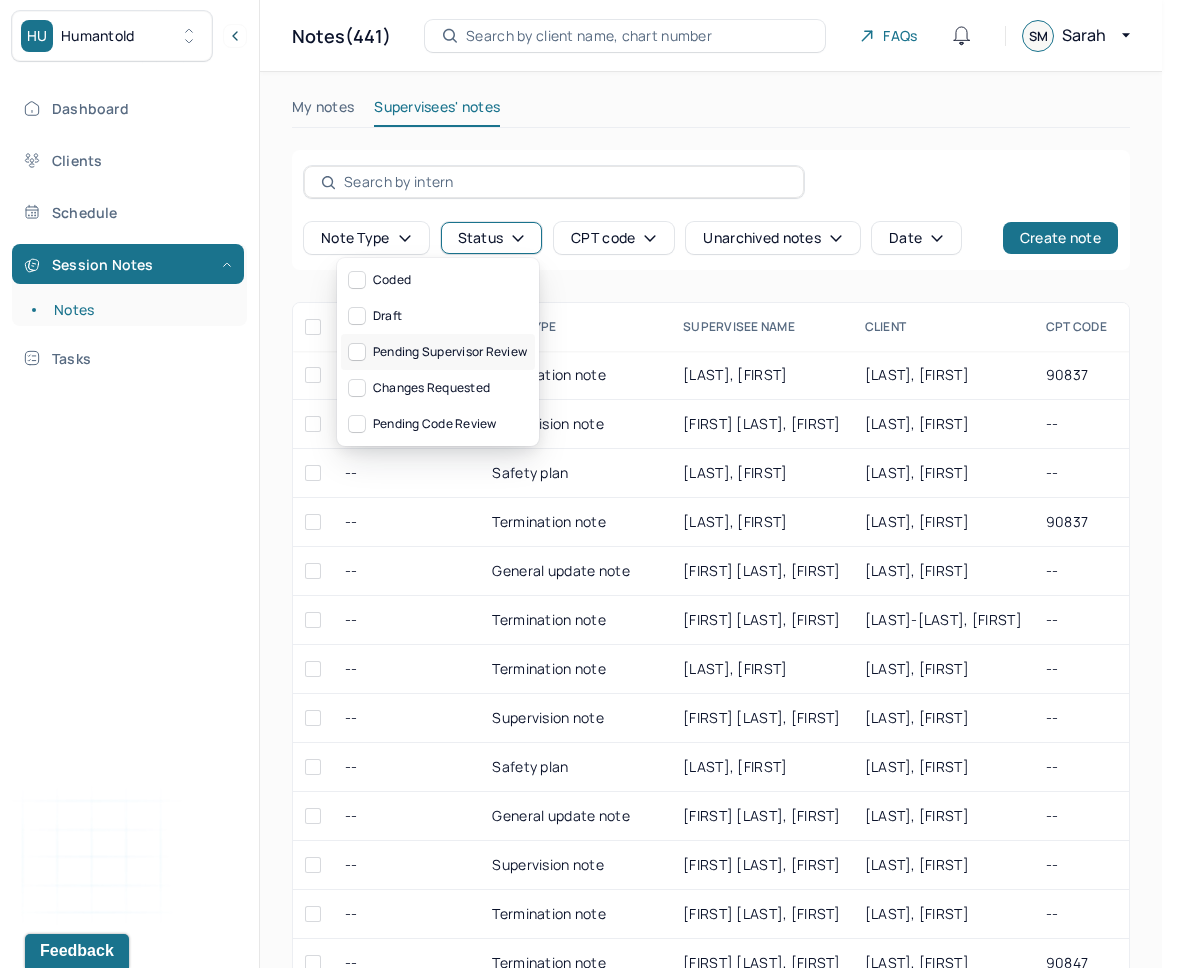 click on "Pending supervisor review" at bounding box center (438, 352) 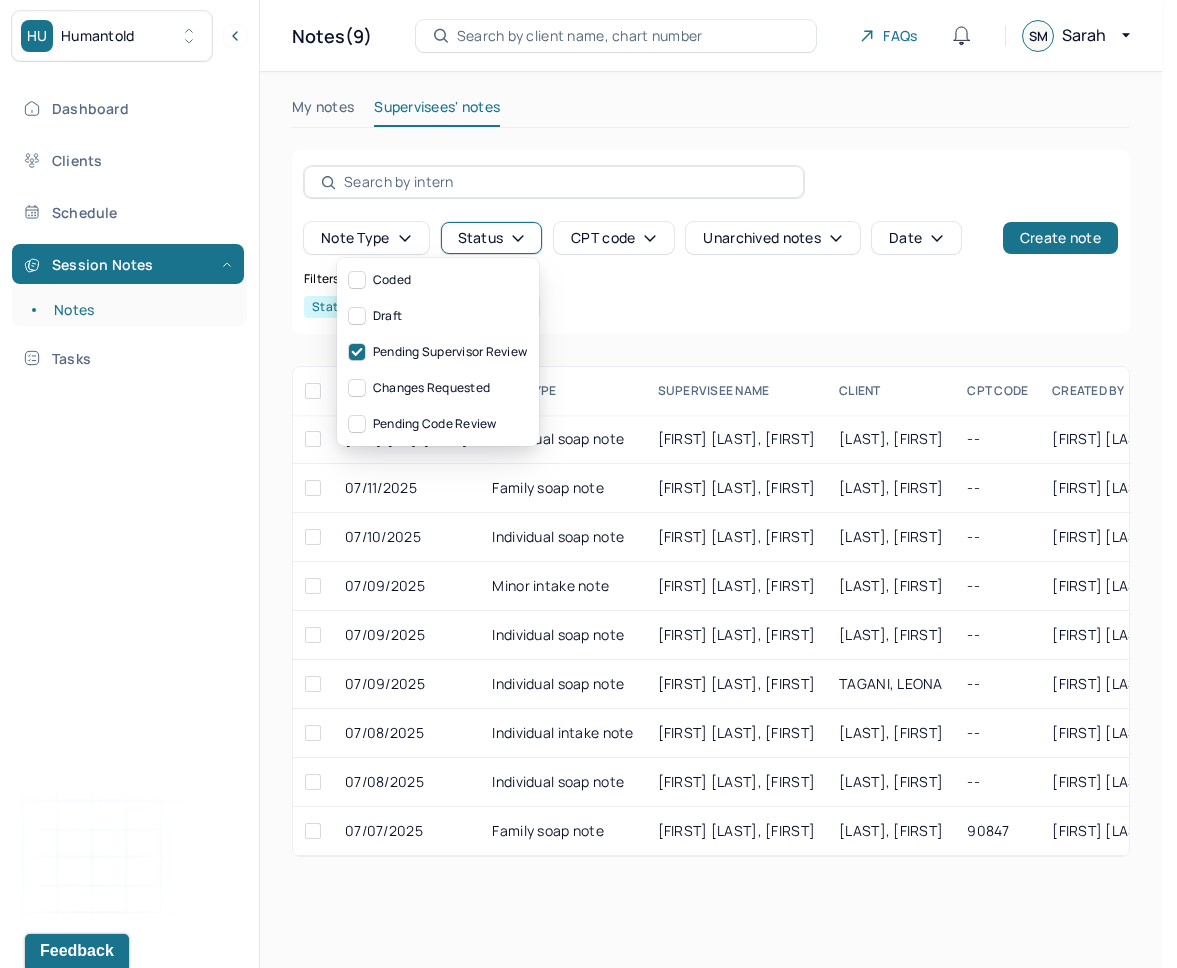 click on "Note type     Status     CPT code     Unarchived notes     Date     Create note   Filters   Clear all   Status: Pending supervisor review" at bounding box center (711, 242) 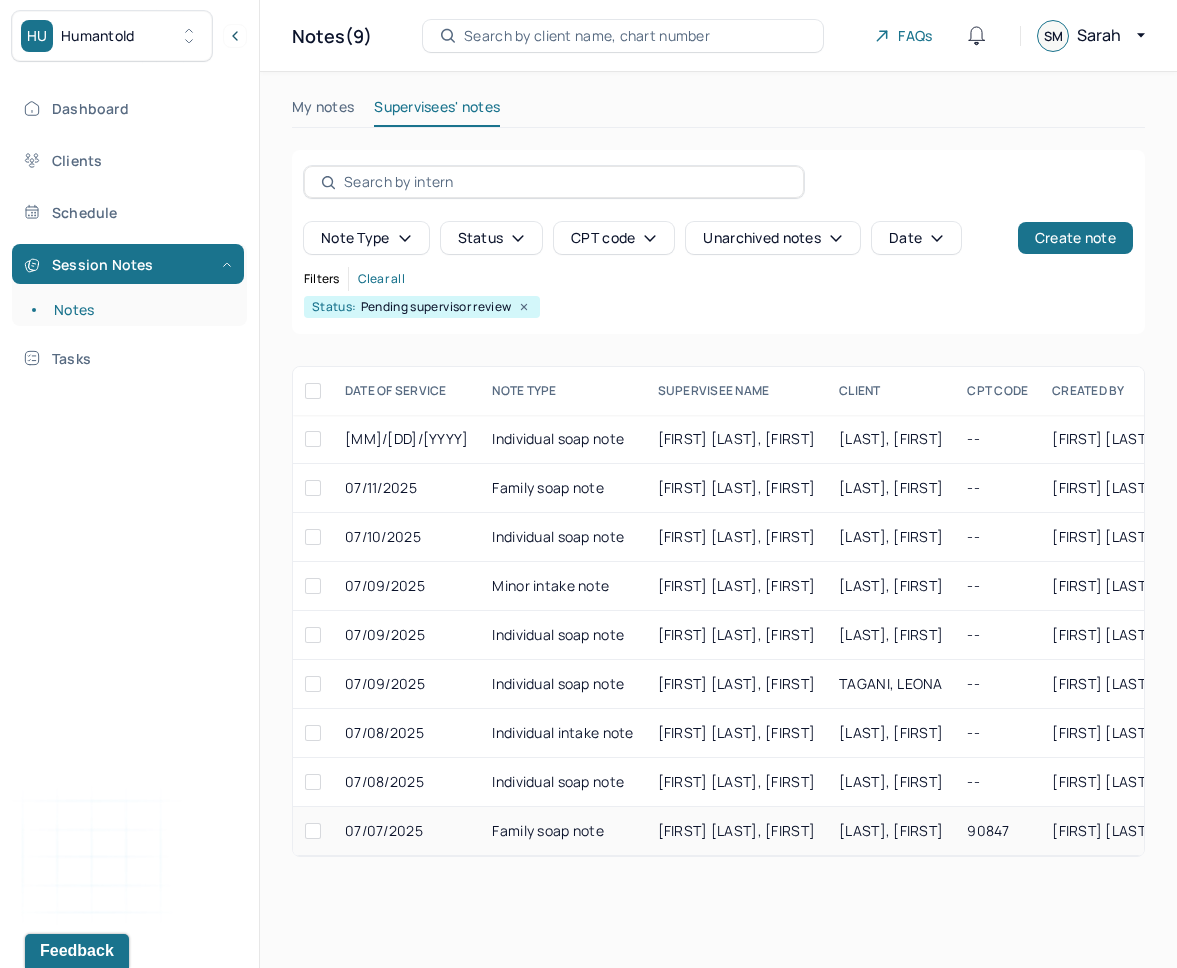 click on "Family soap note" at bounding box center (562, 831) 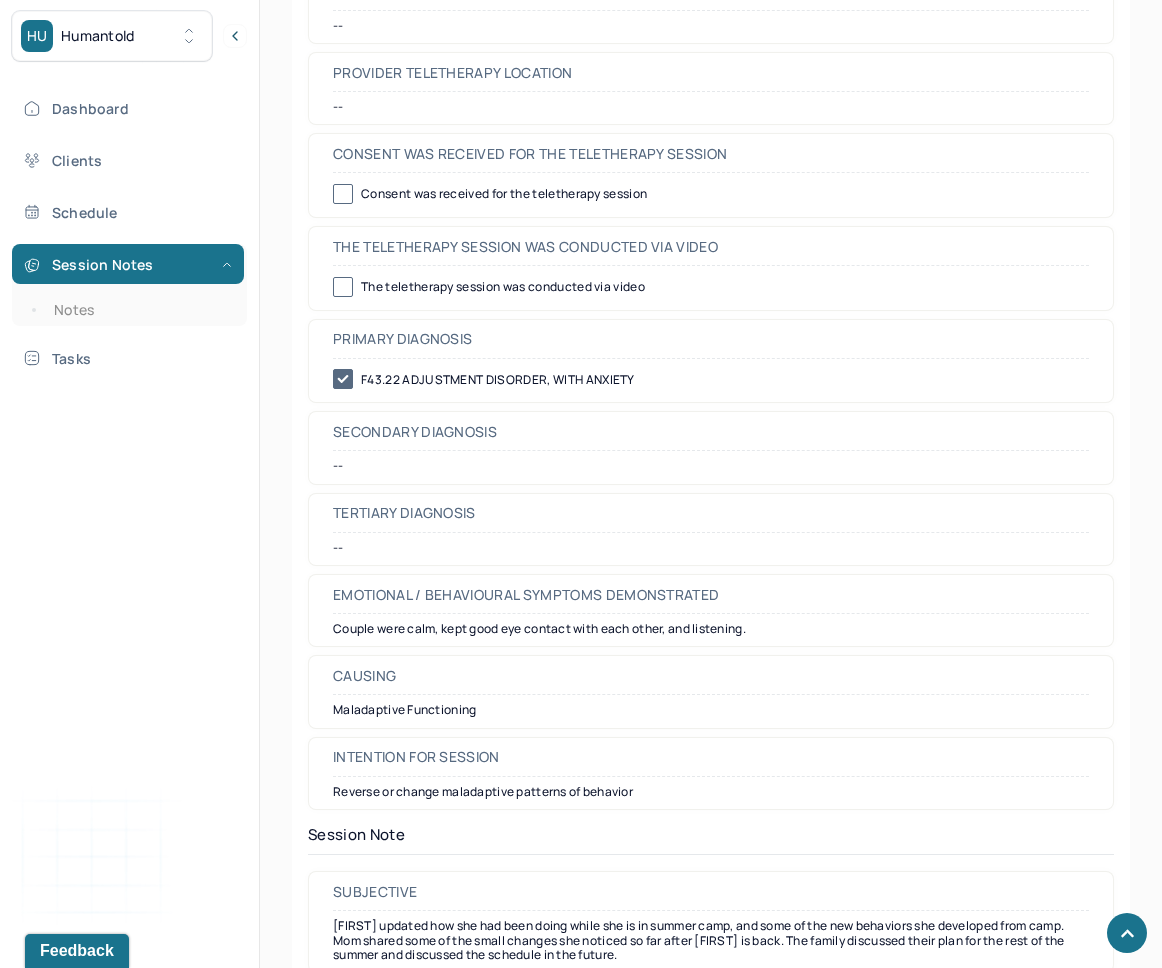 scroll, scrollTop: 981, scrollLeft: 0, axis: vertical 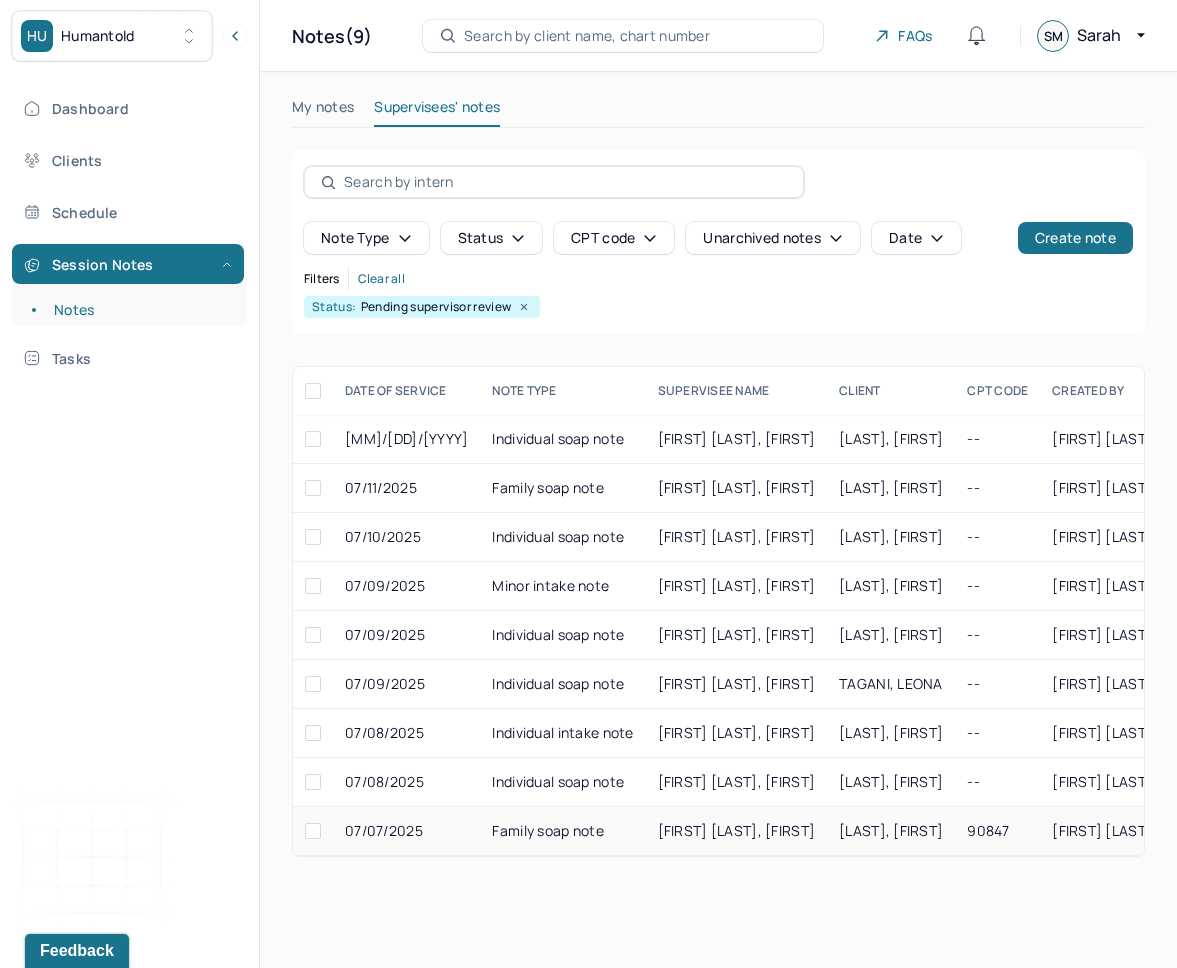 click at bounding box center (313, 831) 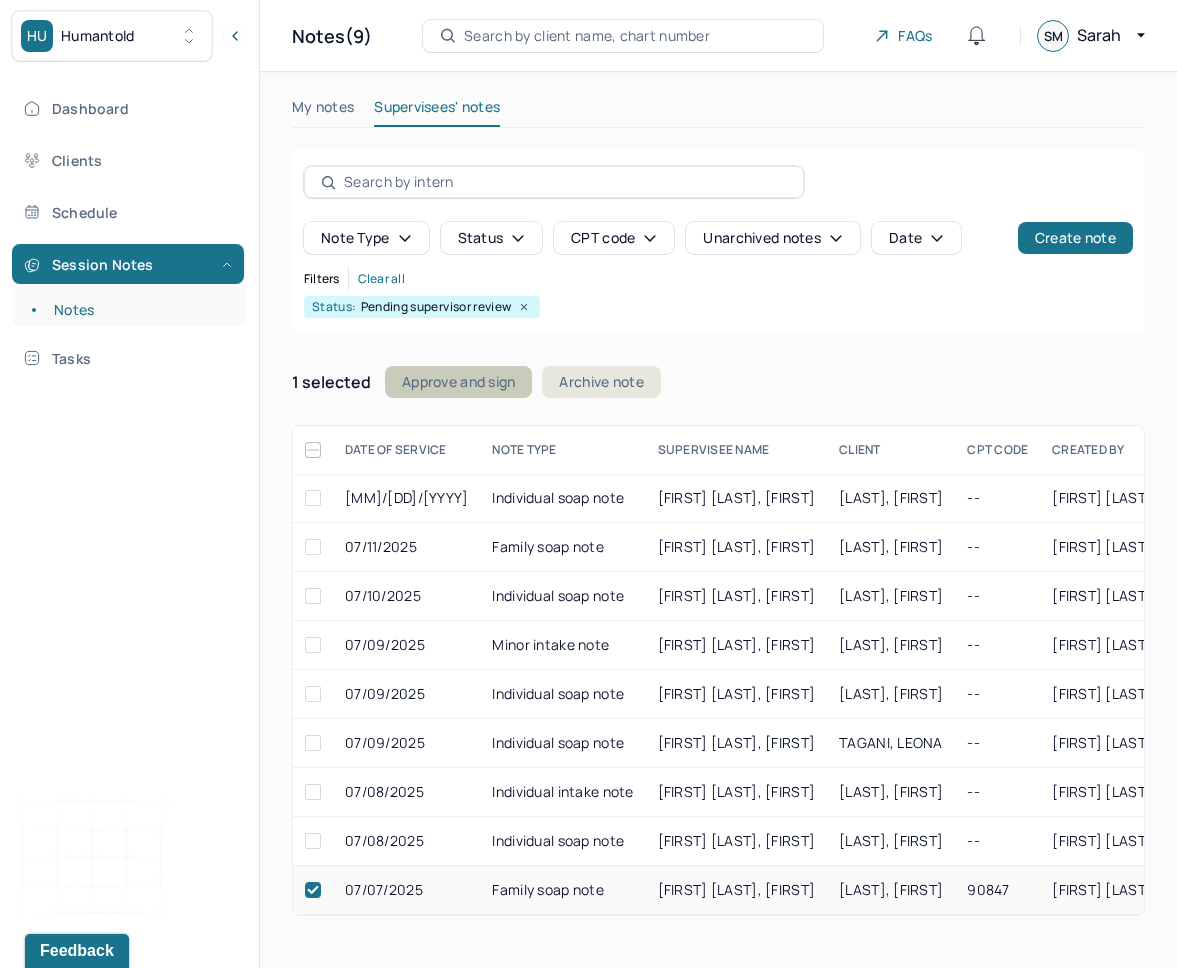 click on "Approve and sign" at bounding box center [458, 382] 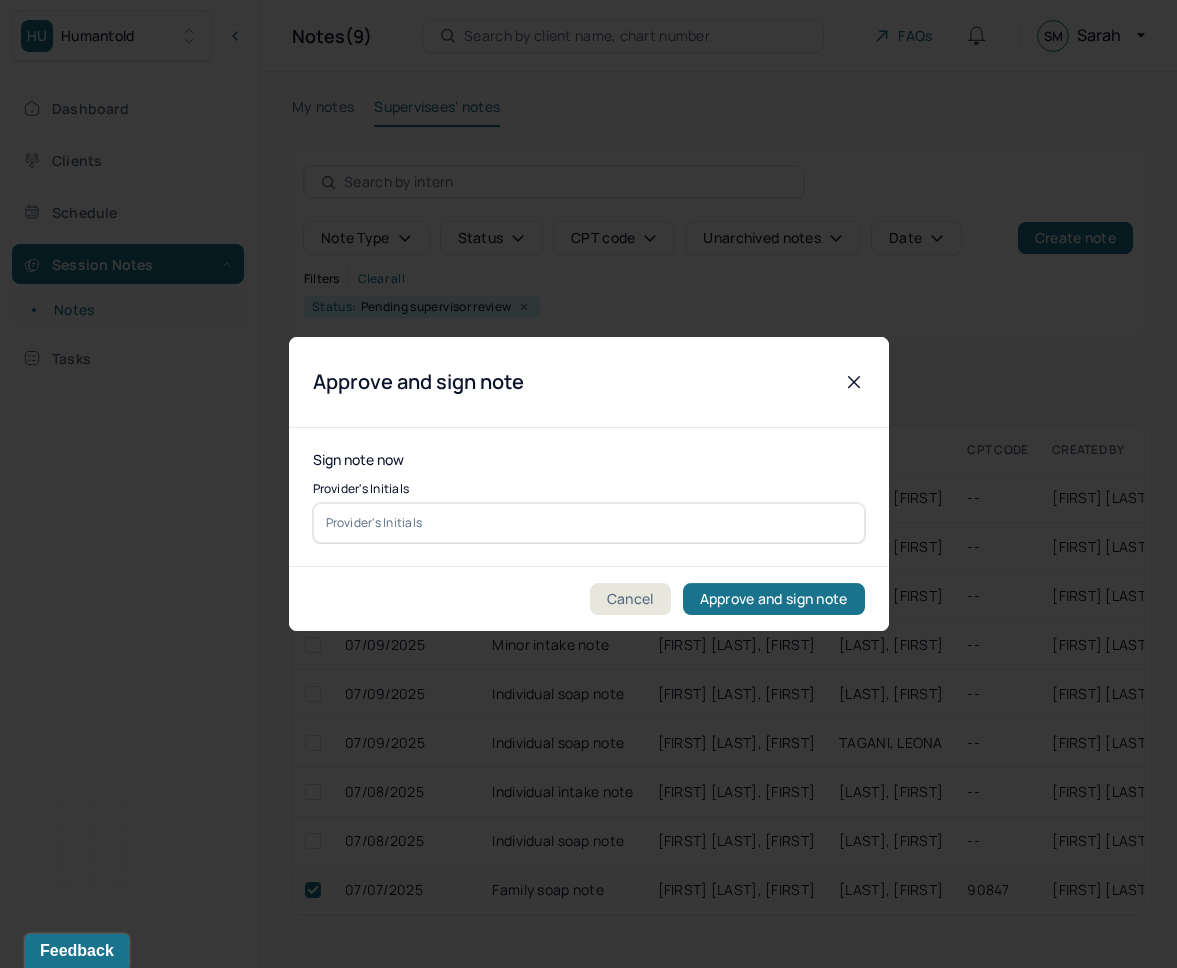 click at bounding box center (589, 523) 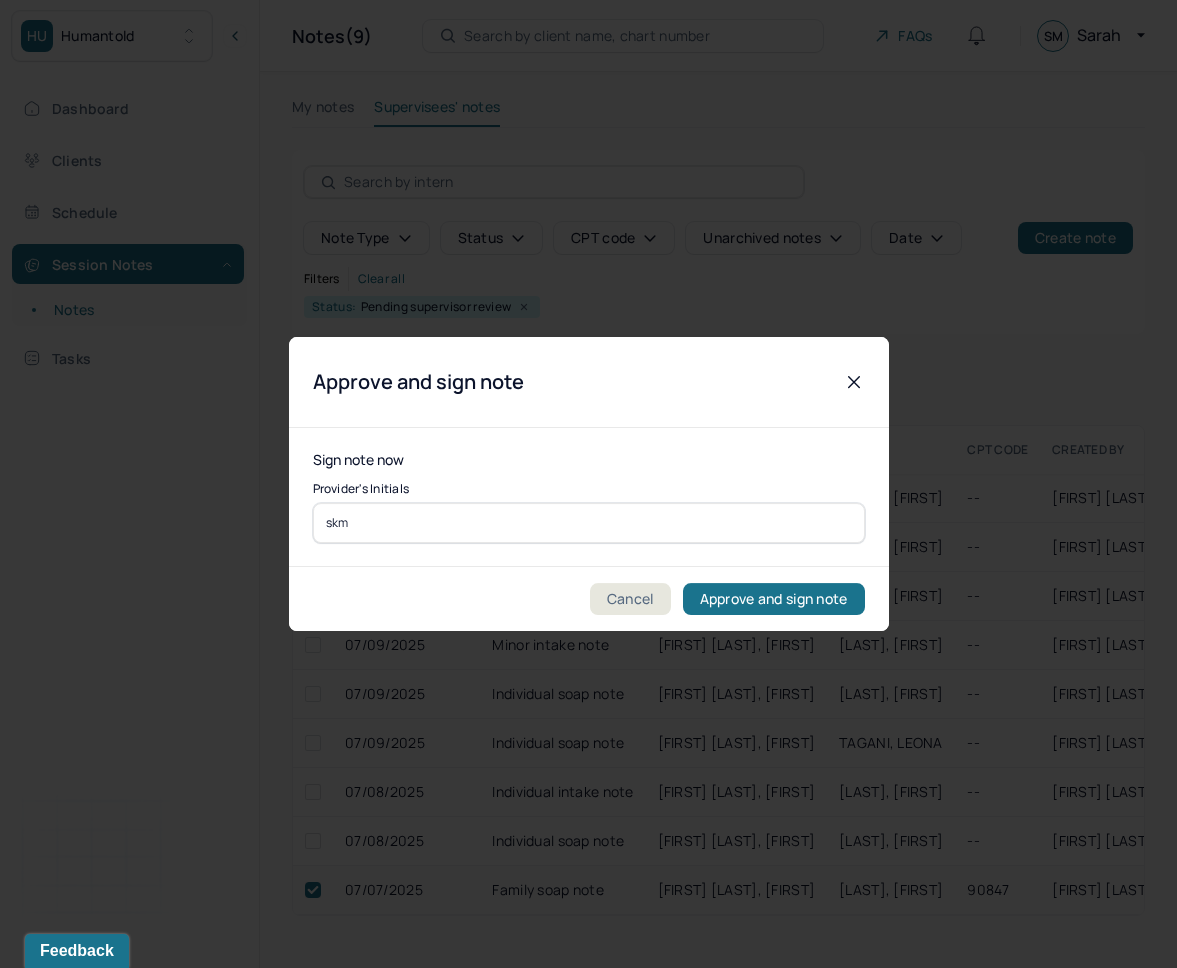 type on "skm" 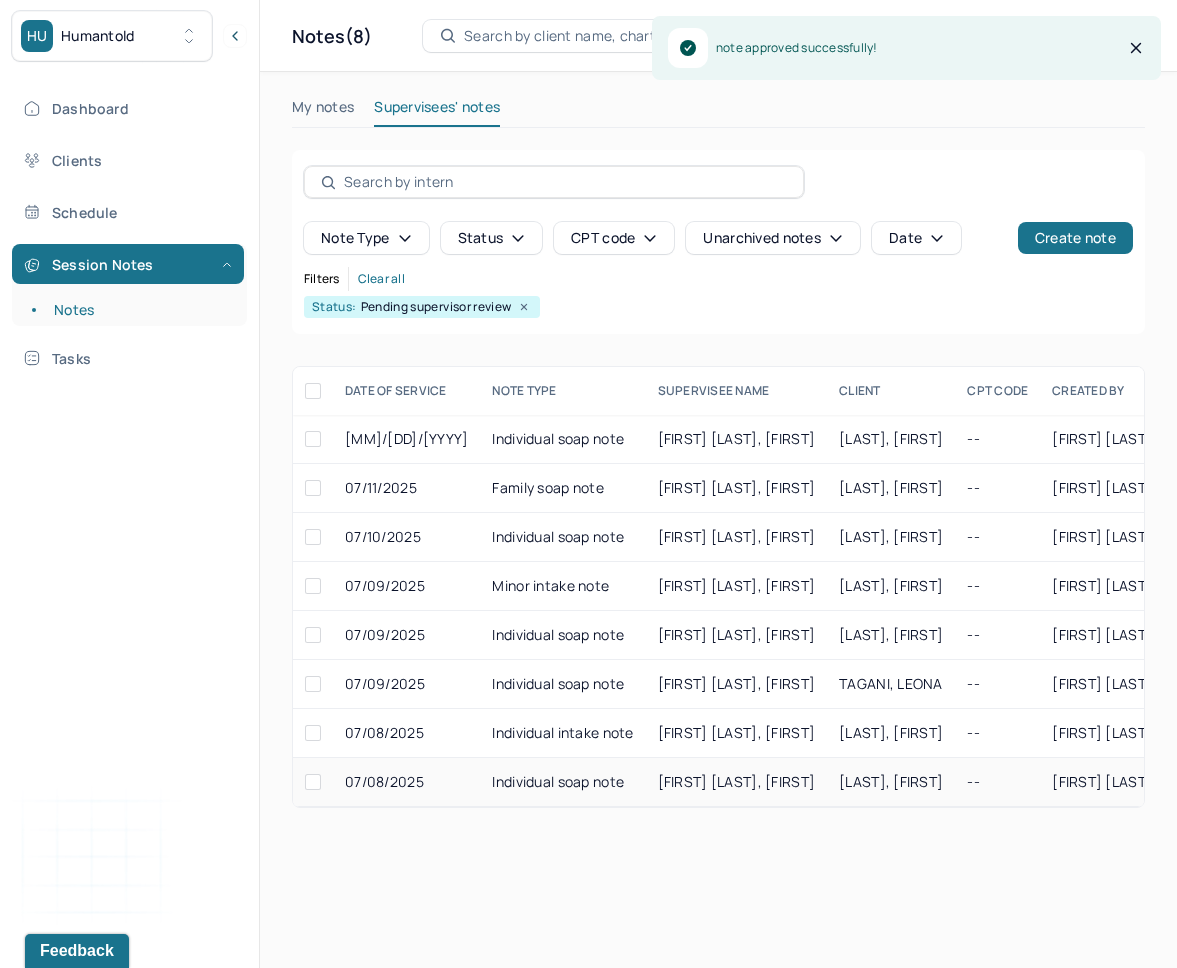 click on "Individual soap note" at bounding box center [562, 782] 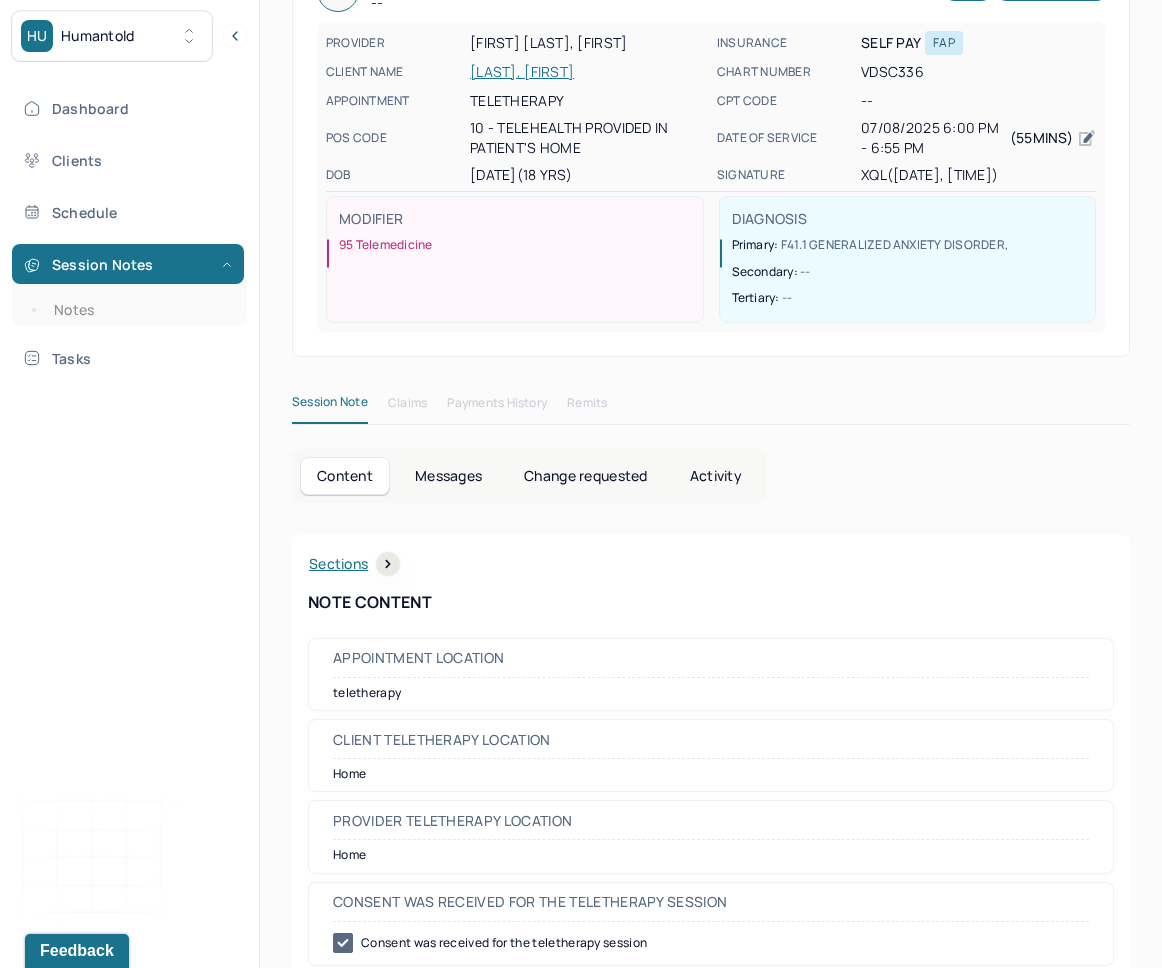 scroll, scrollTop: 0, scrollLeft: 0, axis: both 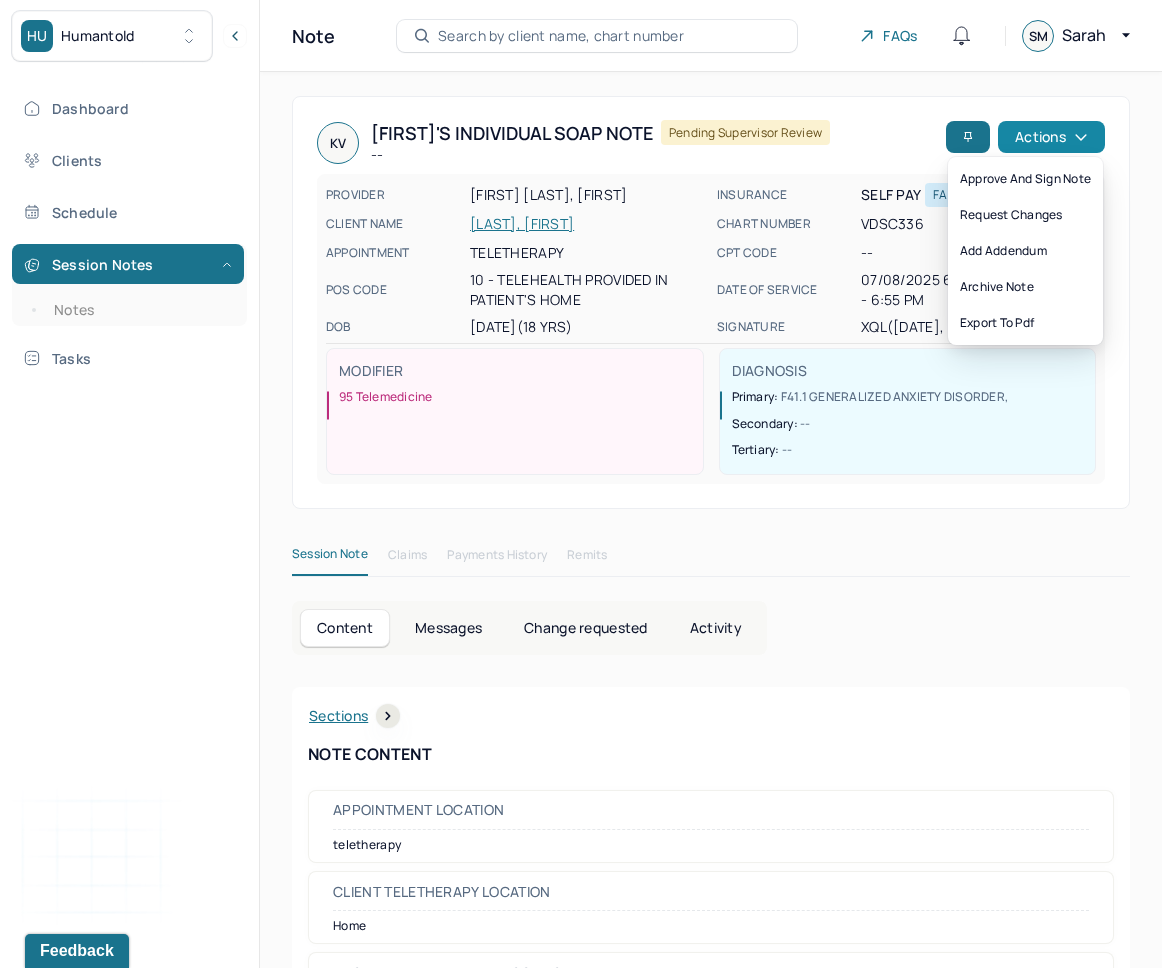 click on "Actions" at bounding box center [1051, 137] 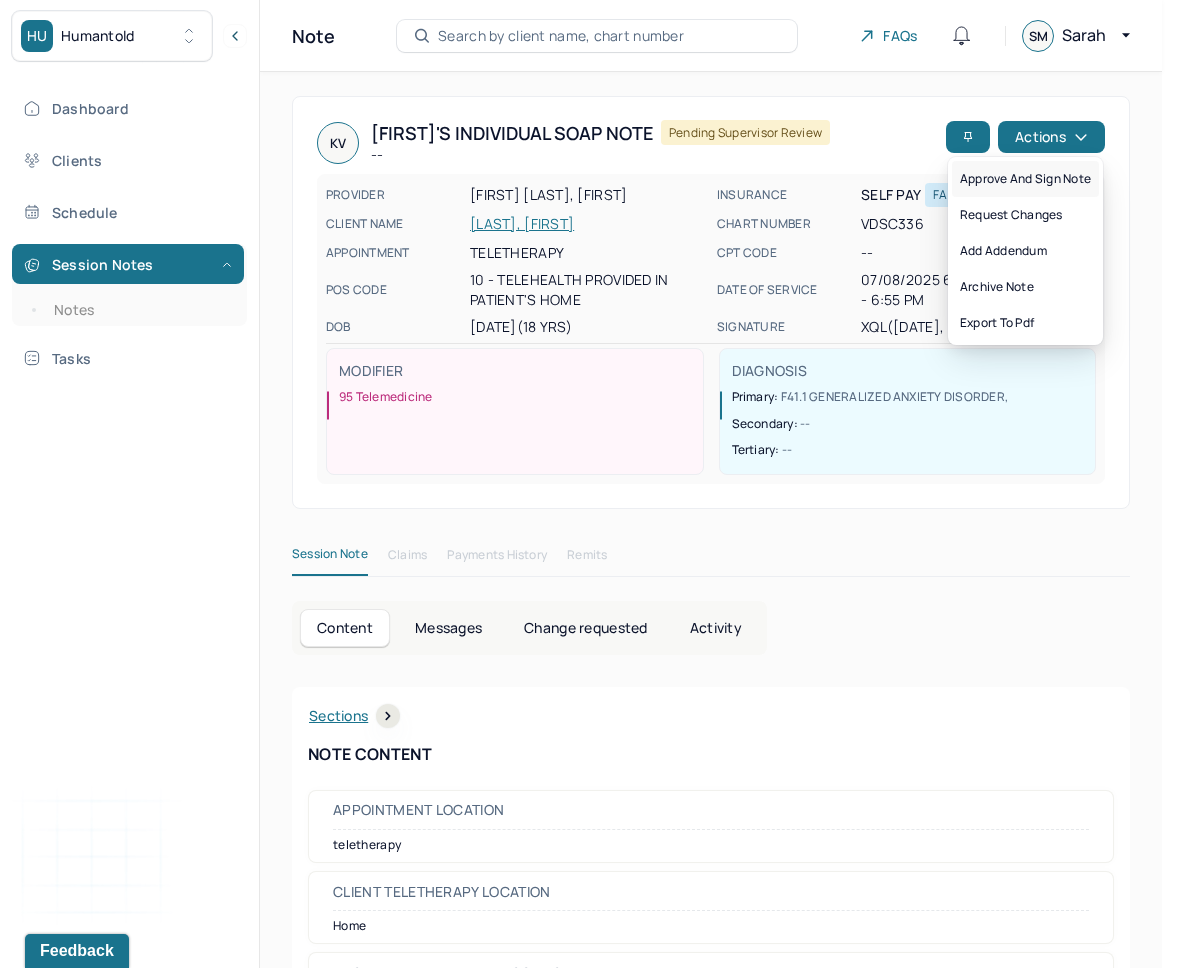 click on "Approve and sign note" at bounding box center [1025, 179] 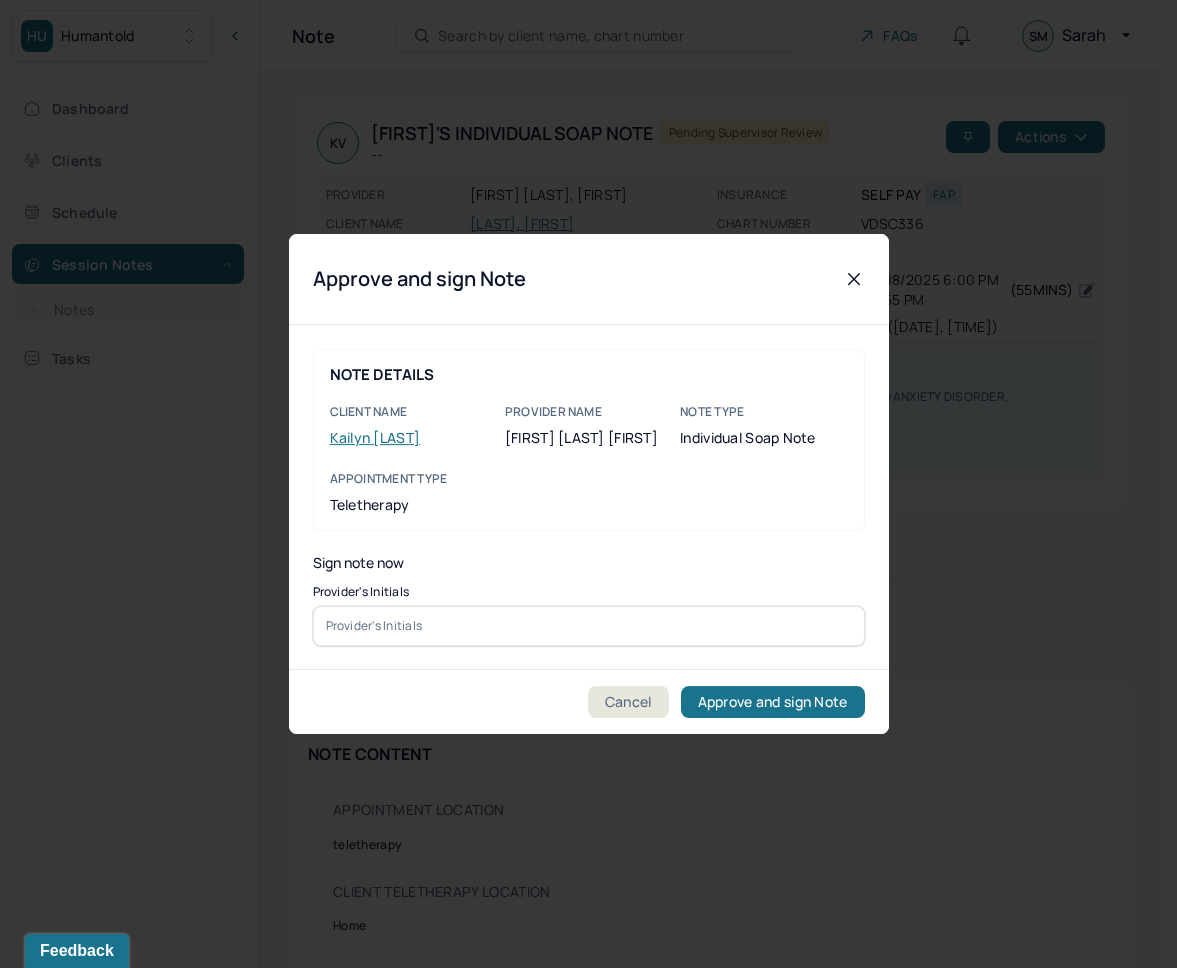 type 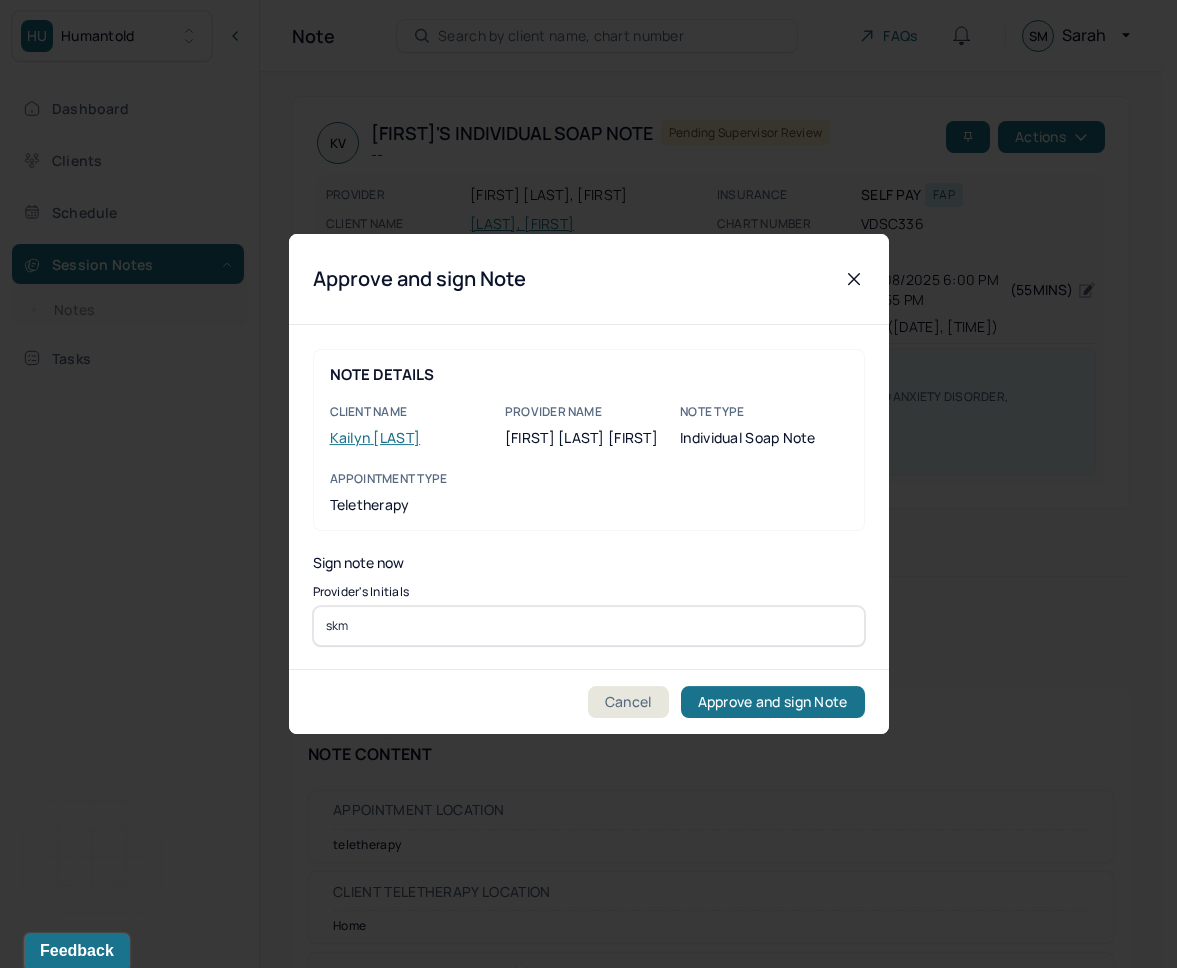 type on "skm" 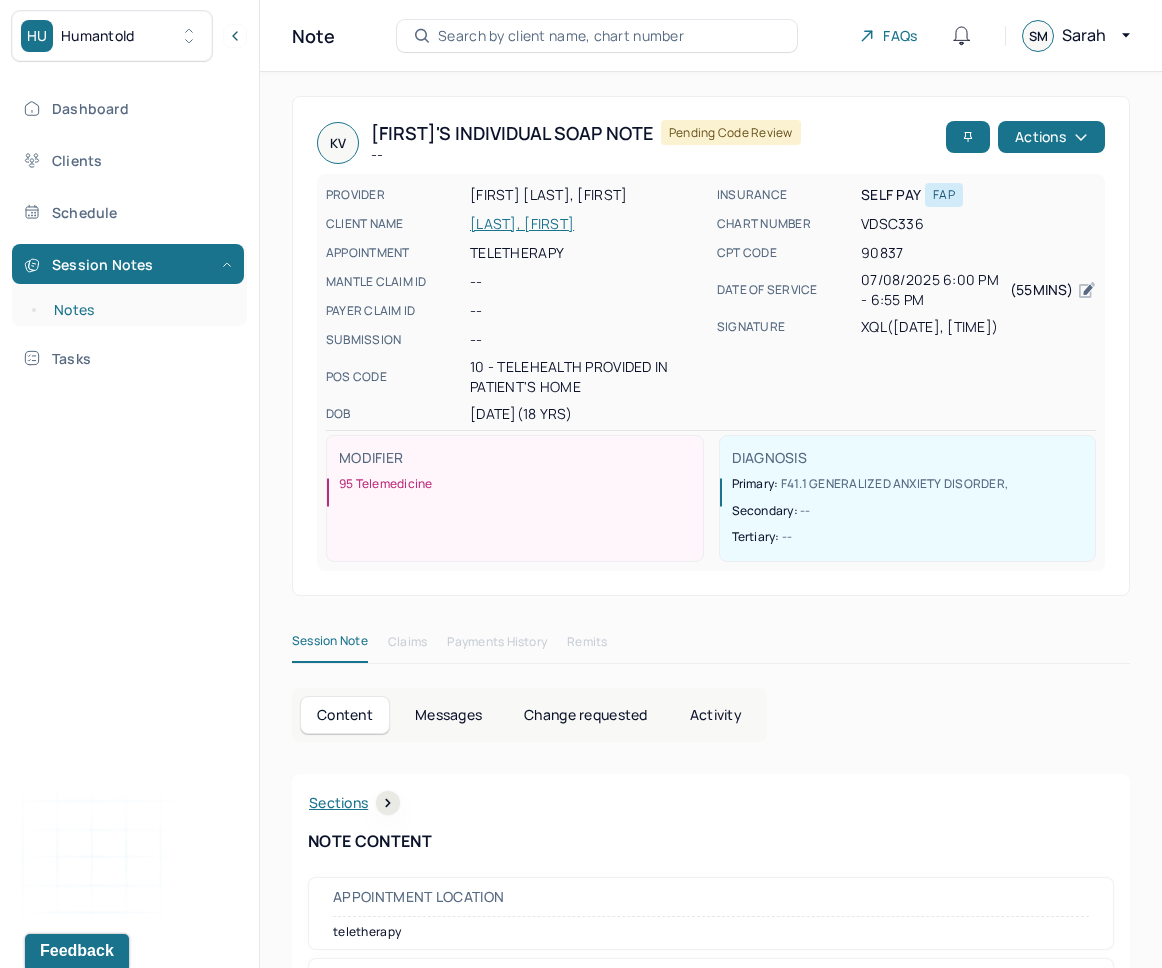 click on "Notes" at bounding box center (139, 310) 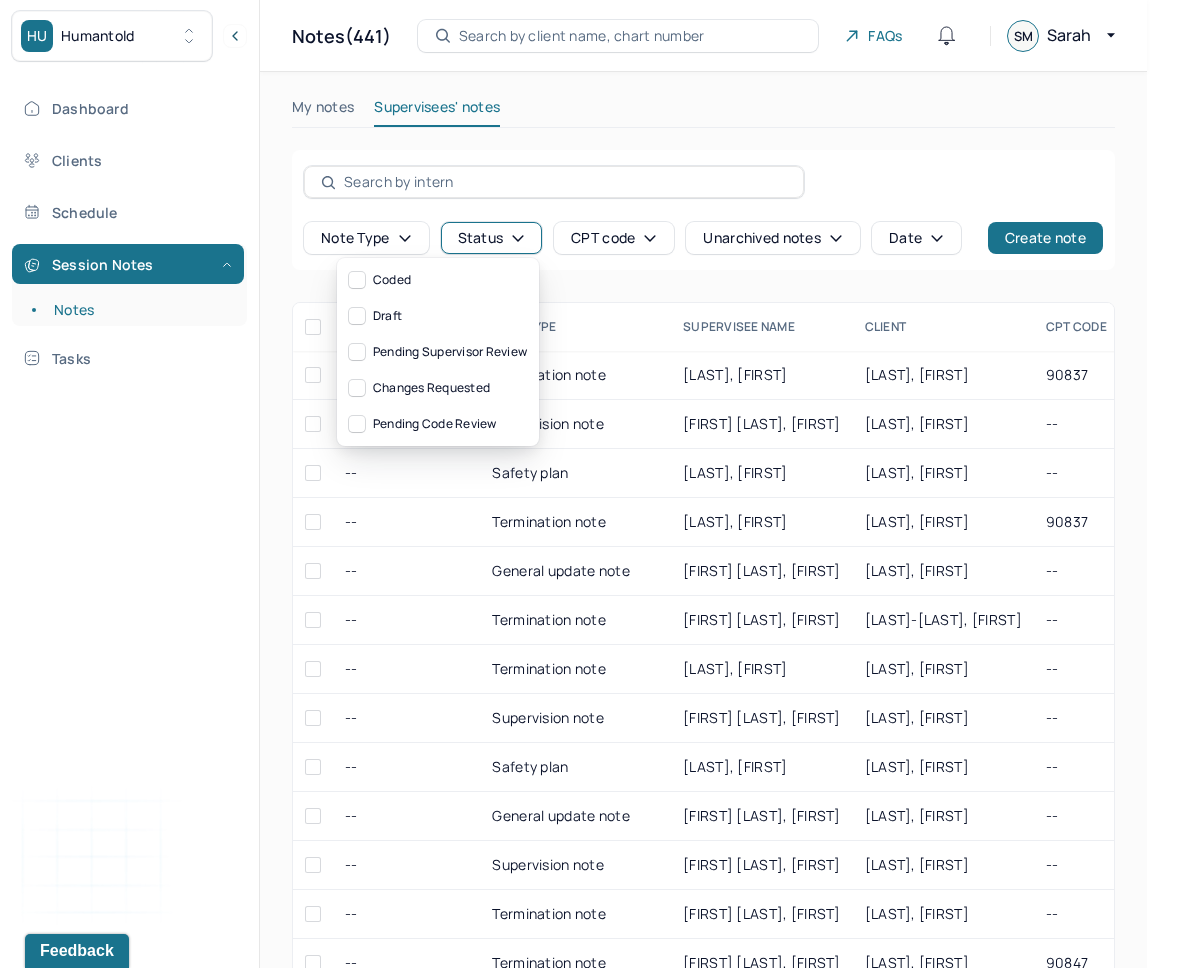 click on "Status" at bounding box center [492, 238] 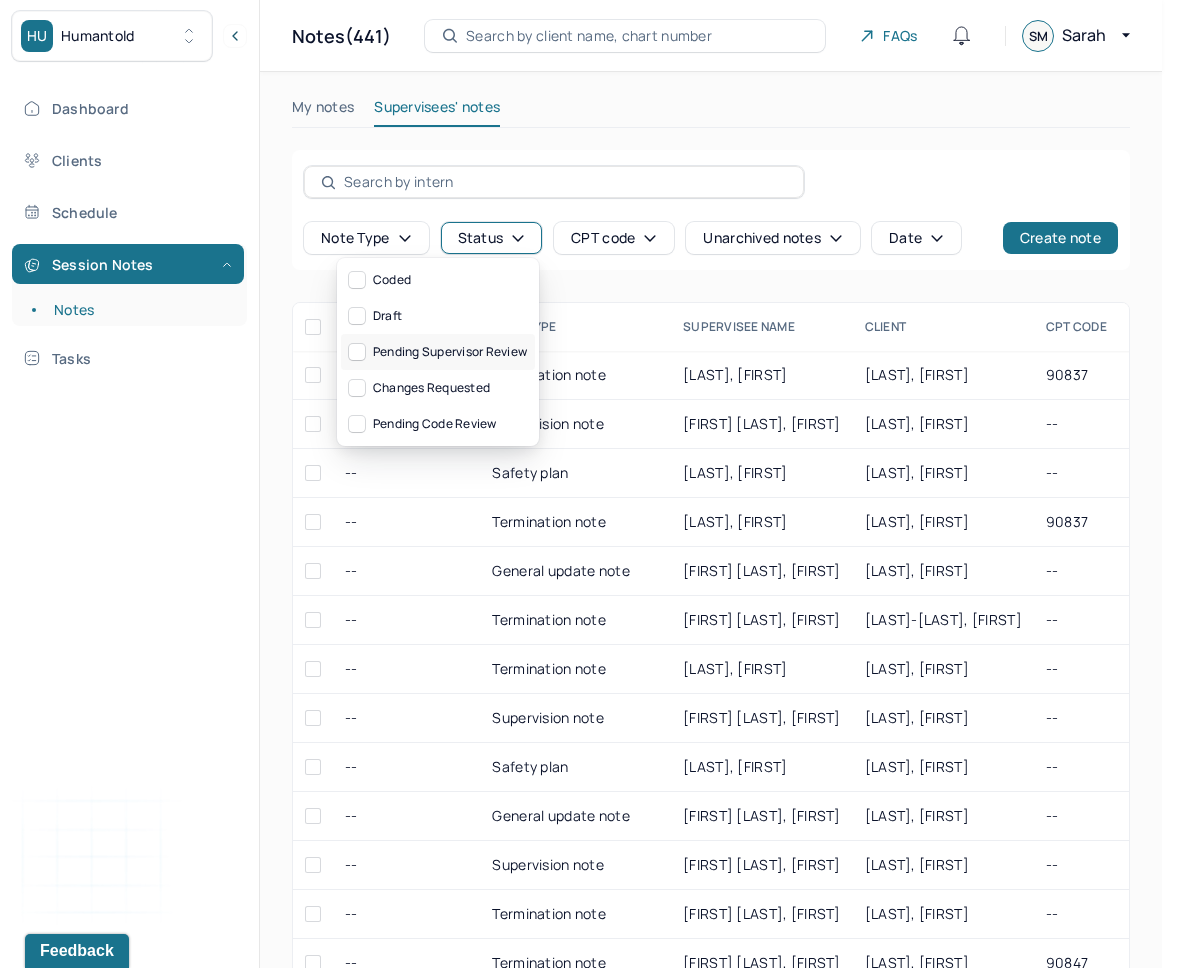 click on "Pending supervisor review" at bounding box center [438, 352] 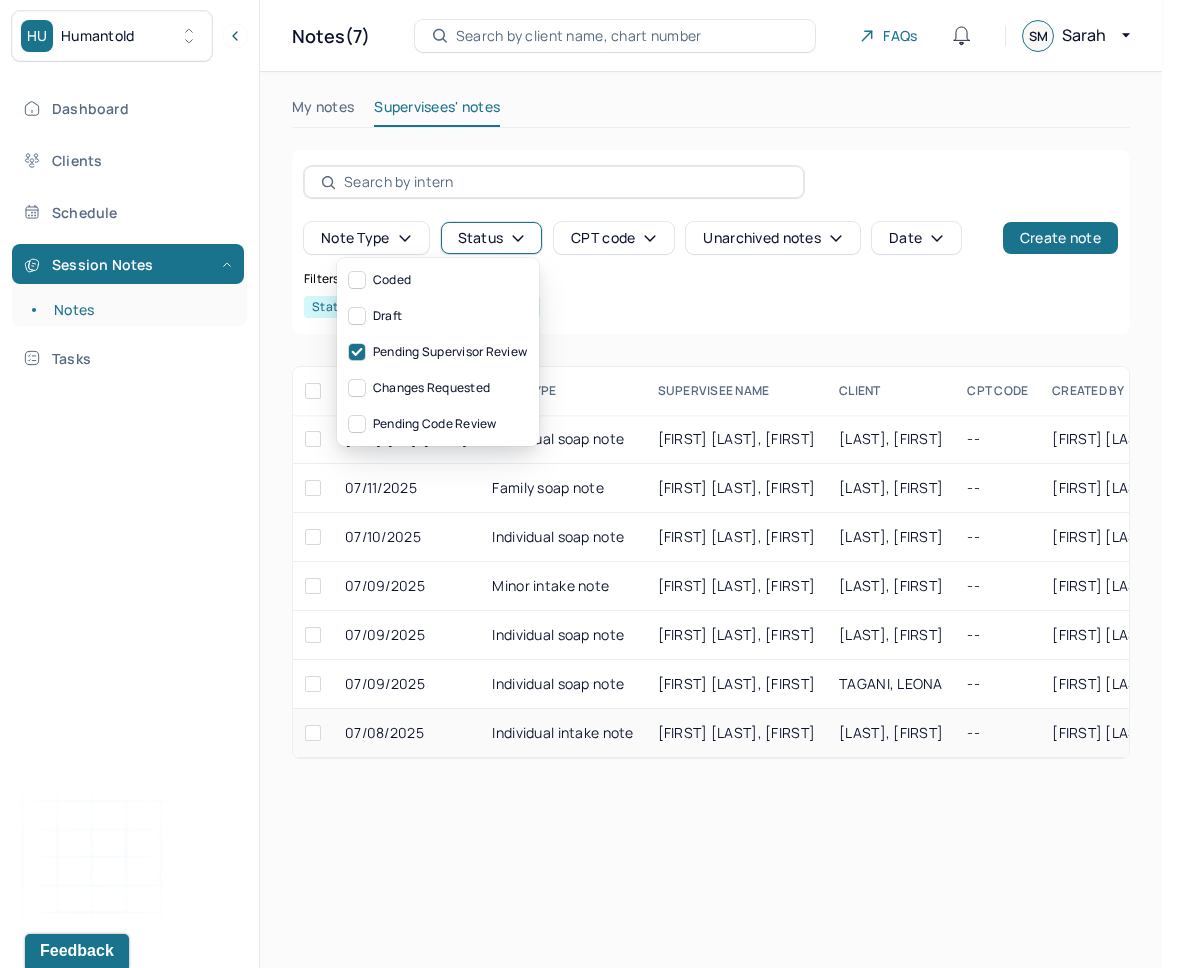 click at bounding box center (313, 733) 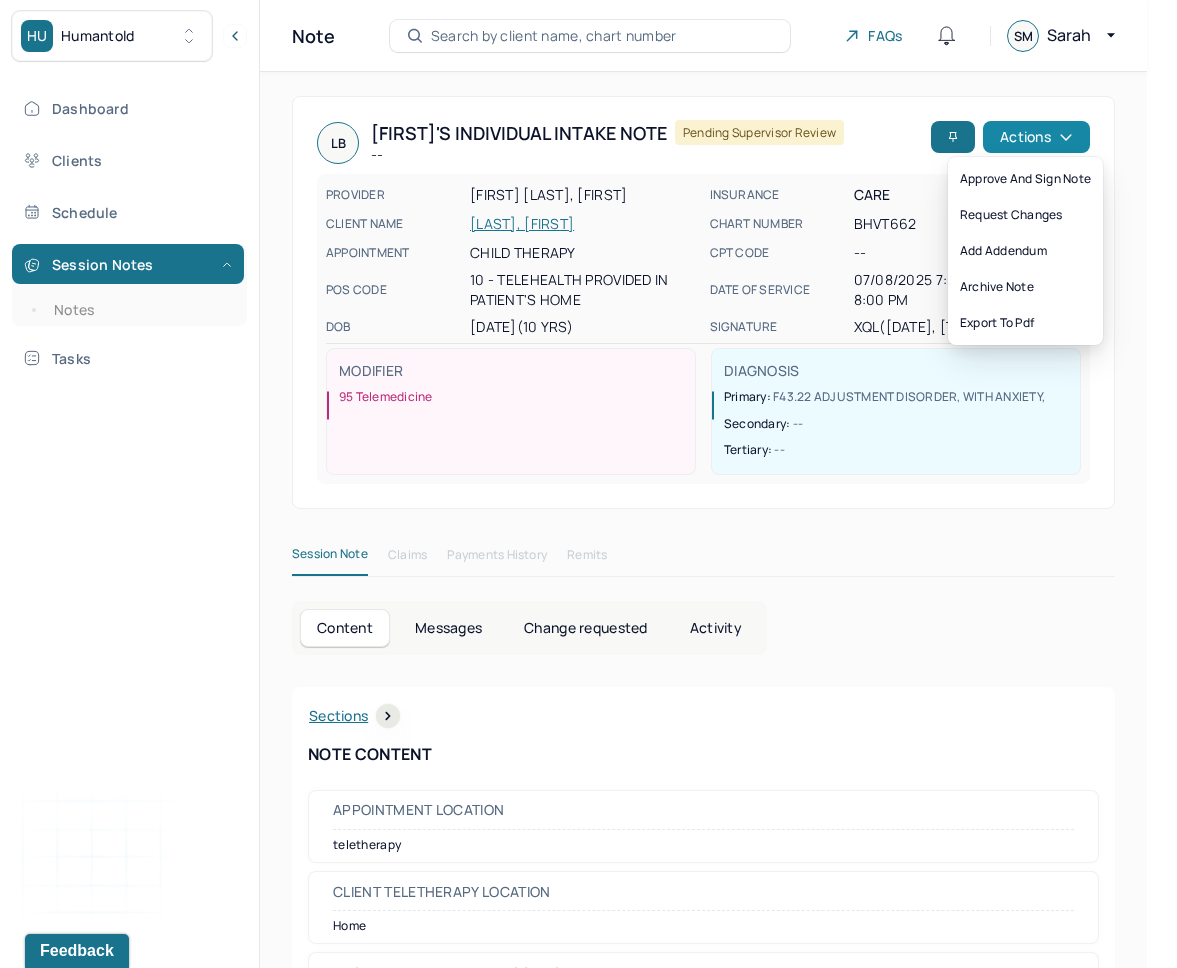 click on "Actions" at bounding box center [1036, 137] 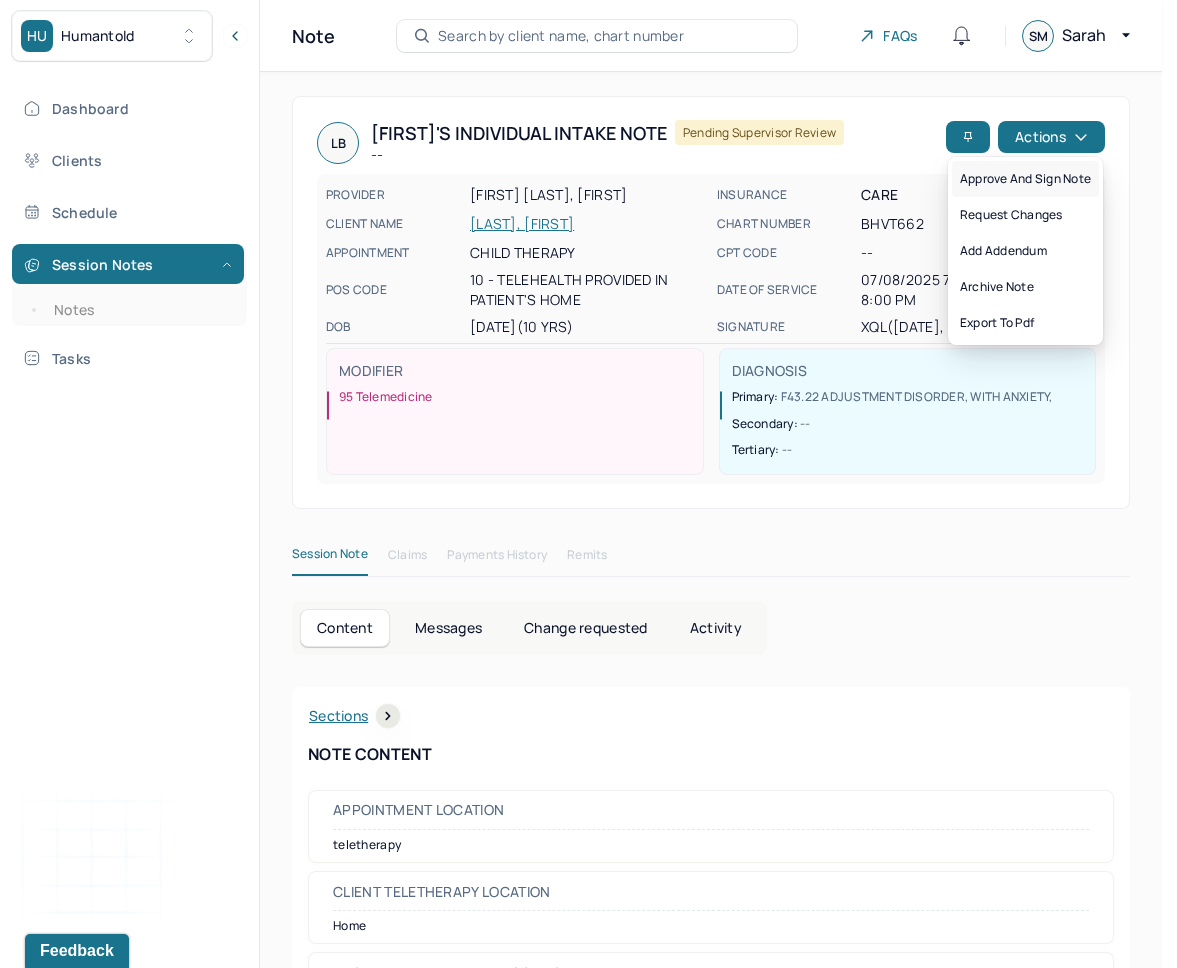 click on "Approve and sign note" at bounding box center [1025, 179] 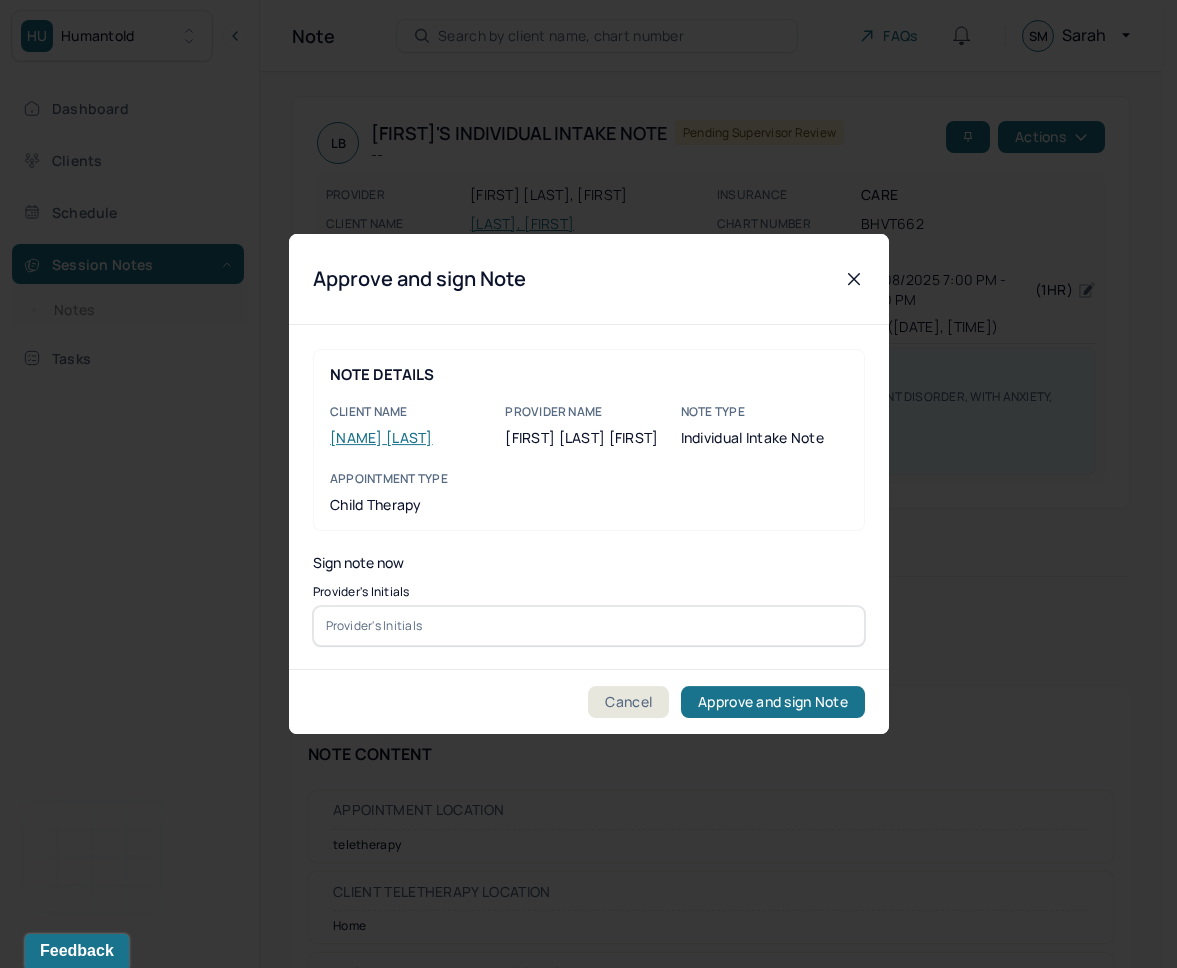 click at bounding box center [589, 626] 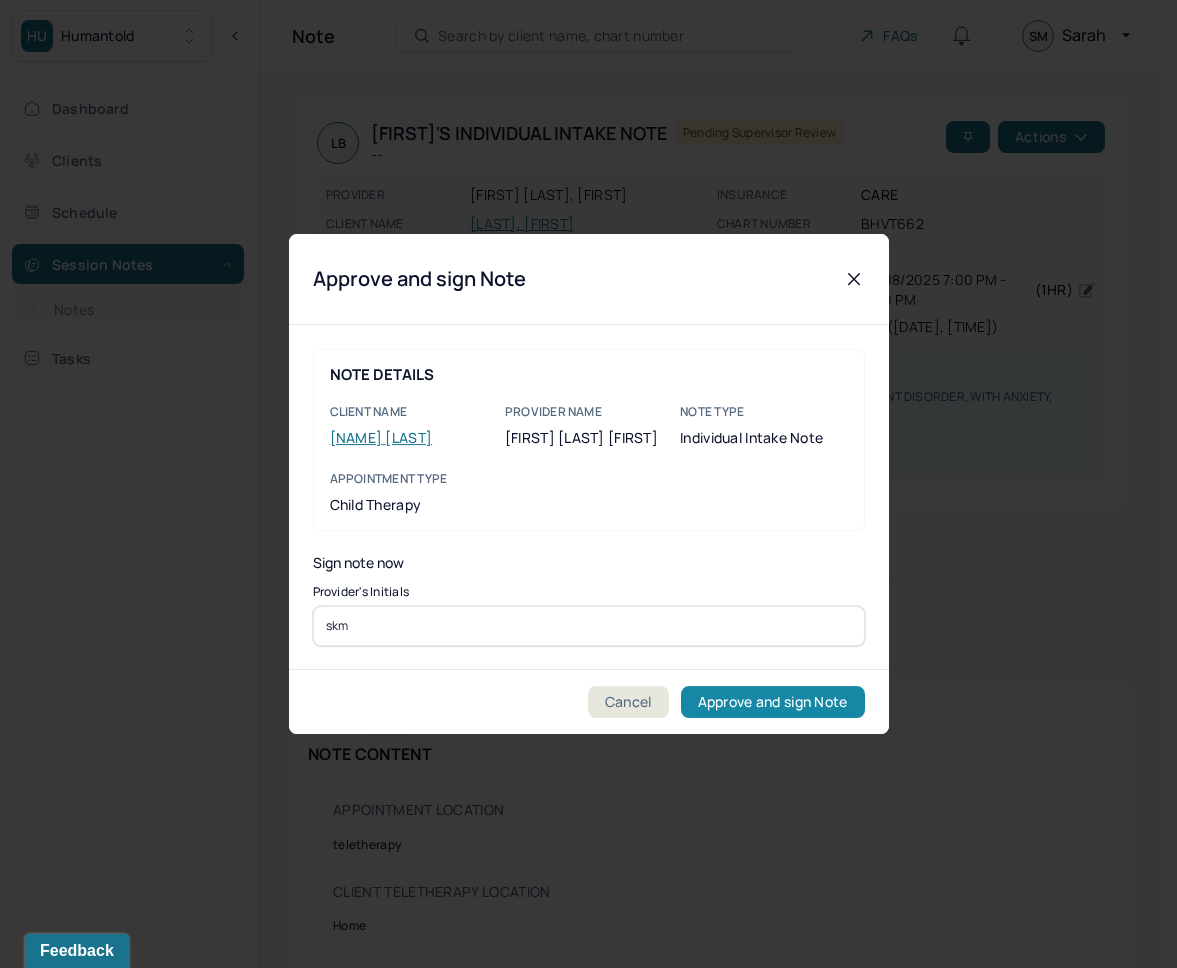type on "skm" 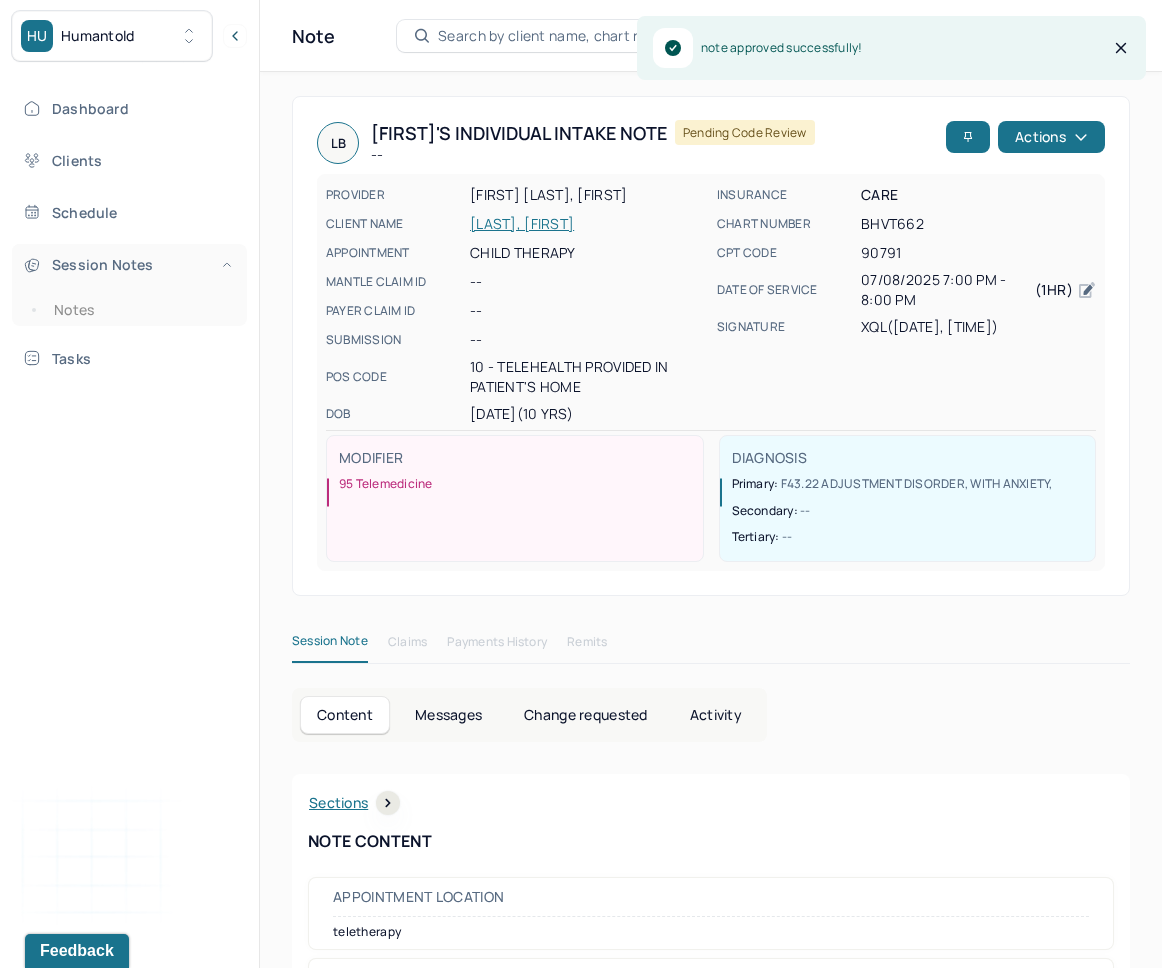 click on "Session Notes" at bounding box center (128, 264) 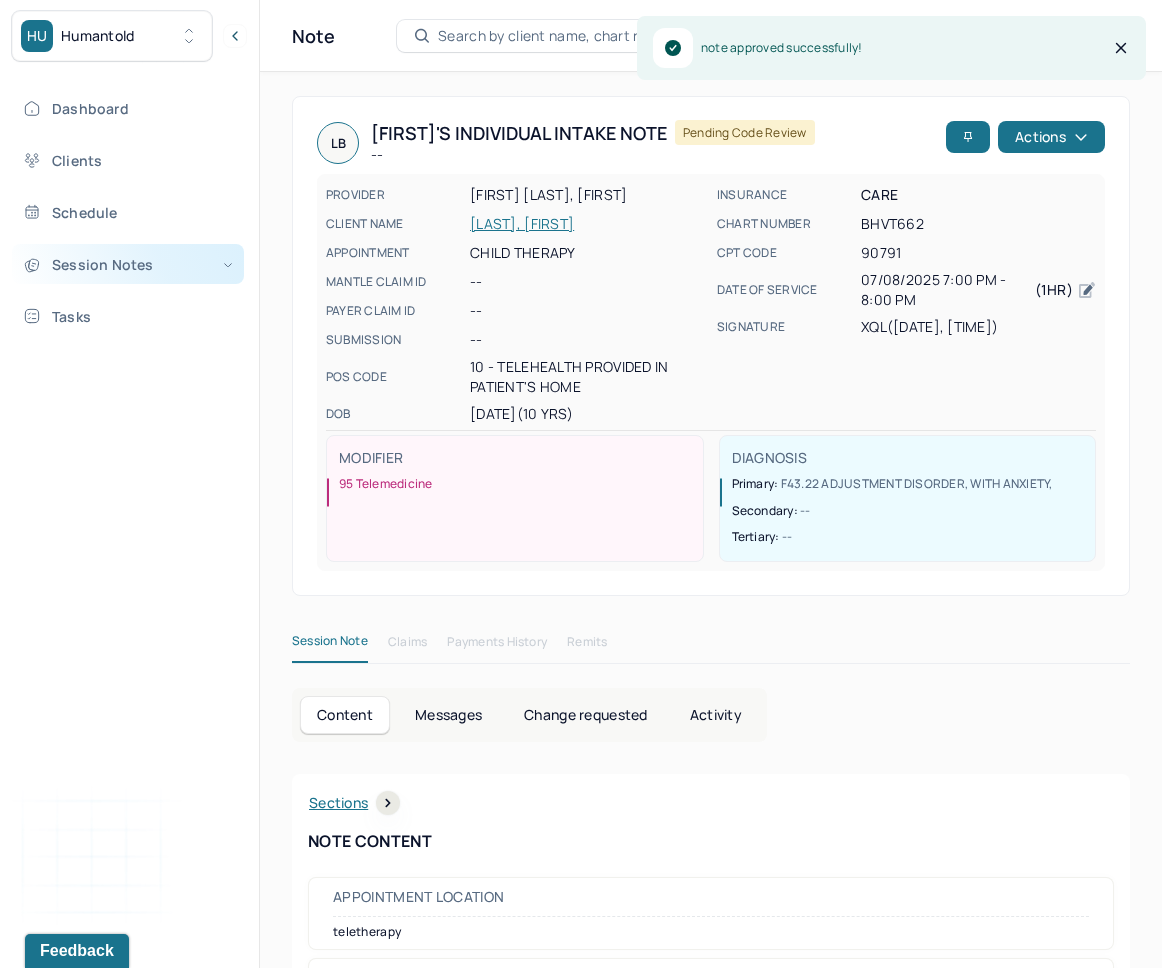 click on "Session Notes" at bounding box center [128, 264] 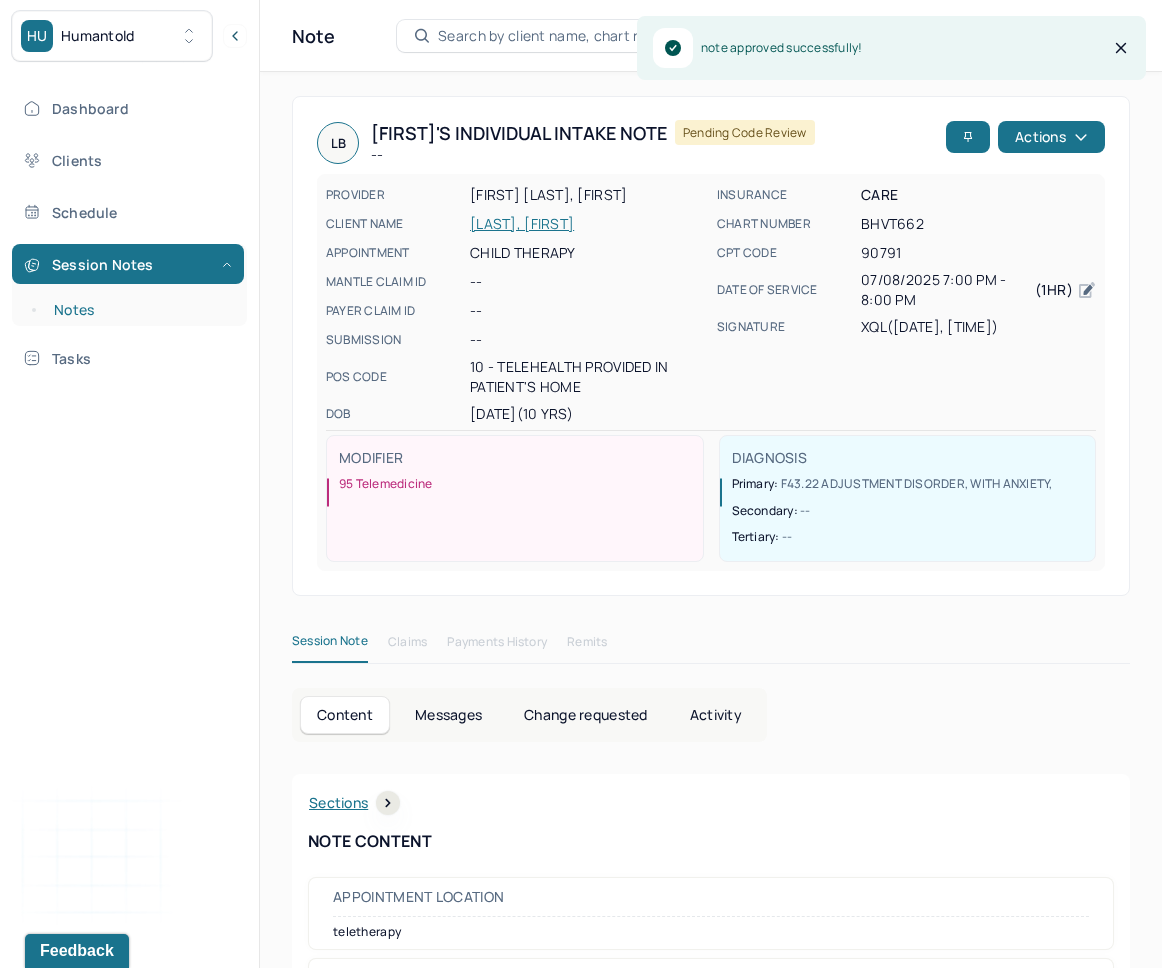 click on "Notes" at bounding box center (139, 310) 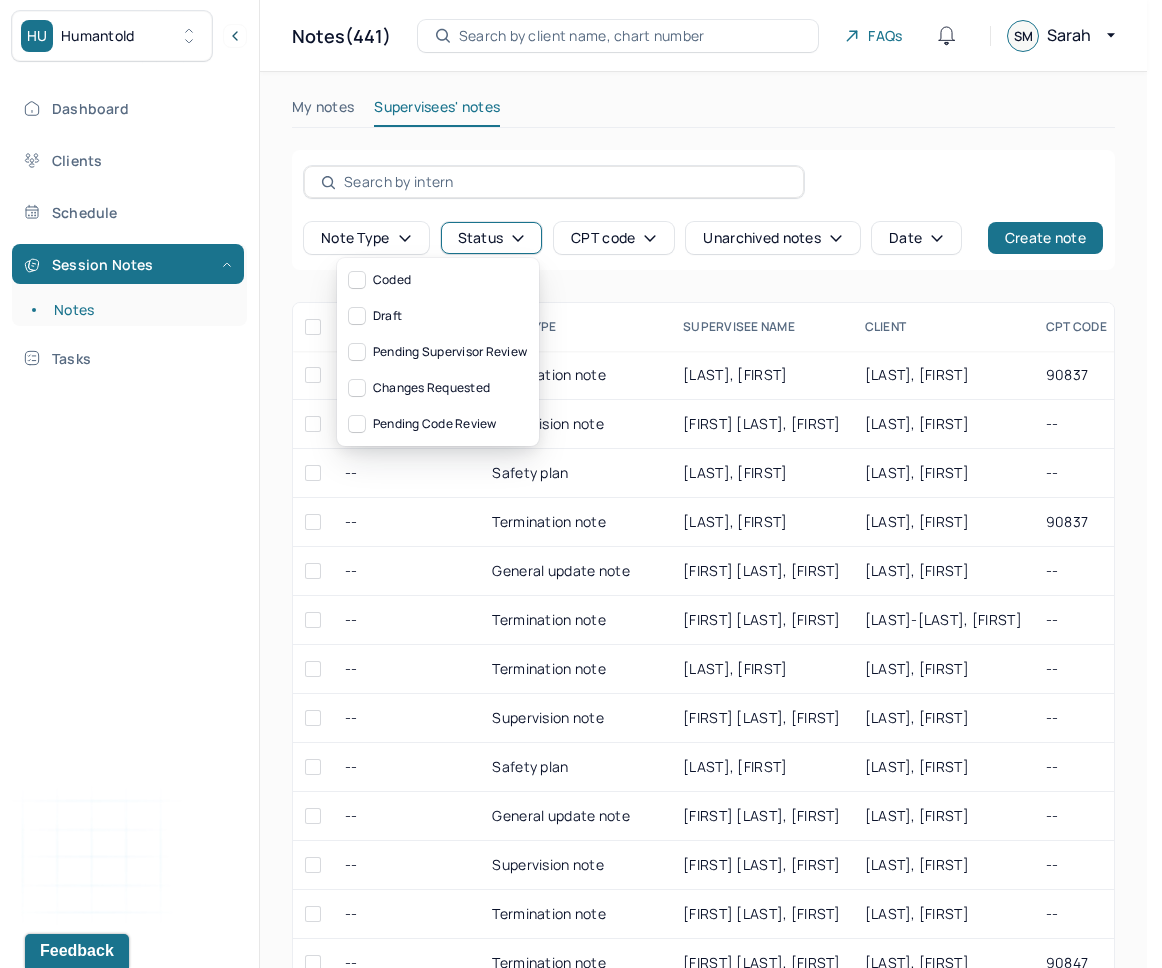 click on "Status" at bounding box center [492, 238] 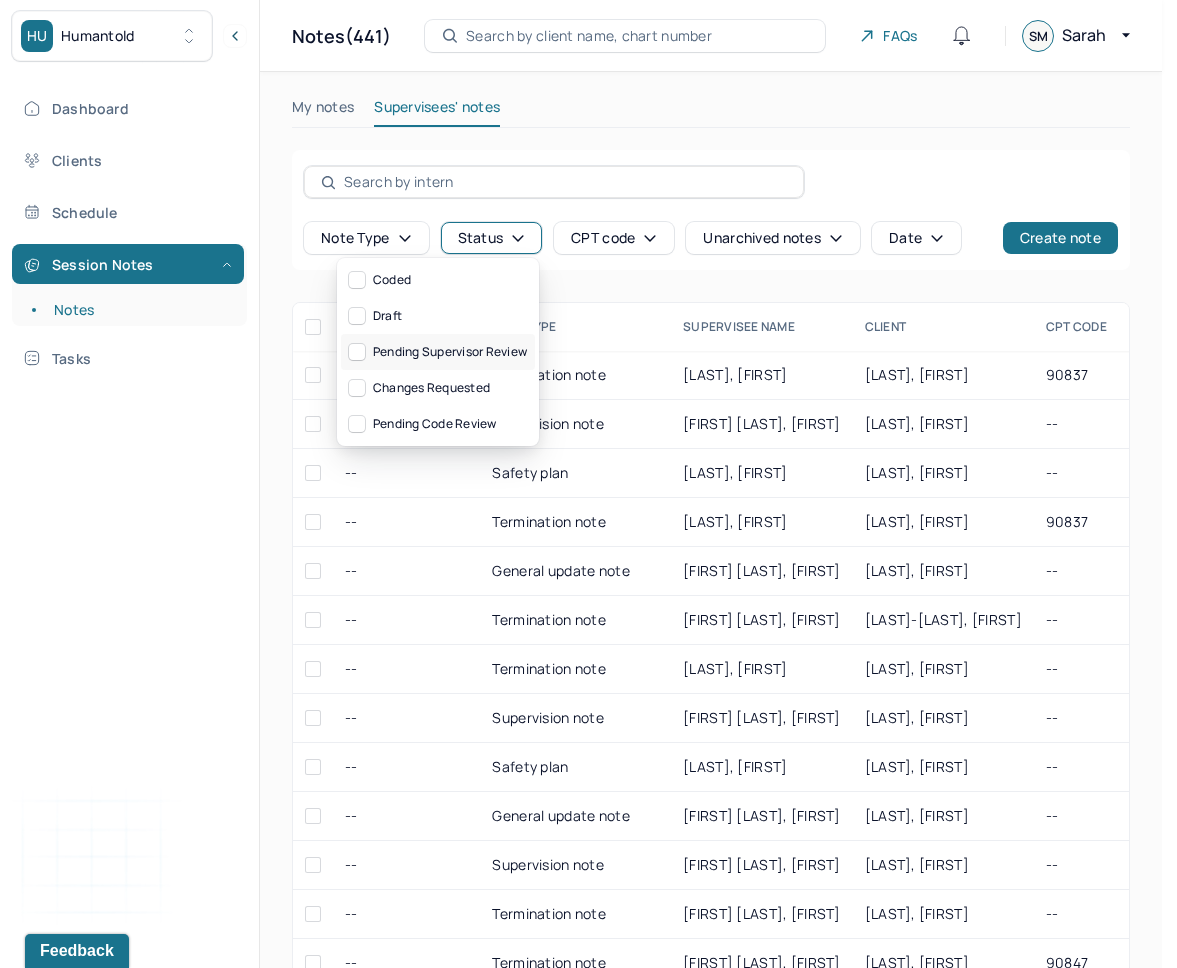 click on "Pending supervisor review" at bounding box center [438, 352] 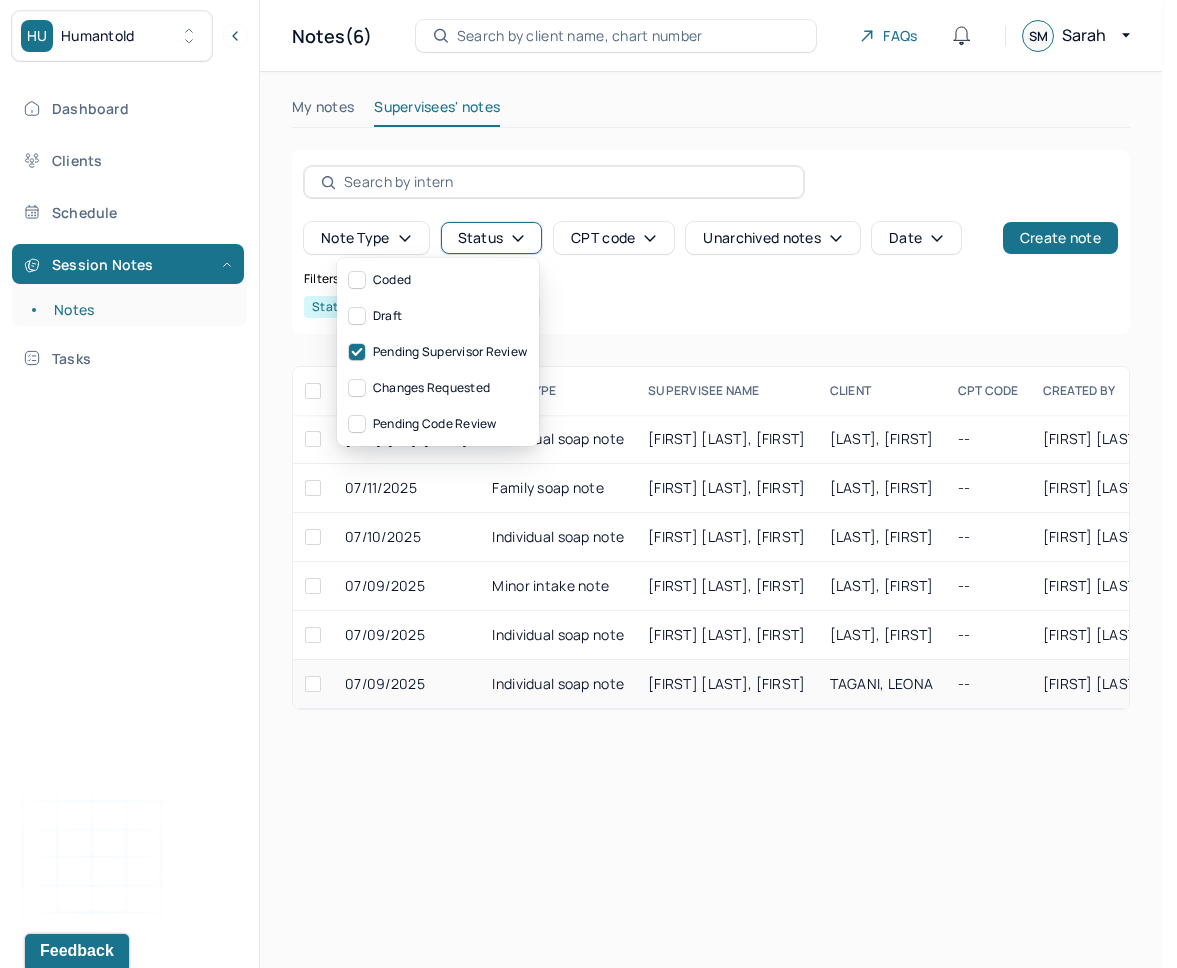 click on "Individual soap note" at bounding box center [558, 684] 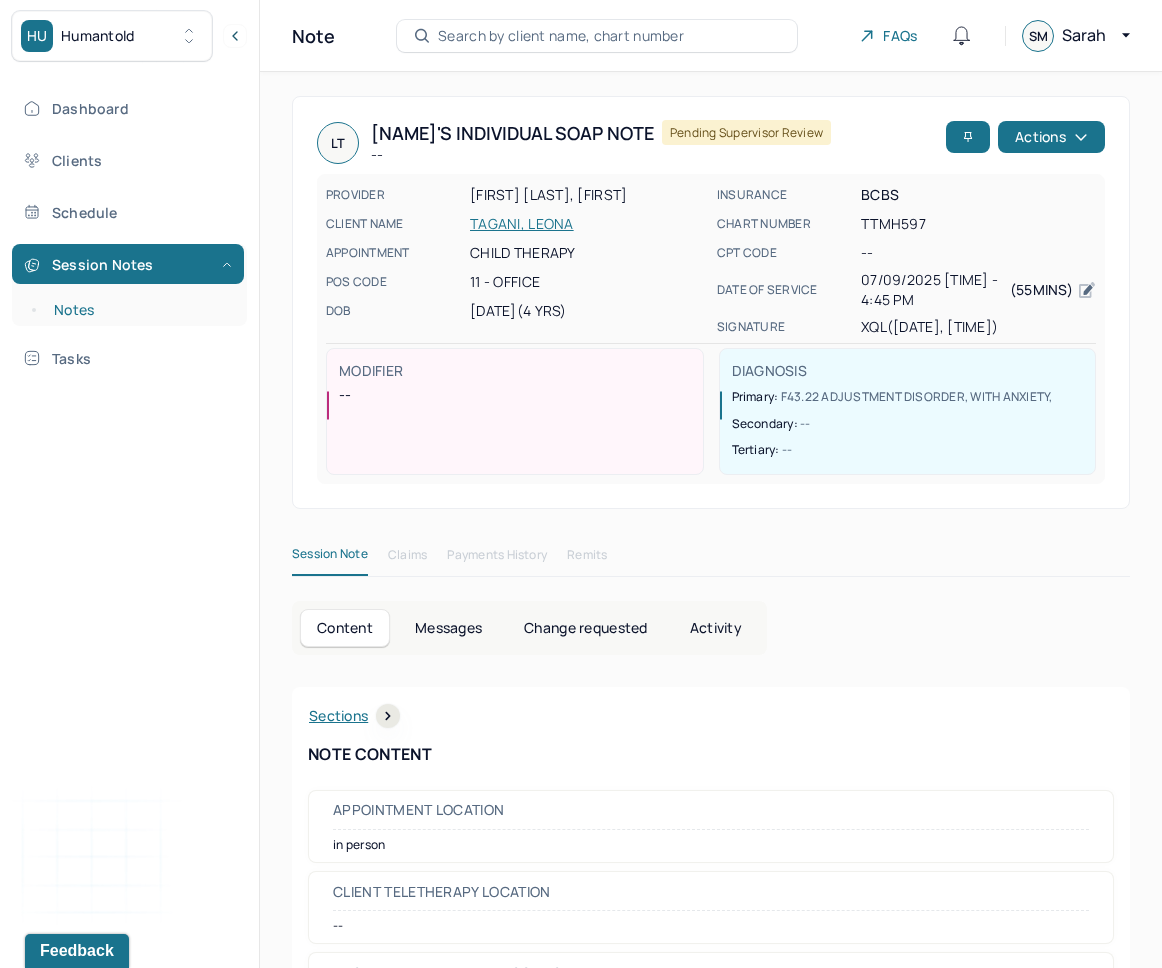 click on "Notes" at bounding box center [139, 310] 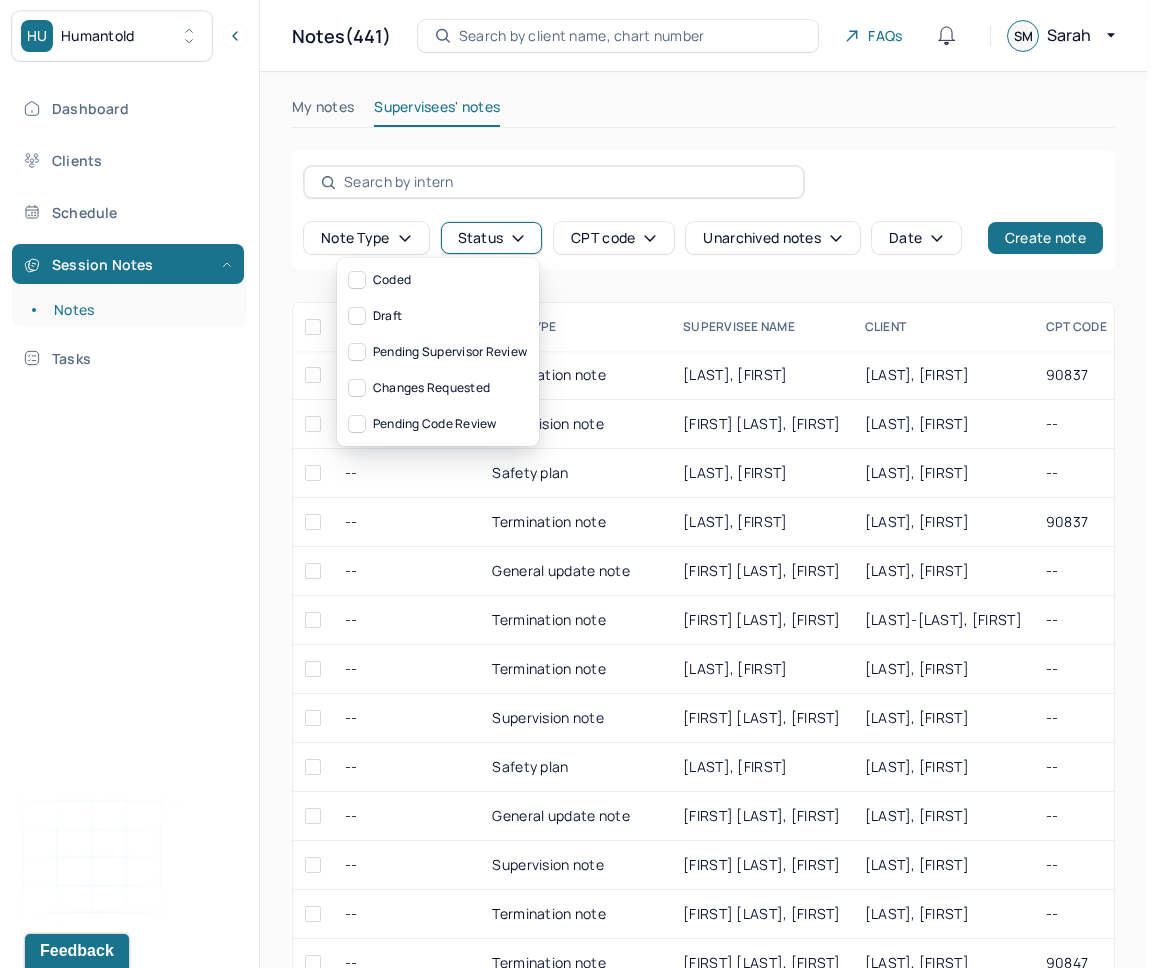 click on "Status" at bounding box center (492, 238) 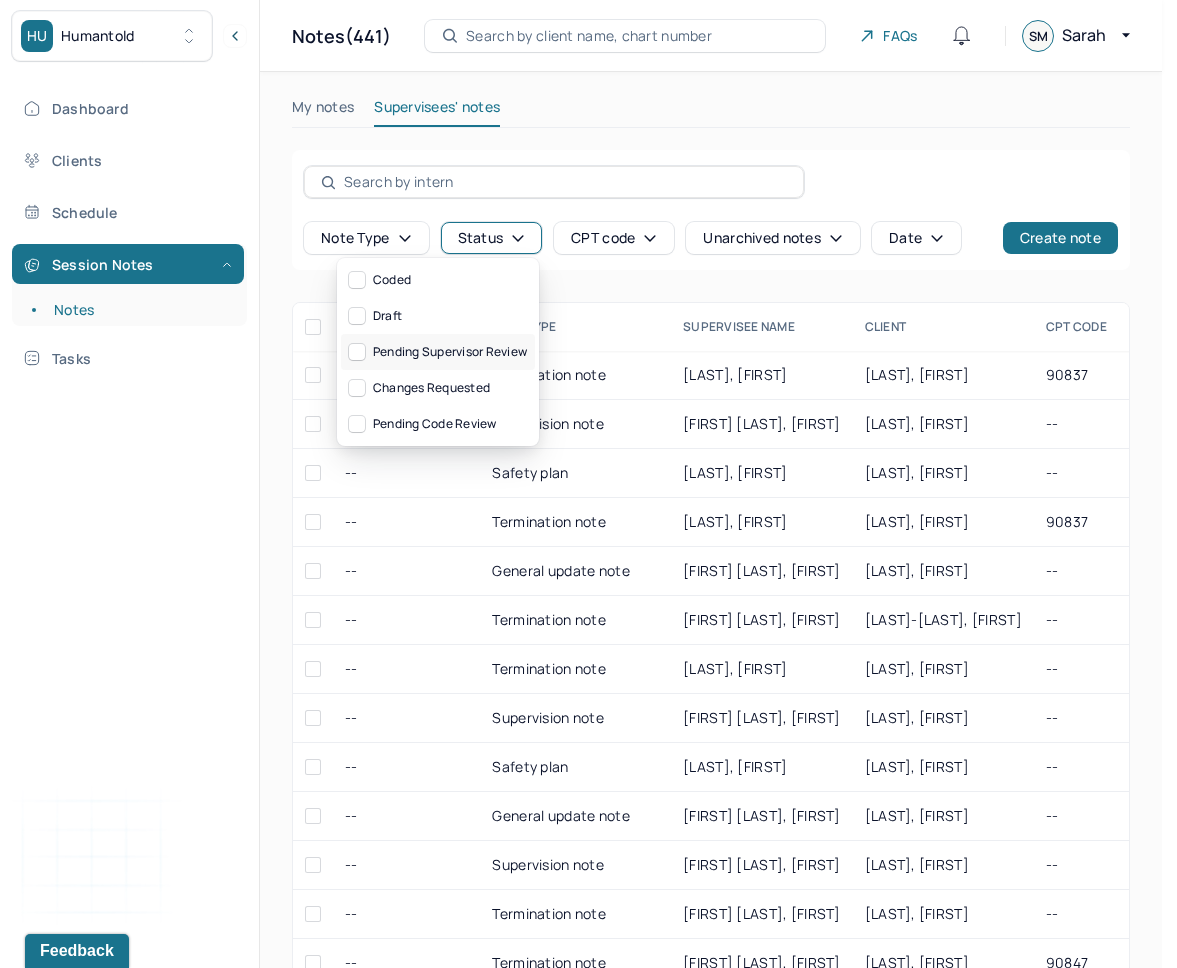 click on "Pending supervisor review" at bounding box center (438, 352) 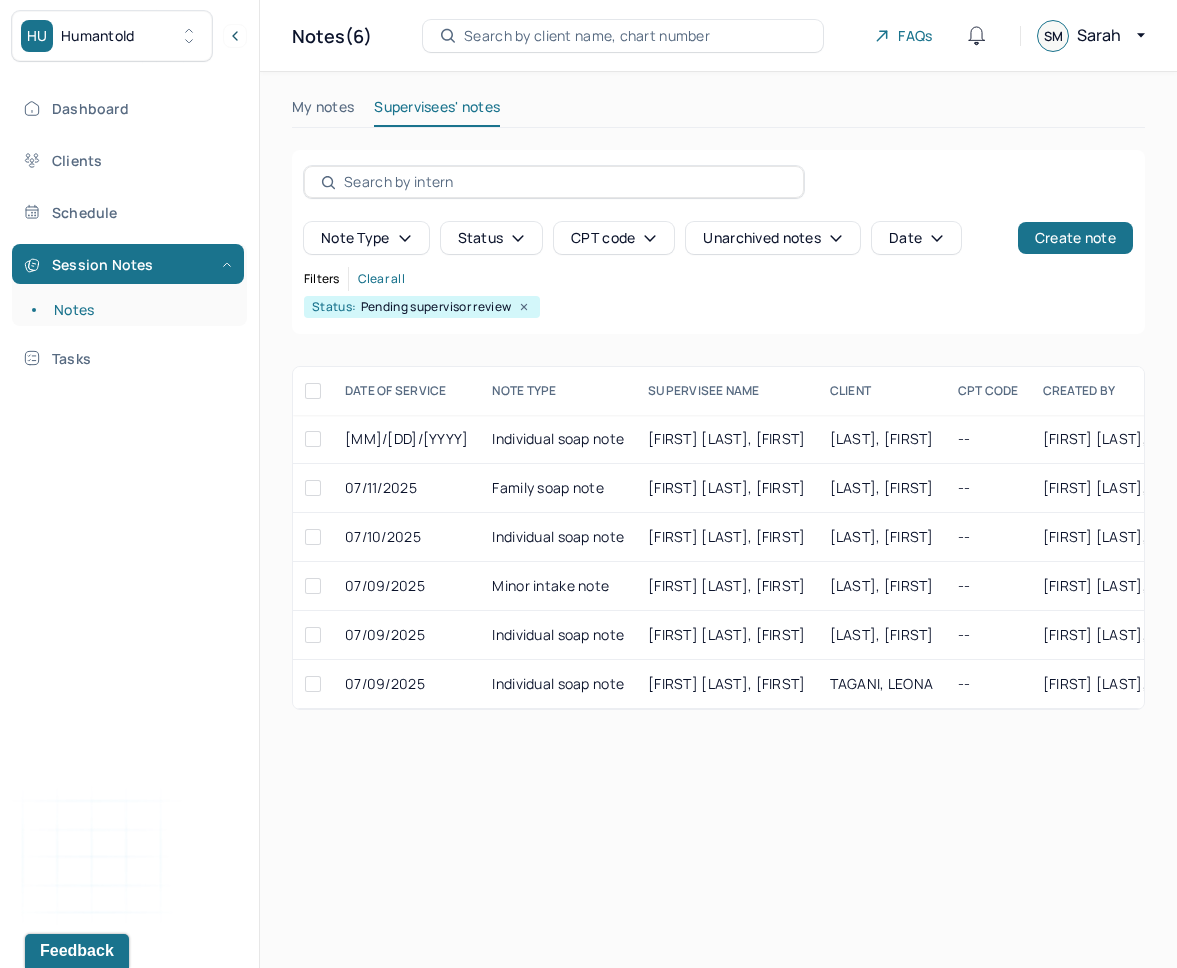 click on "Notes(6)   Search by client name, chart number     FAQs     SM Sarah   My notes     Supervisees' notes     Note type     Status     CPT code     Unarchived notes     Date     Create note   Filters   Clear all   Status: Pending supervisor review     DATE OF SERVICE NOTE TYPE SUPERVISEE NAME Client CPT CODE CREATED BY CREATED ON STATUS INSURANCE PROVIDER 07/12/2025 Individual soap note XIA QIAN LI, AMY CASSIDY, JAMES -- XIA QIAN LI, AMY 07/12/2025 Pending supervisor review CARE     07/11/2025 Family soap note XIA QIAN LI, AMY WU, XINYI -- XIA QIAN LI, AMY 07/12/2025 Pending supervisor review UHC     07/10/2025 Individual soap note XIA QIAN LI, AMY MISAR, KATHERINE -- XIA QIAN LI, AMY 07/10/2025 Pending supervisor review CARE     07/09/2025 Minor intake note XIA QIAN LI, AMY GUYARD, ZOE -- XIA QIAN LI, AMY 07/10/2025 Pending supervisor review BCBS     07/09/2025 Individual soap note XIA QIAN LI, AMY GOLDHUSH, TREVOR -- XIA QIAN LI, AMY 07/09/2025 Pending supervisor review CARE     07/09/2025 Individual soap note" at bounding box center (718, 484) 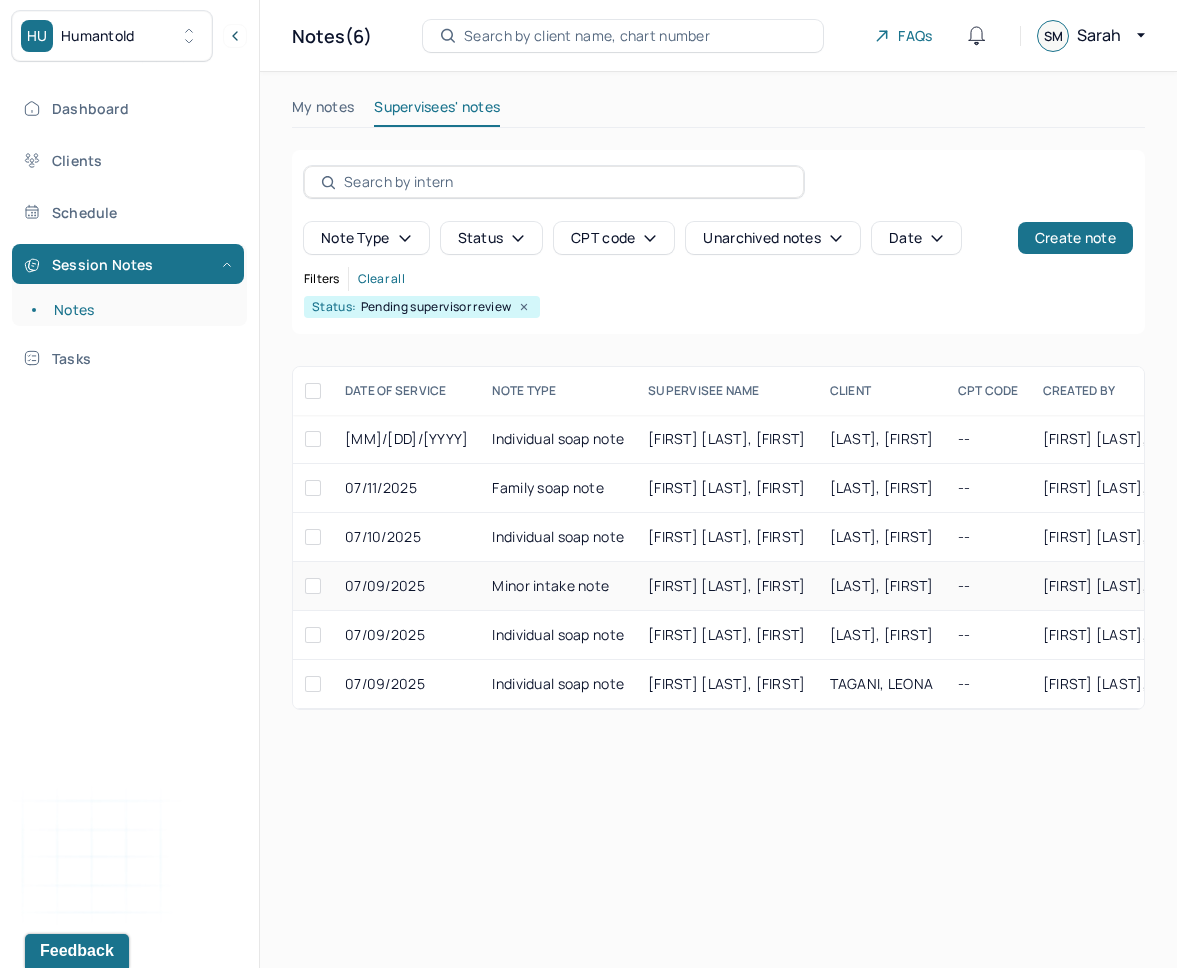 click at bounding box center (313, 586) 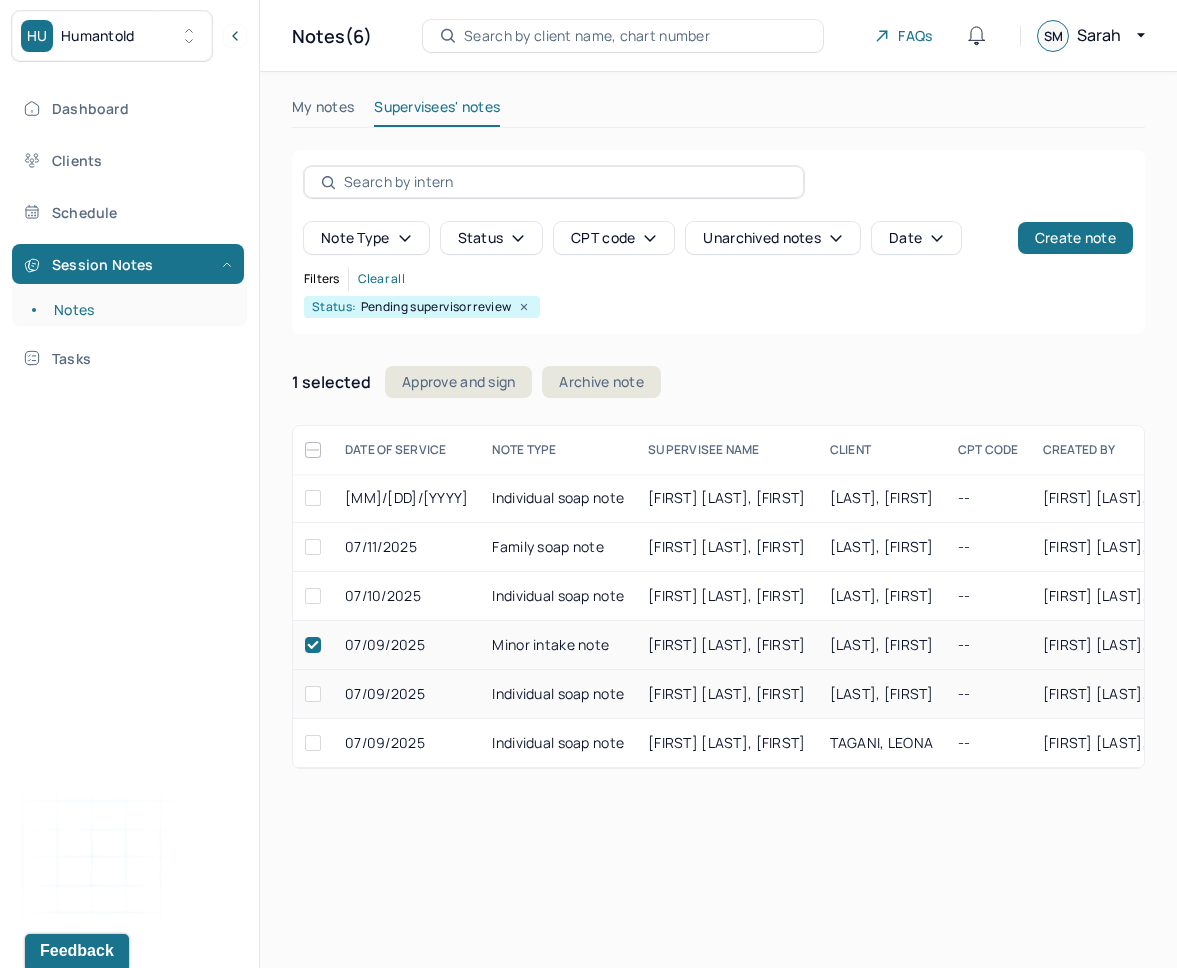 click at bounding box center (313, 694) 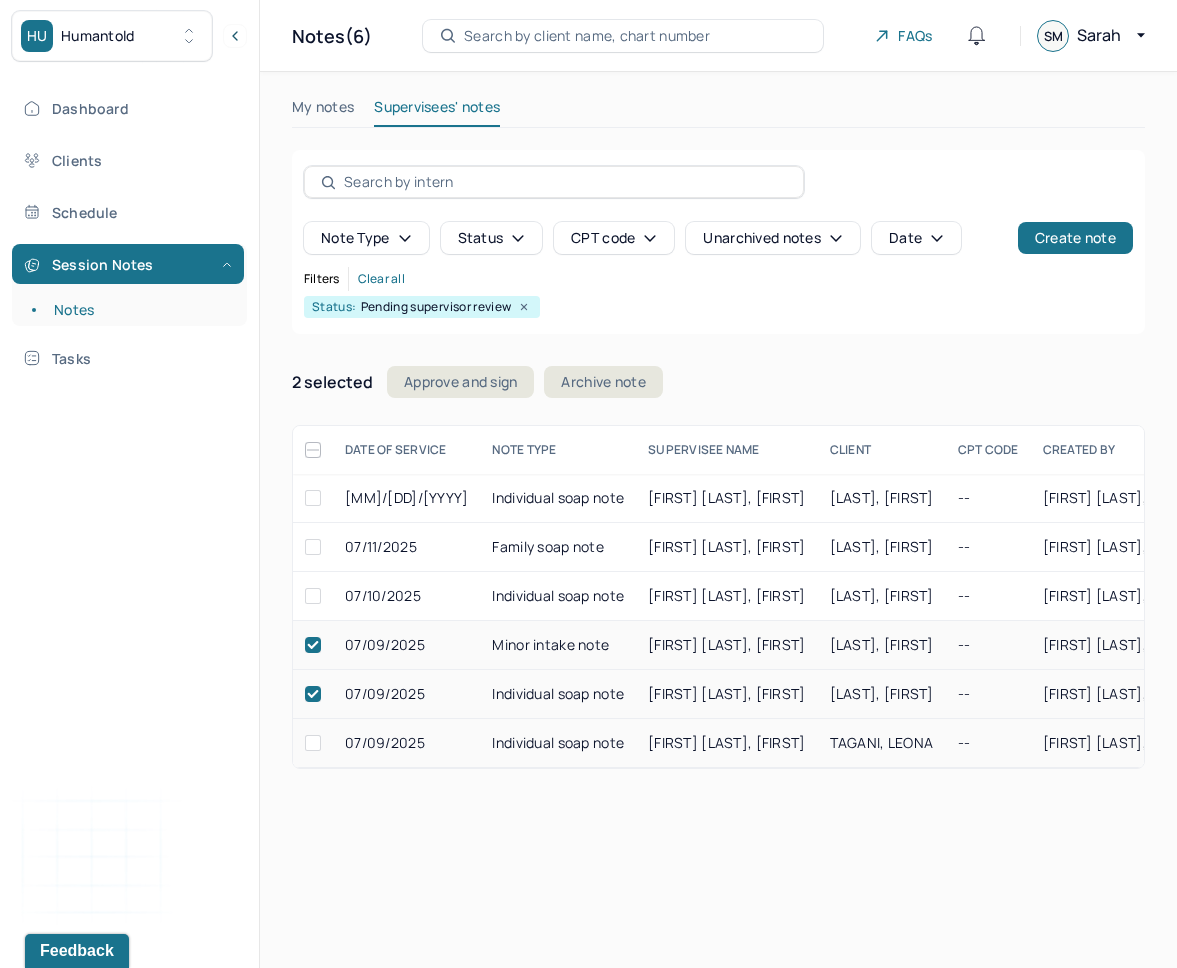 click at bounding box center [313, 743] 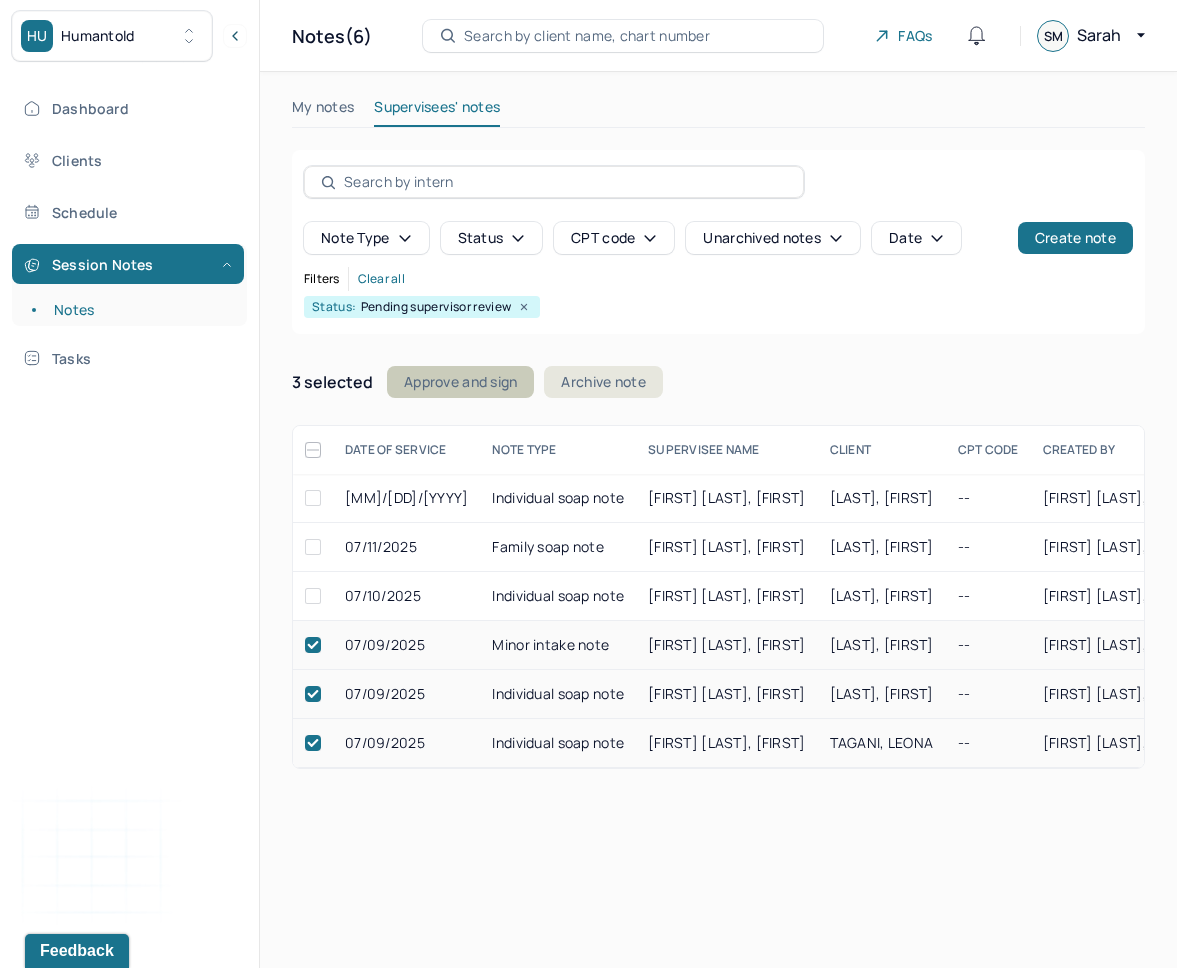 click on "Approve and sign" at bounding box center [460, 382] 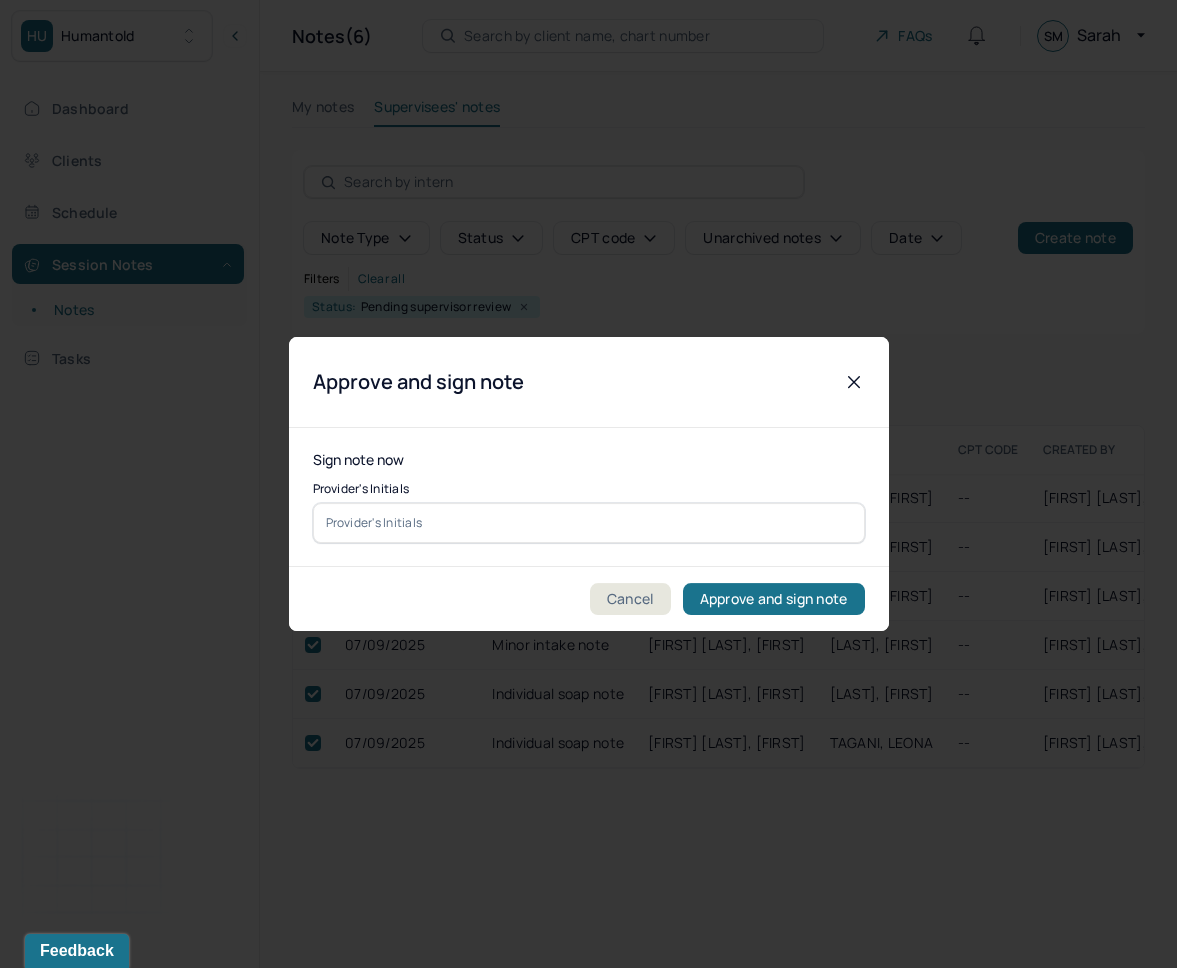 click on "Sign note now Provider's Initials" at bounding box center [589, 497] 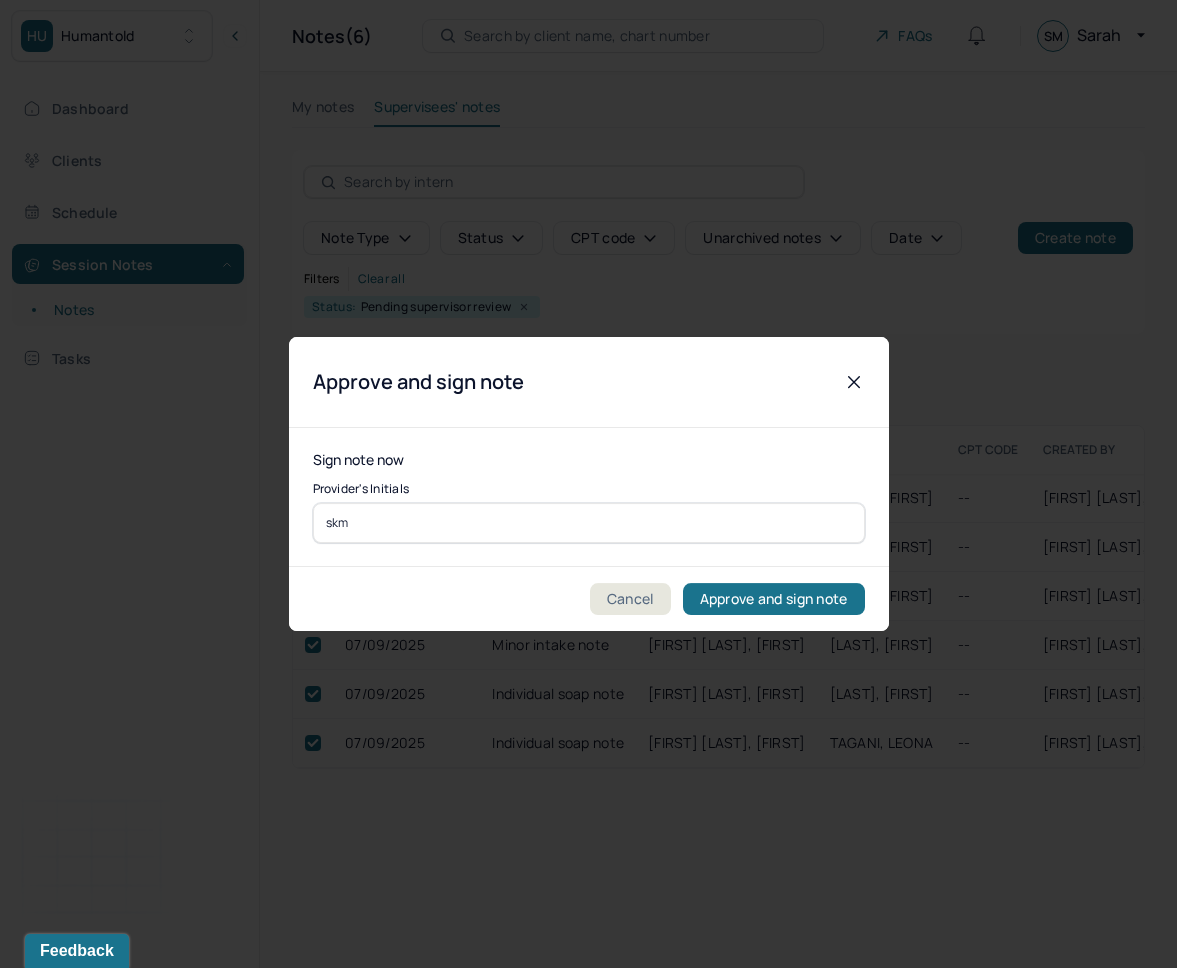 type on "skm" 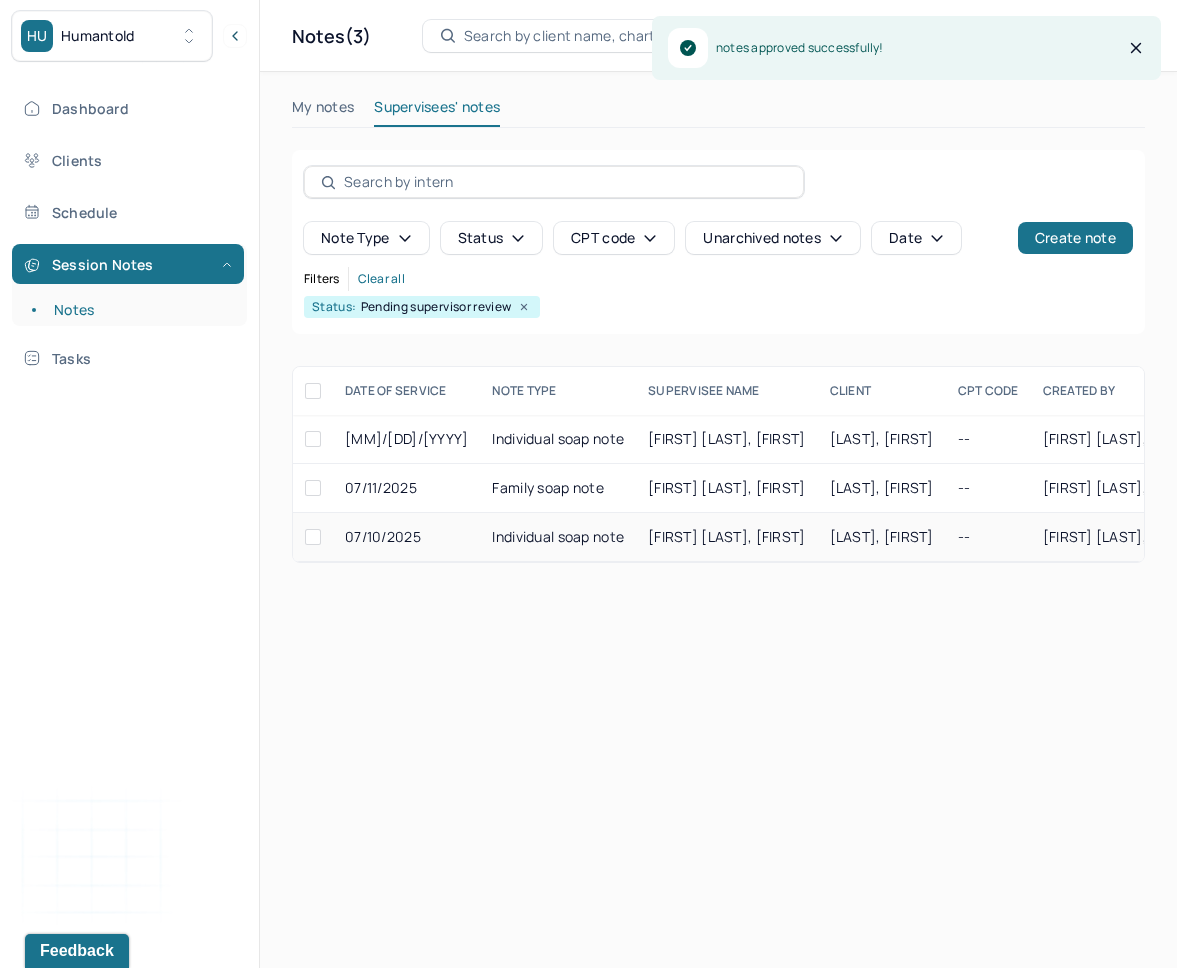 click on "XIA QIAN LI, AMY" at bounding box center [726, 536] 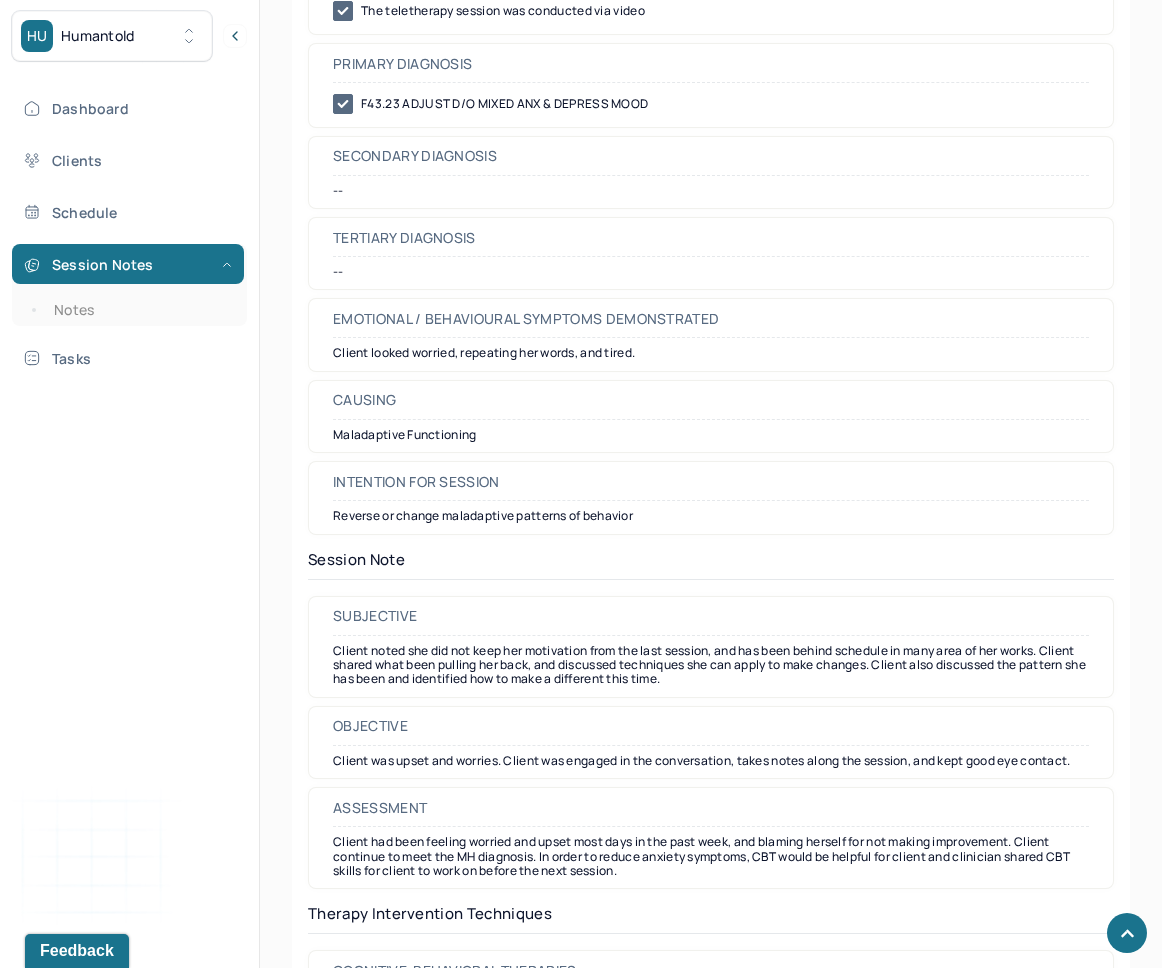 scroll, scrollTop: 1180, scrollLeft: 0, axis: vertical 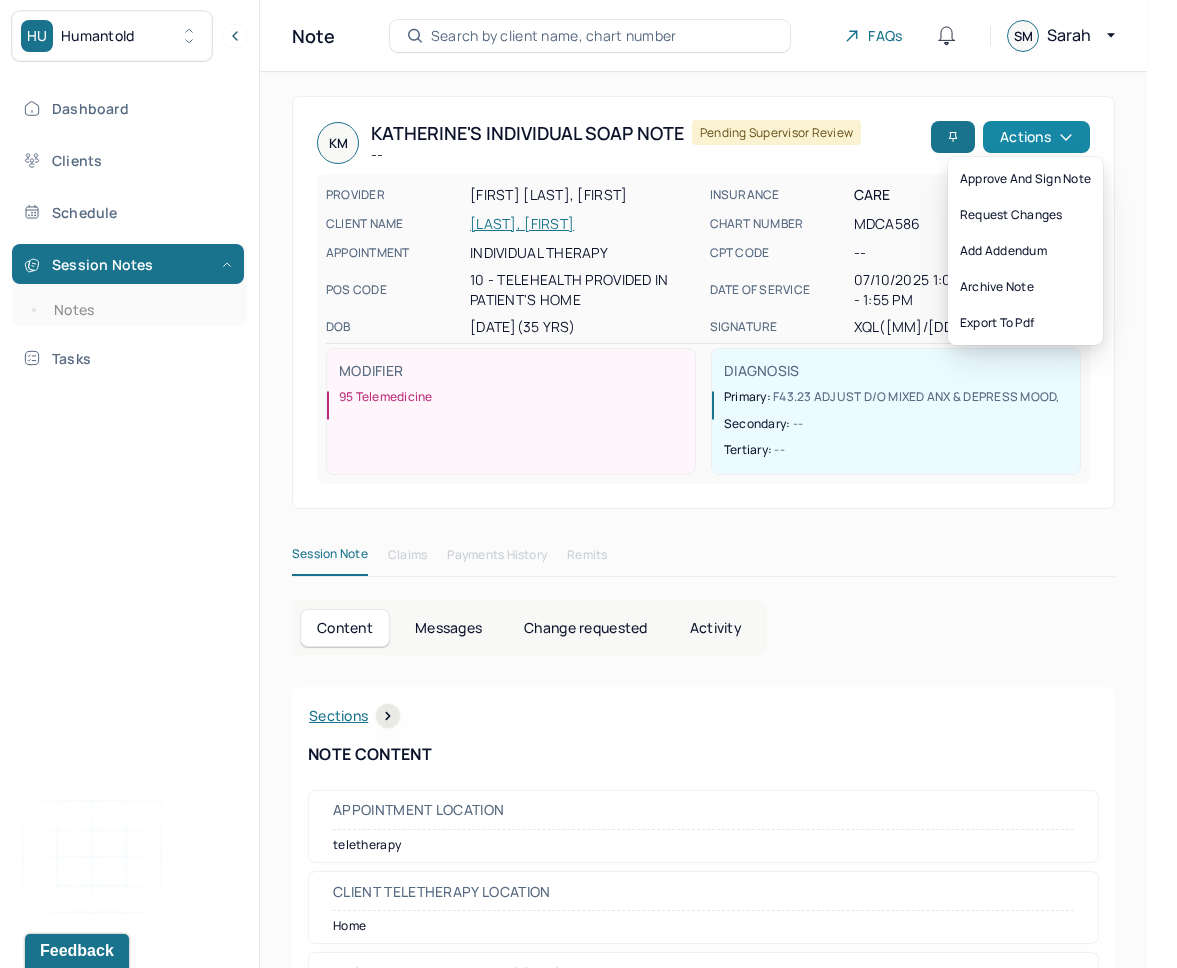 click on "Actions" at bounding box center (1036, 137) 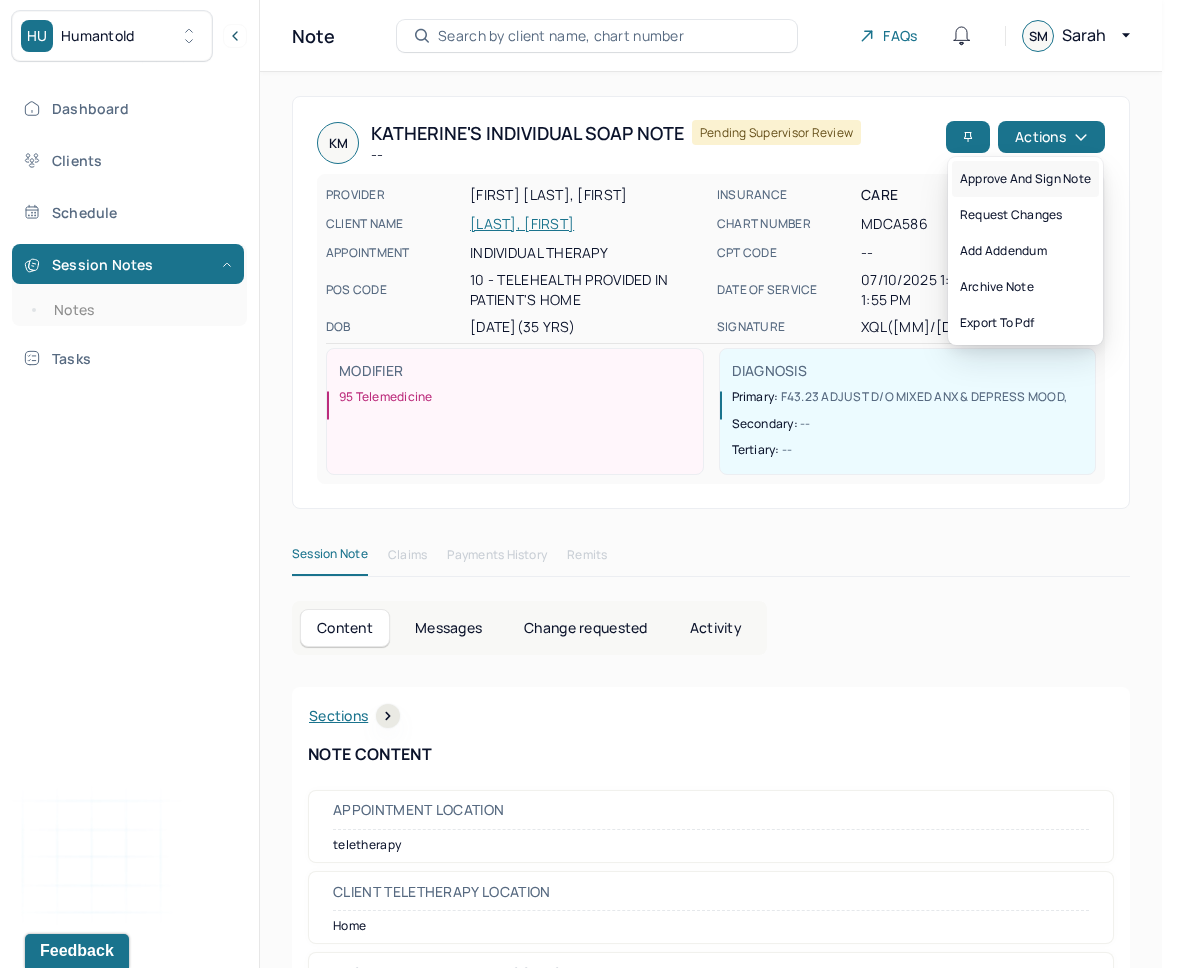 click on "Approve and sign note" at bounding box center (1025, 179) 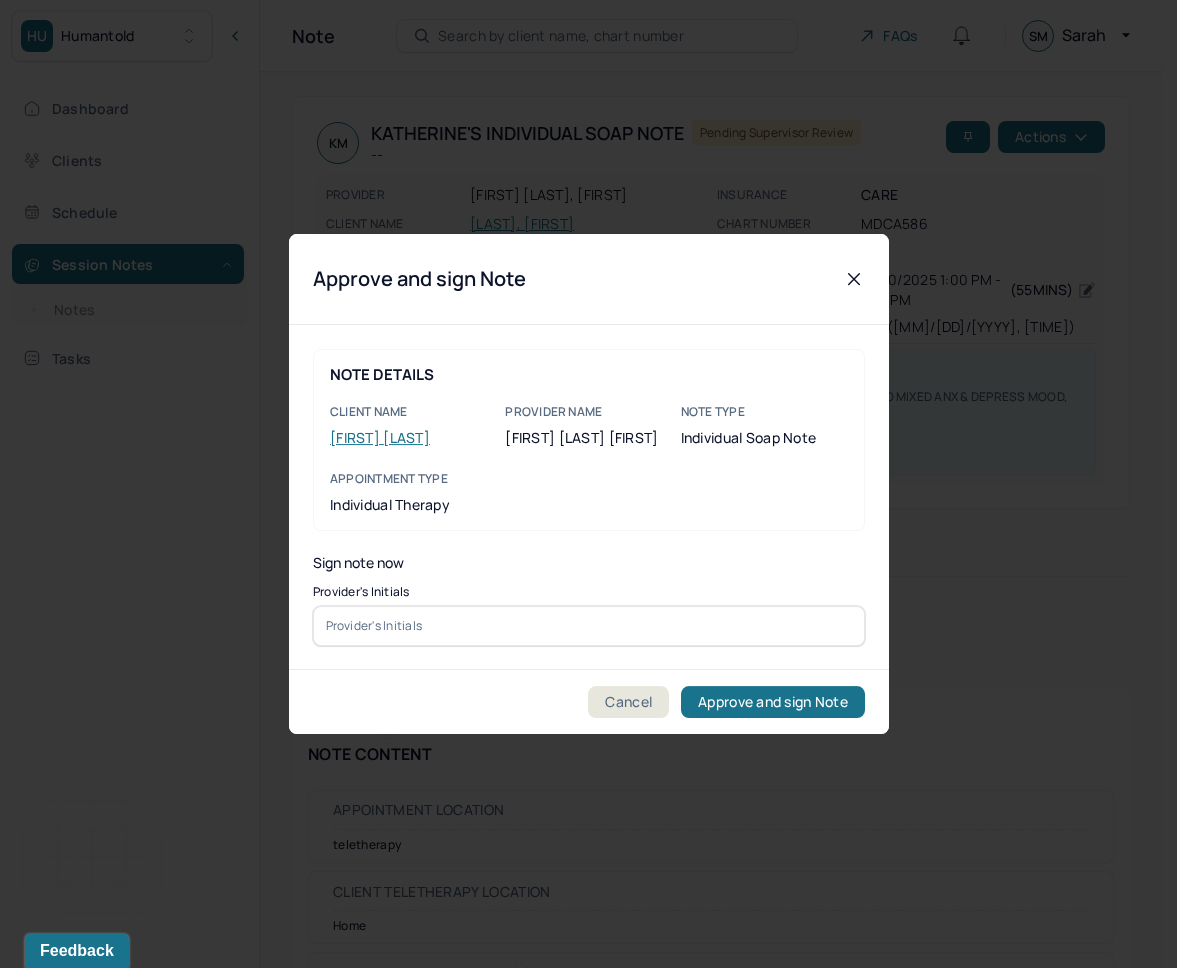click at bounding box center [589, 626] 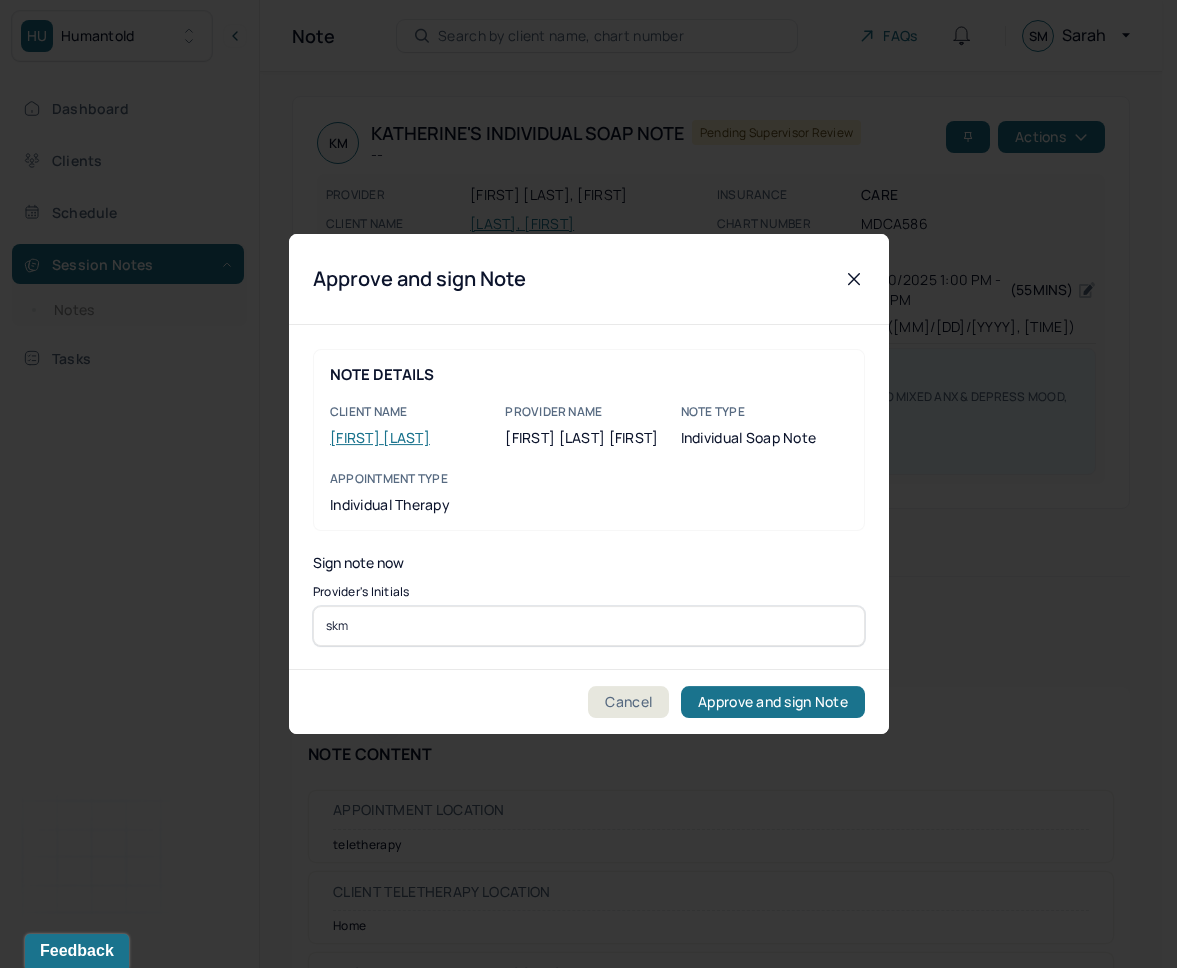 type on "skm" 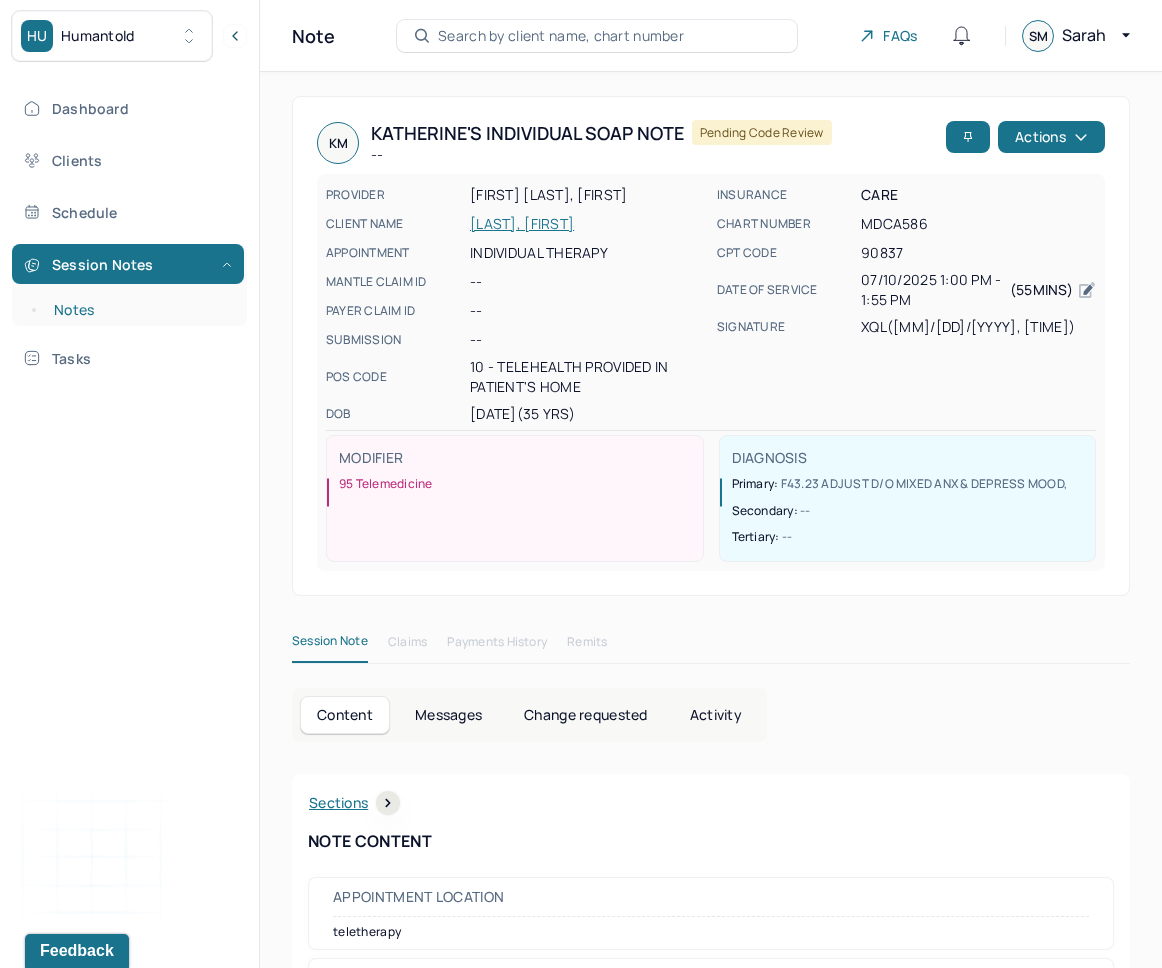 click on "Notes" at bounding box center (139, 310) 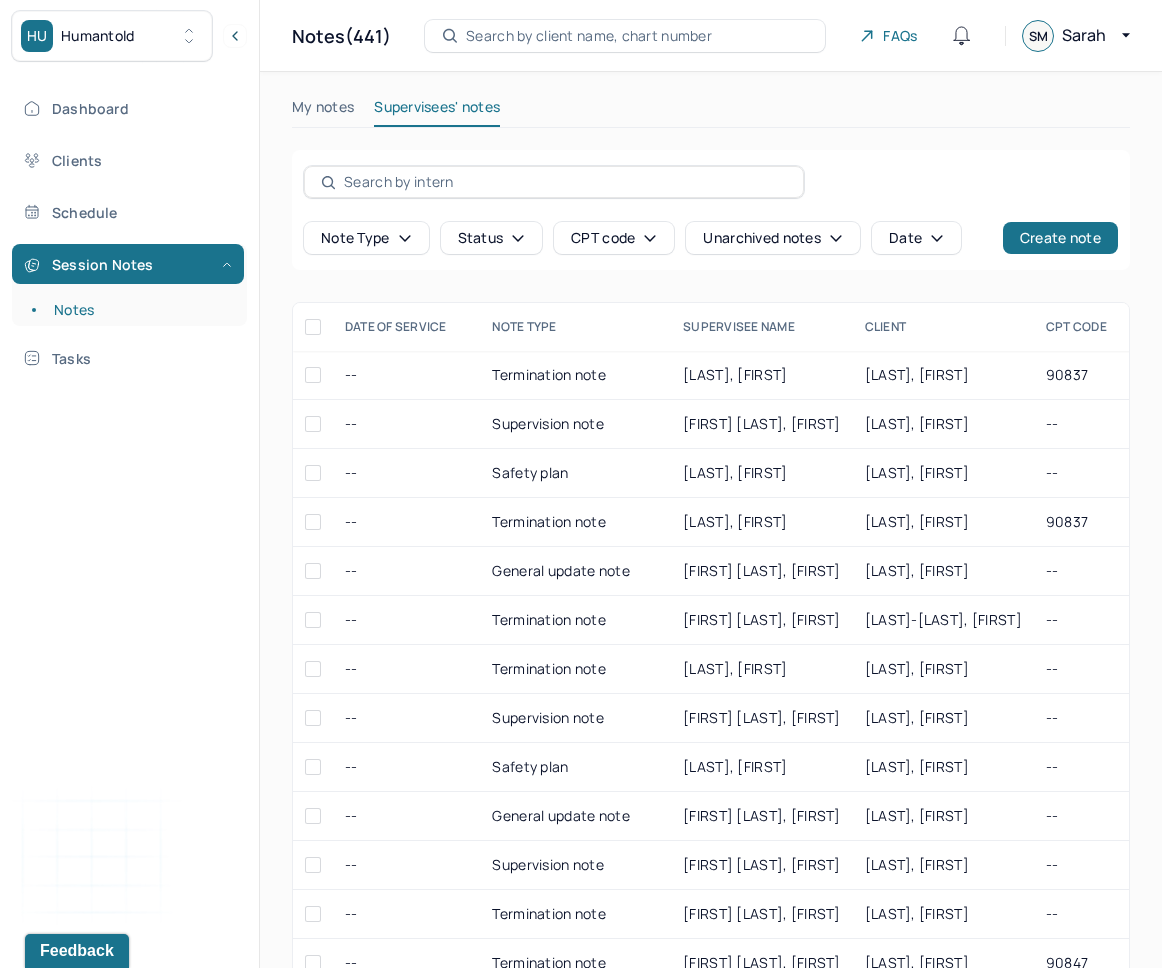 click on "Status" at bounding box center (492, 238) 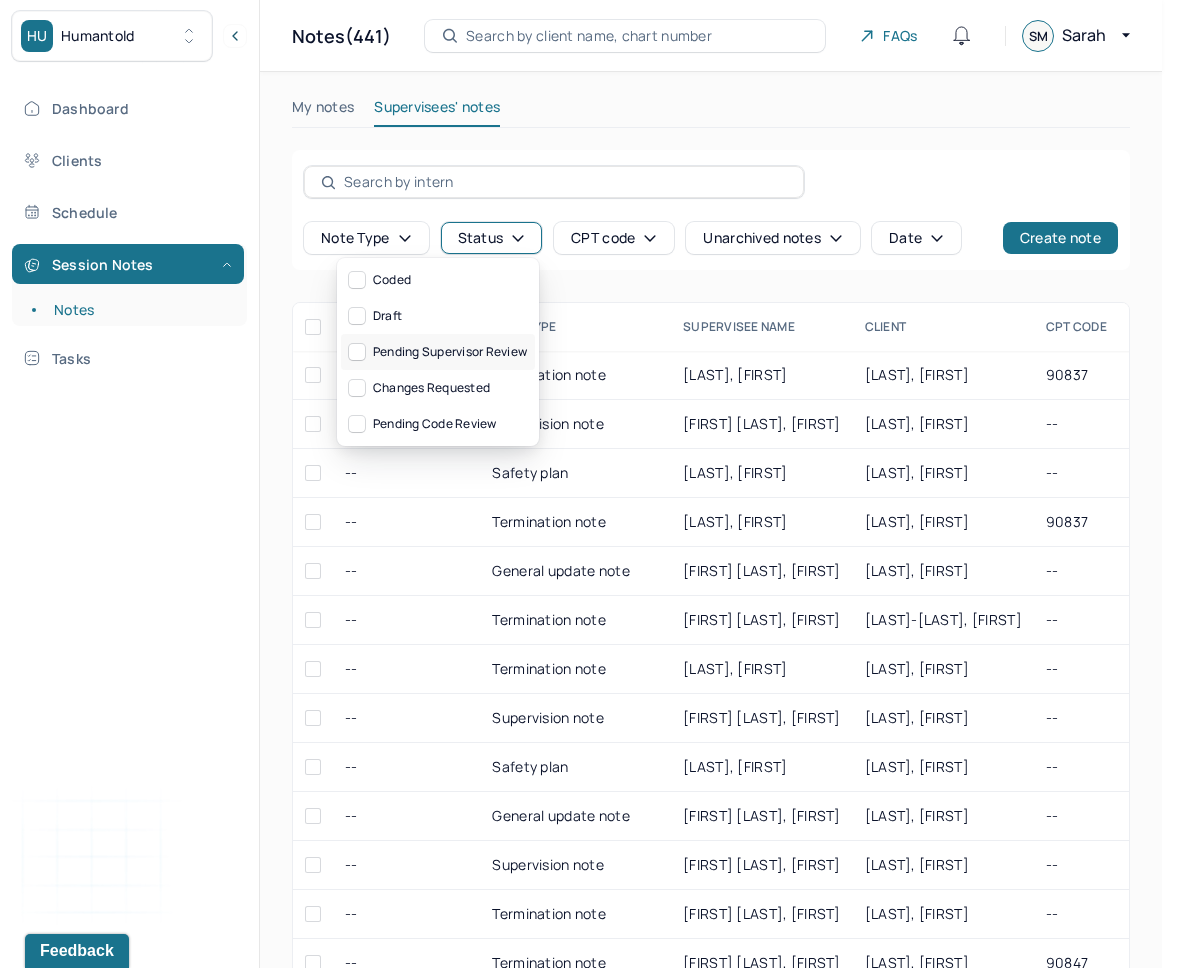 click on "Pending supervisor review" at bounding box center [438, 352] 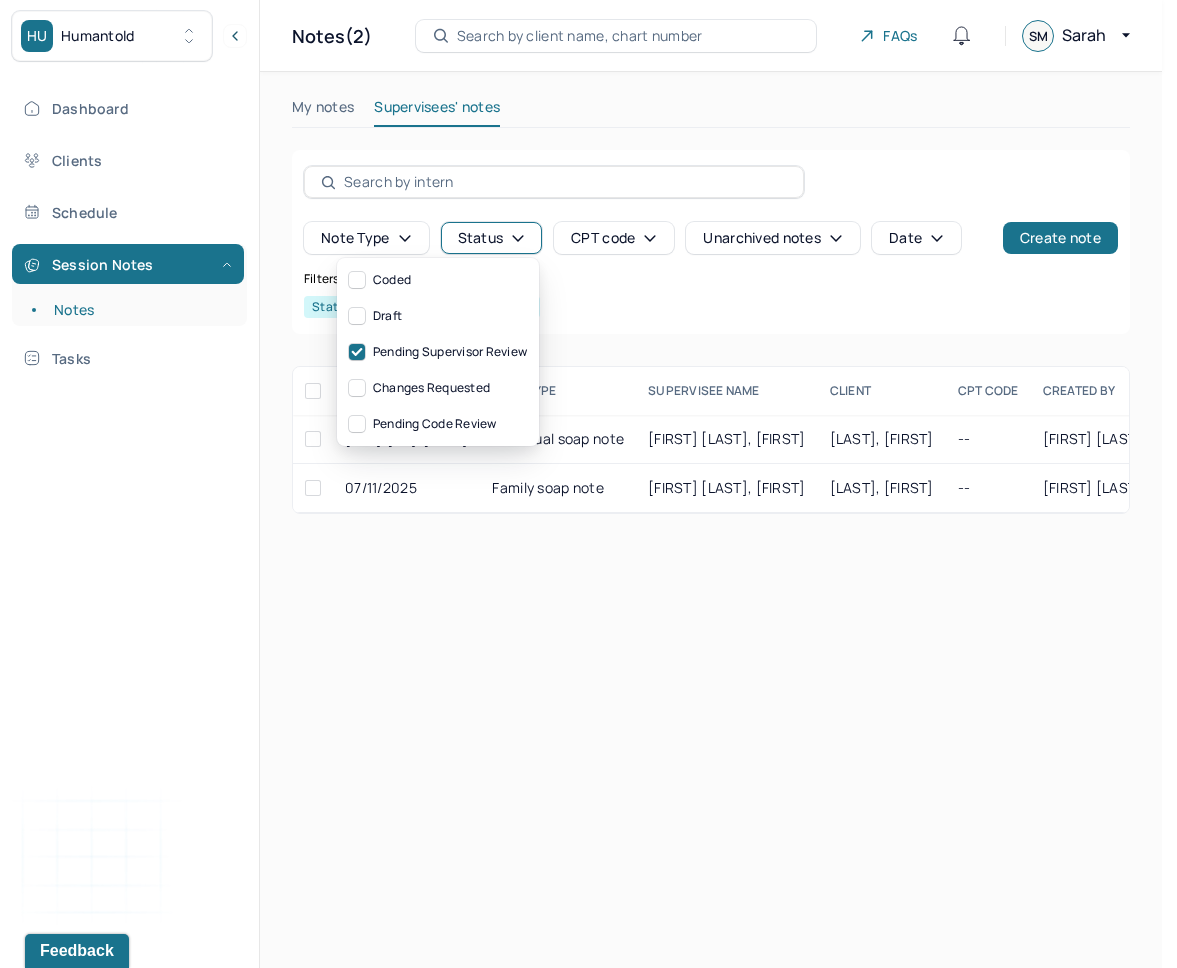 click on "Note type     Status     CPT code     Unarchived notes     Date     Create note   Filters   Clear all   Status: Pending supervisor review     DATE OF SERVICE NOTE TYPE SUPERVISEE NAME Client CPT CODE CREATED BY CREATED ON STATUS INSURANCE PROVIDER 07/12/2025 Individual soap note XIA QIAN LI, AMY CASSIDY, JAMES -- XIA QIAN LI, AMY 07/12/2025 Pending supervisor review CARE     07/11/2025 Family soap note XIA QIAN LI, AMY WU, XINYI -- XIA QIAN LI, AMY 07/12/2025 Pending supervisor review UHC     CASSIDY, JAMES Pending supervisor review   07/12/2025 Individual soap note Provider: XIA QIAN LI, AMY Created on: 07/12/2025   WU, XINYI Pending supervisor review   07/11/2025 Family soap note Provider: XIA QIAN LI, AMY Created on: 07/12/2025" at bounding box center [711, 332] 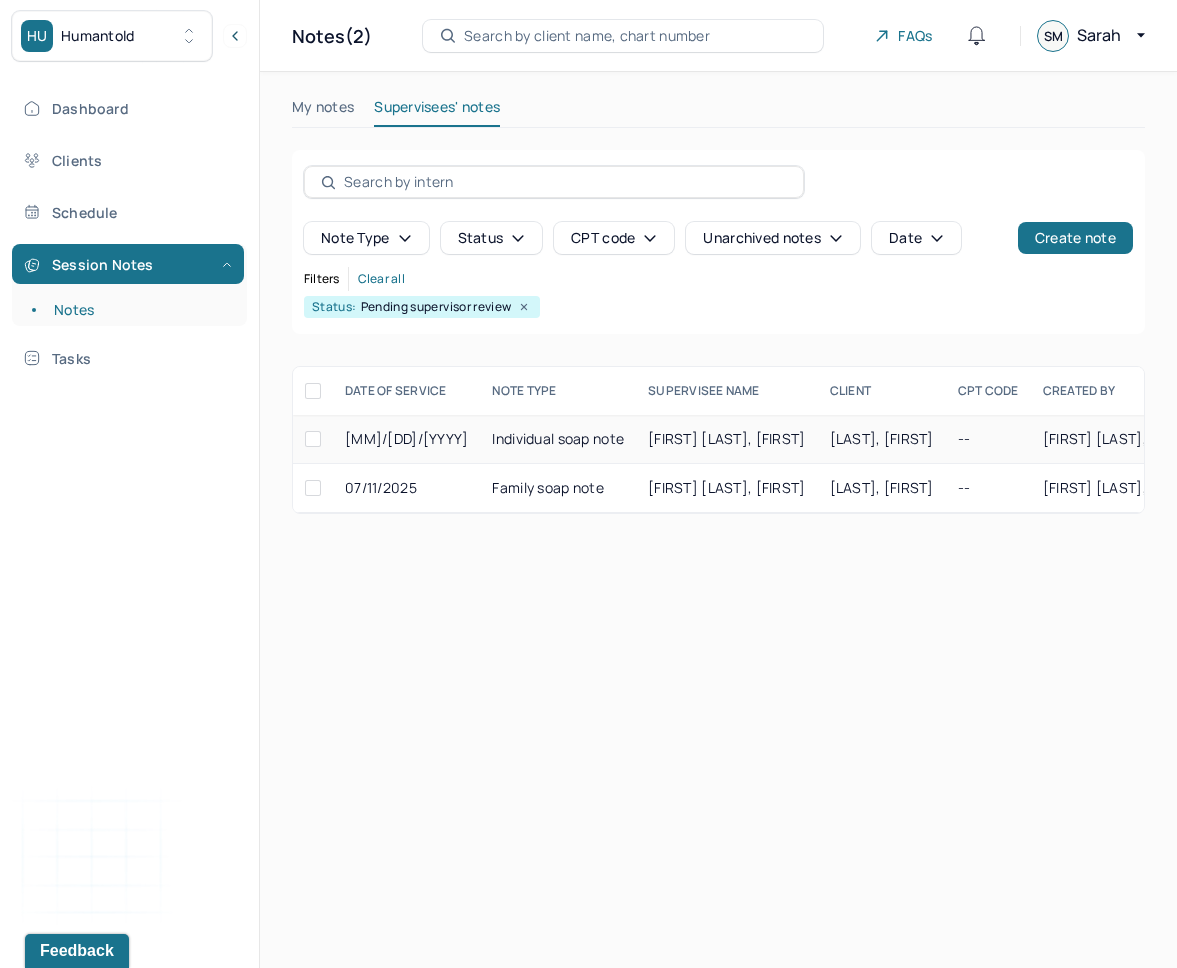 click on "Individual soap note" at bounding box center (558, 439) 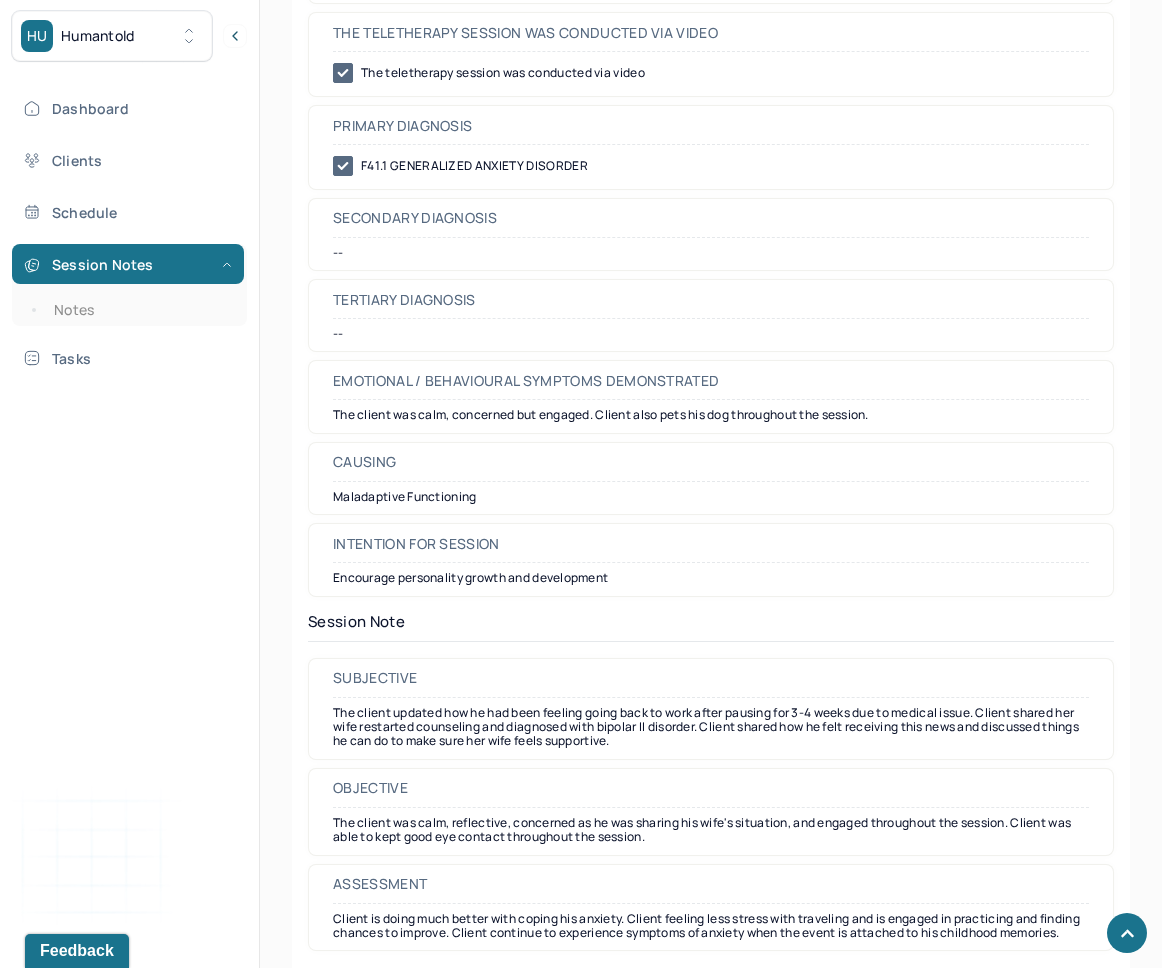 scroll, scrollTop: 1099, scrollLeft: 0, axis: vertical 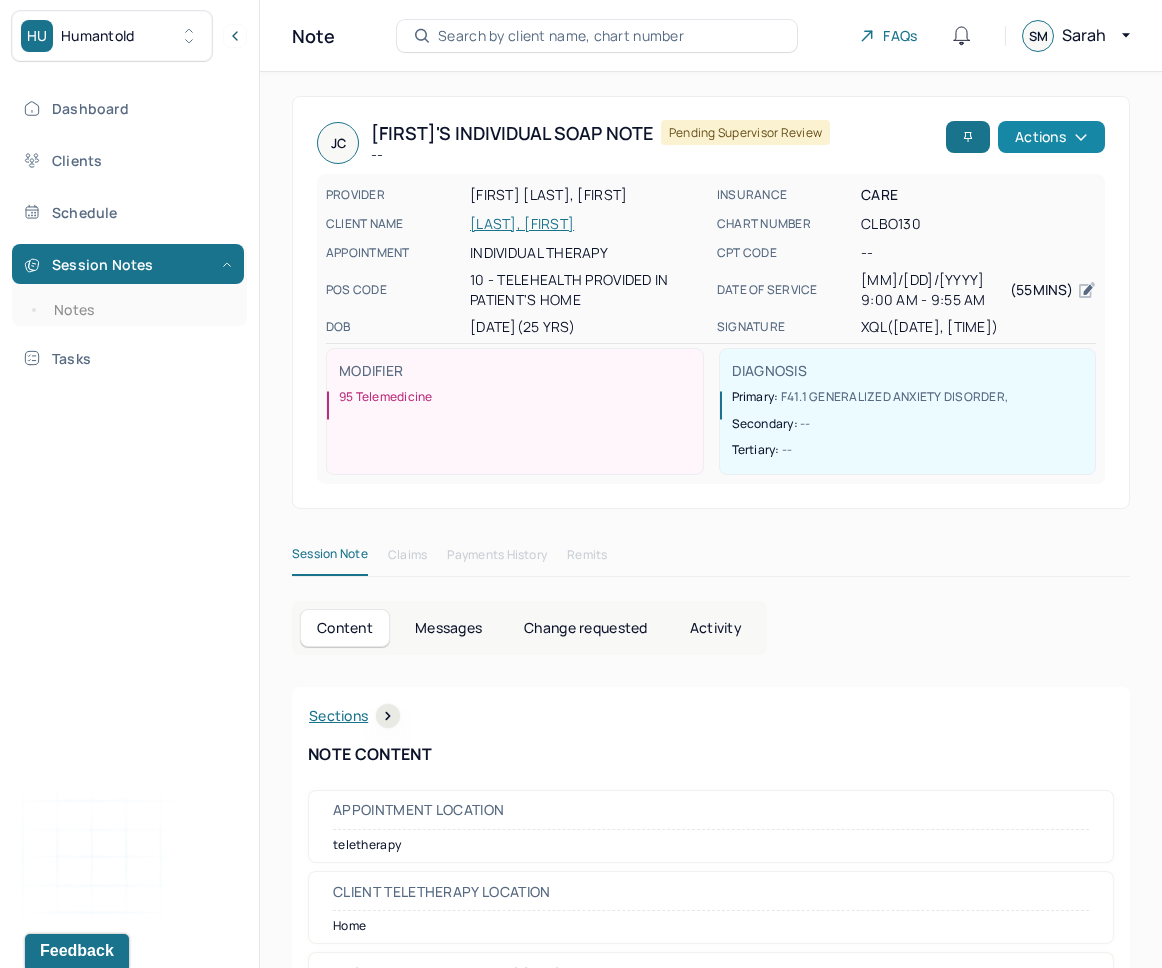 click on "Actions" at bounding box center [1051, 137] 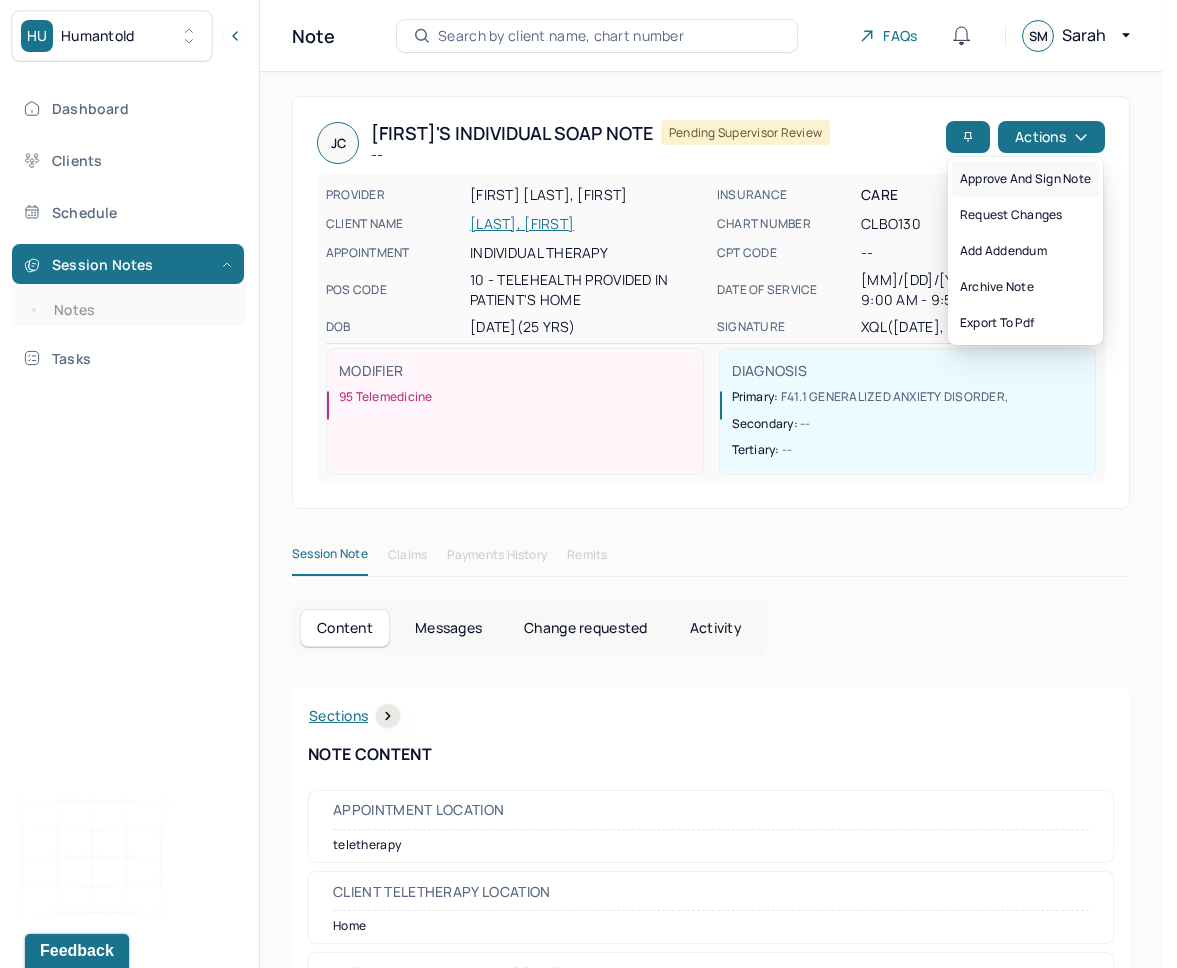 click on "Approve and sign note" at bounding box center (1025, 179) 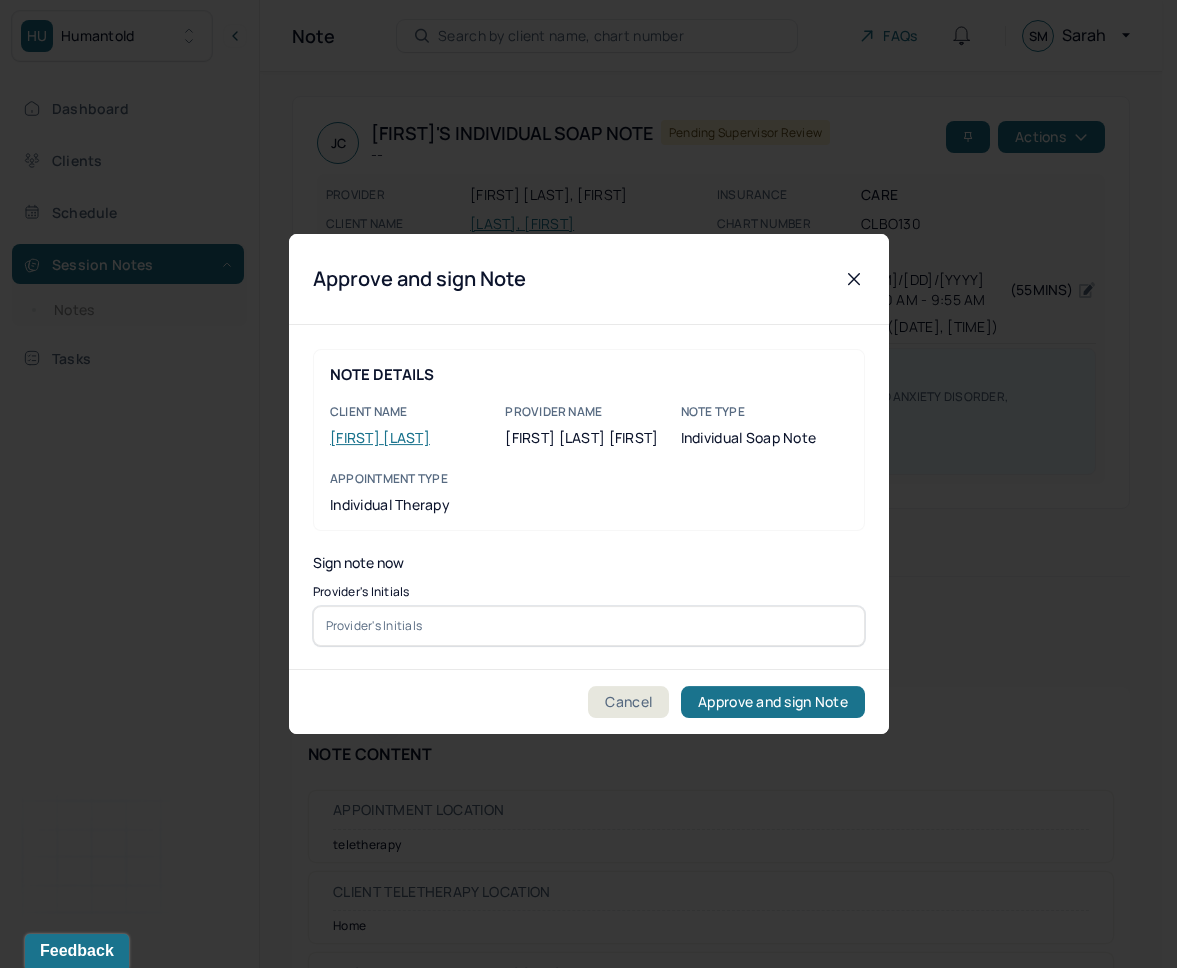 click at bounding box center (589, 626) 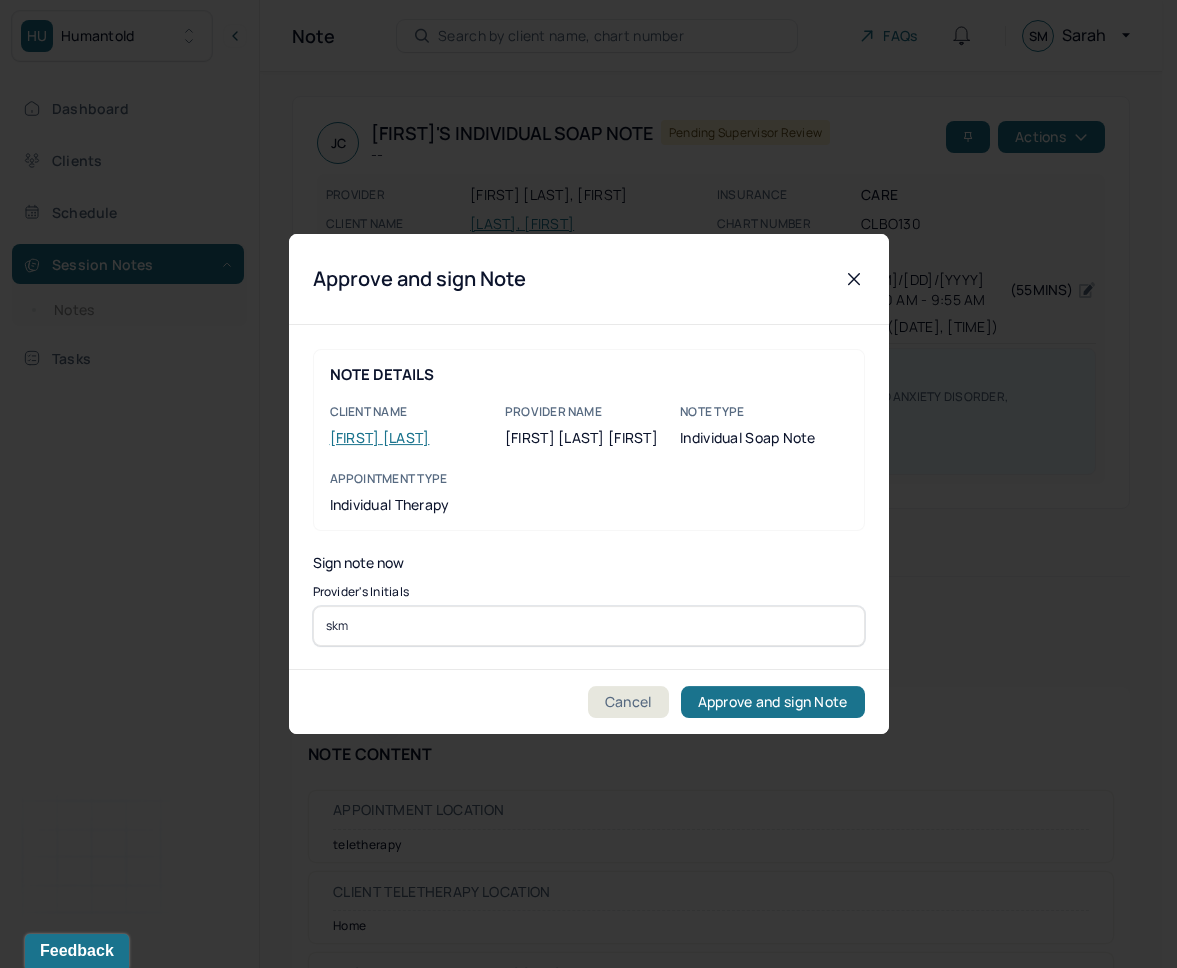 type on "skm" 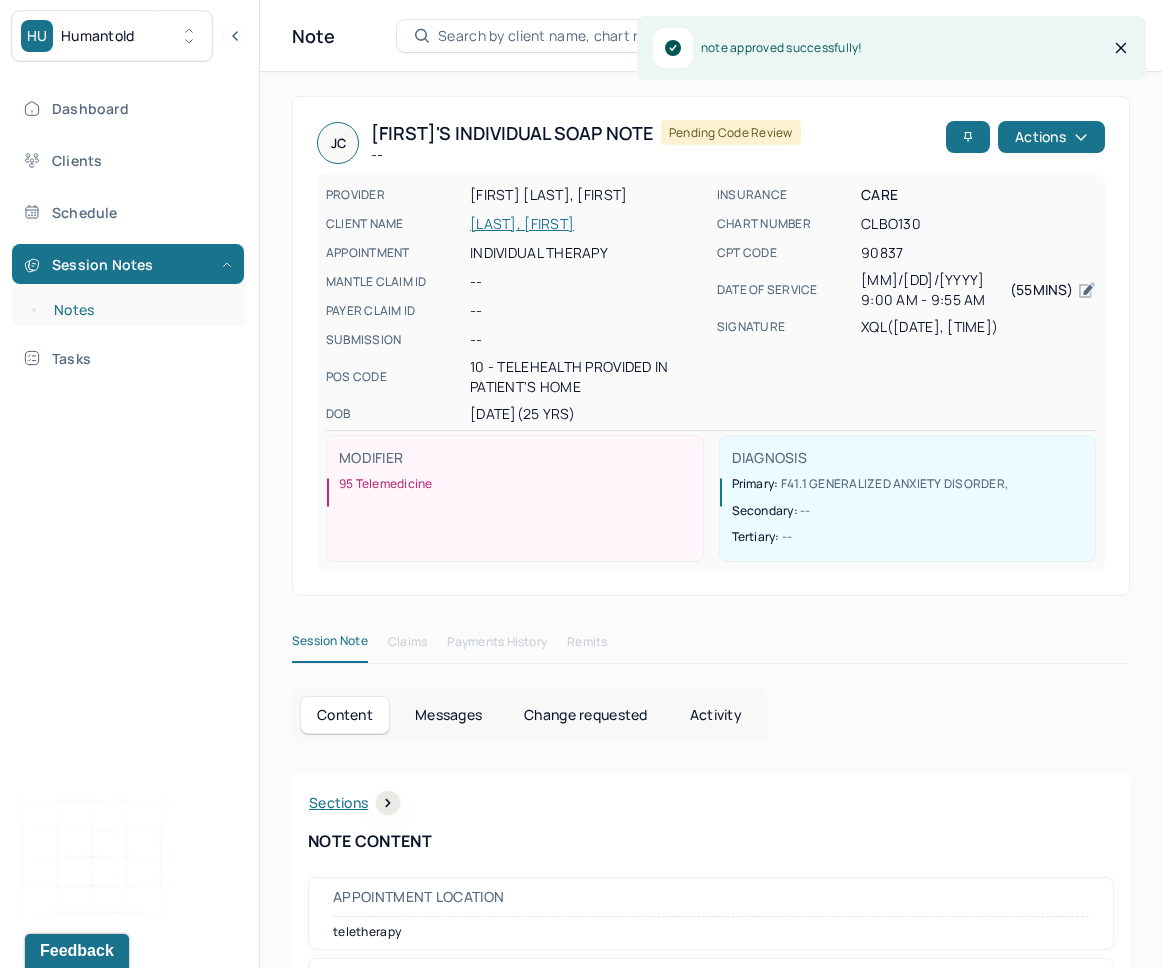click on "Notes" at bounding box center (139, 310) 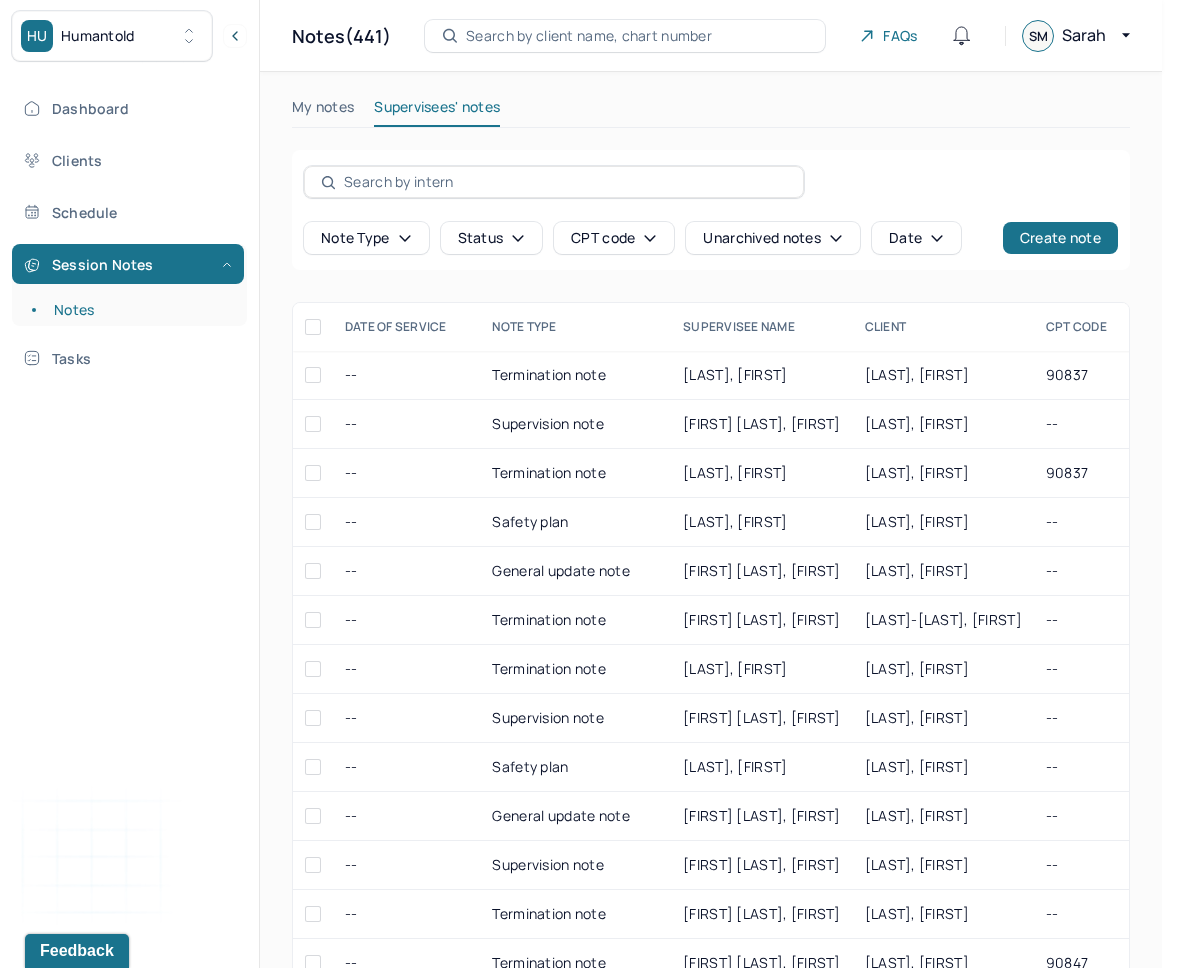 click on "Status" at bounding box center (492, 238) 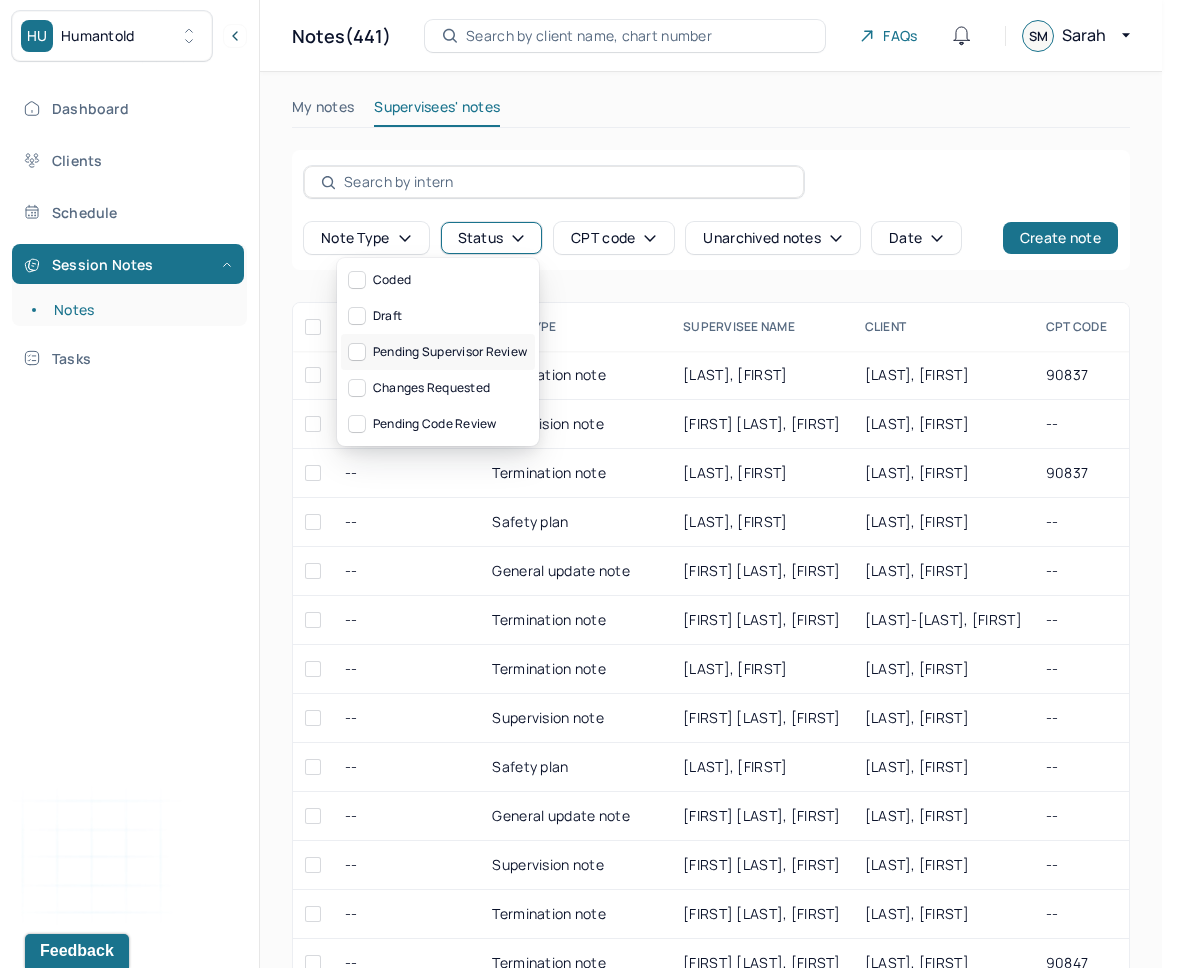click on "Pending supervisor review" at bounding box center [438, 352] 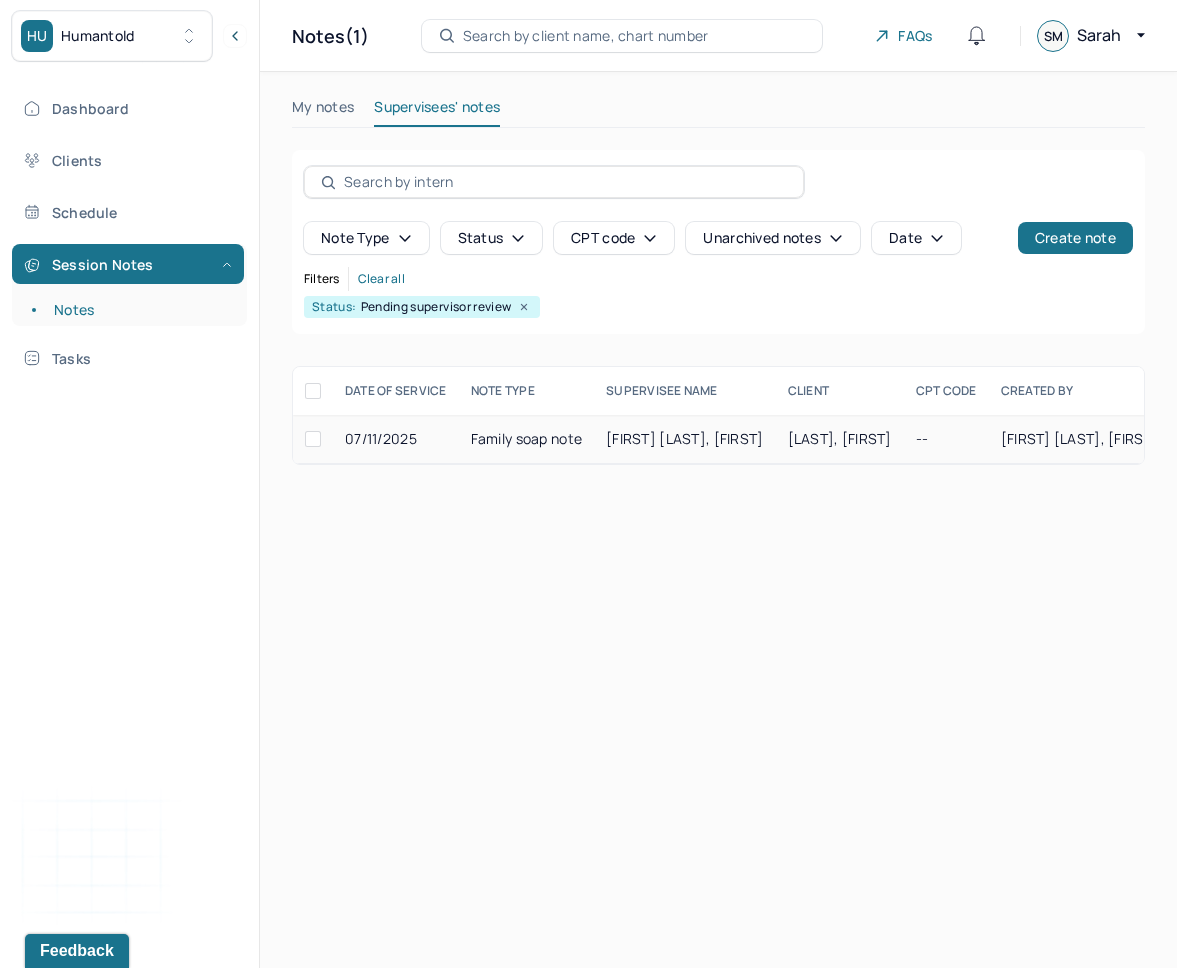 click on "XIA QIAN LI, AMY" at bounding box center [684, 438] 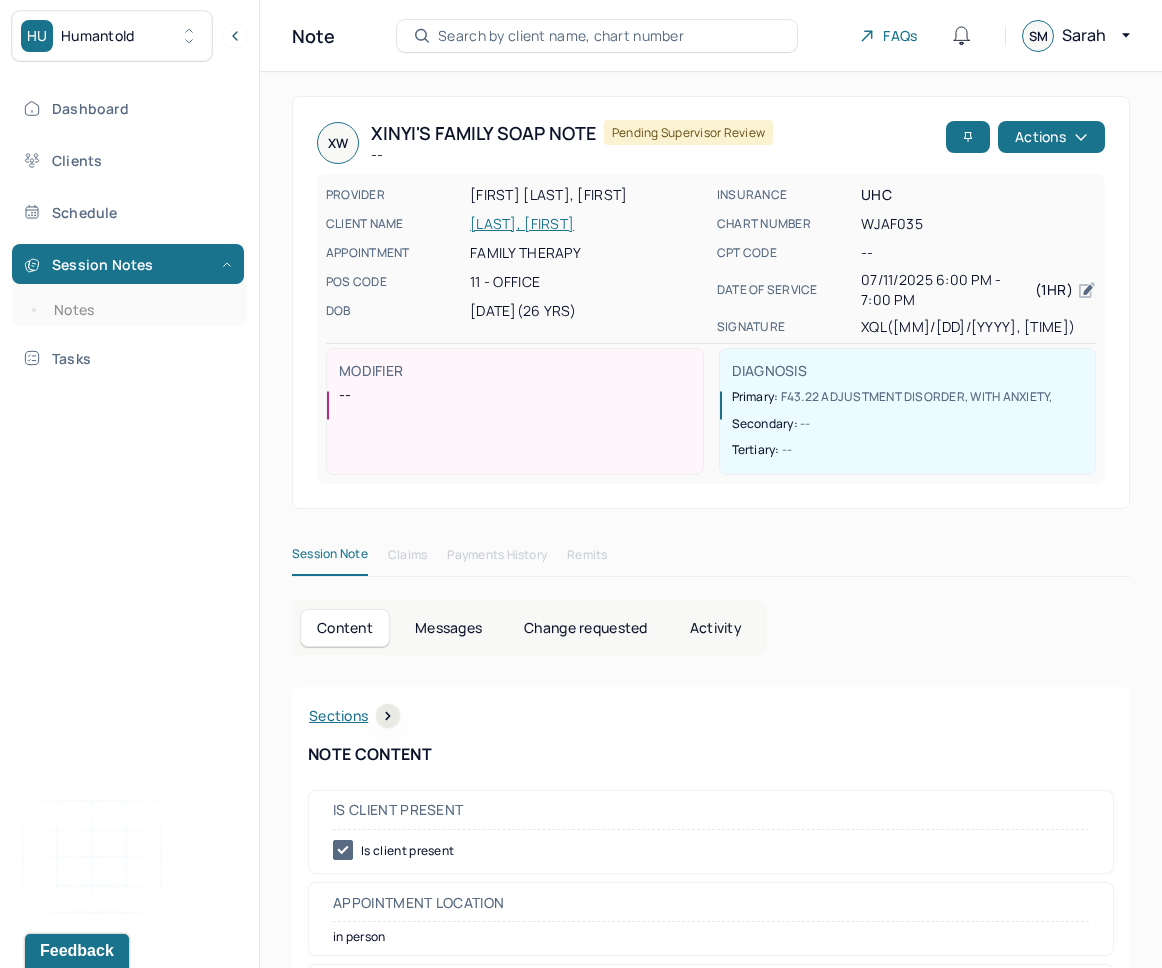 click on "Messages" at bounding box center (448, 628) 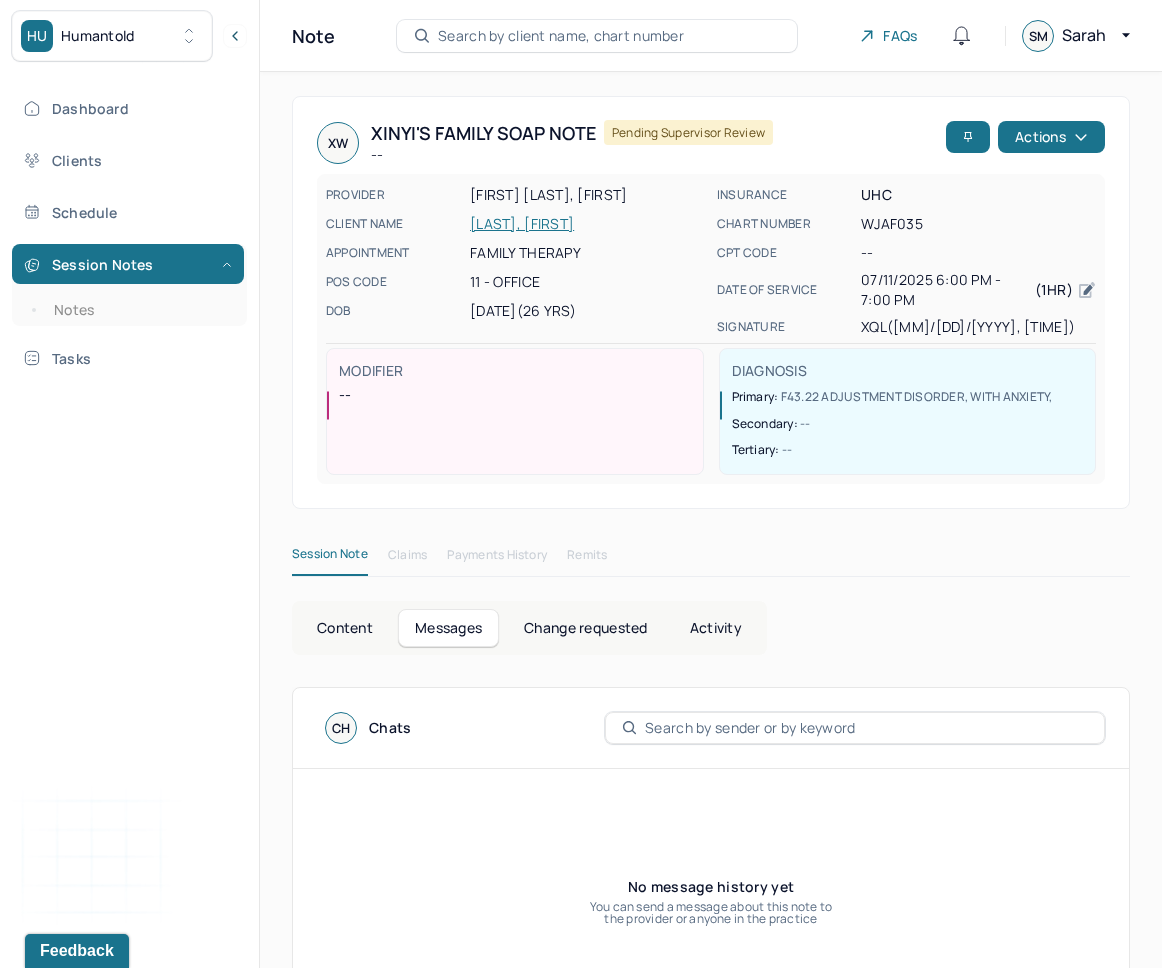 click on "Session Note" at bounding box center (330, 558) 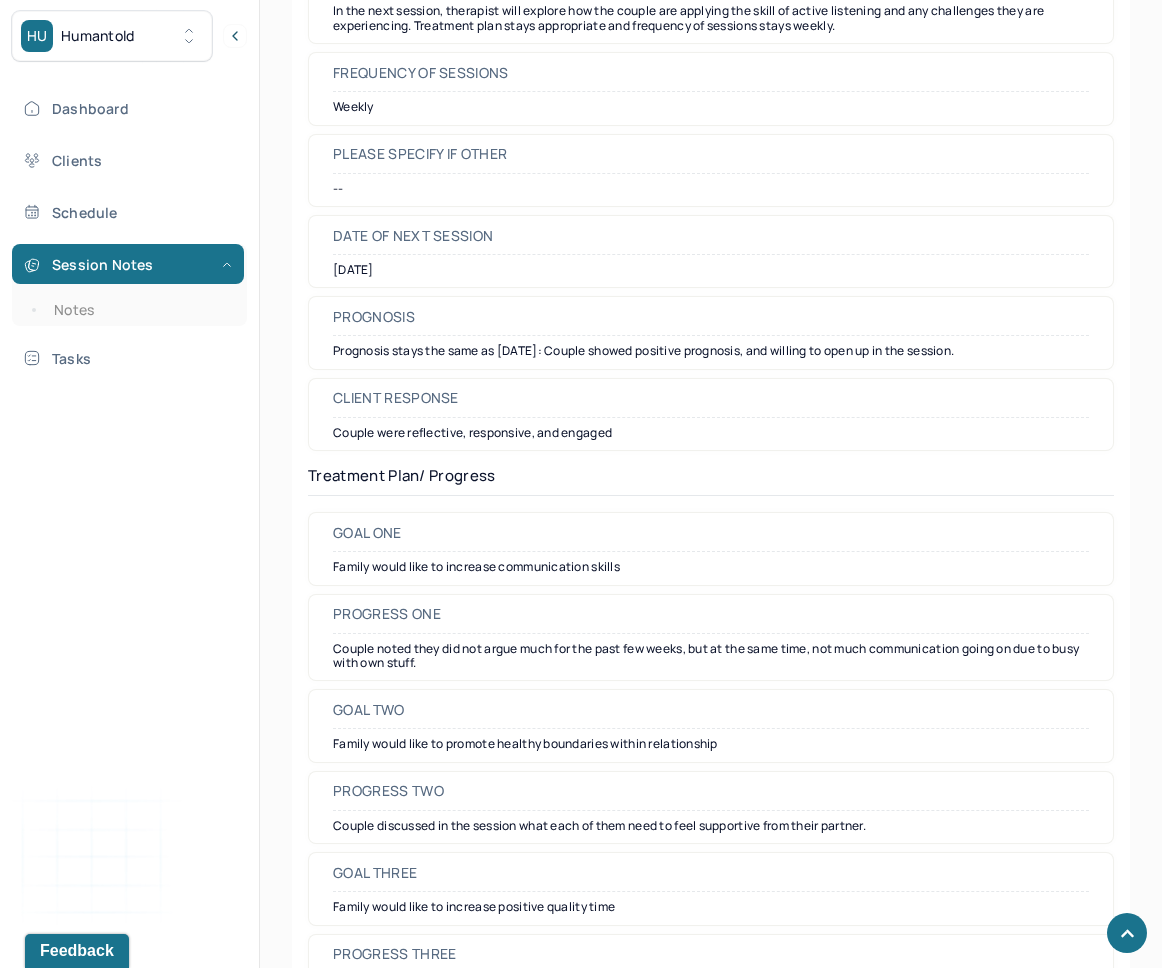 scroll, scrollTop: 2867, scrollLeft: 0, axis: vertical 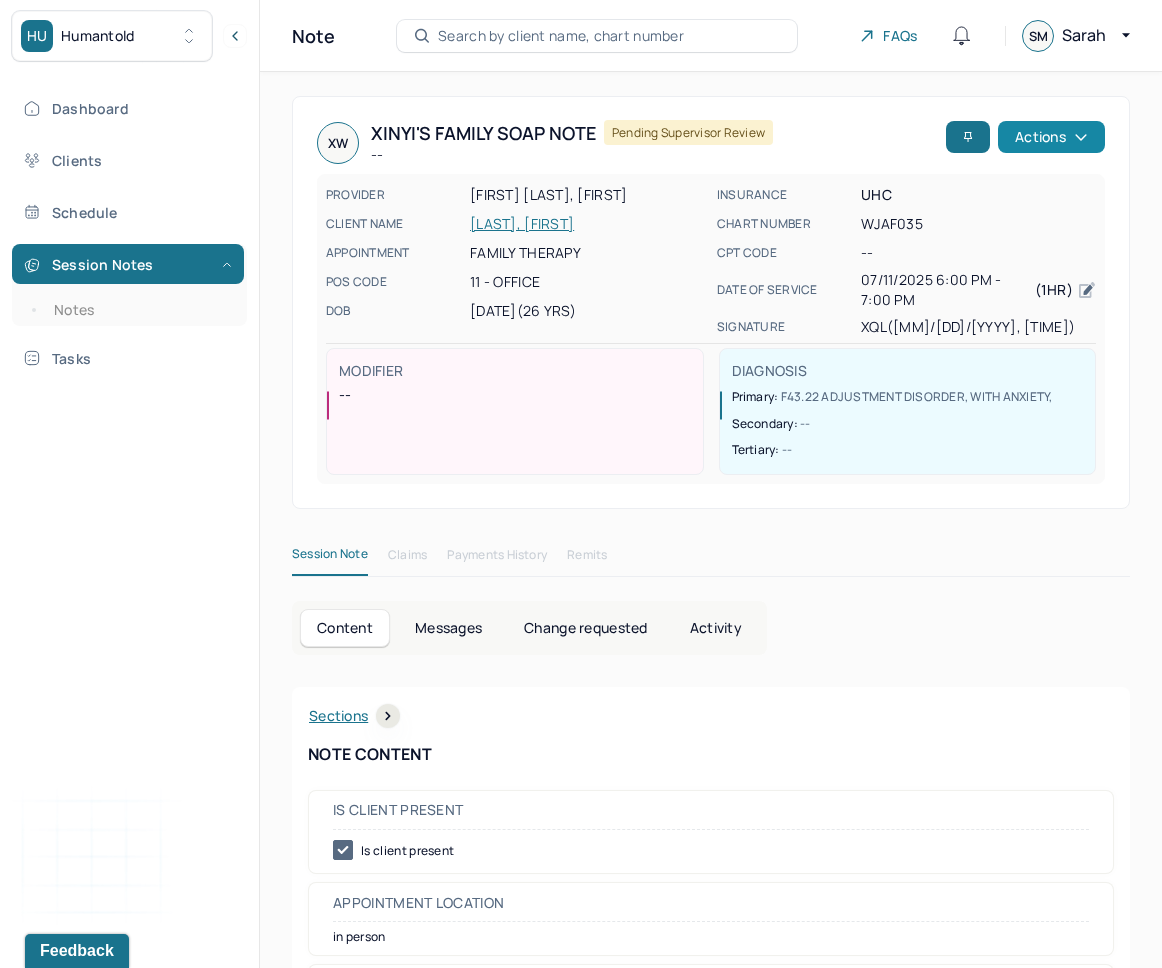 click on "Actions" at bounding box center [1051, 137] 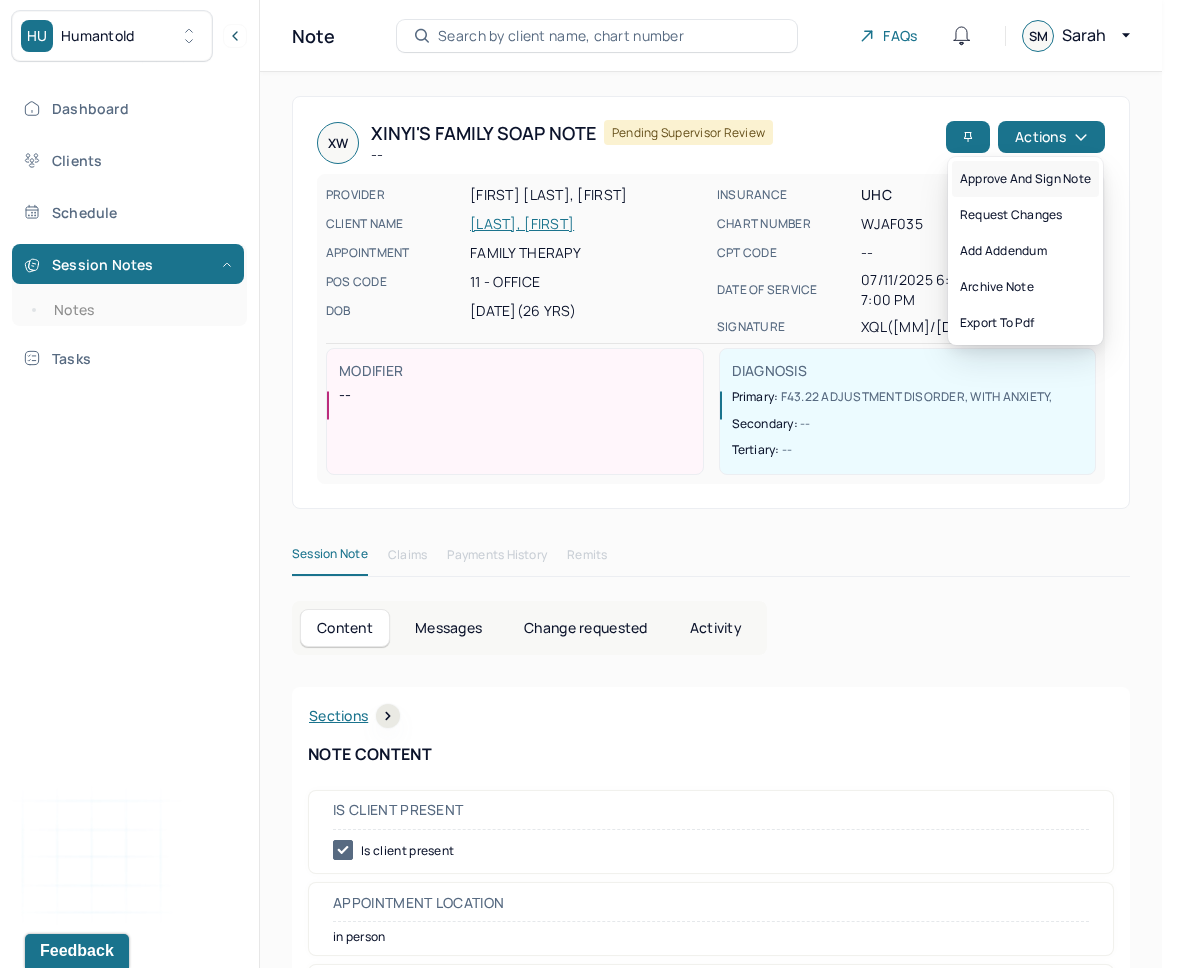 click on "Approve and sign note" at bounding box center [1025, 179] 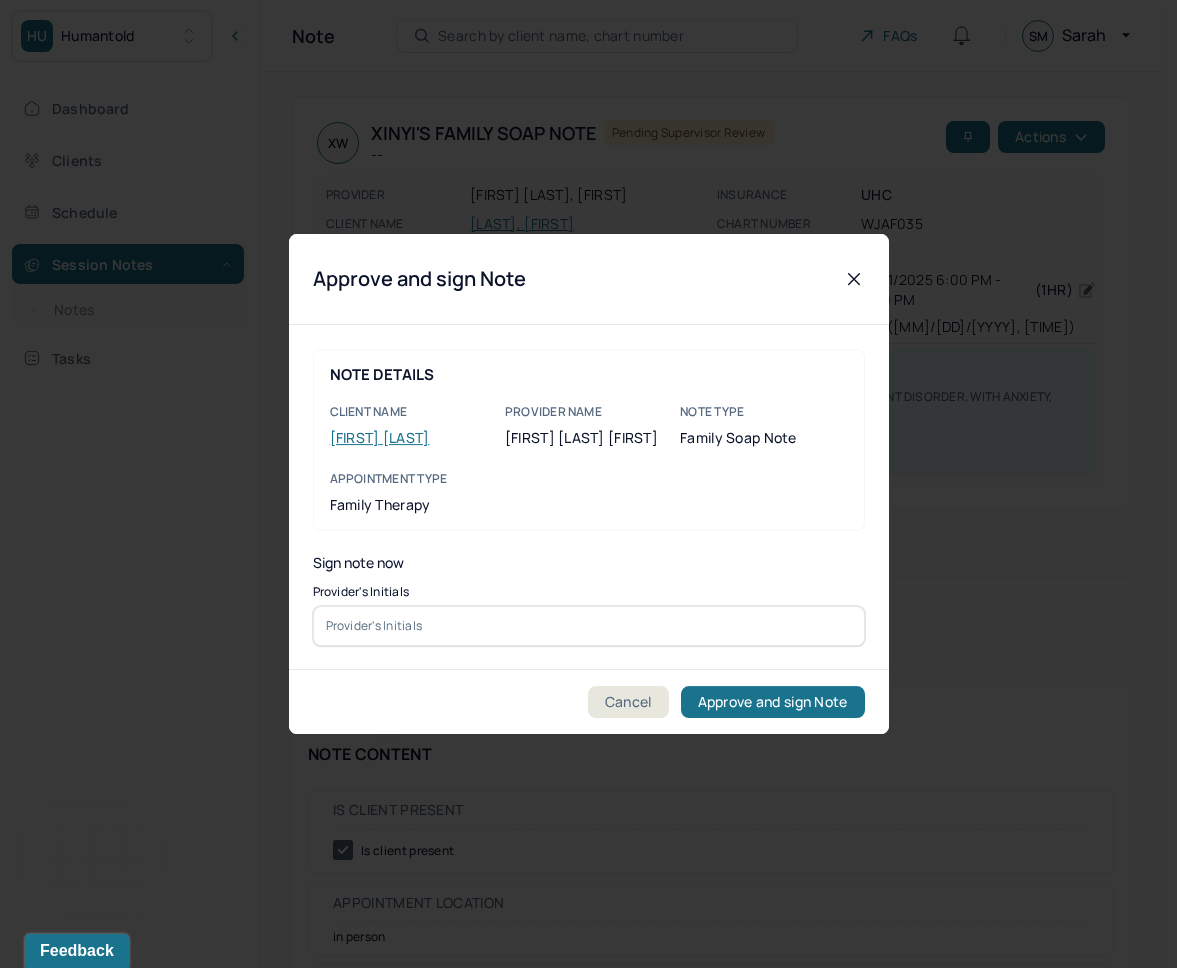 click at bounding box center (589, 626) 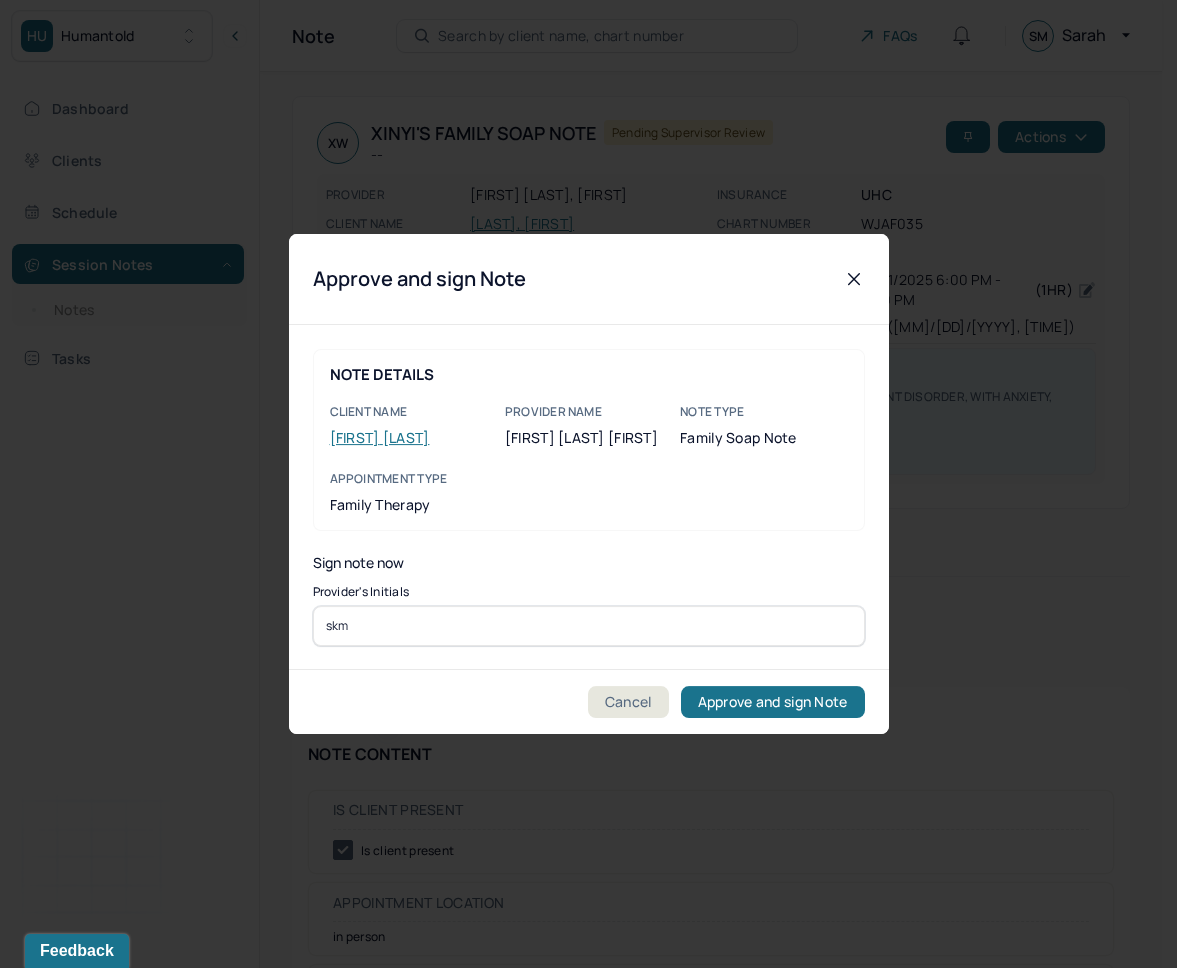 type on "skm" 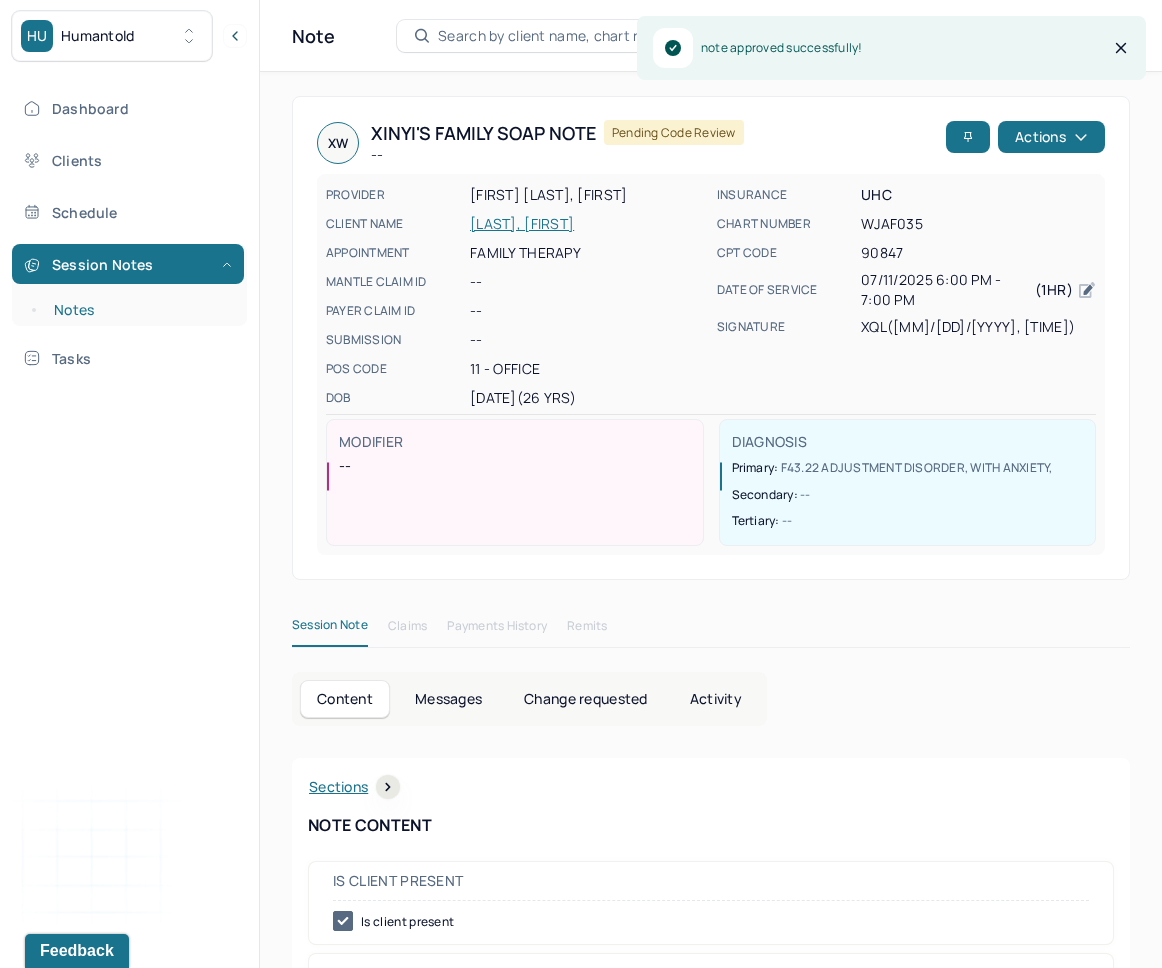 click on "Notes" at bounding box center [139, 310] 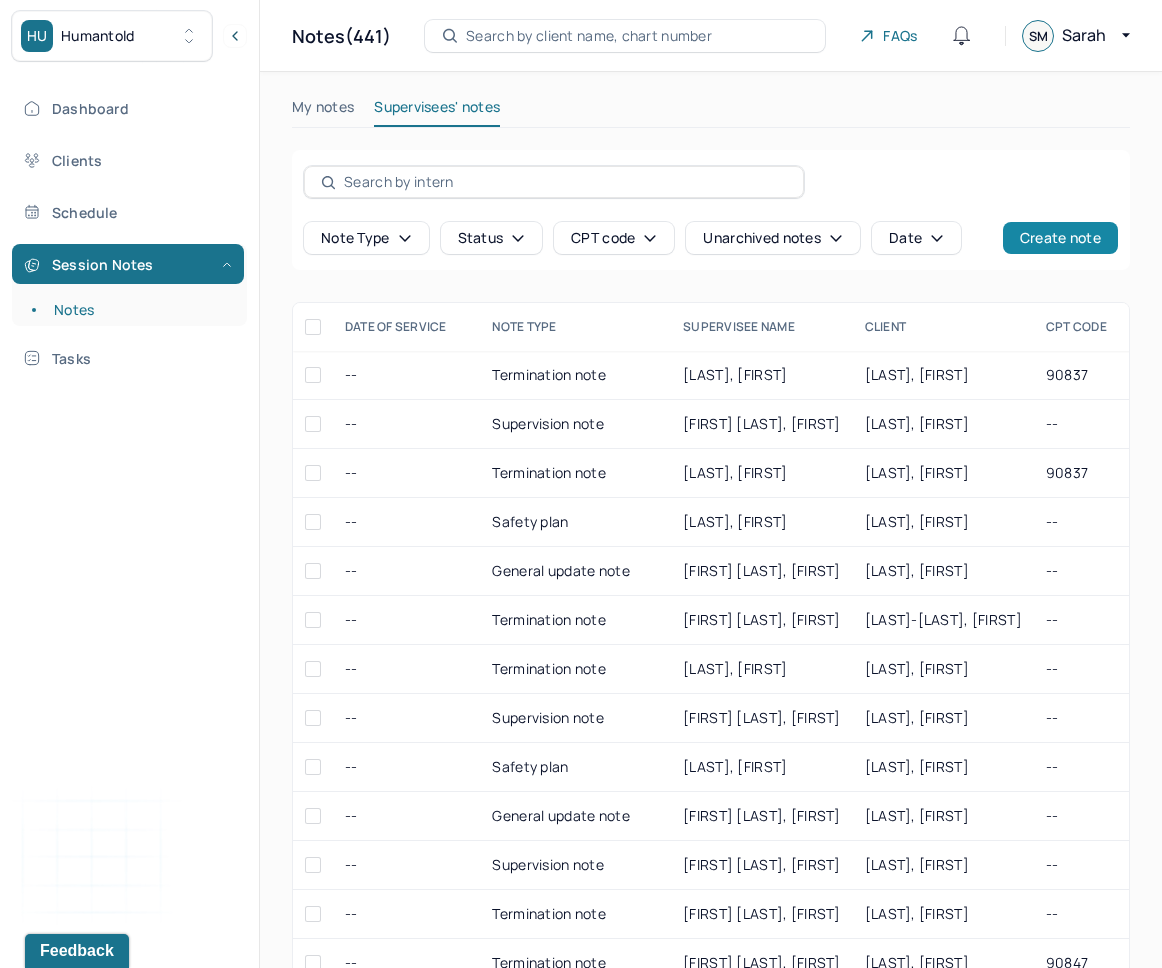 click on "Create note" at bounding box center [1060, 238] 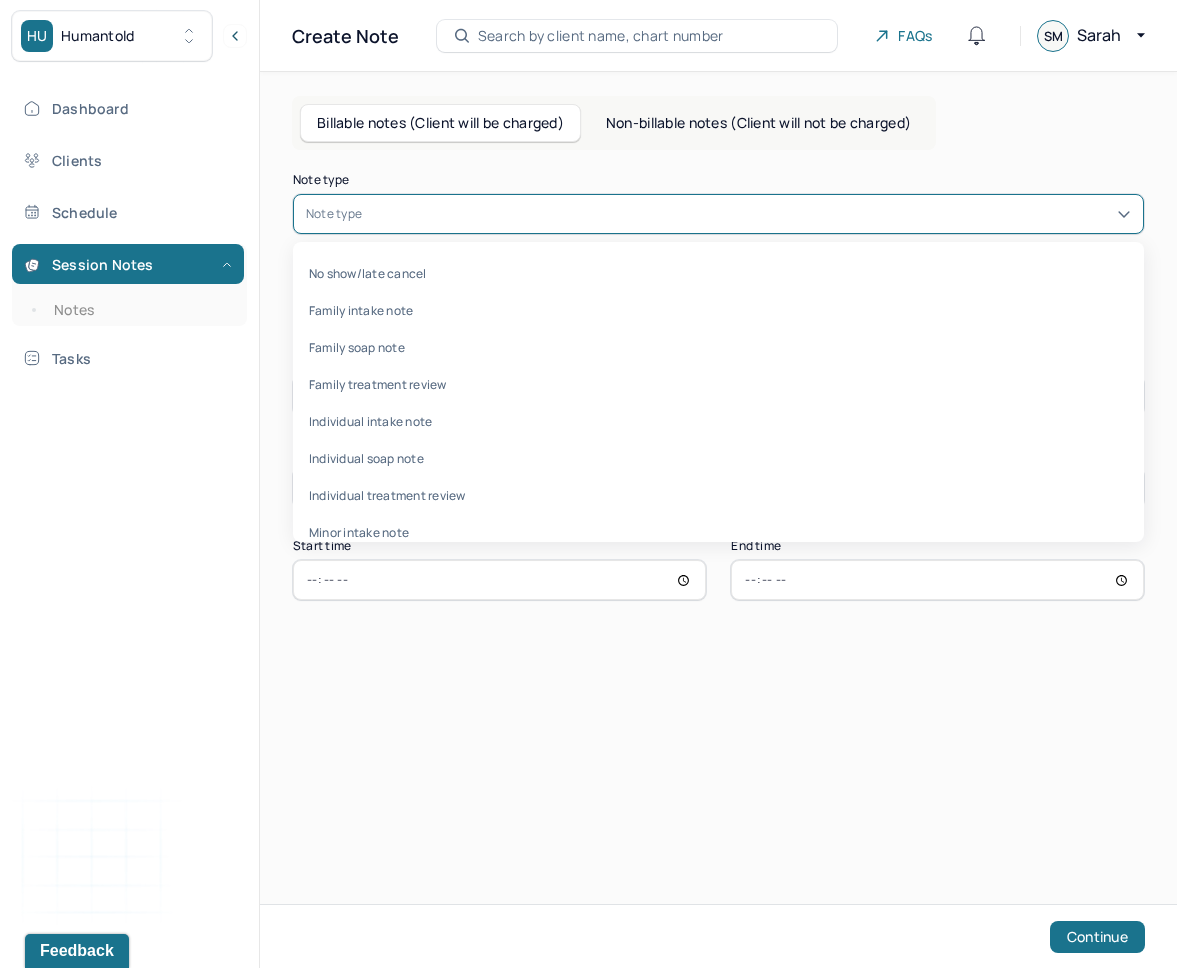 click at bounding box center [466, 214] 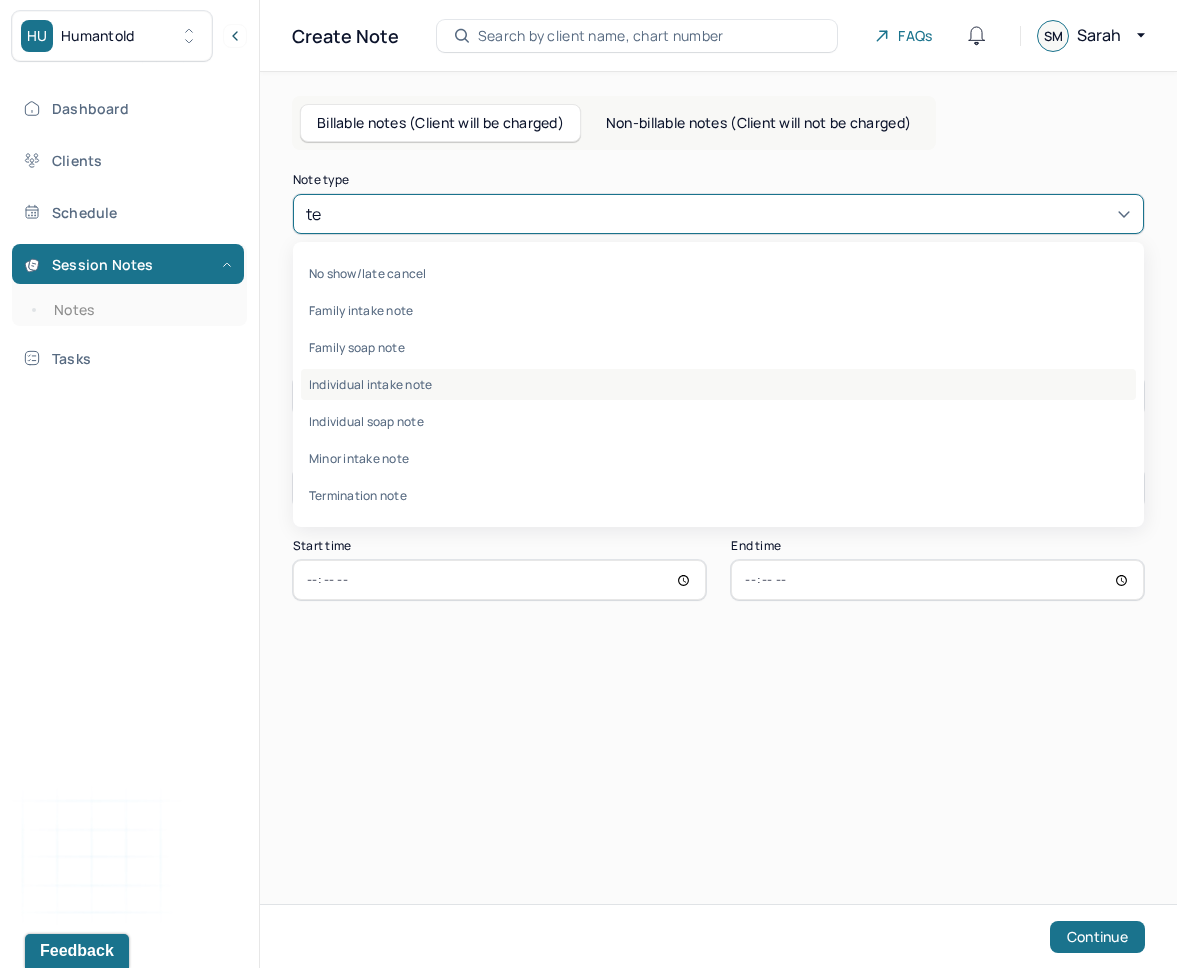 type on "ter" 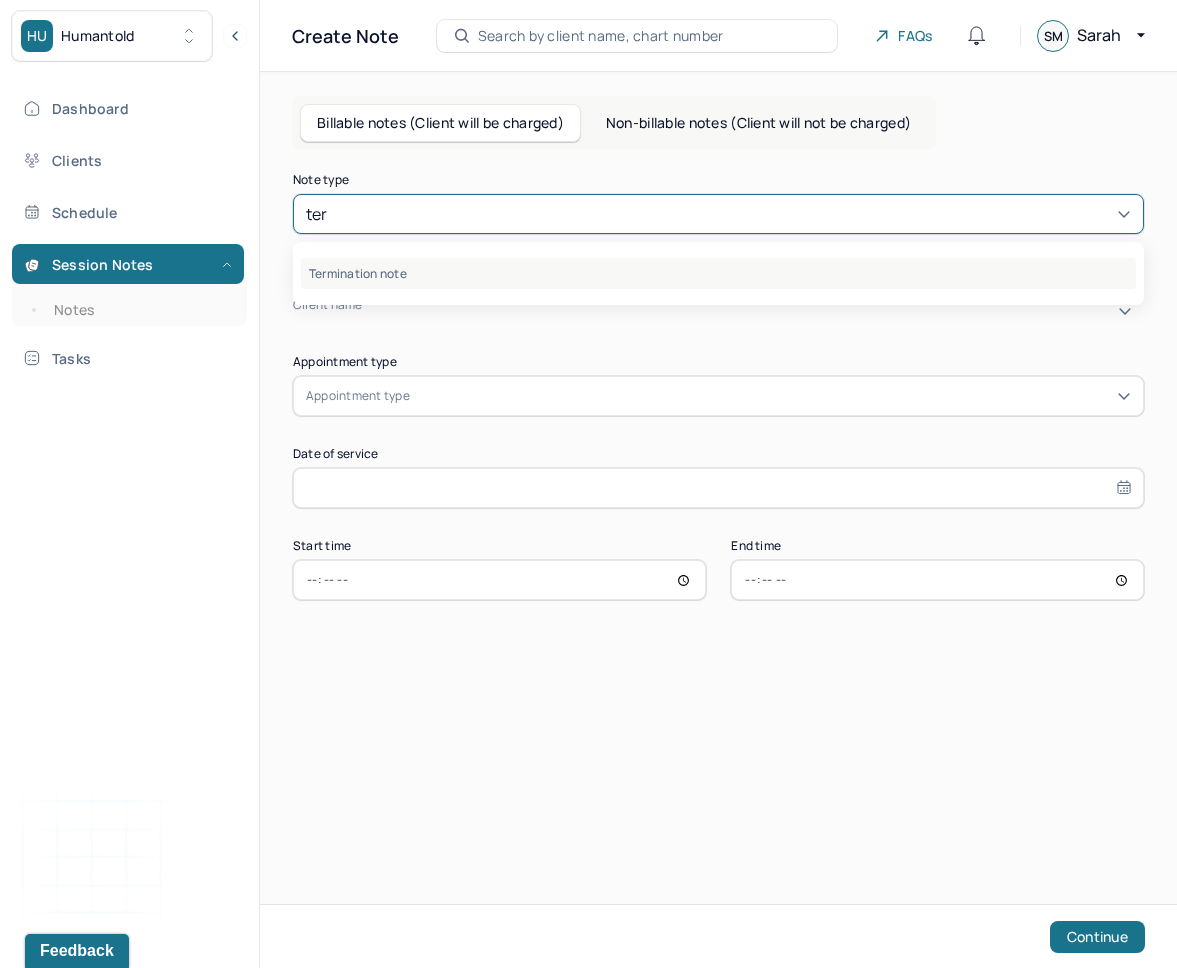 click on "Termination note" at bounding box center [718, 273] 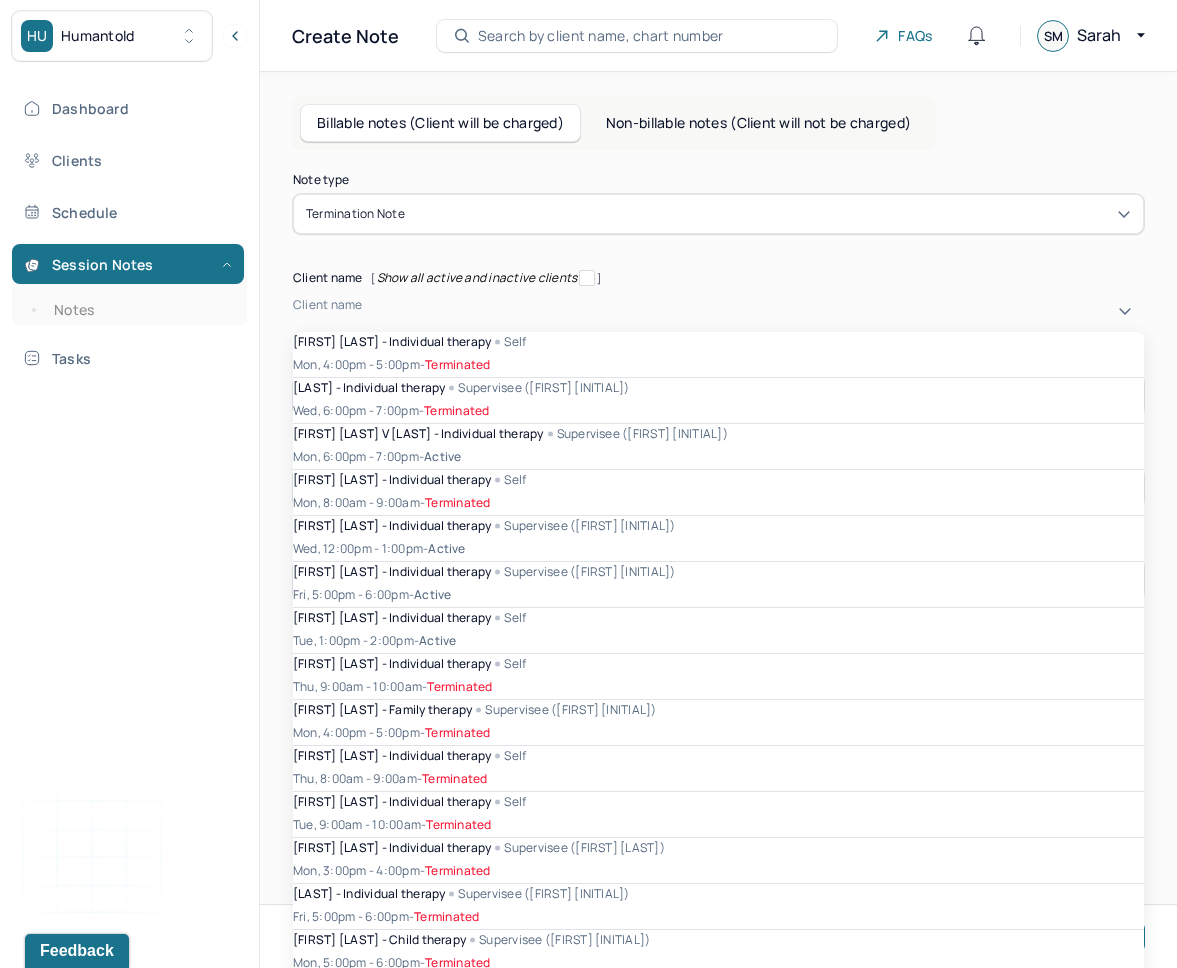 click at bounding box center (718, 318) 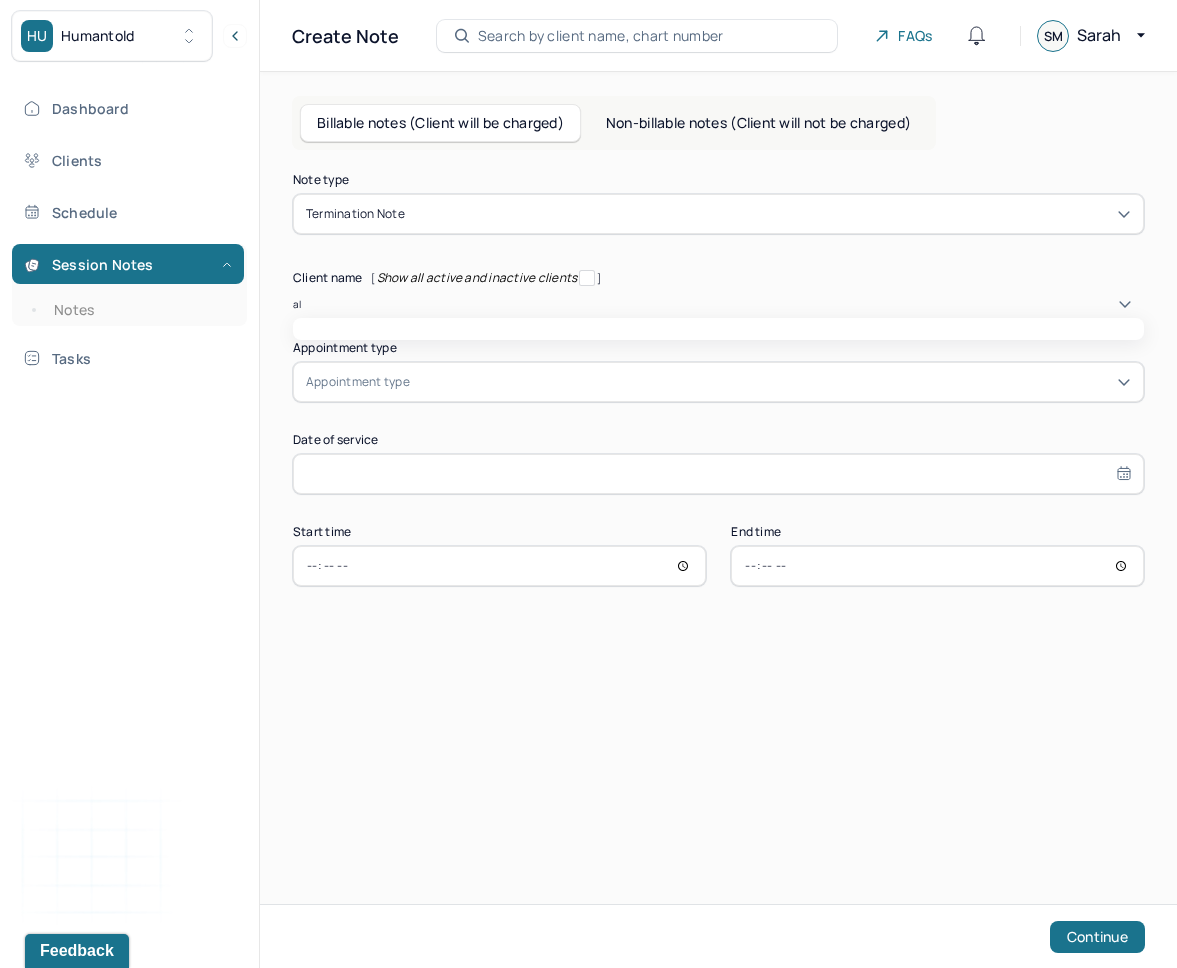 type on "all" 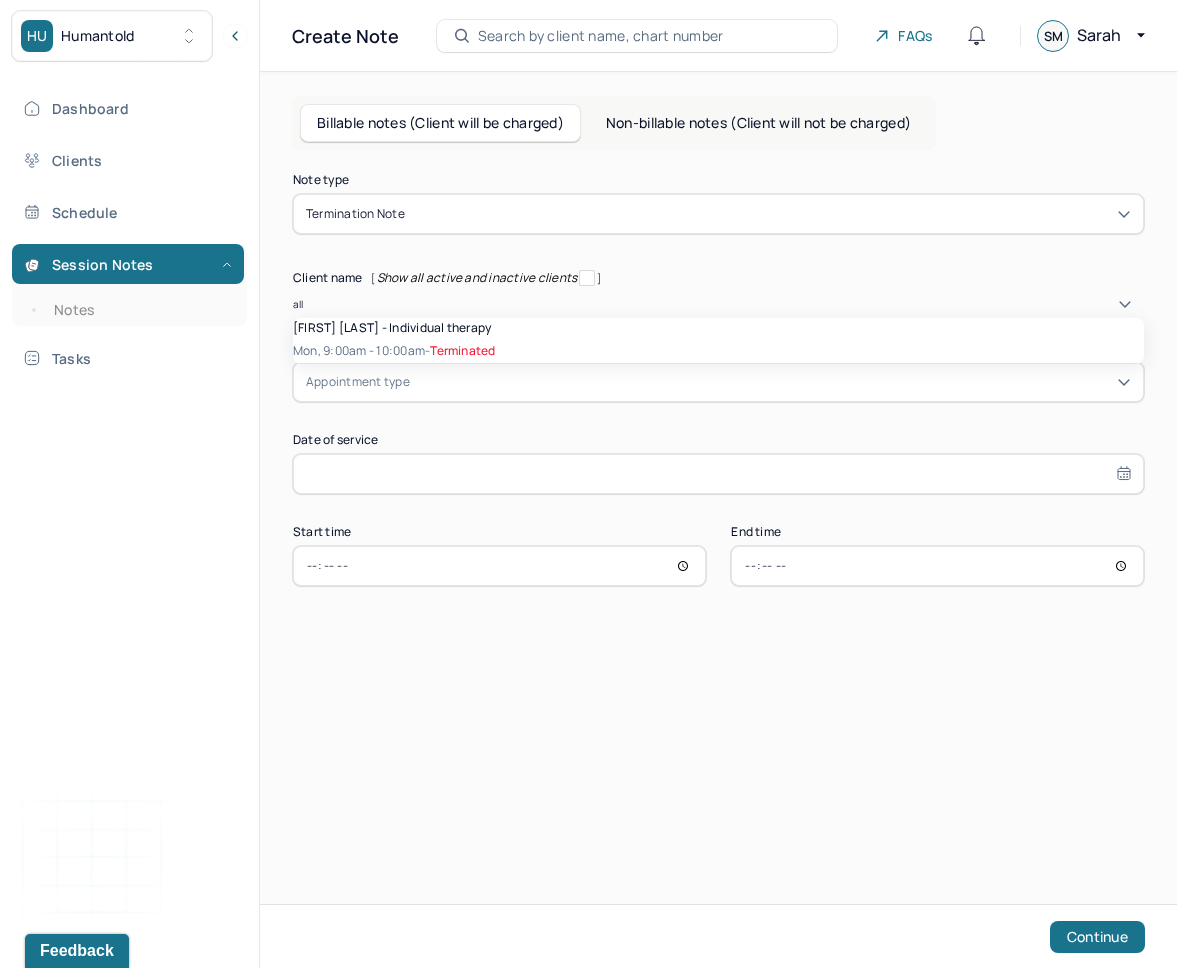 click on "Terminated" at bounding box center [462, 351] 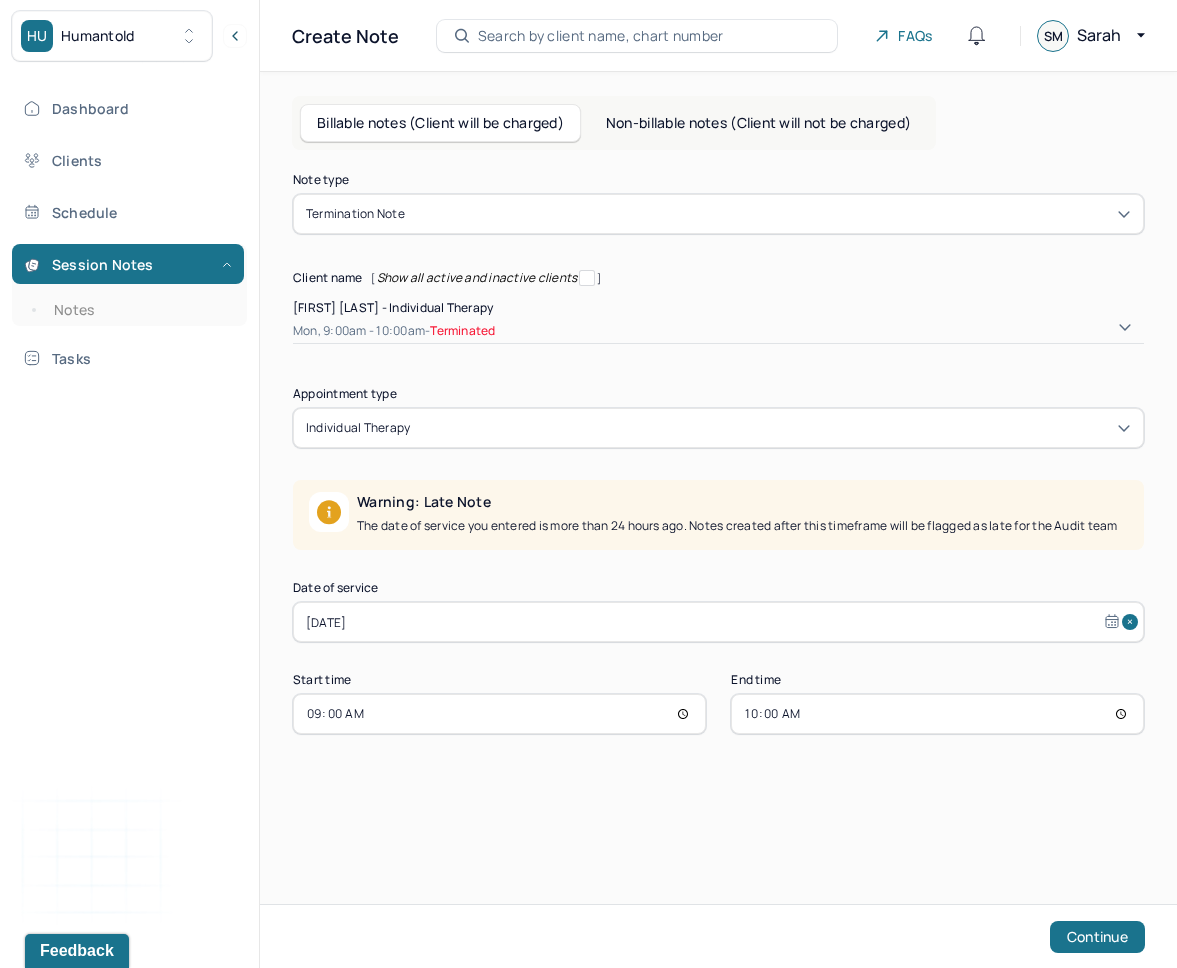 select on "3" 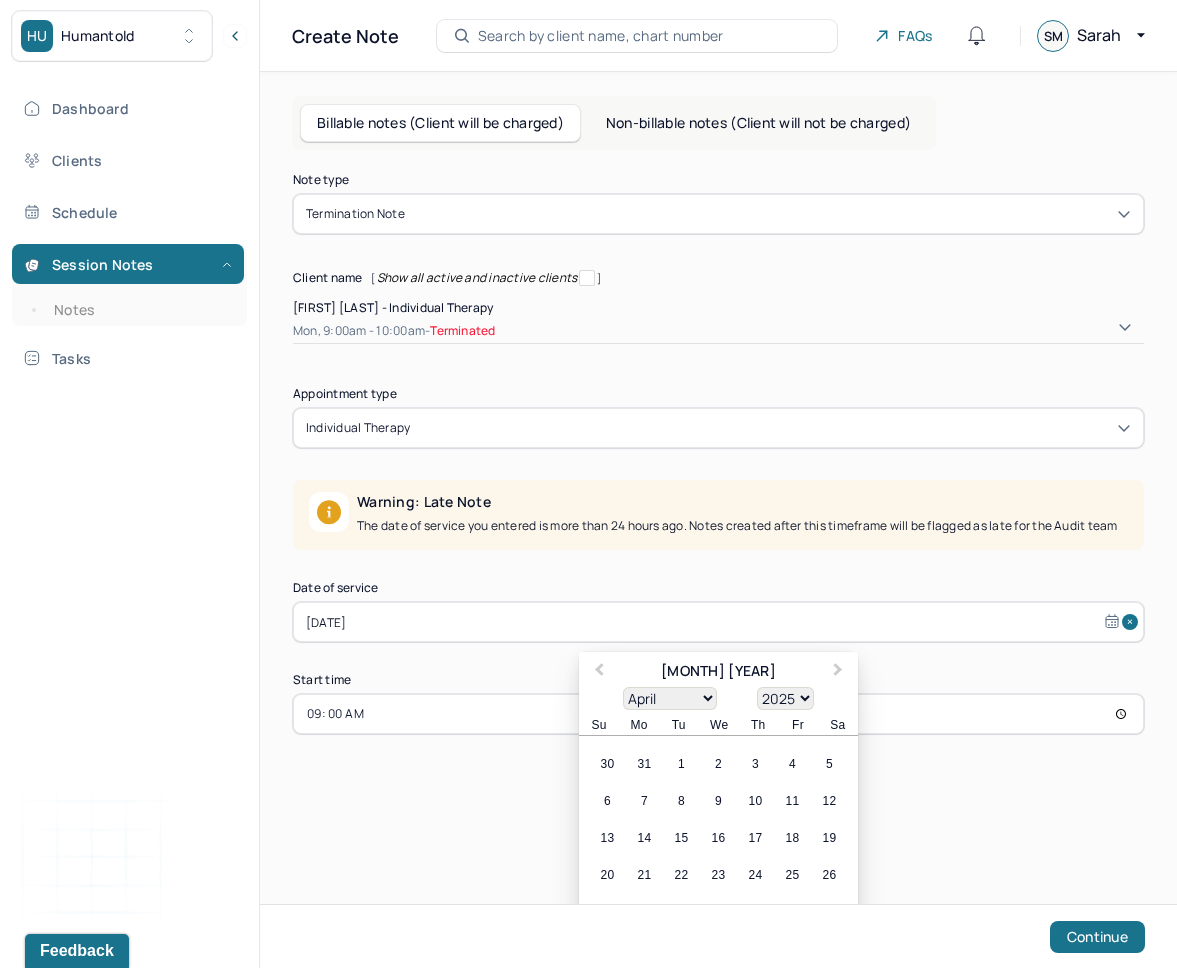 click on "Apr 28, 2025" at bounding box center [718, 622] 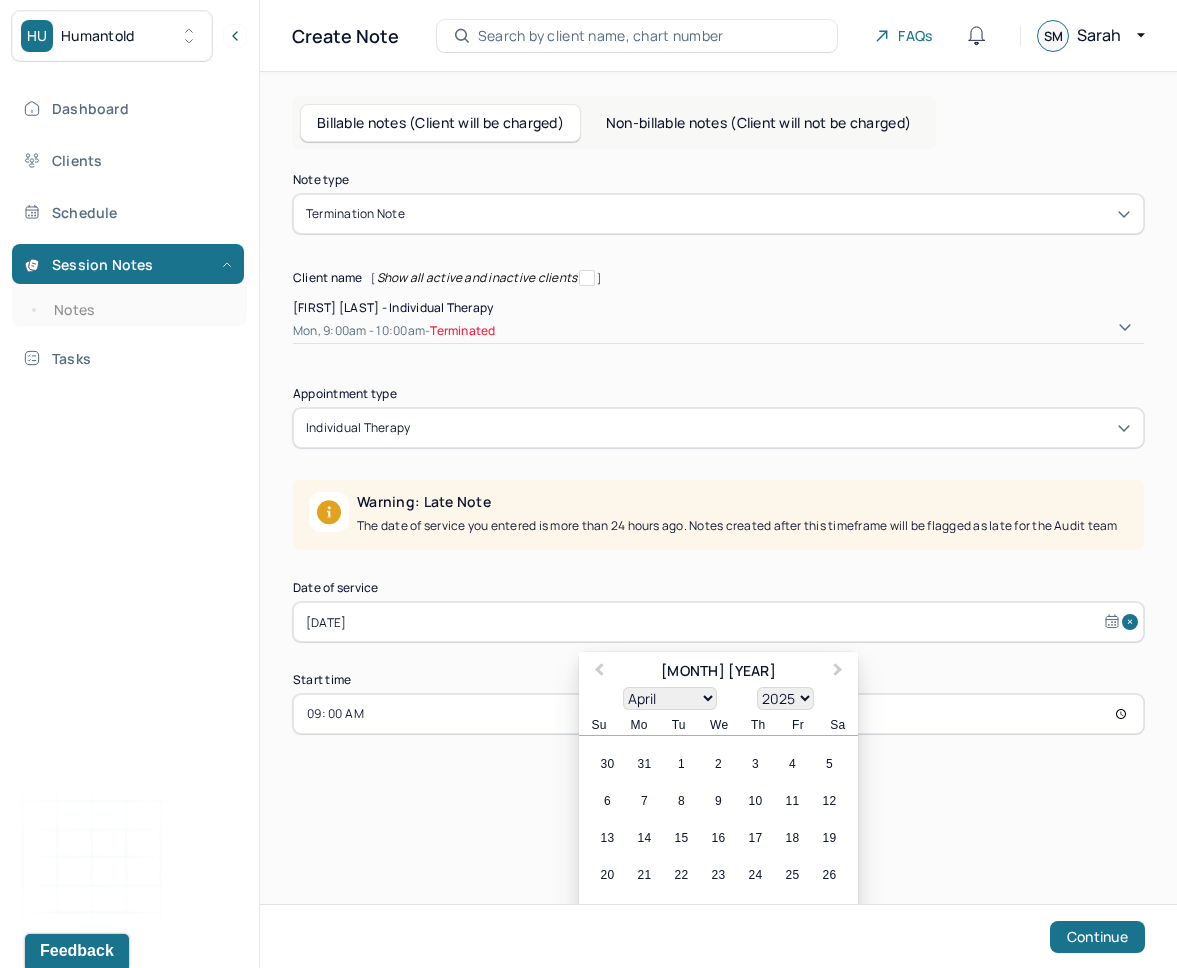 drag, startPoint x: 431, startPoint y: 604, endPoint x: 244, endPoint y: 595, distance: 187.21645 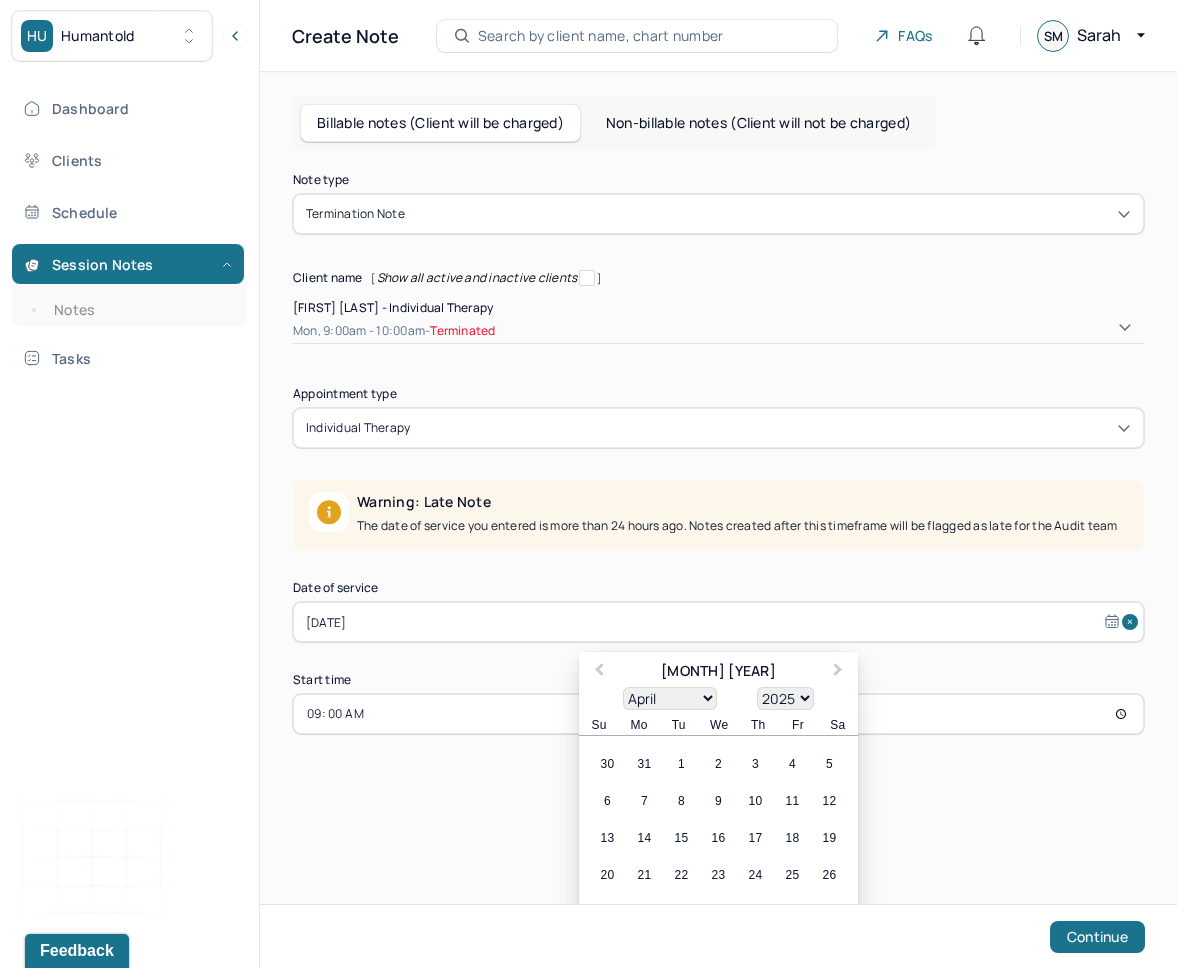 click on "HU Humantold       Dashboard Clients Schedule Session Notes Notes Tasks SM Sarah   Morris provider   Logout Create Note   Search by client name, chart number     FAQs     SM Sarah   Billable notes (Client will be charged)     Non-billable notes (Client will not be charged)   Note type Termination note Client name [ Show all active and inactive clients ] Allison Kilbride - Individual therapy Mon, 9:00am - 10:00am  -  Terminated Supervisee name Sarah Morris Appointment type individual therapy Warning: Late Note The date of service you entered is more than 24 hours ago. Notes created after this timeframe will be flagged as late for the Audit team Date of service Apr 28, 2025 Previous Month Next Month April 2025 January February March April May June July August September October November December 1900 1901 1902 1903 1904 1905 1906 1907 1908 1909 1910 1911 1912 1913 1914 1915 1916 1917 1918 1919 1920 1921 1922 1923 1924 1925 1926 1927 1928 1929 1930 1931 1932 1933 1934 1935 1936 1937 1938 1939 1940 1941 1942 Su" at bounding box center (588, 484) 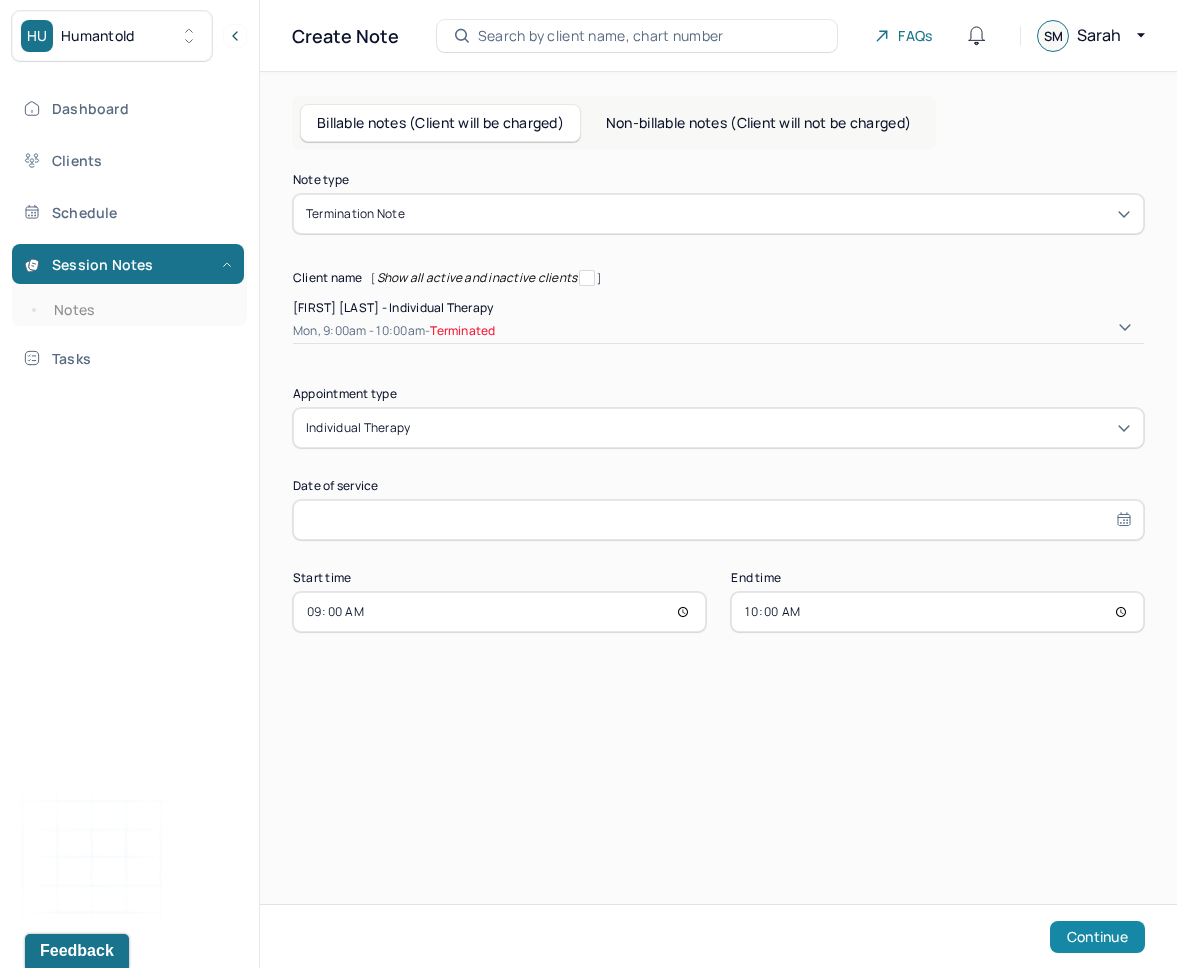click on "Continue" at bounding box center [1097, 937] 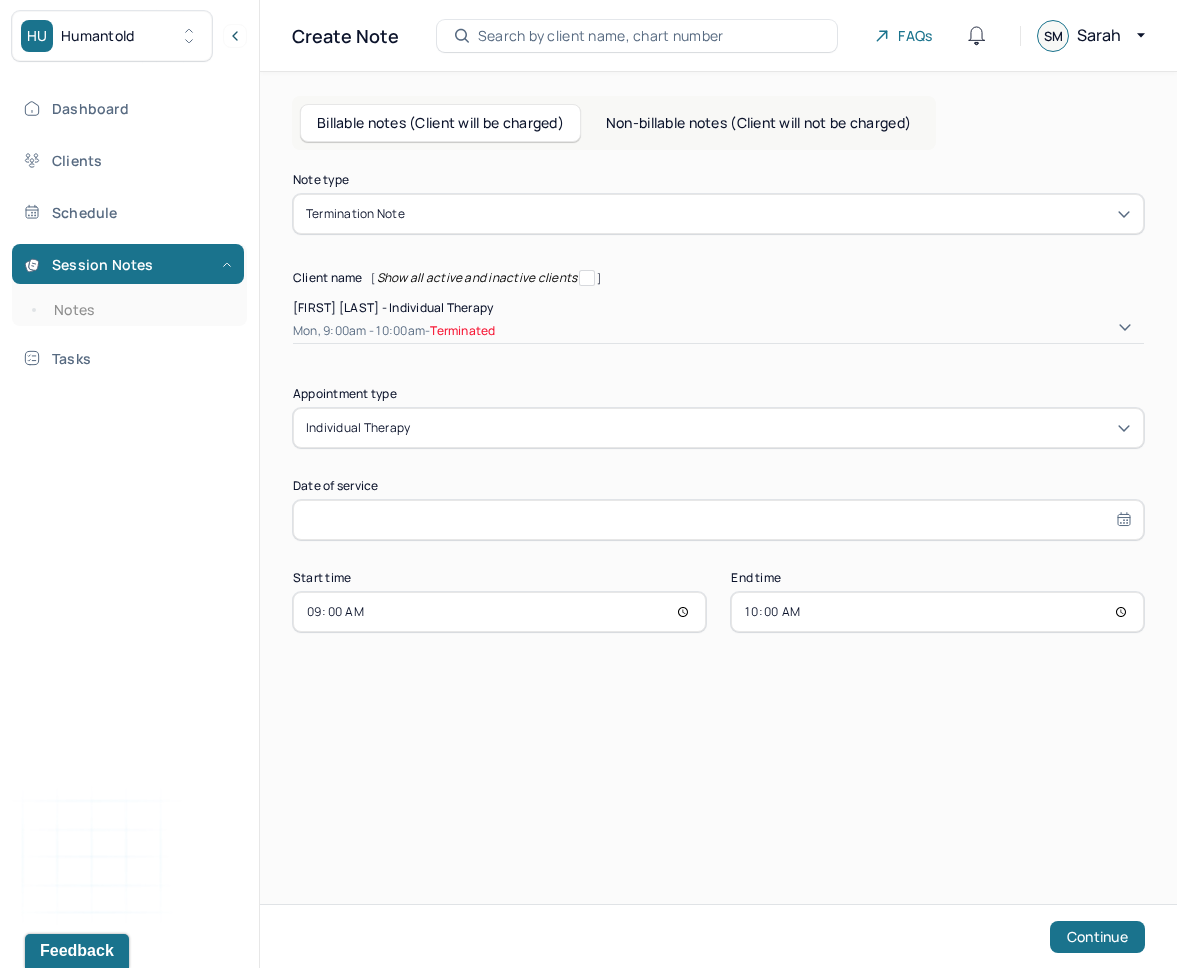 click on "Non-billable notes (Client will not be charged)" at bounding box center [758, 123] 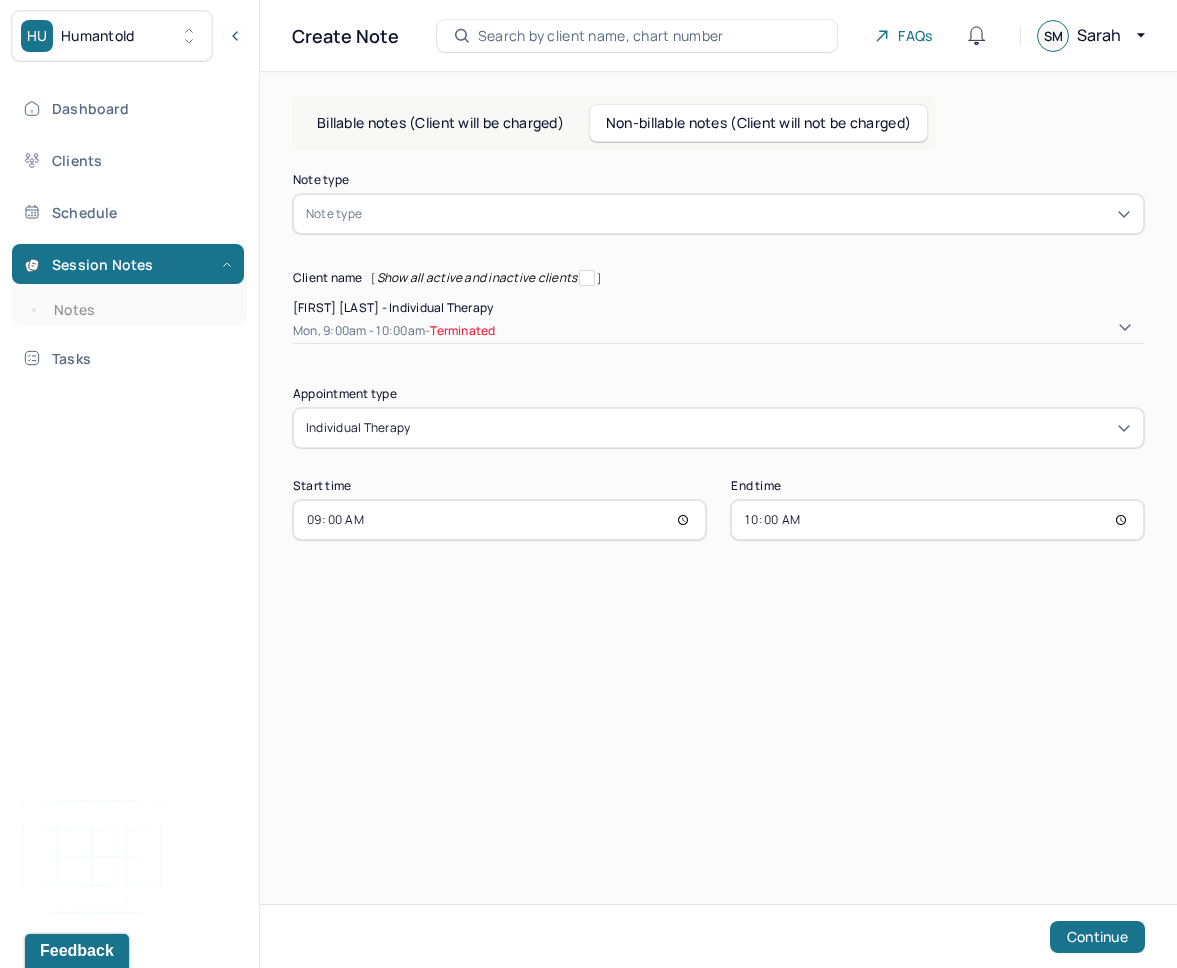click at bounding box center (466, 214) 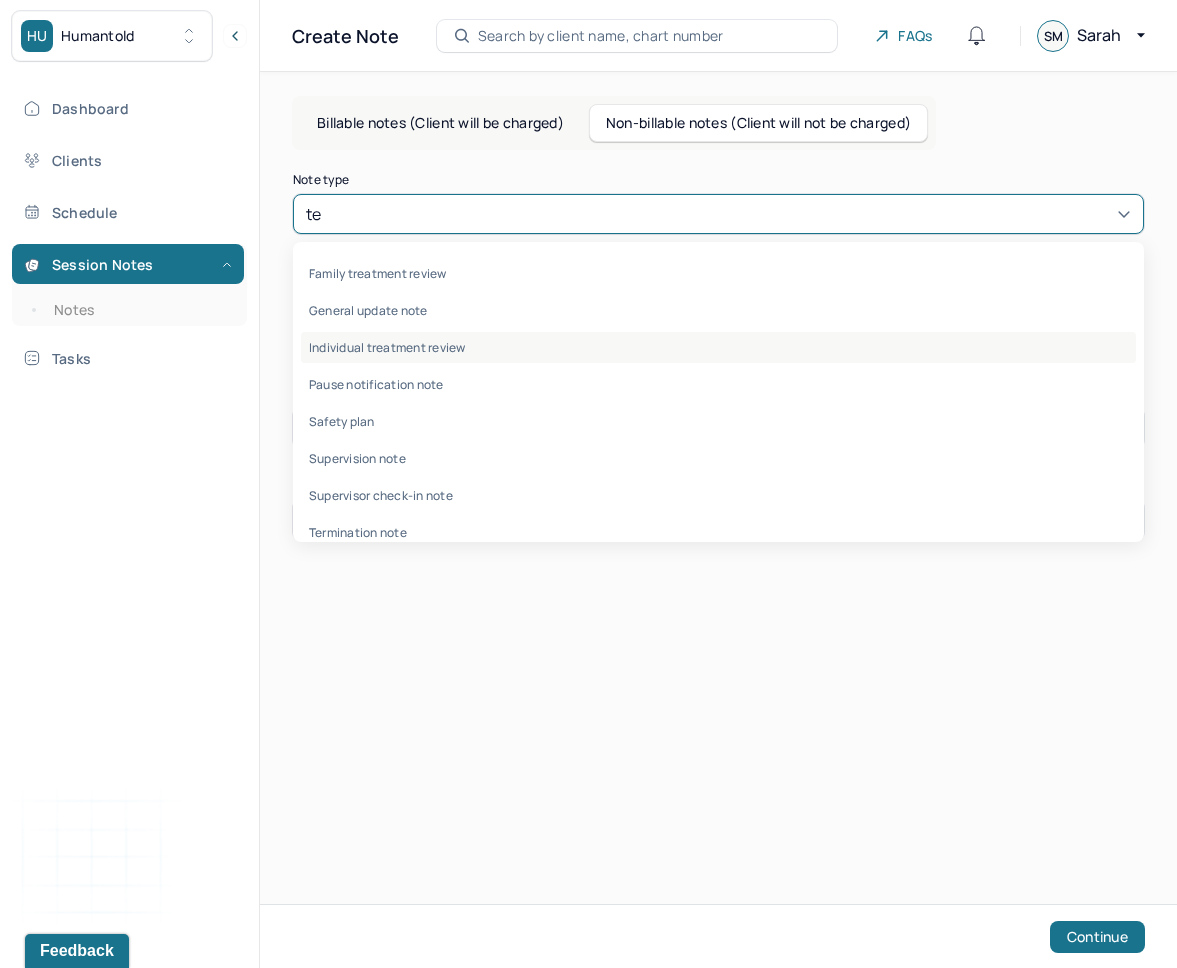 type on "ter" 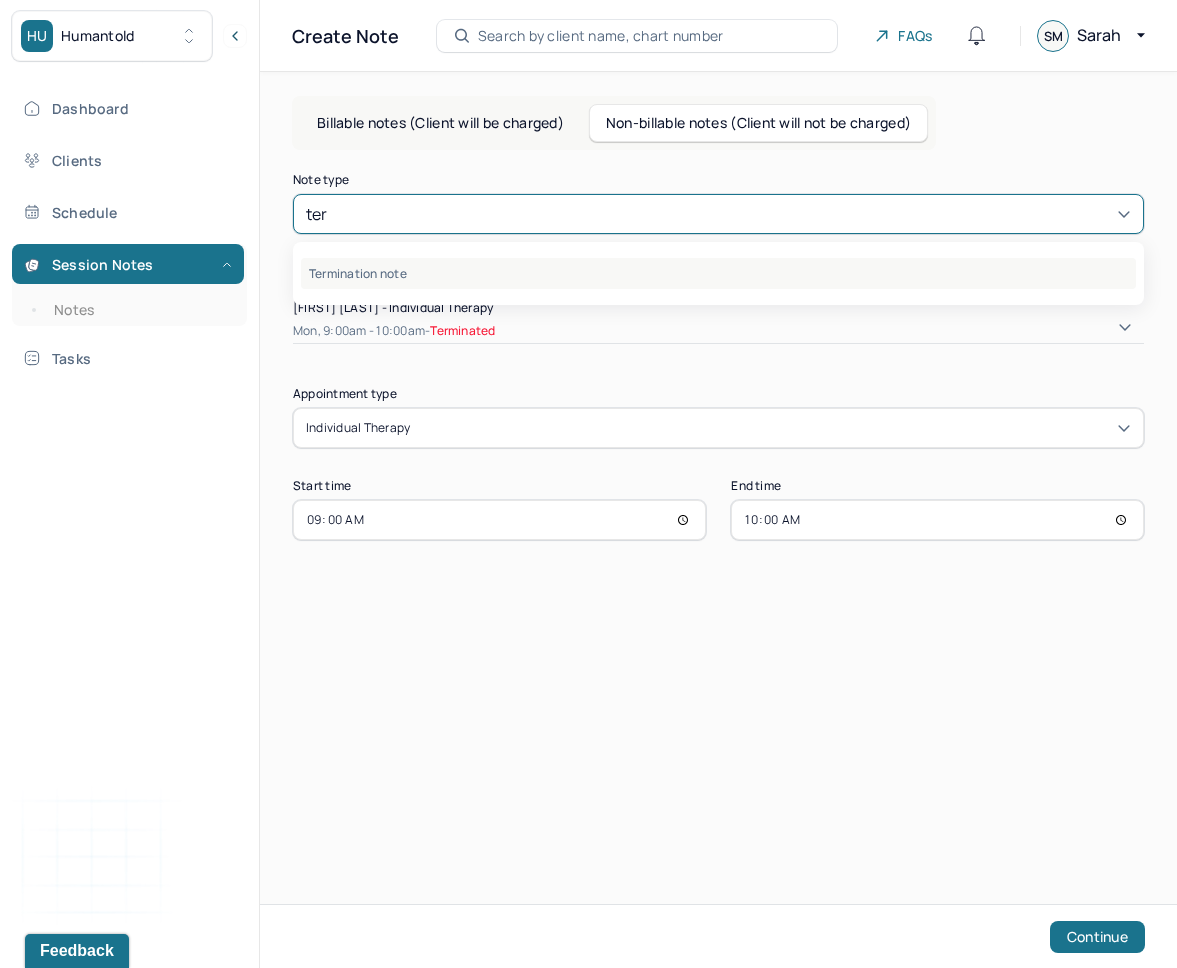 click on "Termination note" at bounding box center [718, 273] 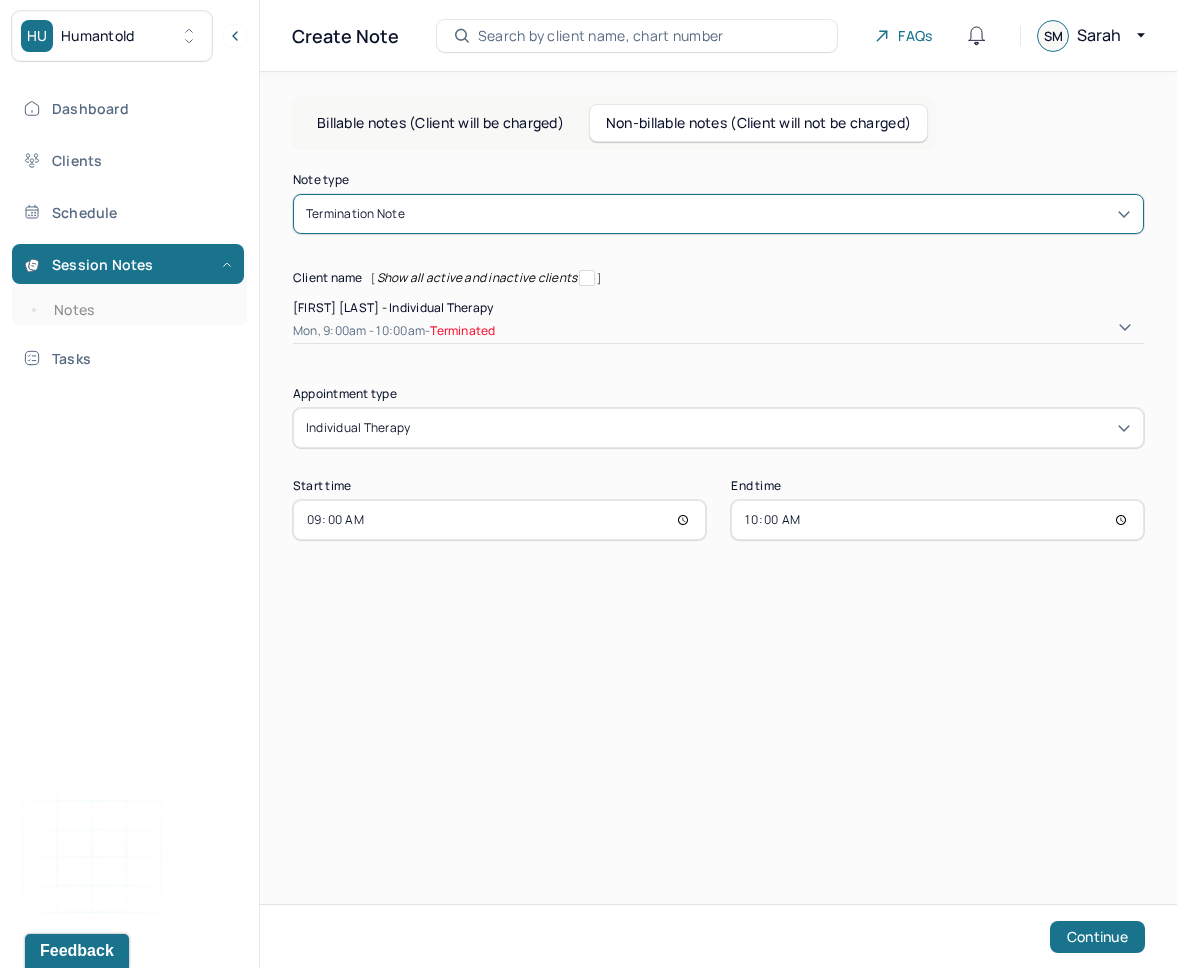 click on "10:00" at bounding box center (937, 520) 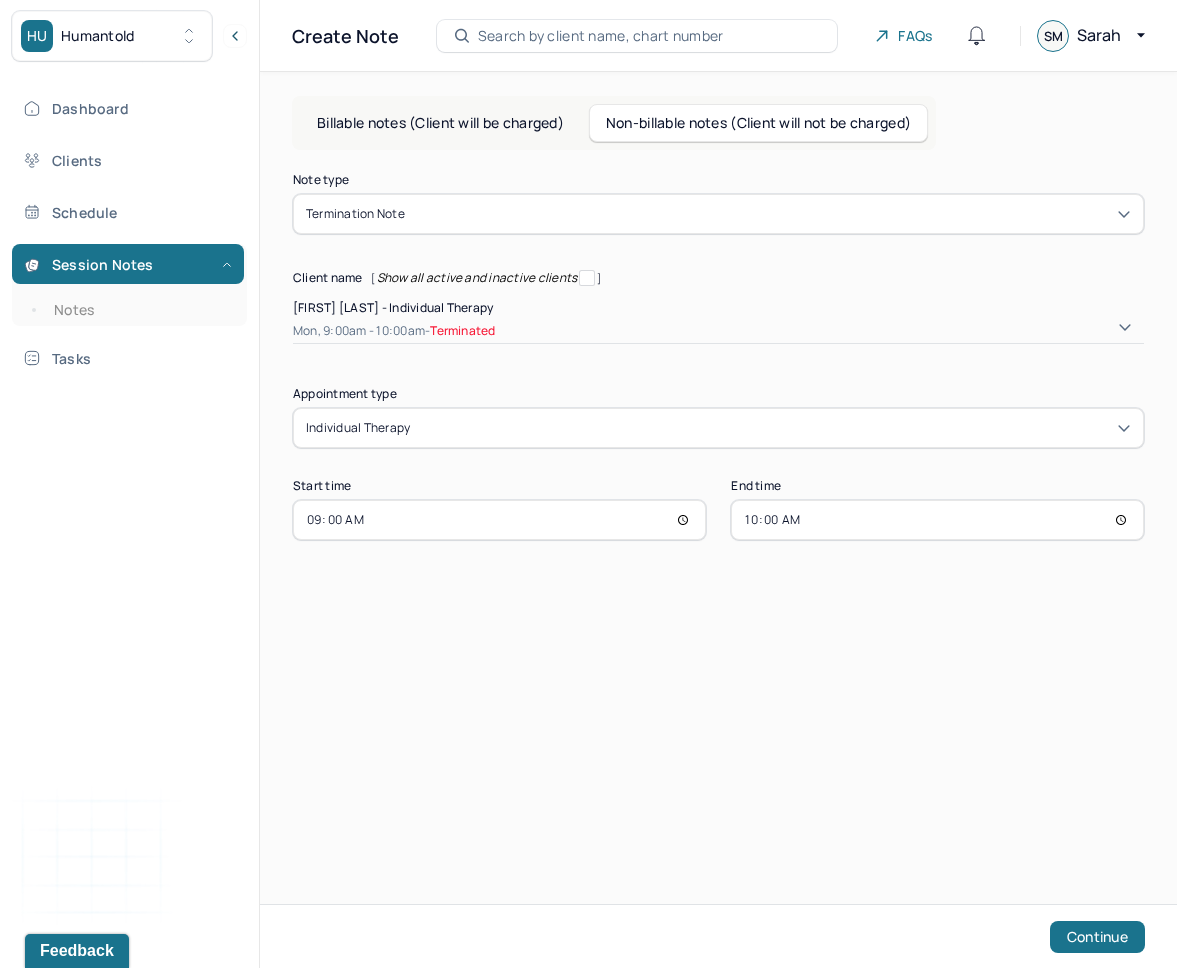 click on "Create Note   Search by client name, chart number     FAQs     SM Sarah   Billable notes (Client will be charged)     Non-billable notes (Client will not be charged)   Note type Termination note Client name [ Show all active and inactive clients ] Allison Kilbride - Individual therapy Mon, 9:00am - 10:00am  -  Terminated Supervisee name Sarah Morris Appointment type individual therapy Start time 09:00 End time 10:00   Continue" at bounding box center [718, 484] 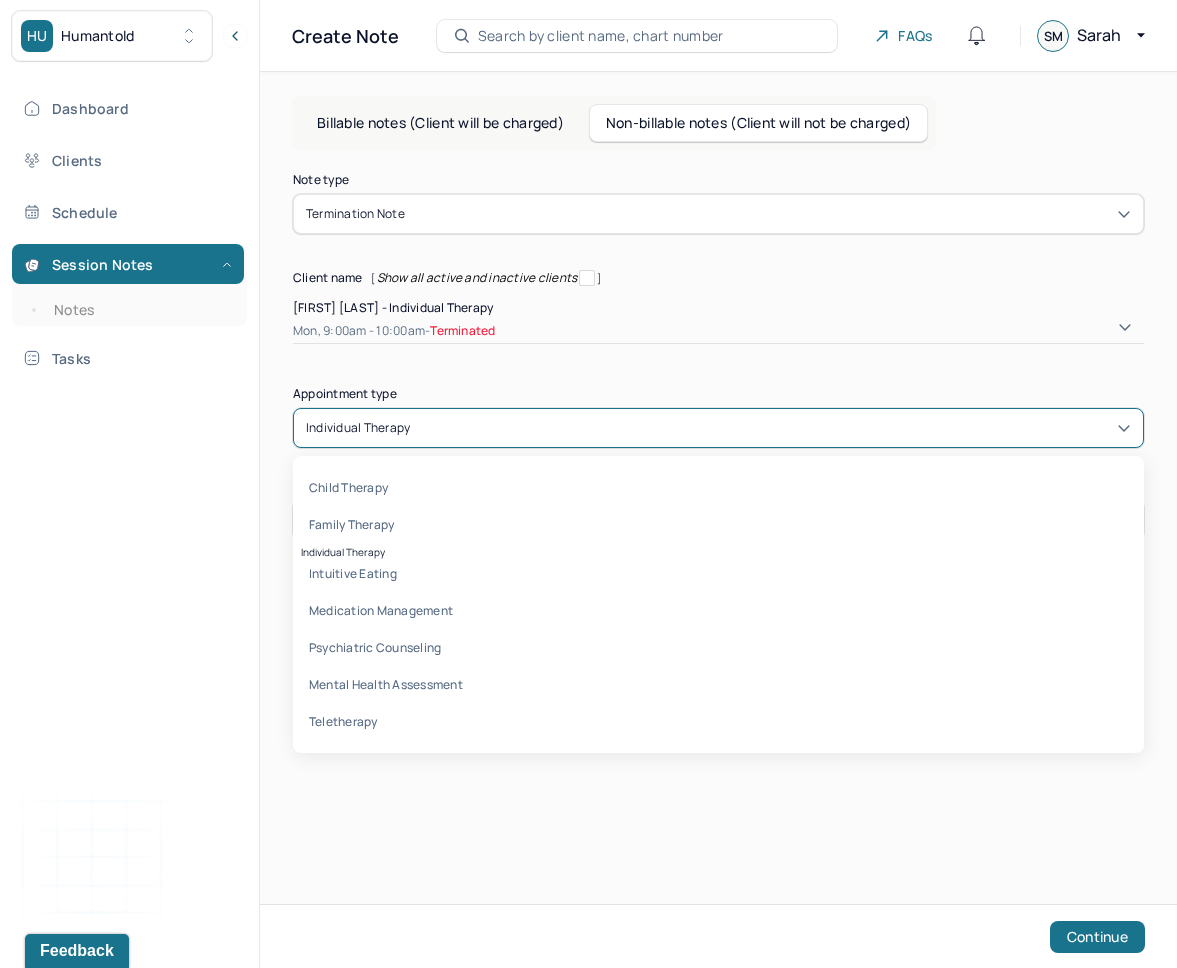 click on "individual therapy" at bounding box center [718, 428] 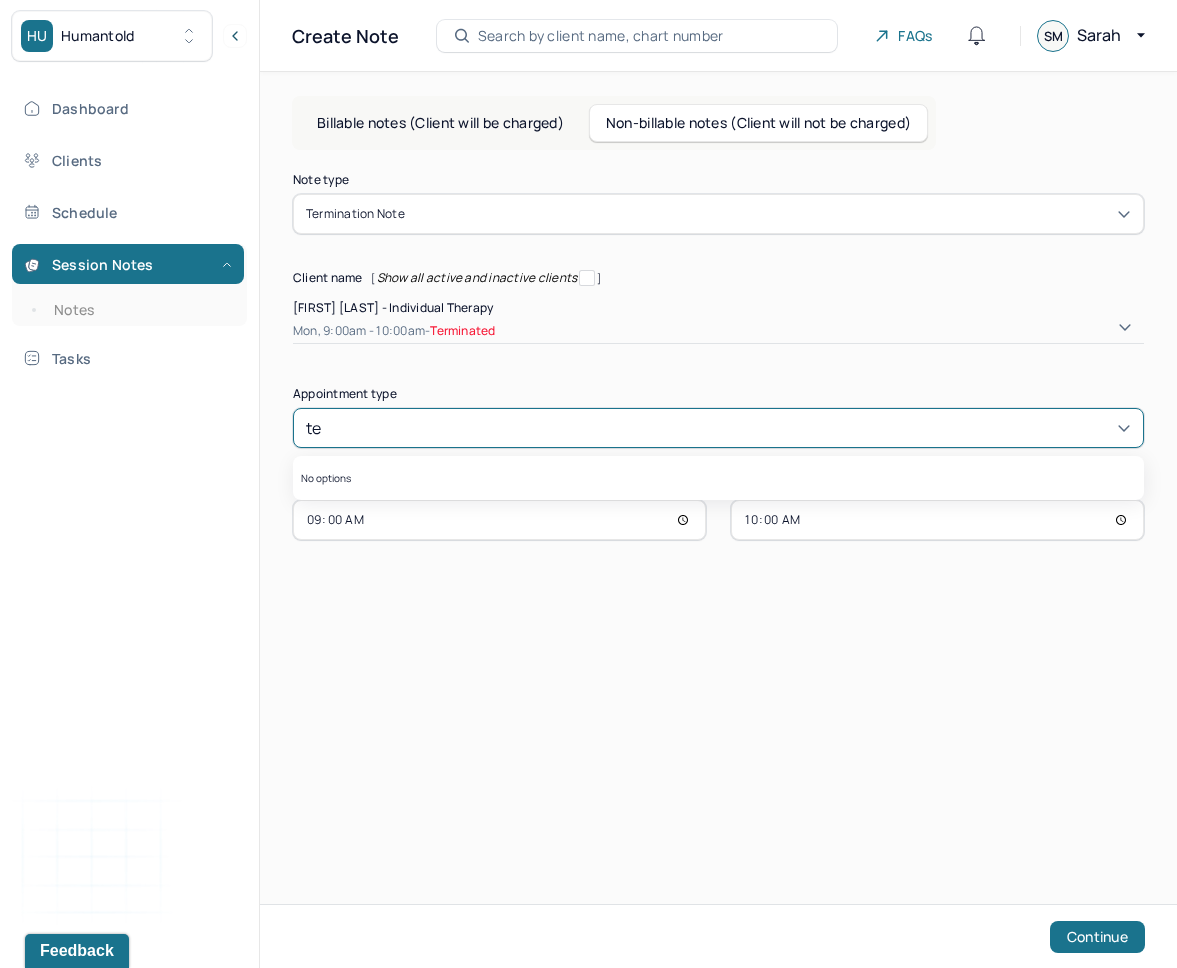 type on "t" 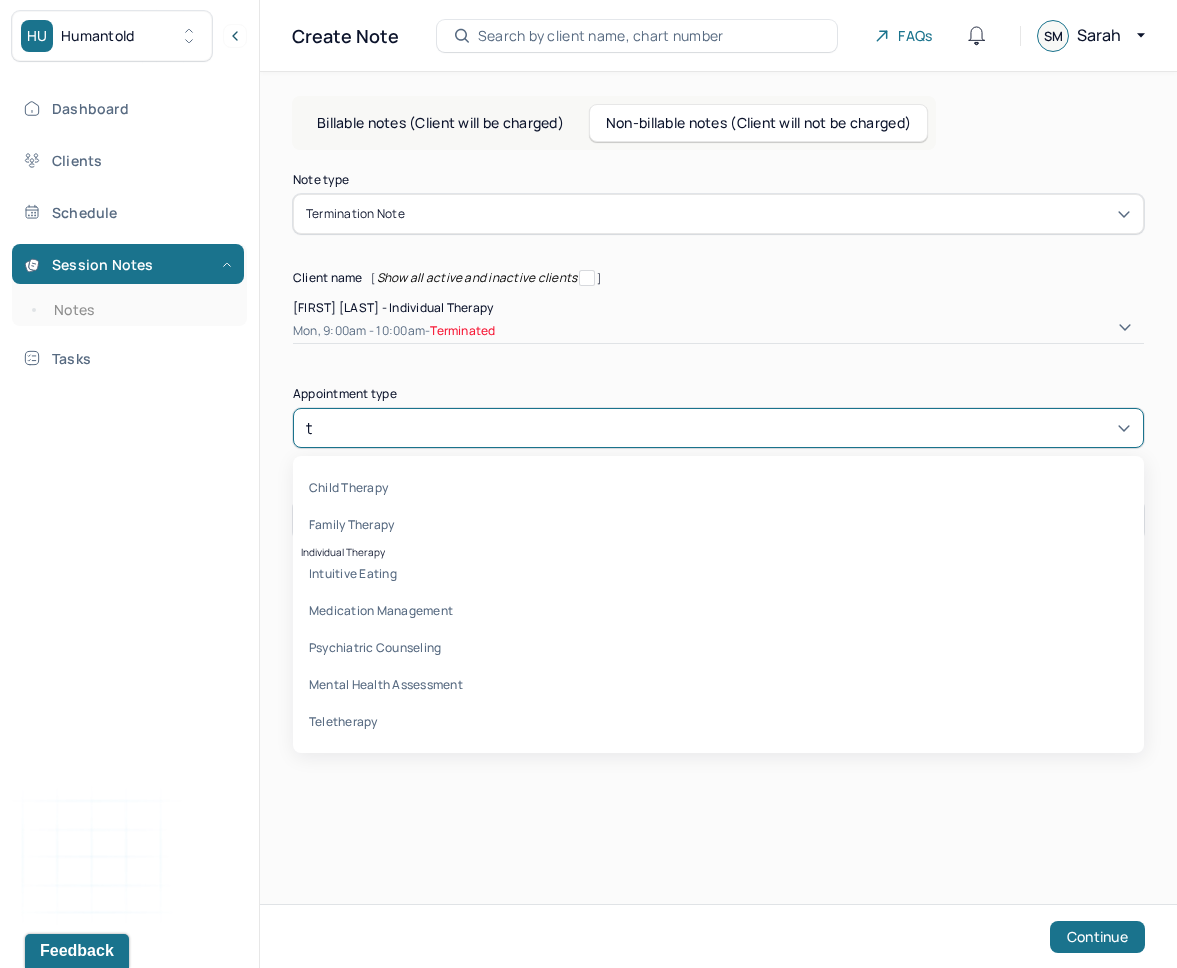 type 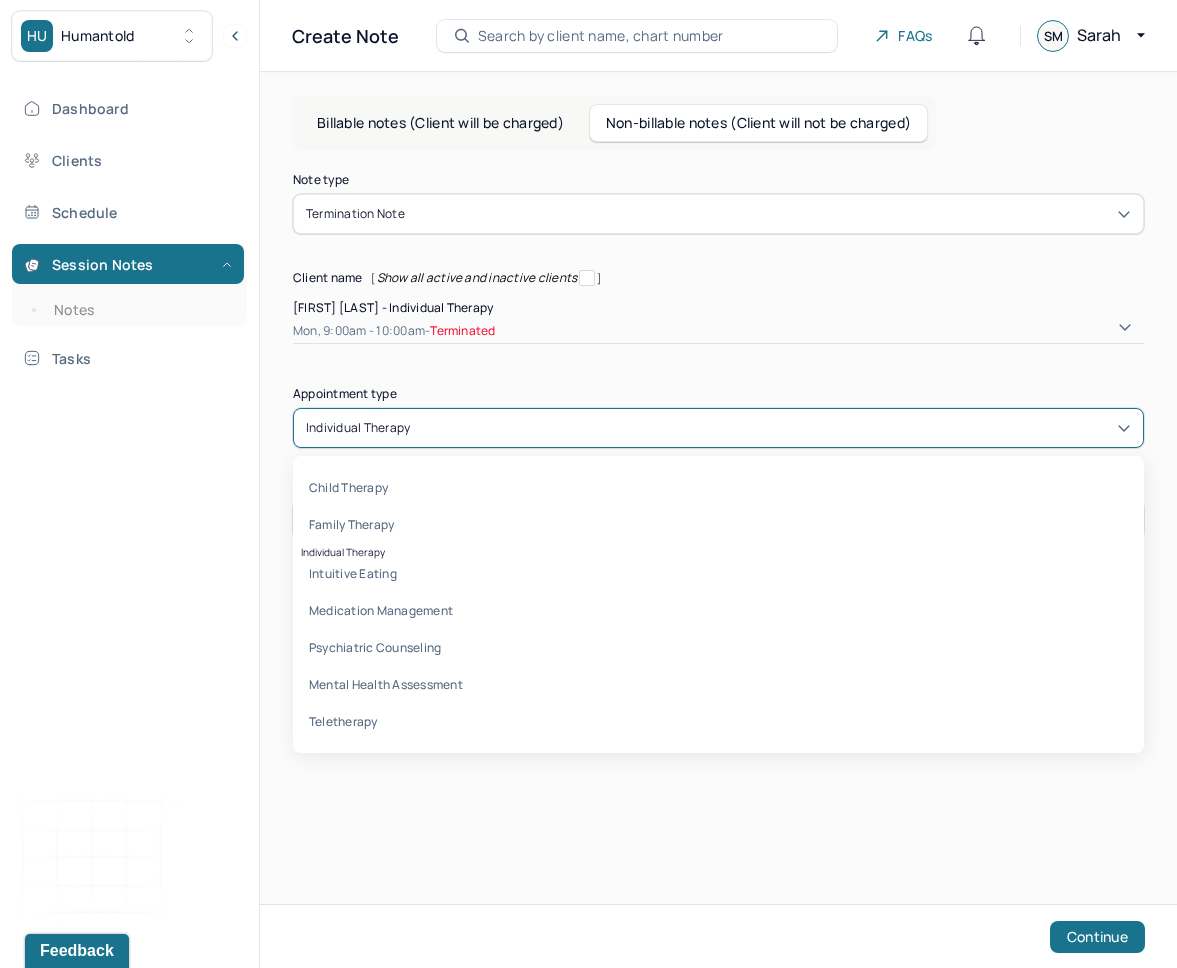 click on "Create Note   Search by client name, chart number     FAQs     SM Sarah   Billable notes (Client will be charged)     Non-billable notes (Client will not be charged)   Note type Termination note Client name [ Show all active and inactive clients ] Allison Kilbride - Individual therapy Mon, 9:00am - 10:00am  -  Terminated Supervisee name Sarah Morris Appointment type [object Object], 7 of 8. 8 results available. Use Up and Down to choose options, press Enter to select the currently focused option, press Escape to exit the menu, press Tab to select the option and exit the menu. individual therapy child therapy family therapy individual therapy intuitive eating medication management psychiatric counseling mental health assessment teletherapy Start time 09:00 End time 10:00   Continue" at bounding box center (718, 484) 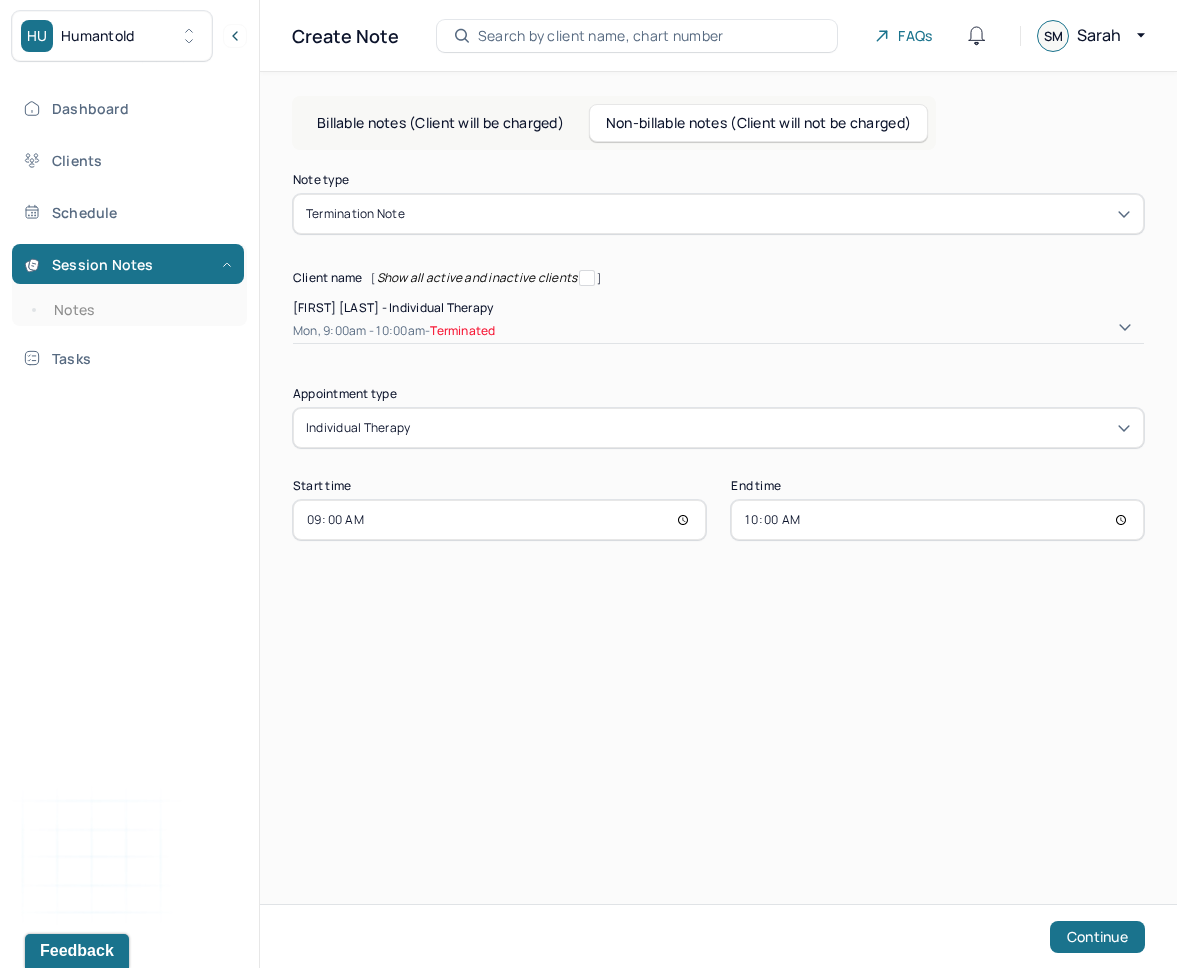 click on "10:00" at bounding box center (937, 520) 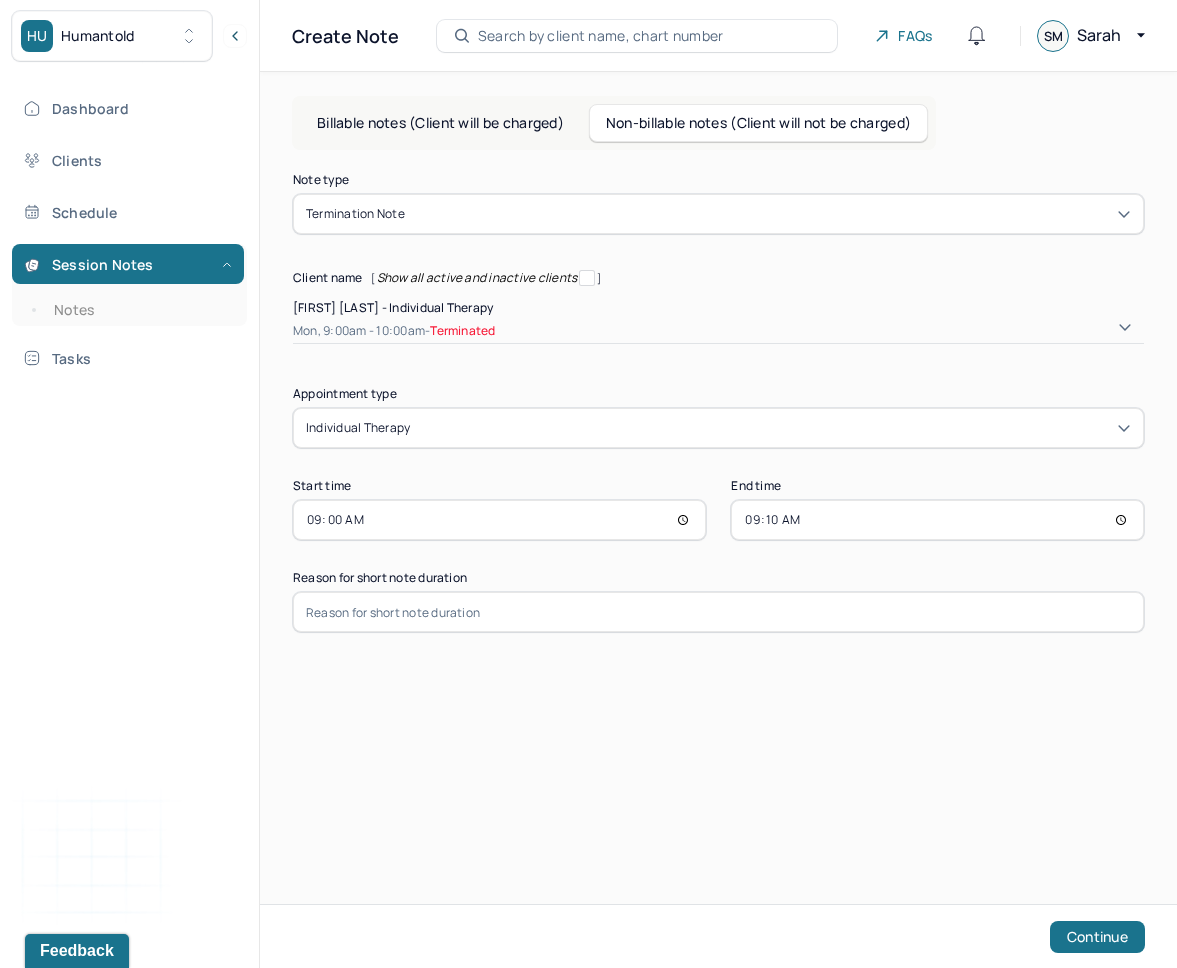 click on "09:10" at bounding box center (937, 520) 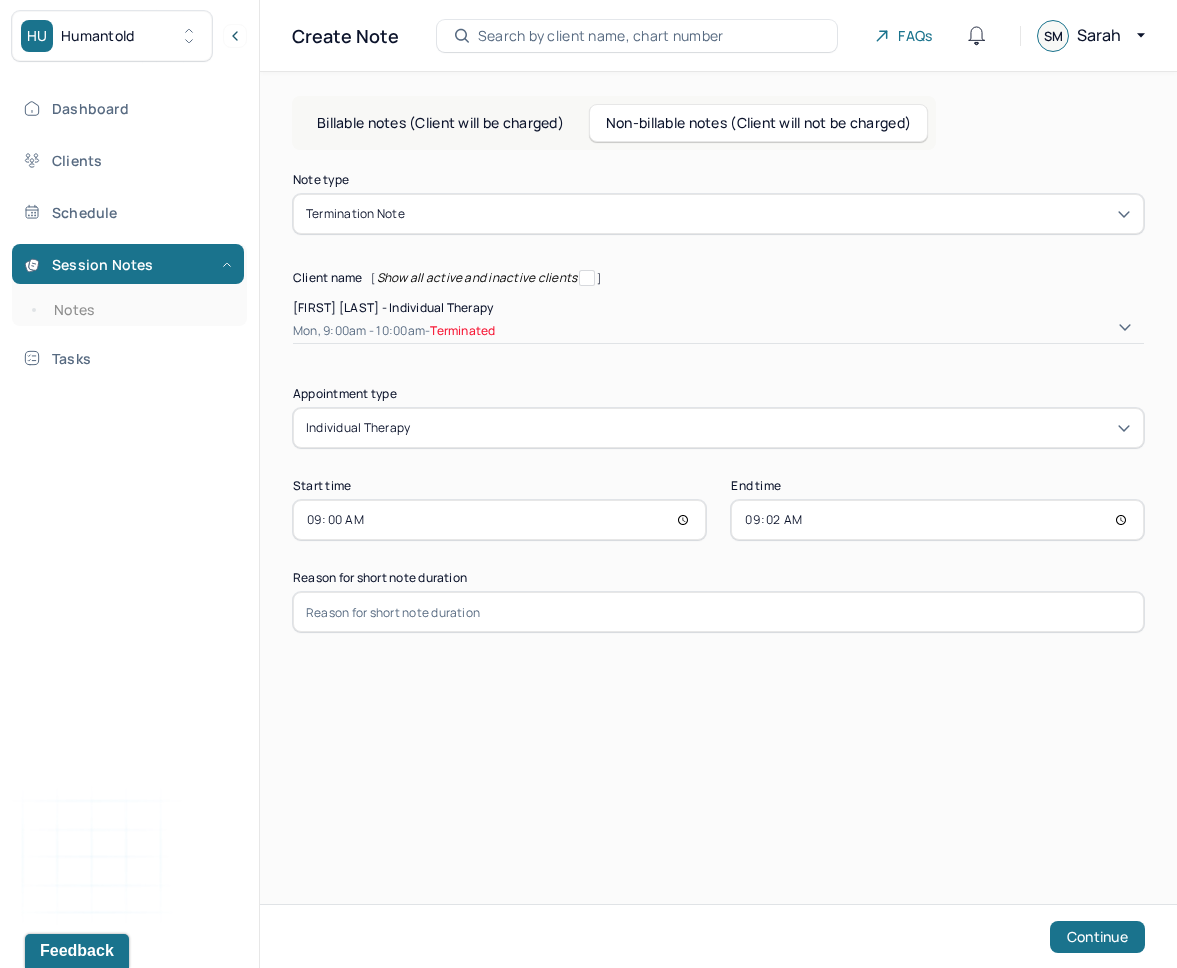 type on "09:20" 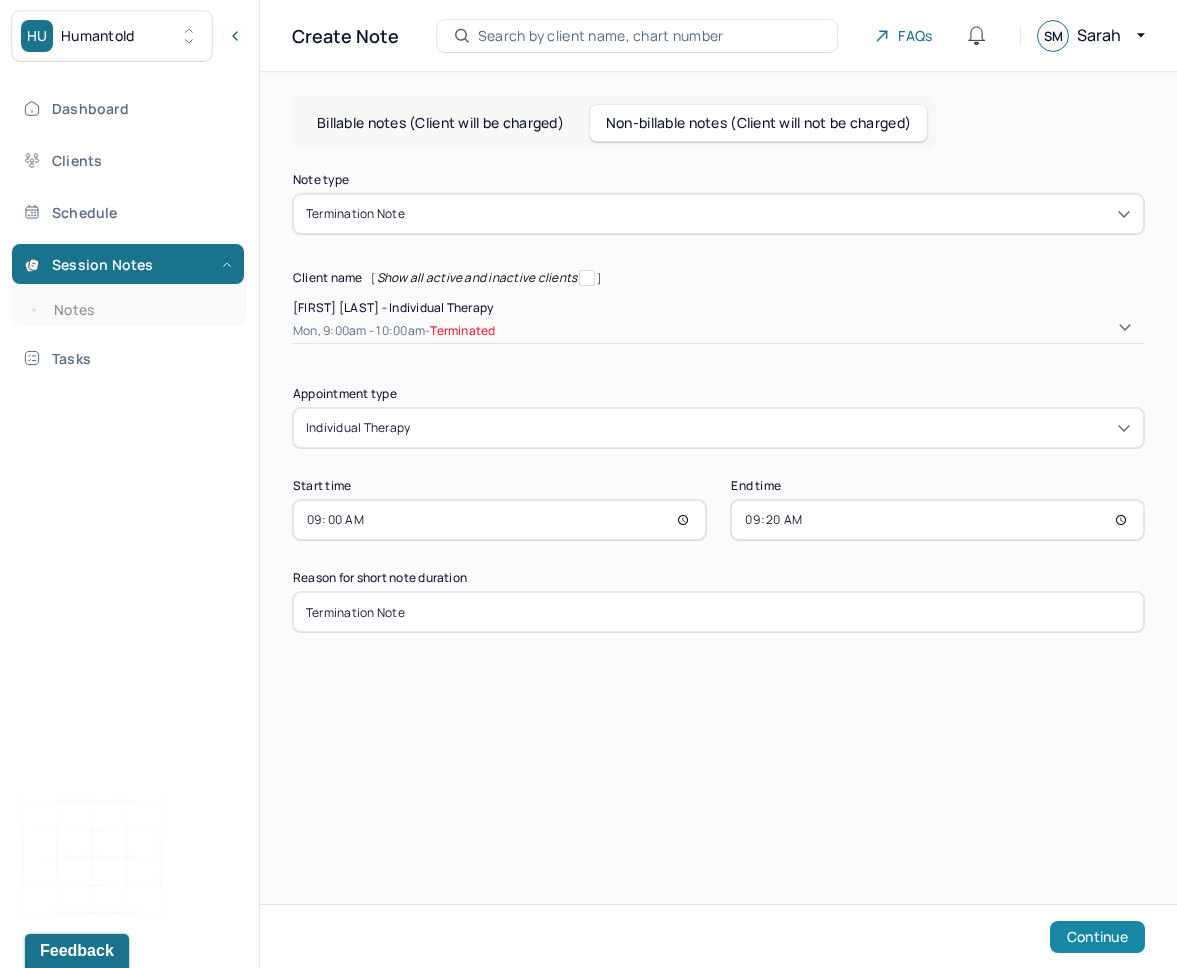 type on "Termination Note" 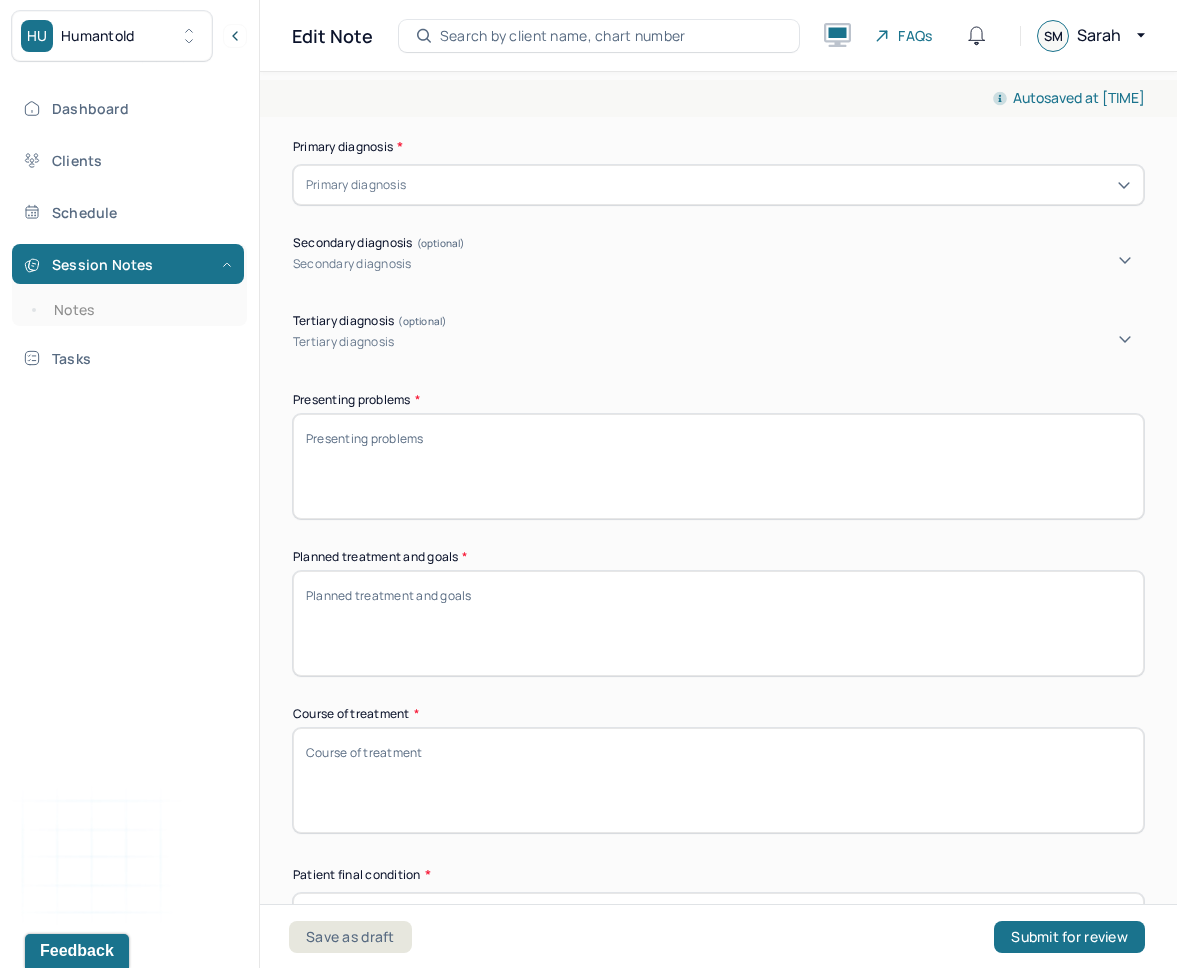 scroll, scrollTop: 0, scrollLeft: 0, axis: both 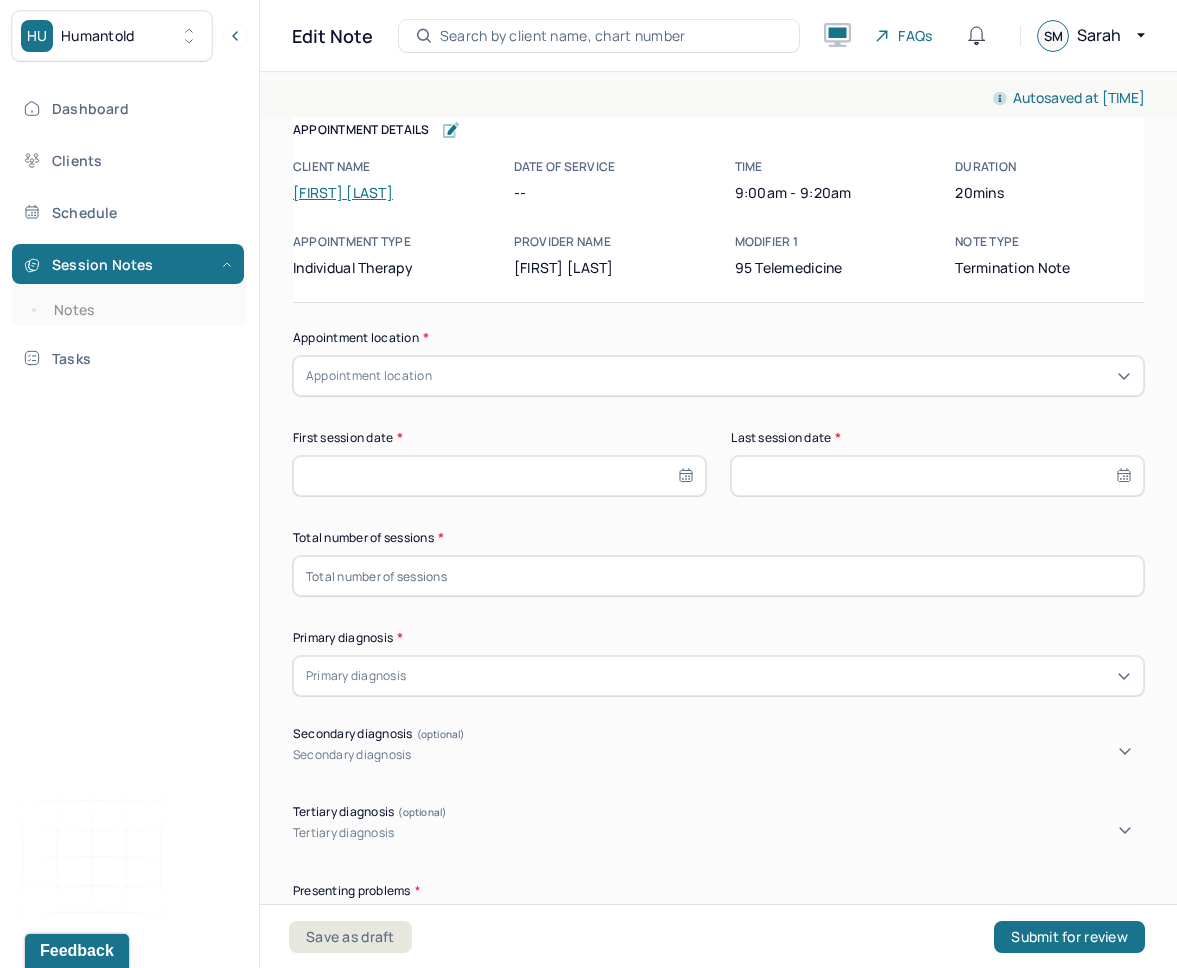 click on "Appointment location" at bounding box center [718, 376] 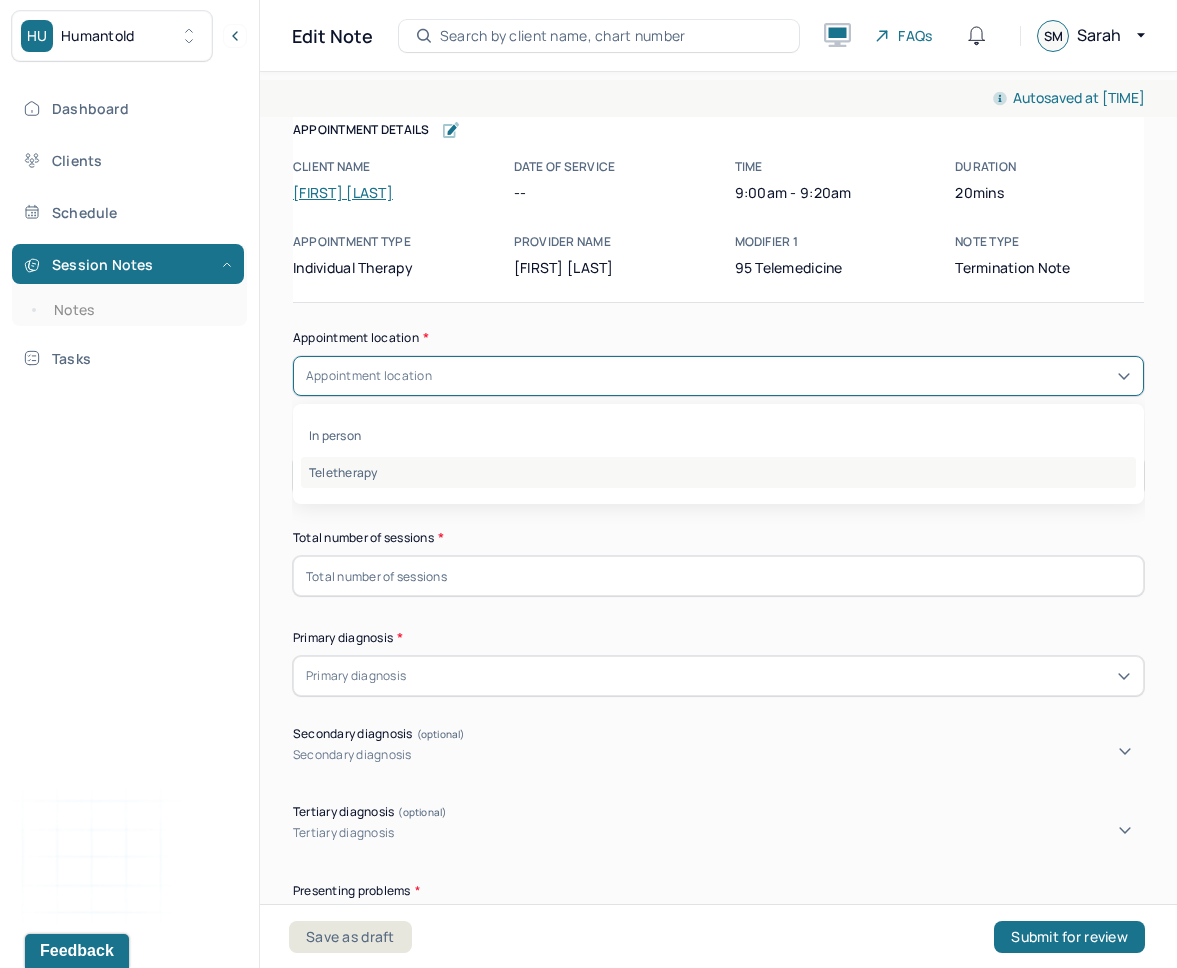 click on "Teletherapy" at bounding box center [718, 472] 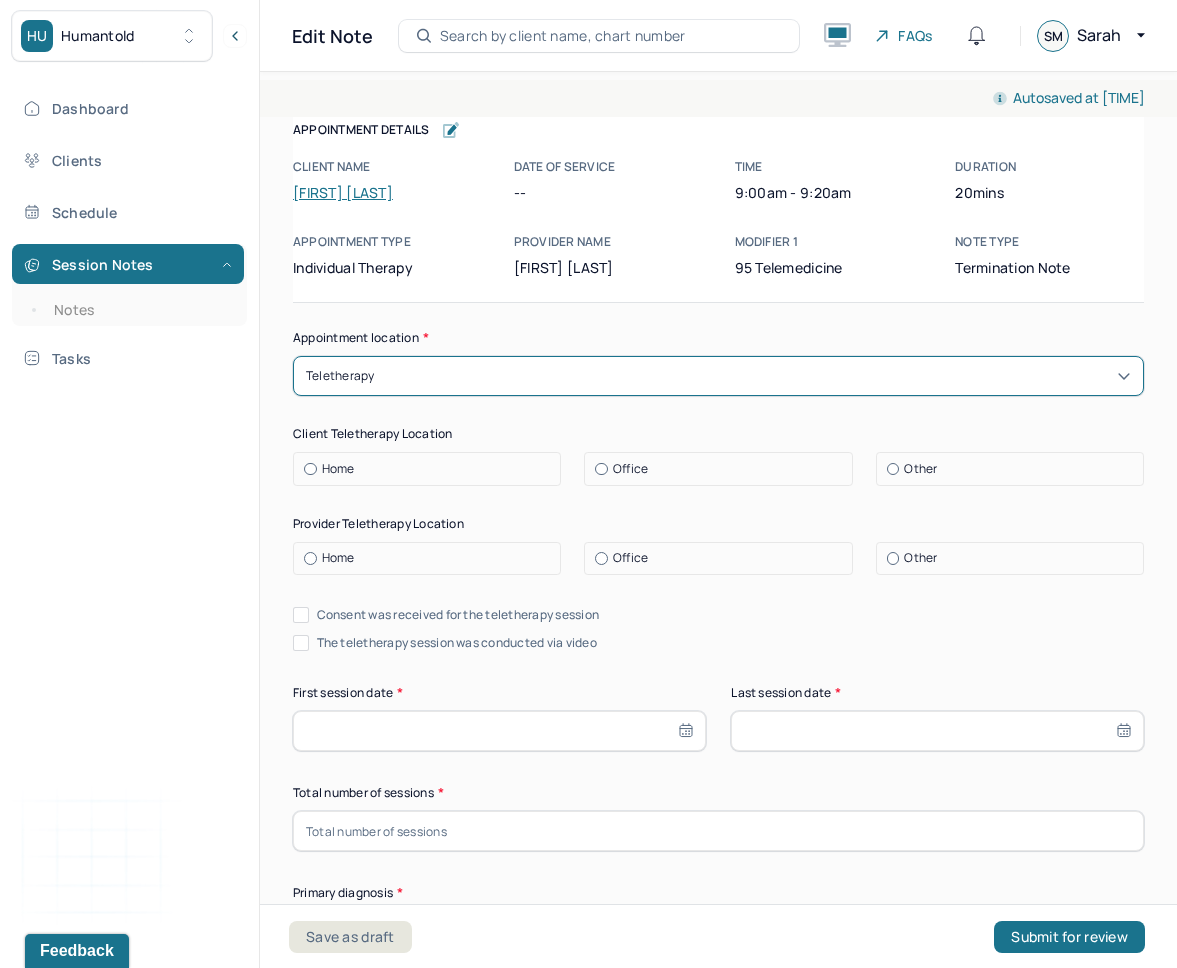 scroll, scrollTop: 42, scrollLeft: 0, axis: vertical 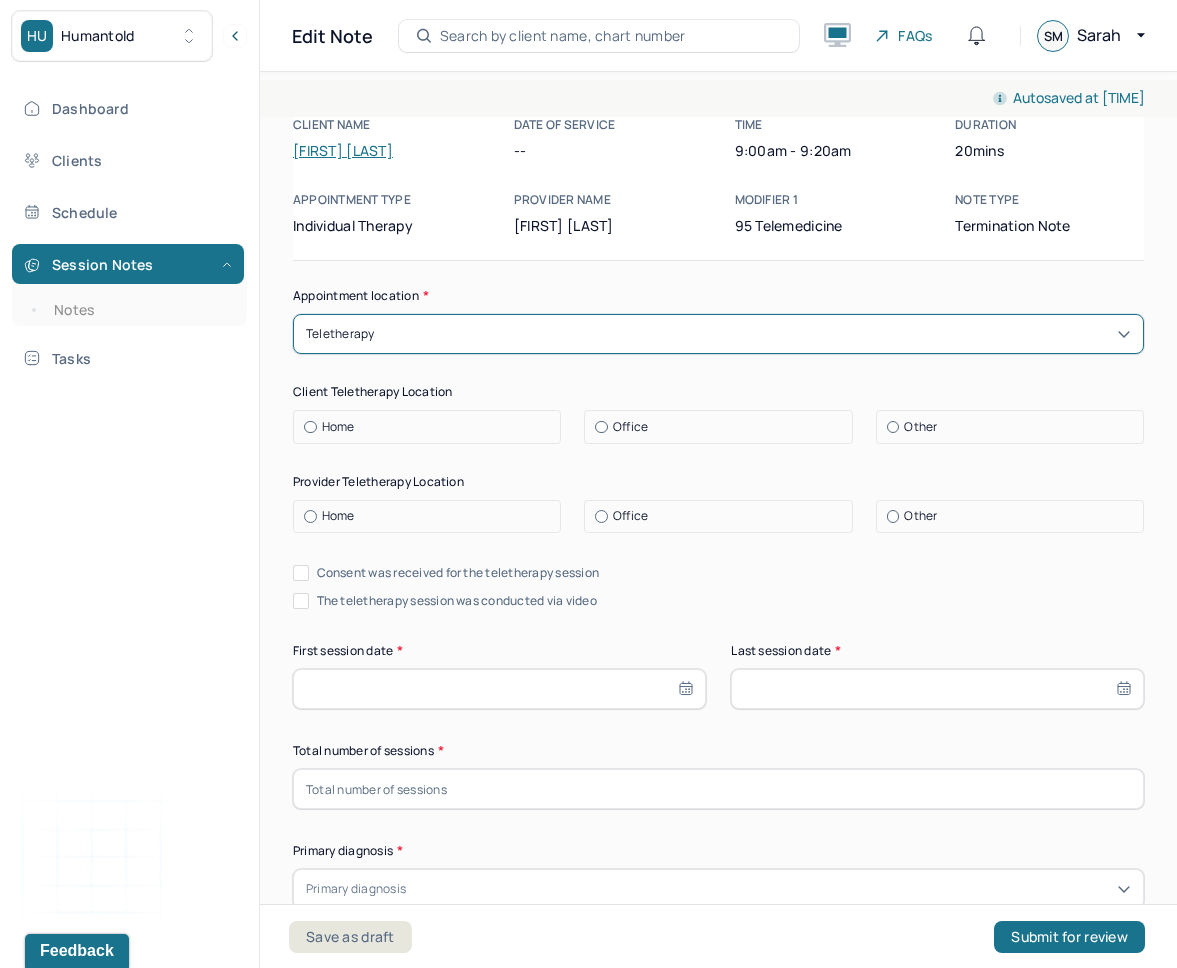 click on "Home" at bounding box center [432, 516] 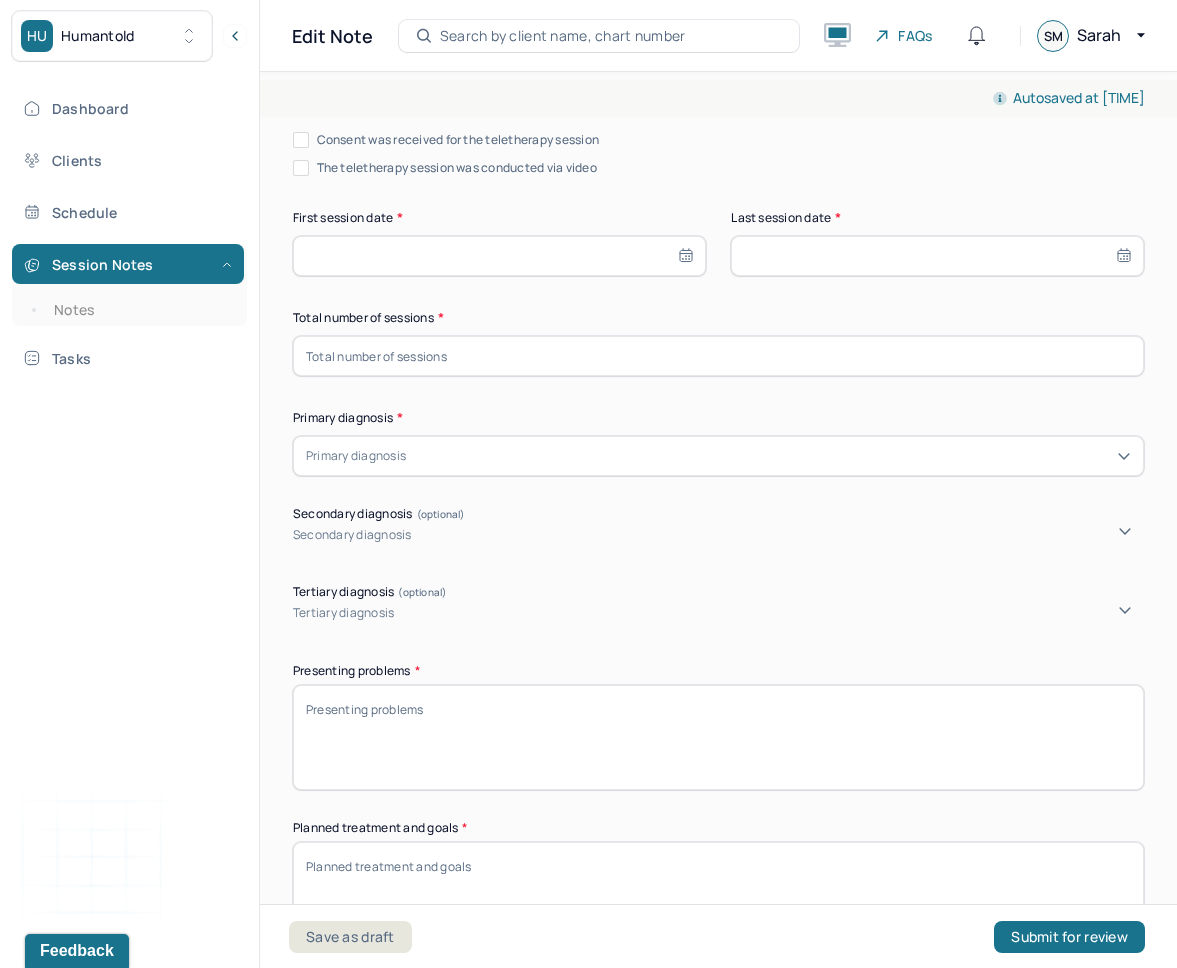 scroll, scrollTop: 472, scrollLeft: 0, axis: vertical 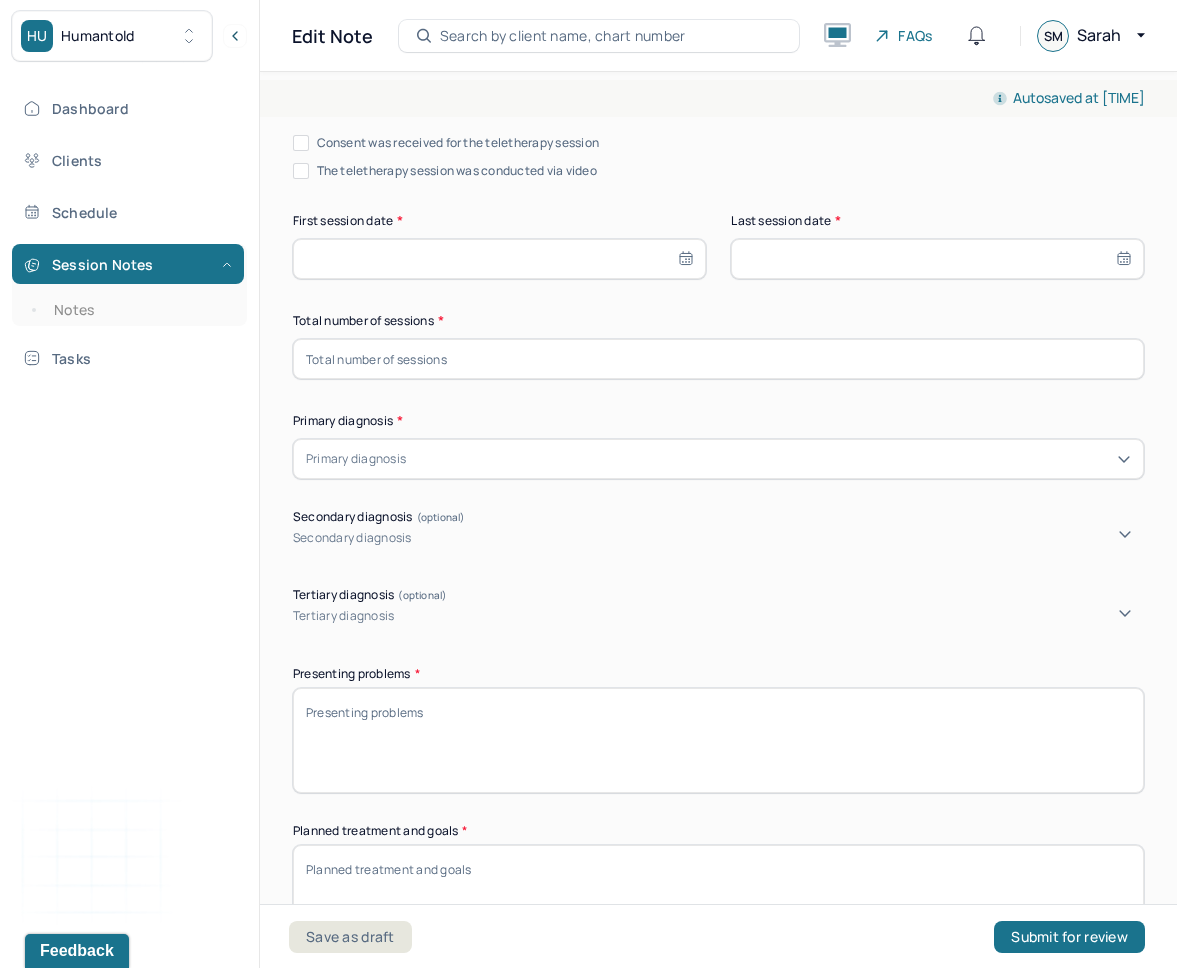 select on "6" 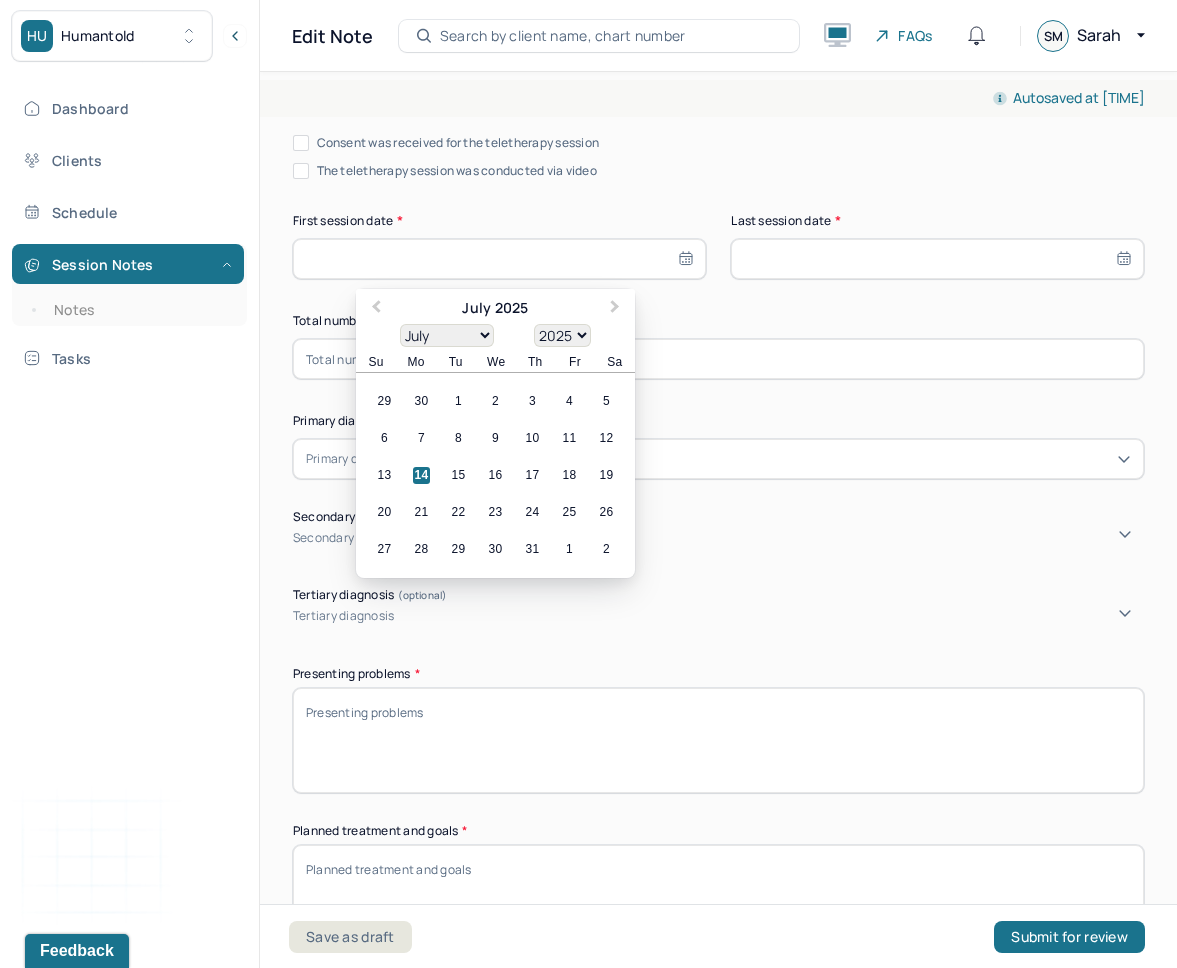click at bounding box center (499, 259) 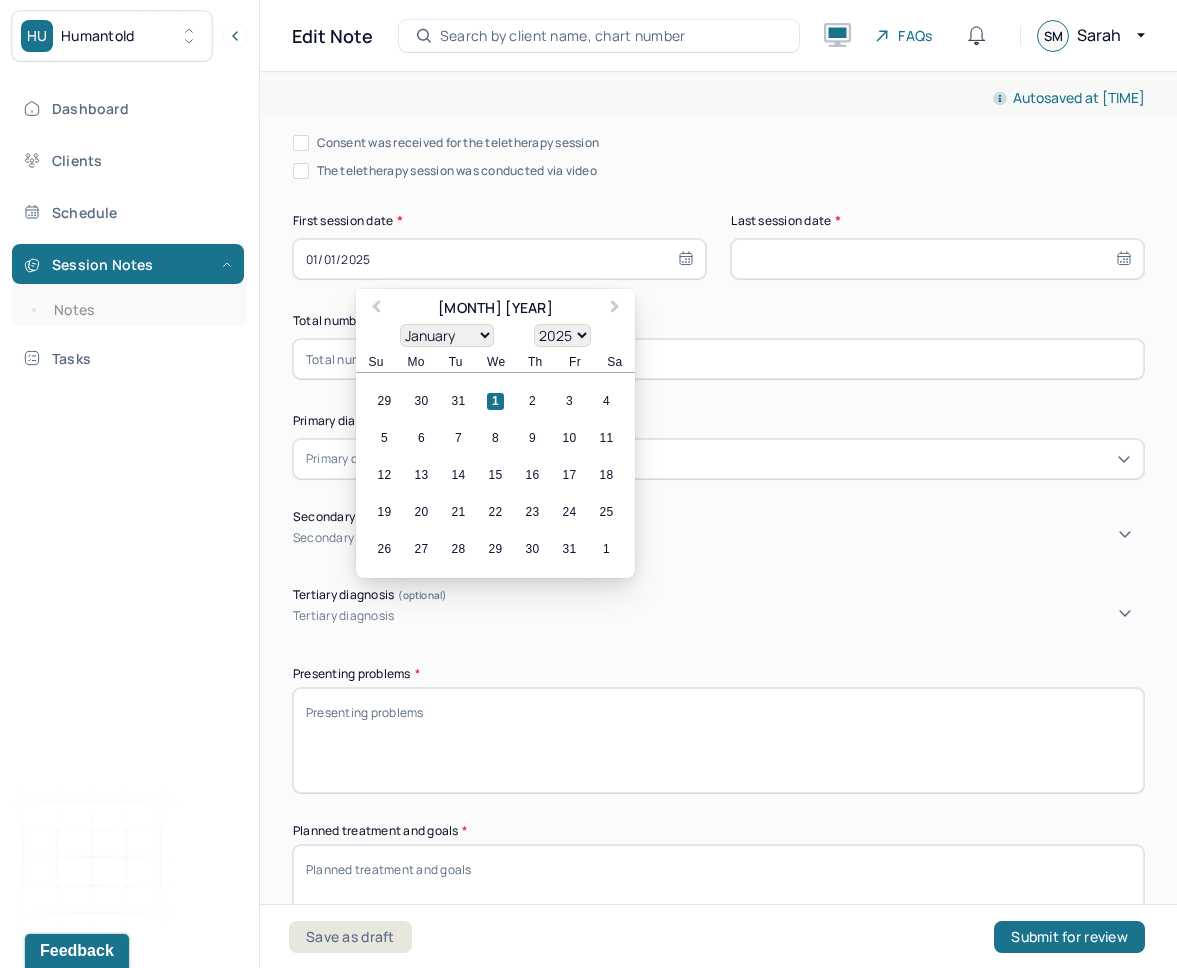 type on "01/01/20250" 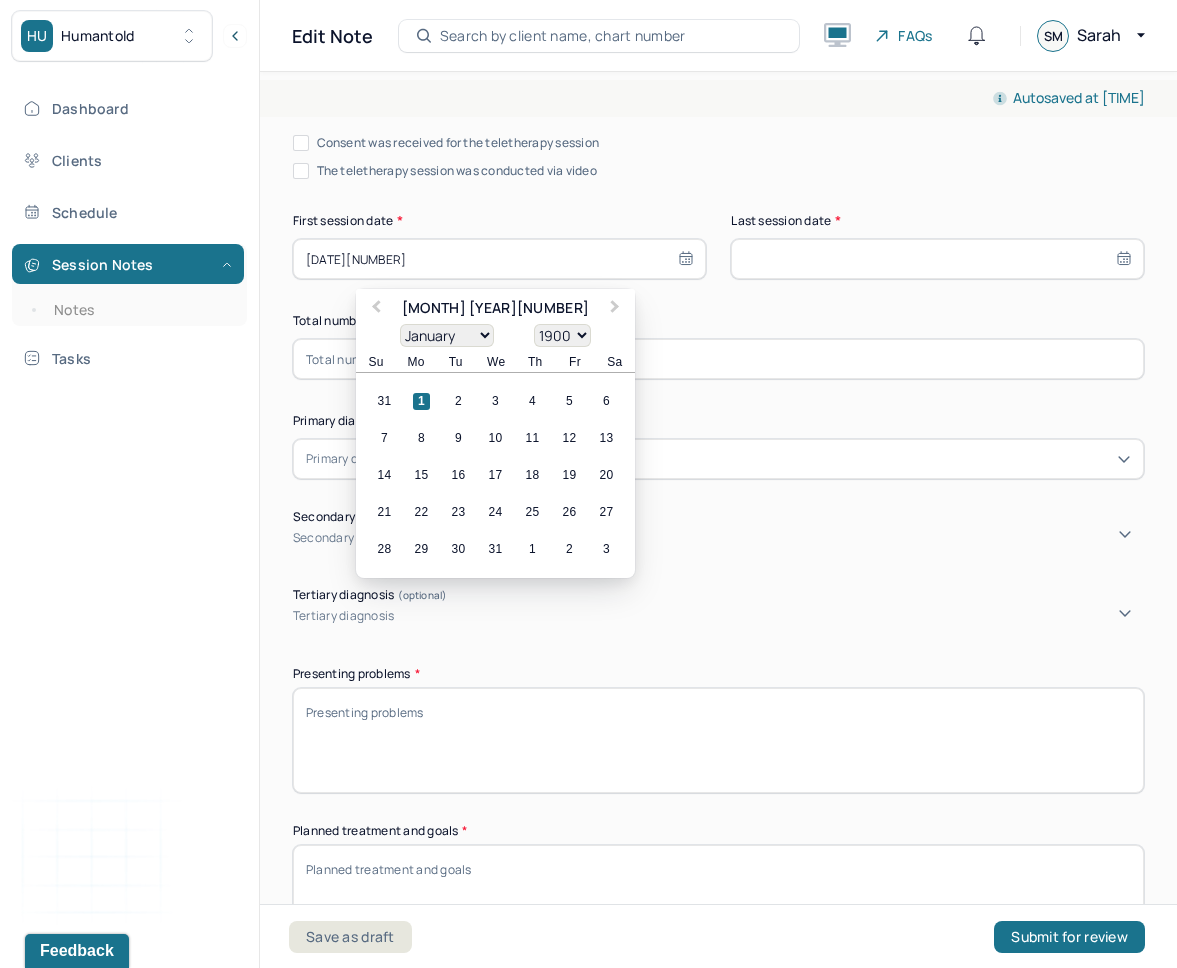 click on "01/01/202503" at bounding box center [499, 259] 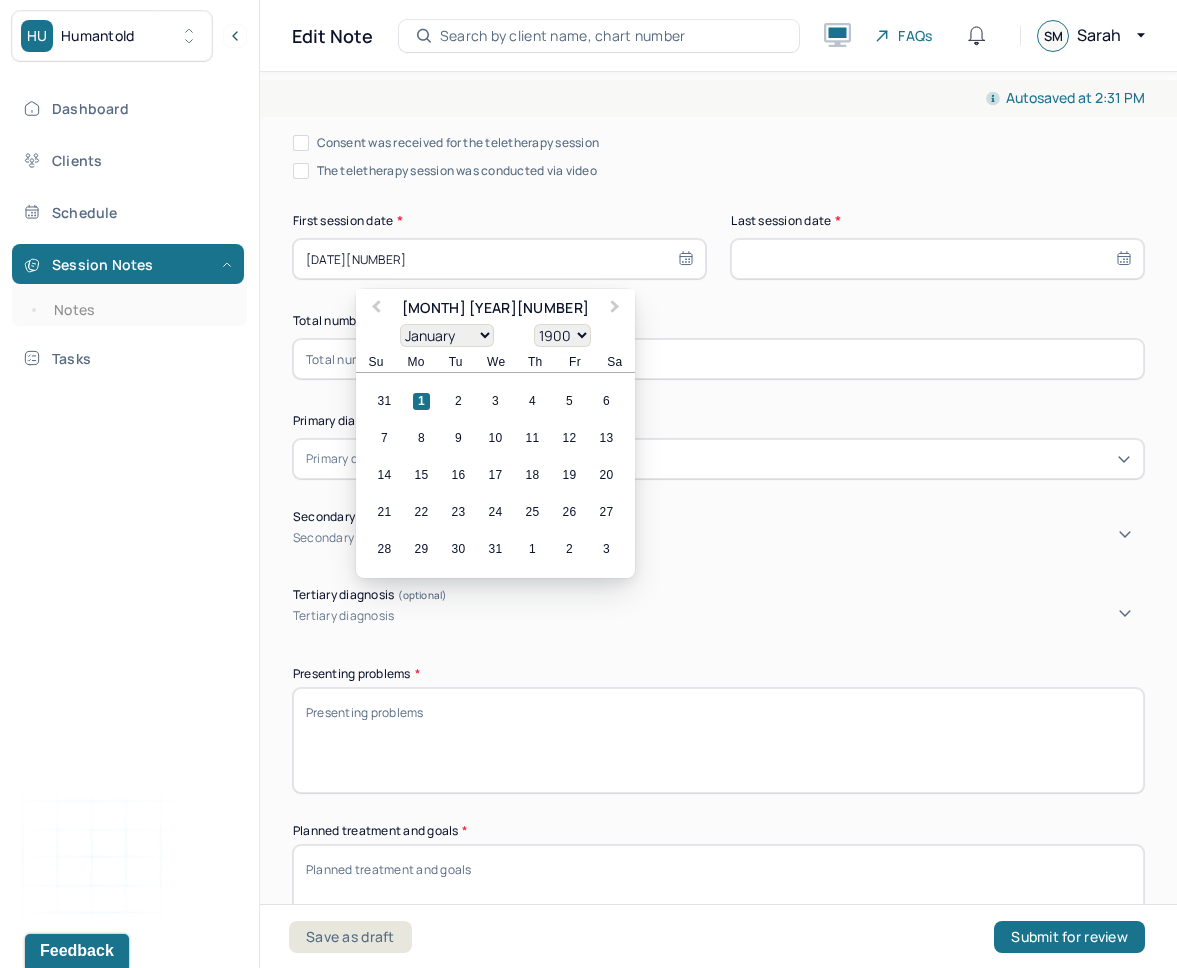 click on "01/01/202503" at bounding box center (499, 259) 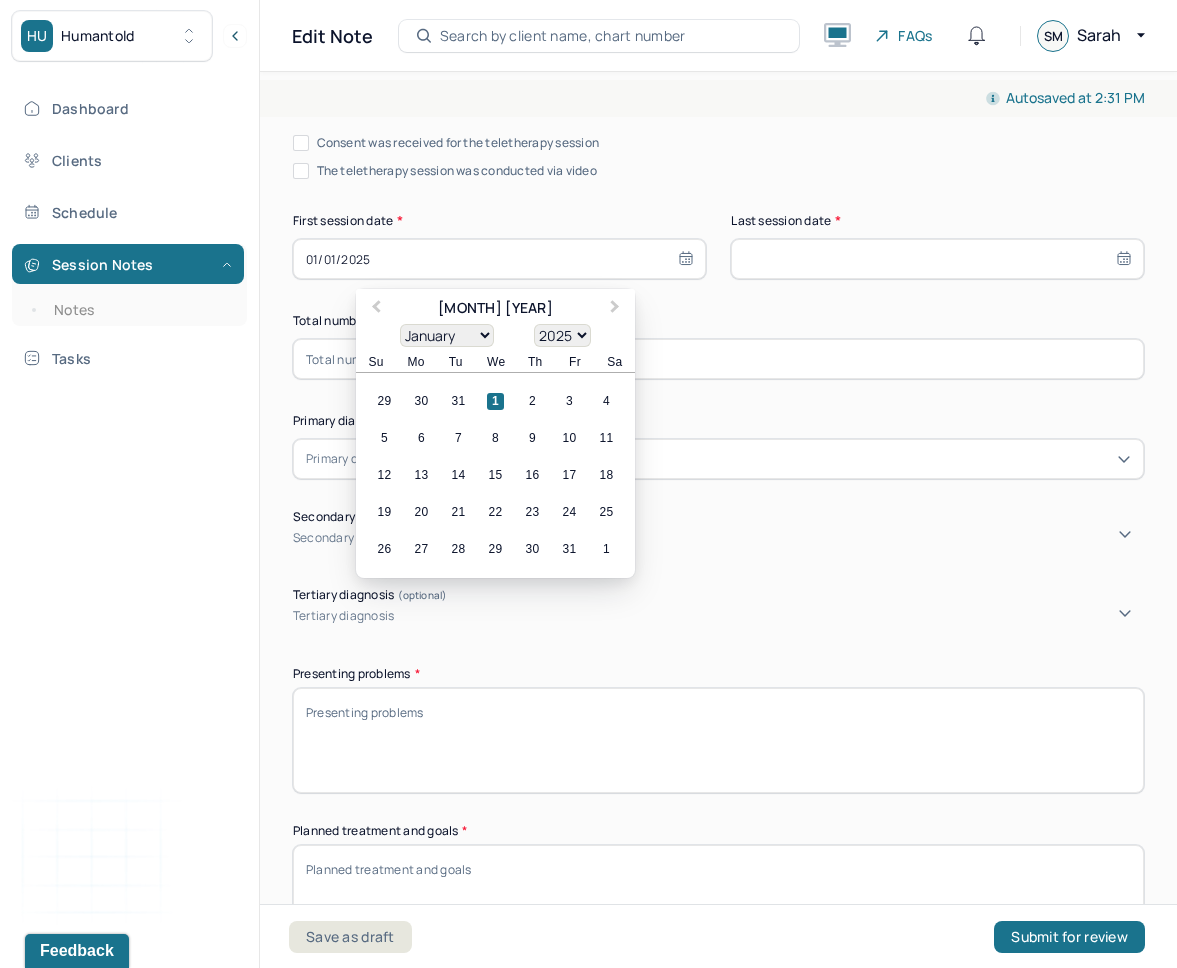type on "01/01/20250" 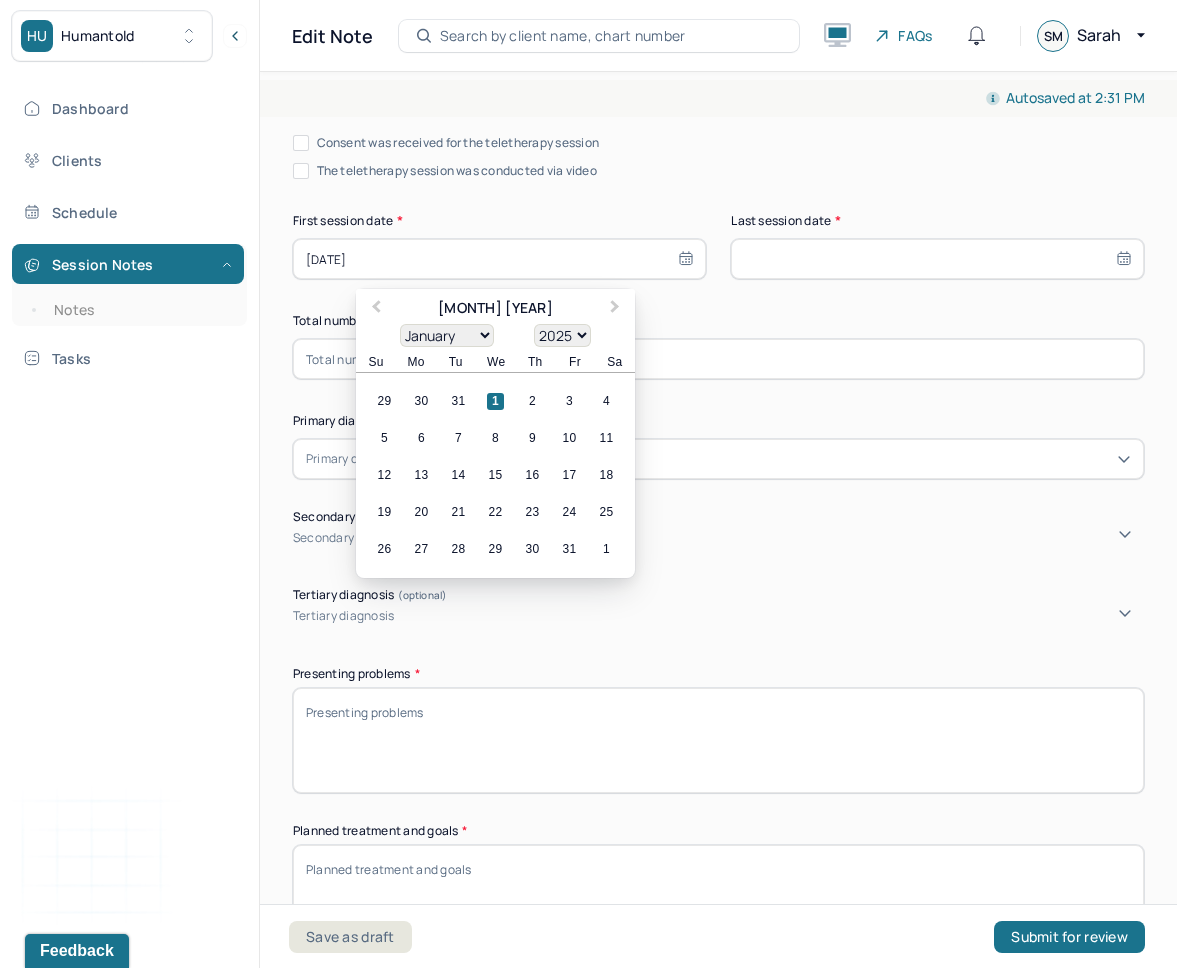select on "1900" 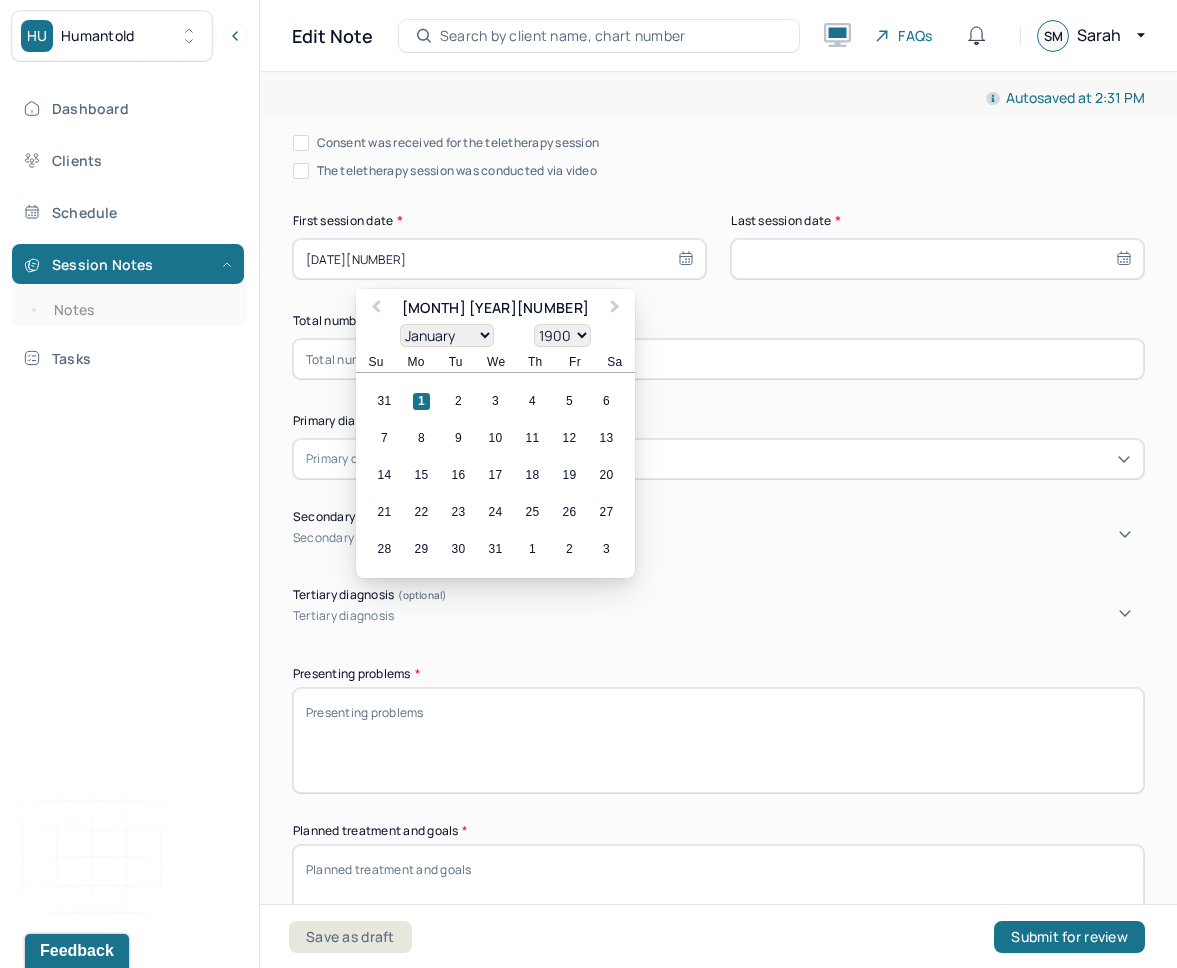 click on "01/01/202503" at bounding box center [499, 259] 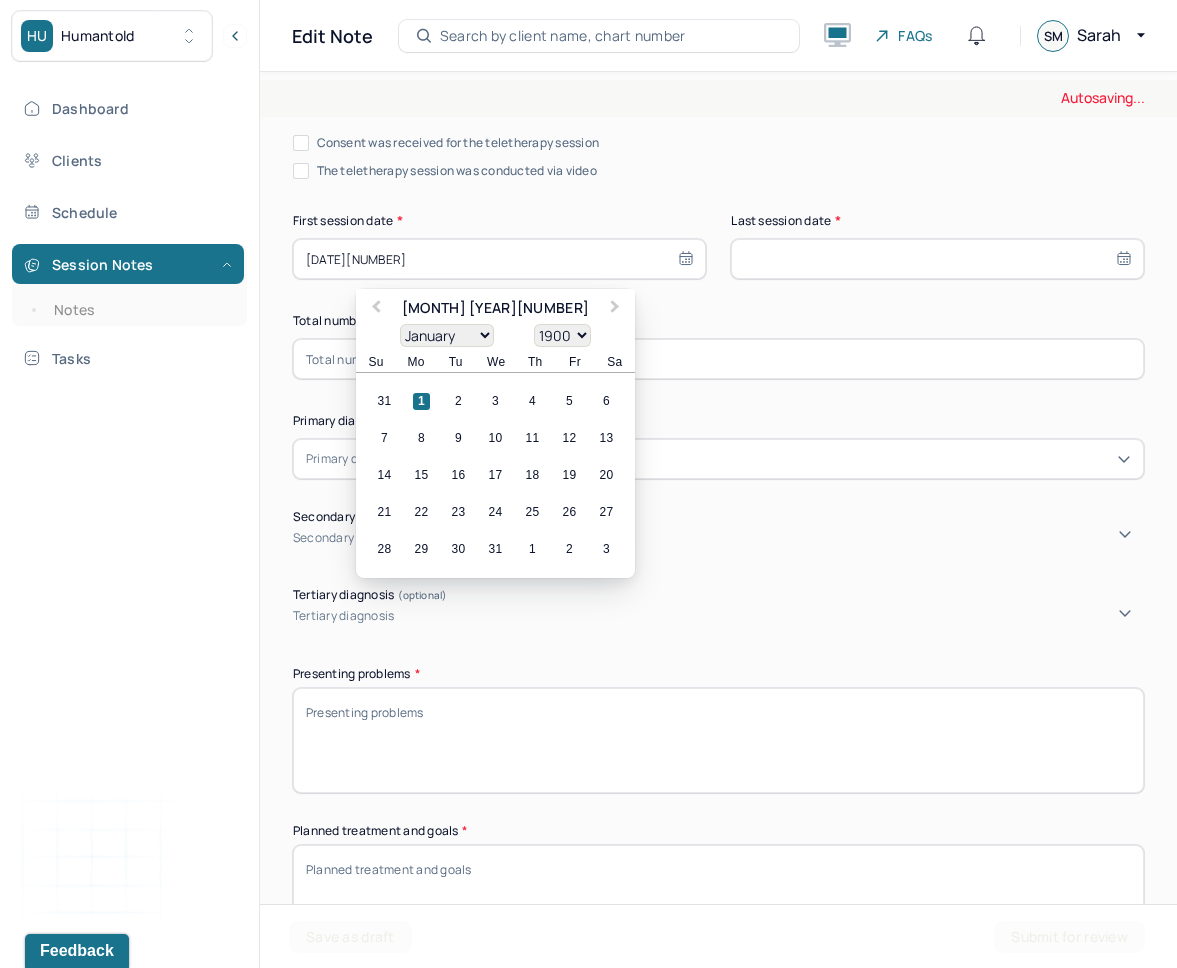 click on "01/01/202503" at bounding box center (499, 259) 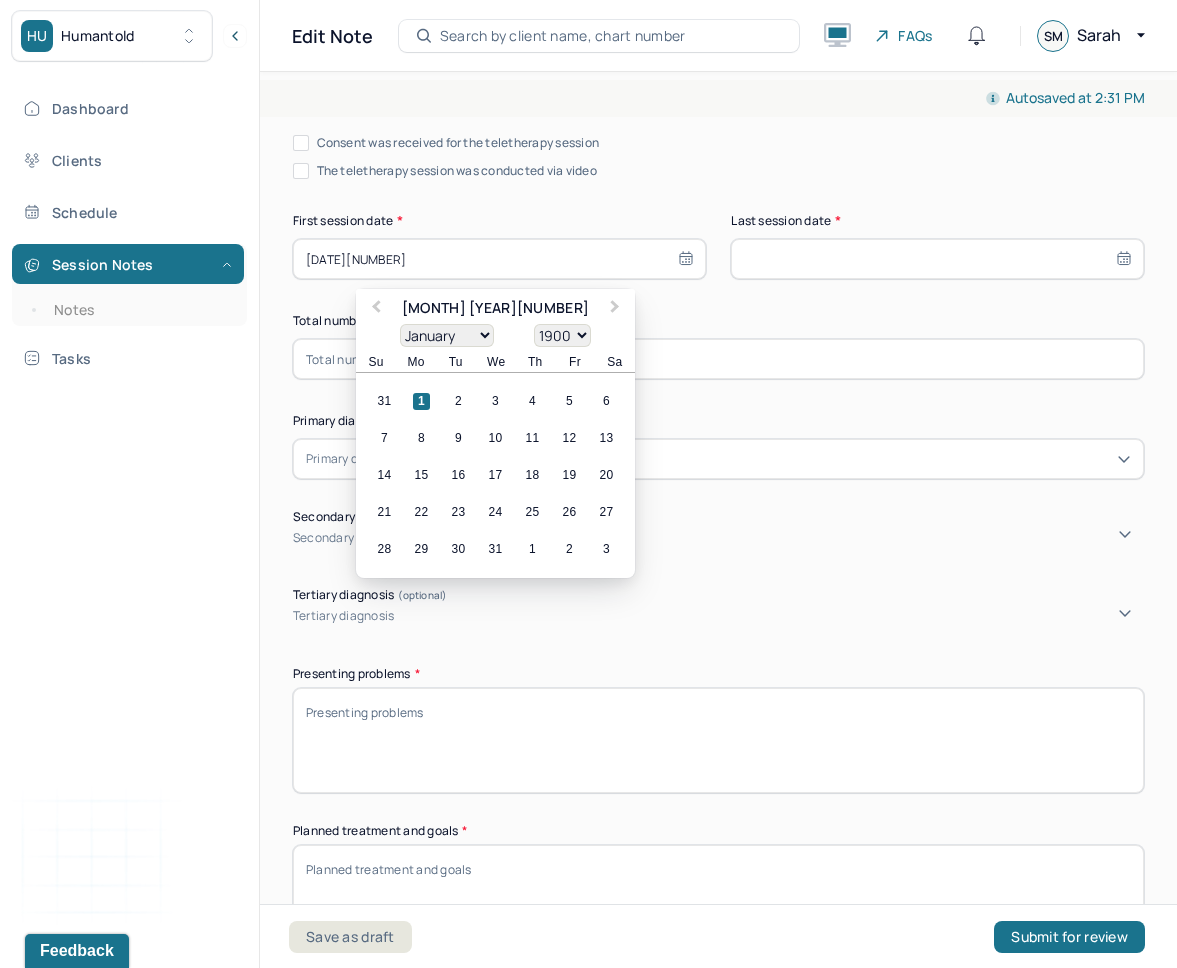 click on "01/01/202503" at bounding box center (499, 259) 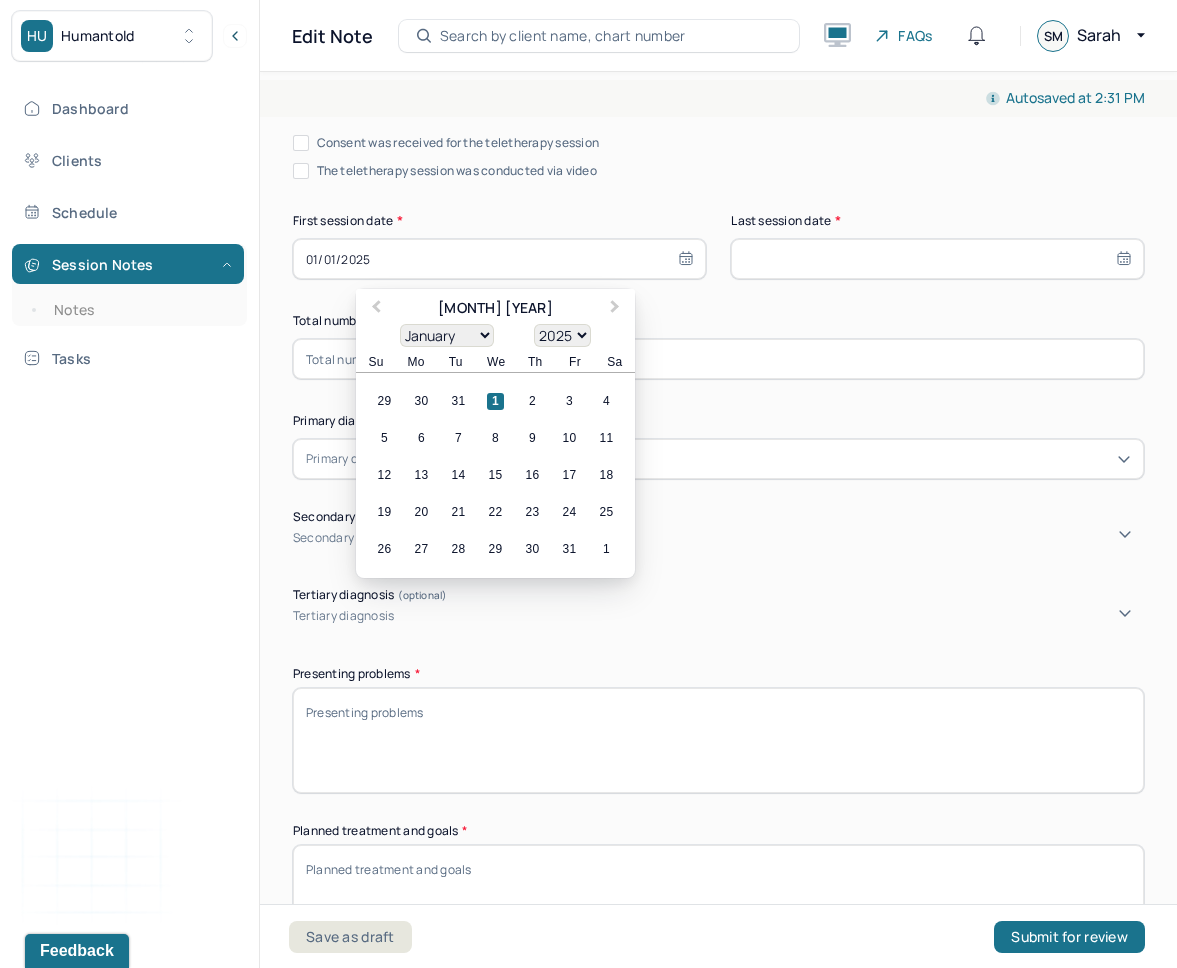 drag, startPoint x: 372, startPoint y: 256, endPoint x: 352, endPoint y: 258, distance: 20.09975 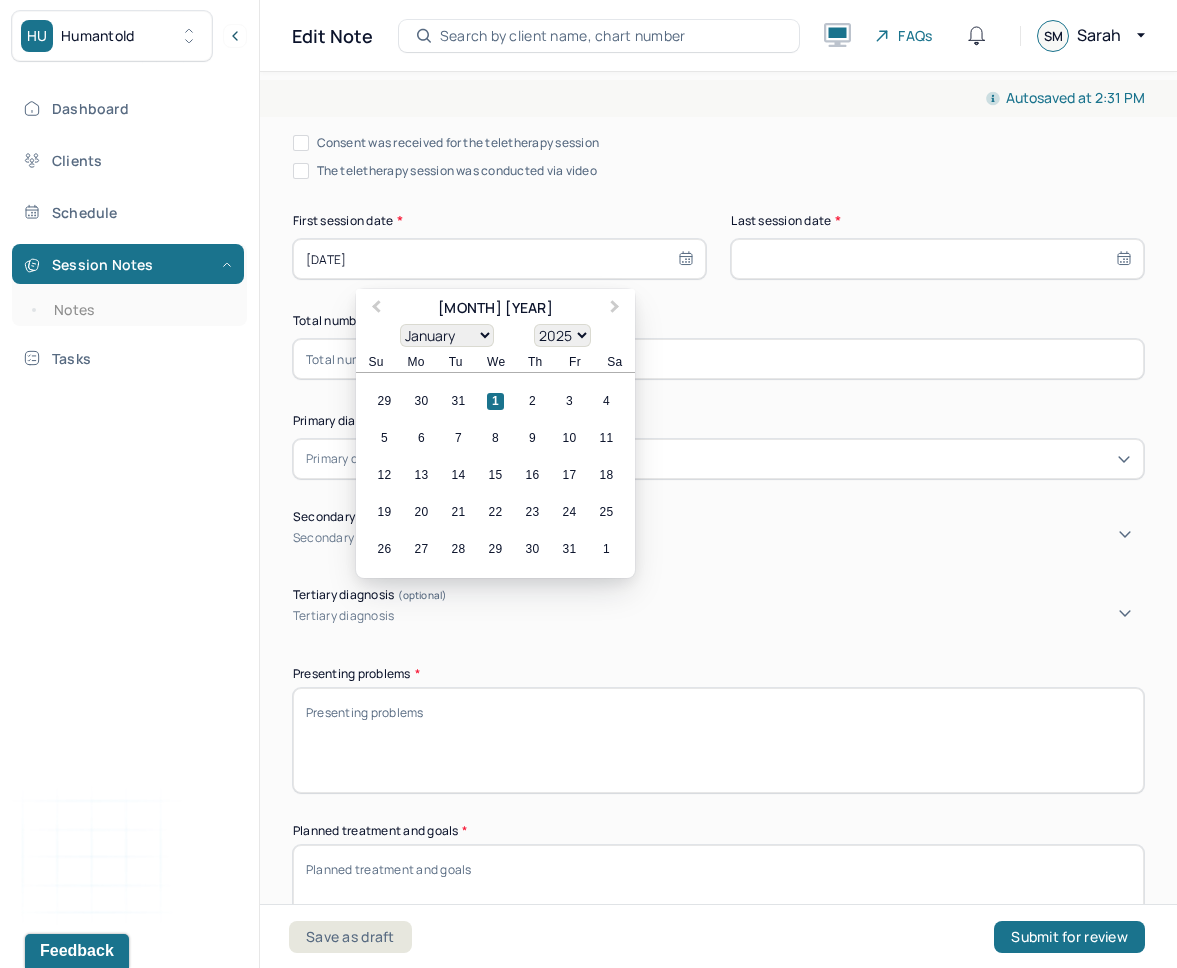 select on "1900" 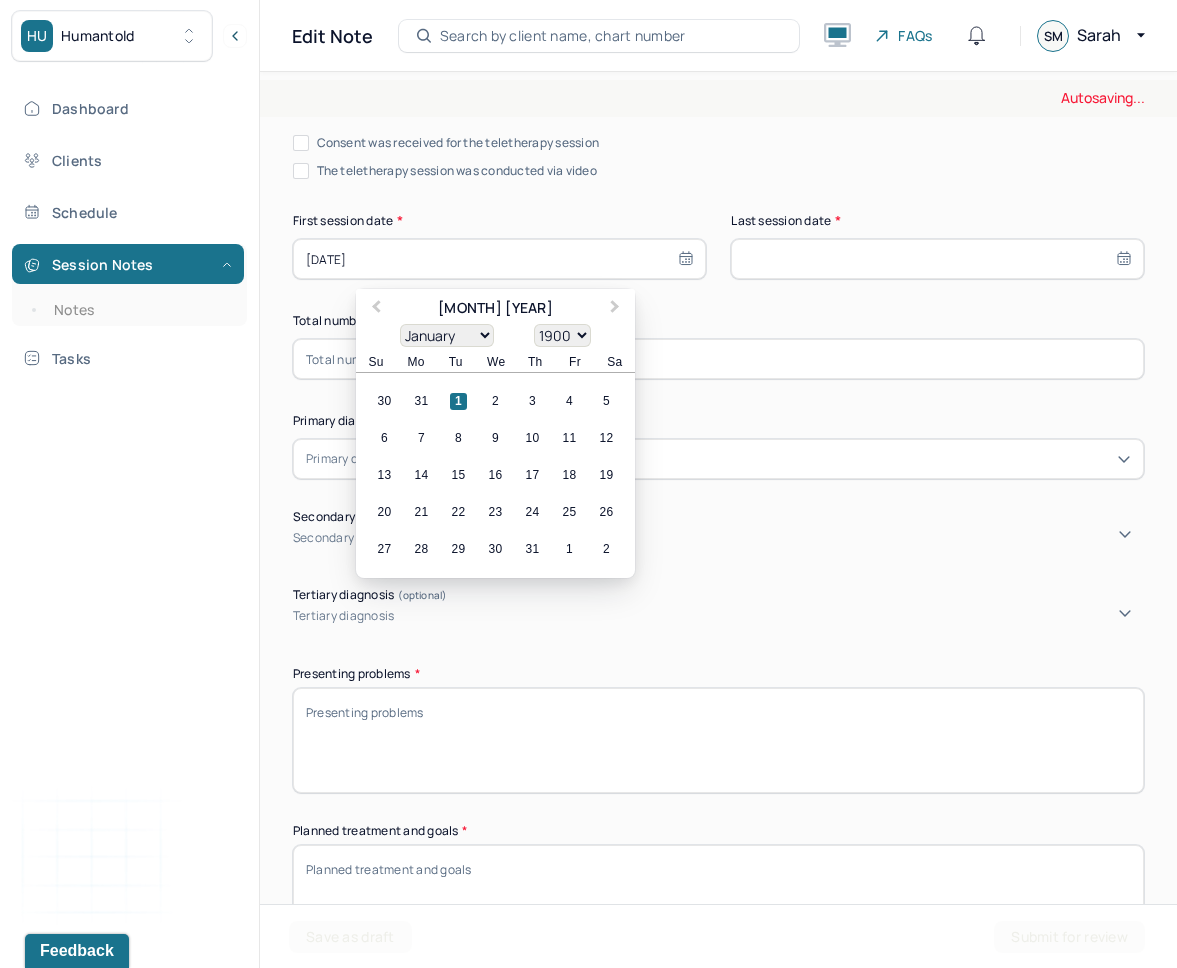 click on "01/01/20250" at bounding box center [499, 259] 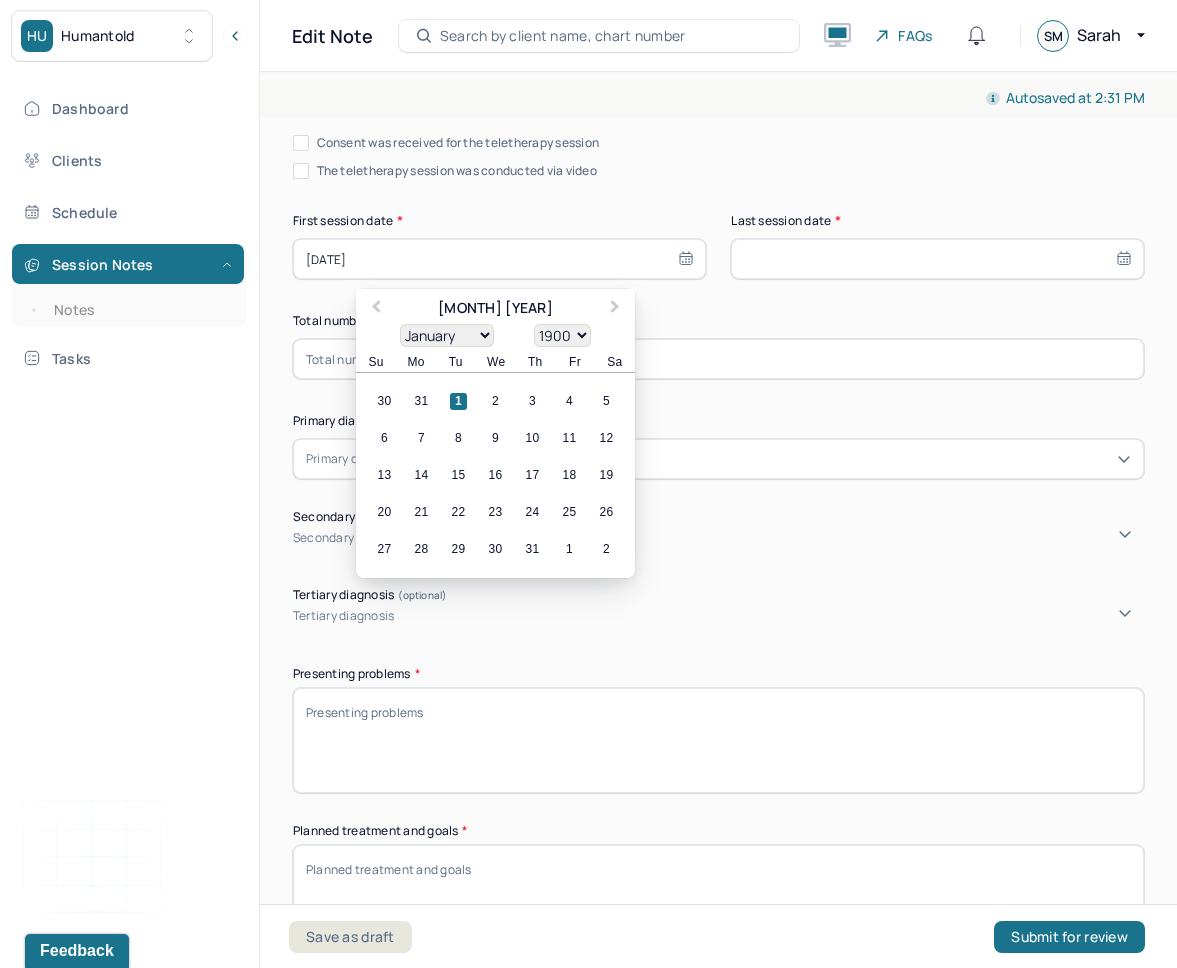 click on "01/01/20250" at bounding box center (499, 259) 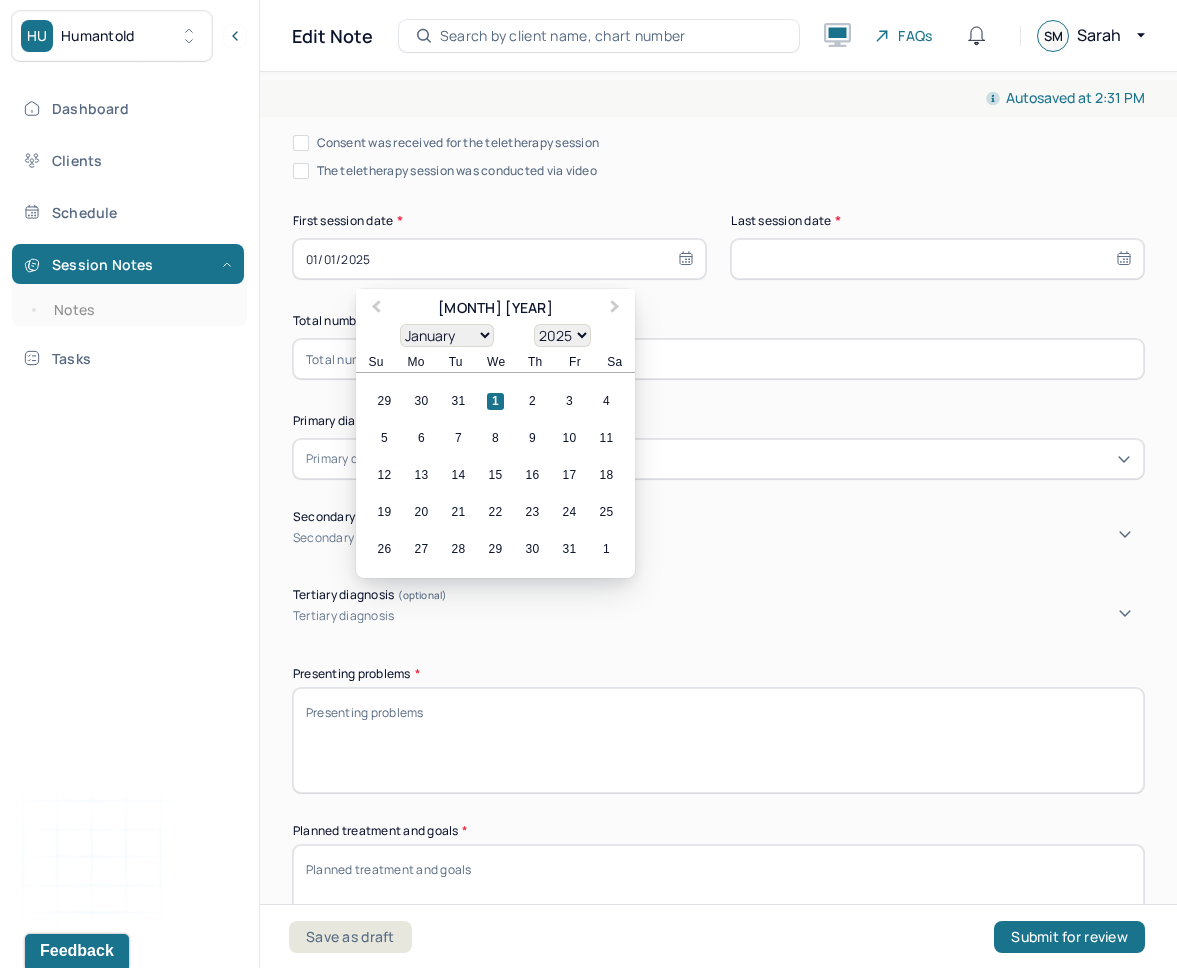 type on "01/01/2025" 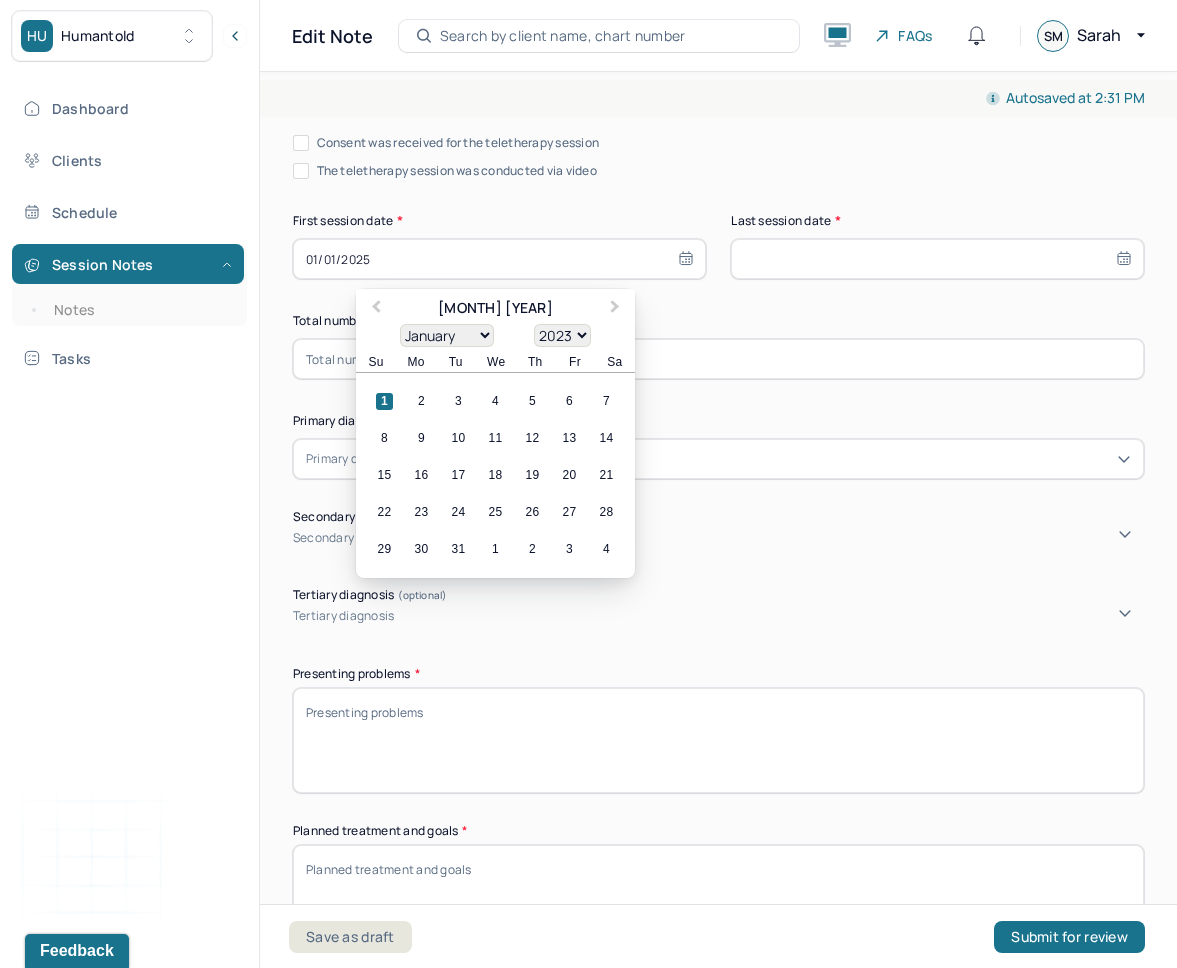 click on "January February March April May June July August September October November December" at bounding box center (447, 335) 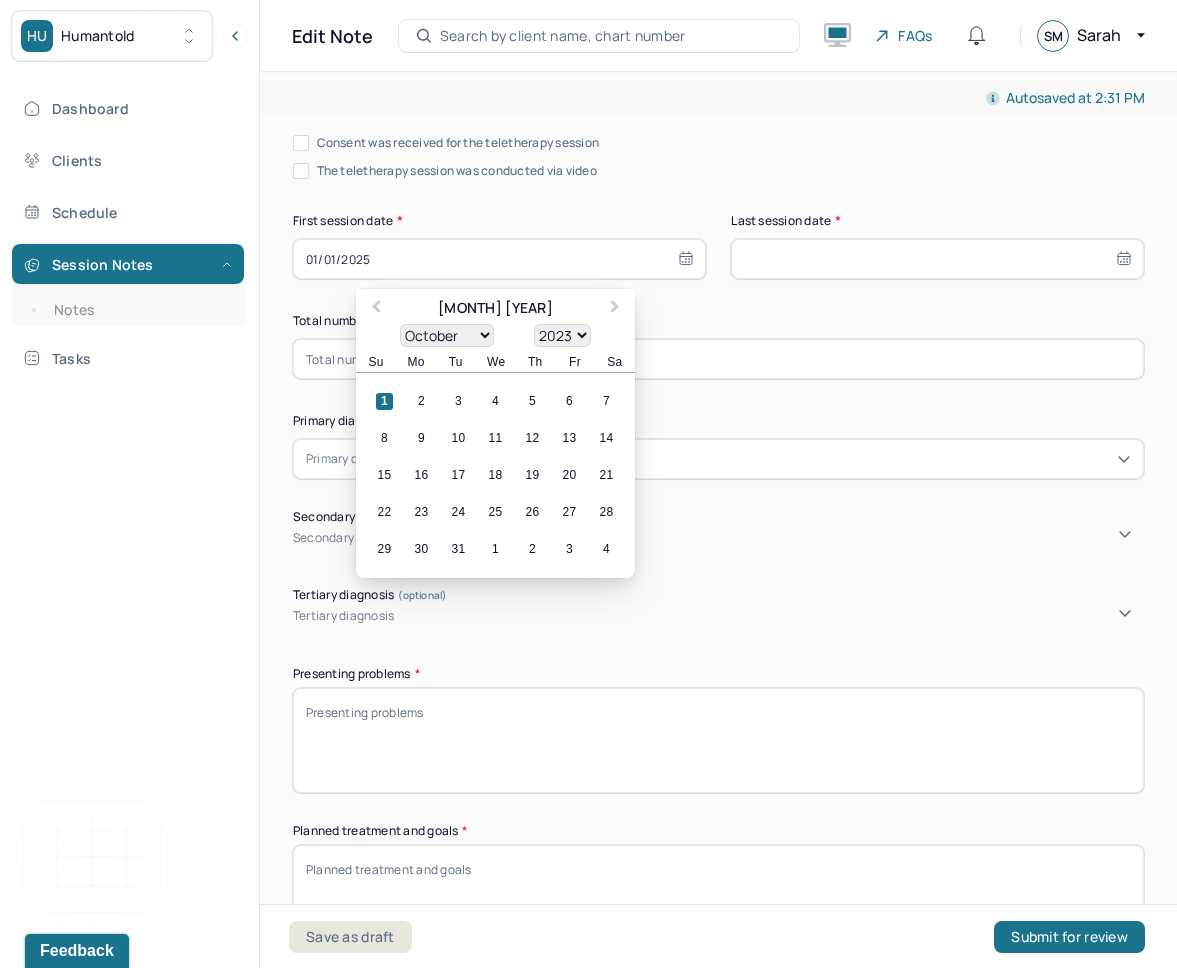 click on "29 30 31 1 2 3 4" at bounding box center (495, 549) 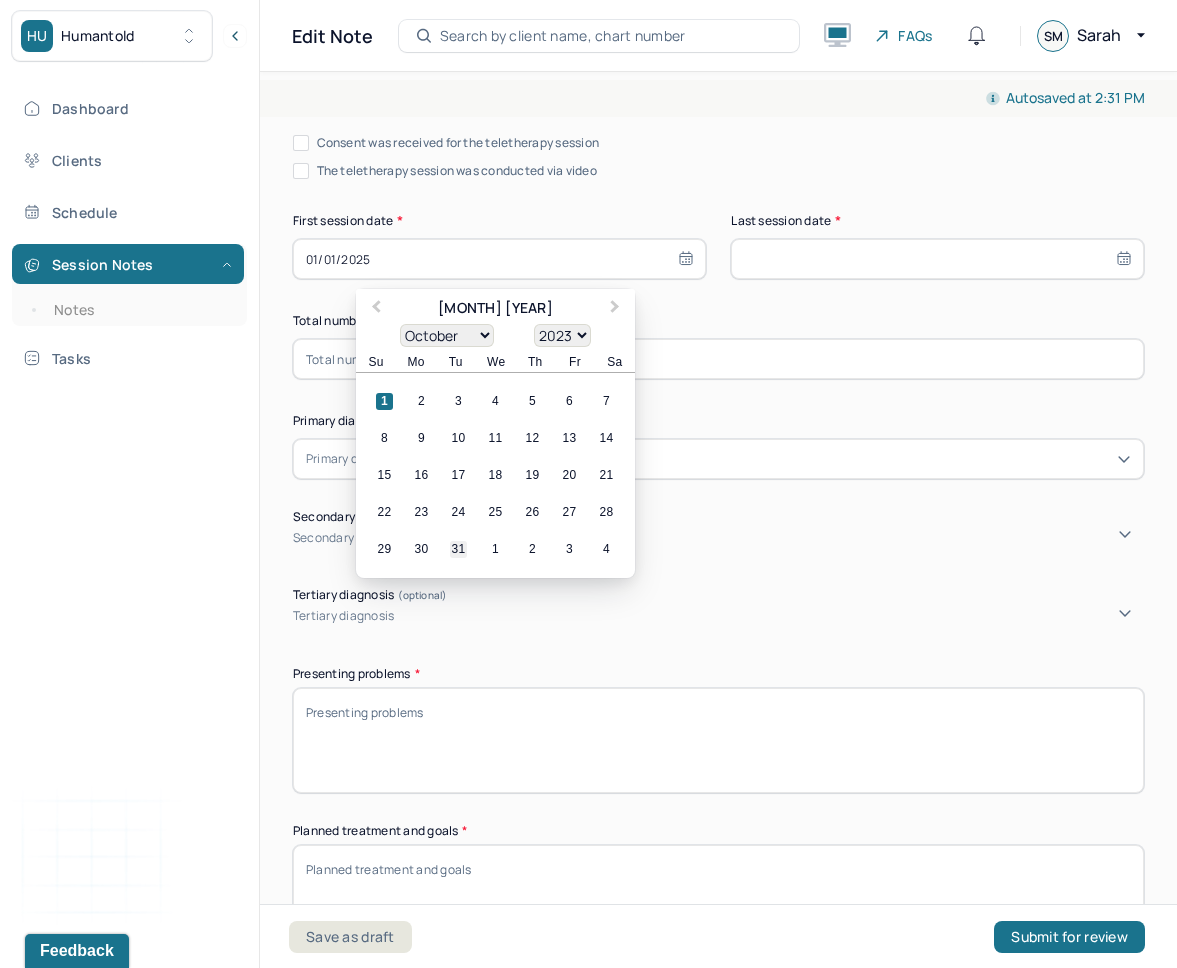 click on "31" at bounding box center [458, 549] 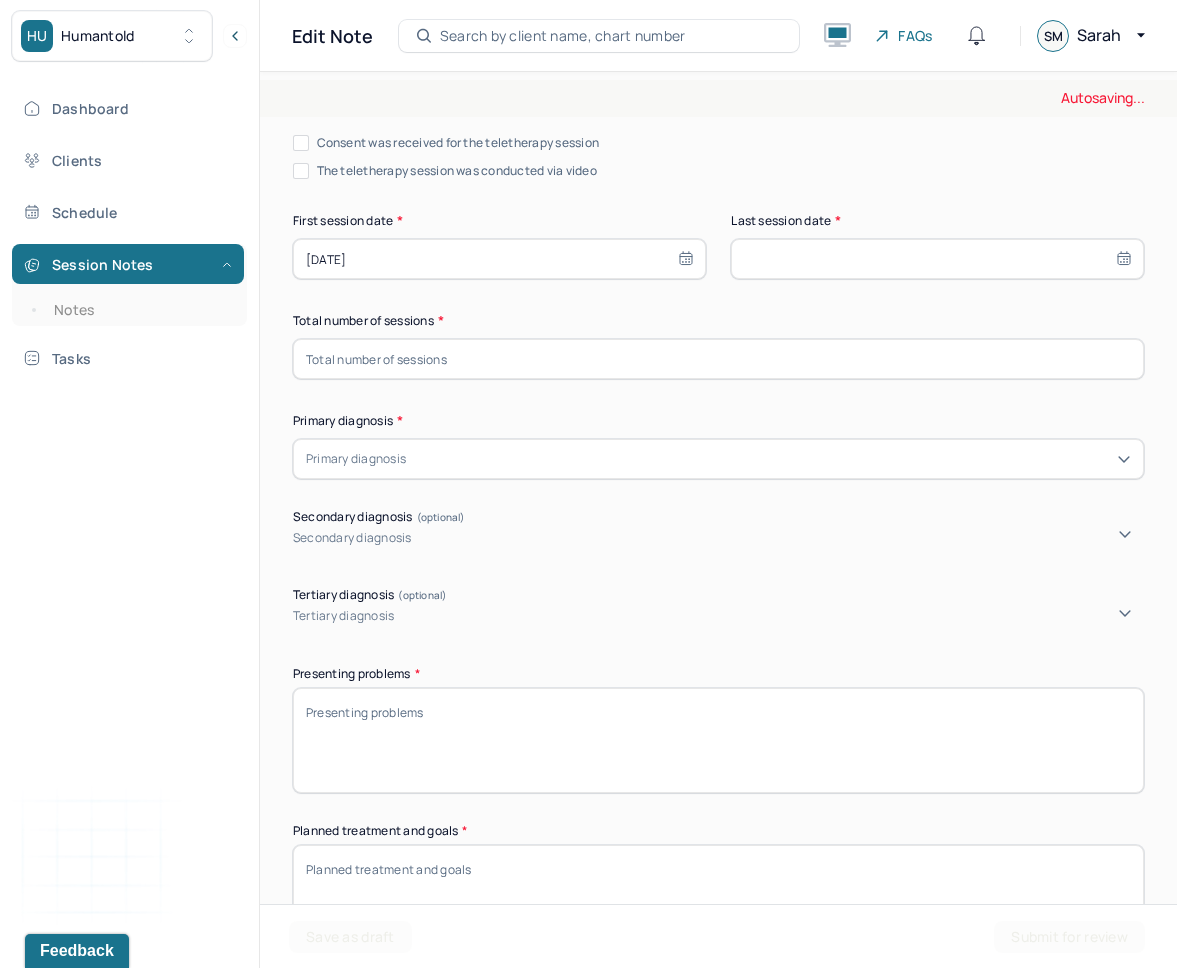 select on "6" 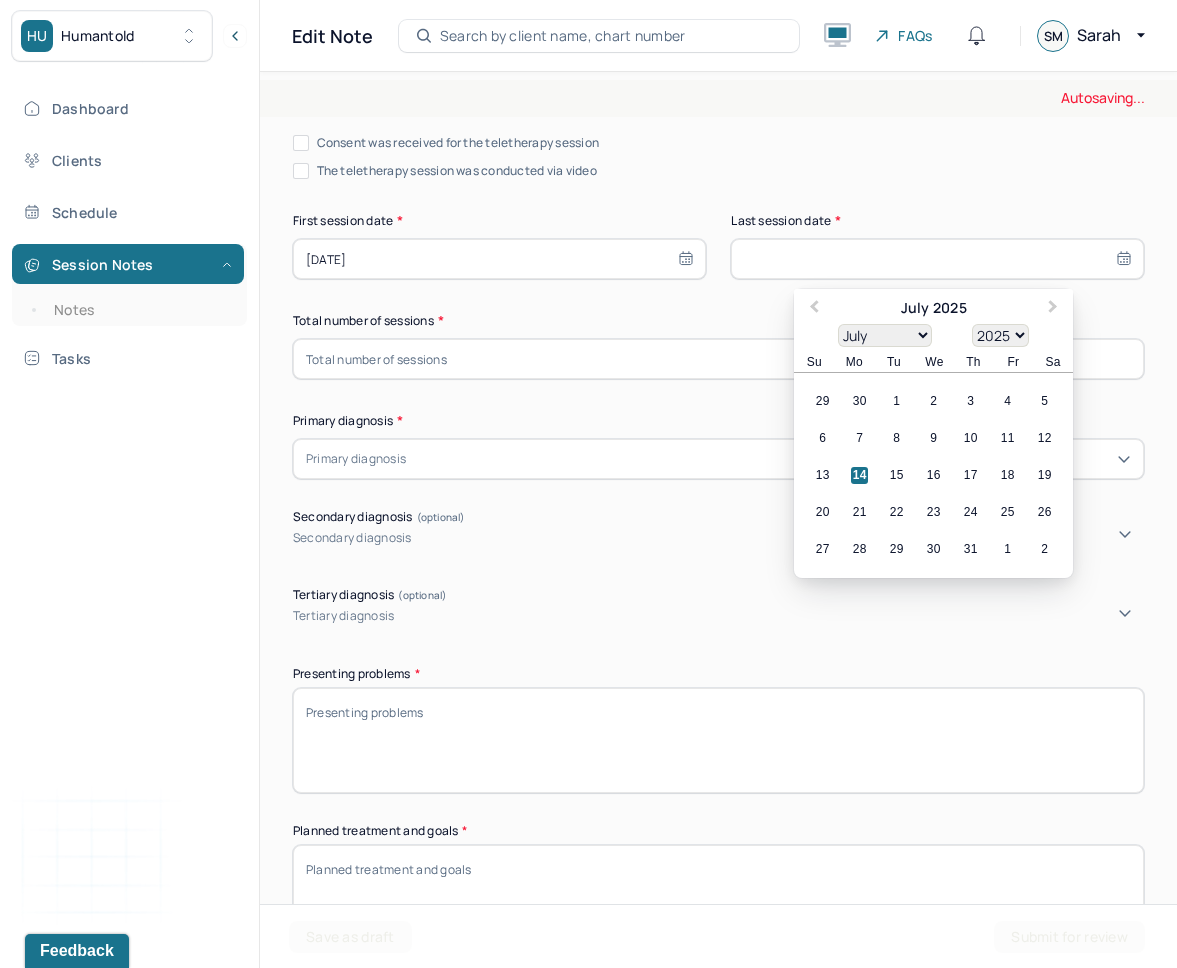 click at bounding box center [937, 259] 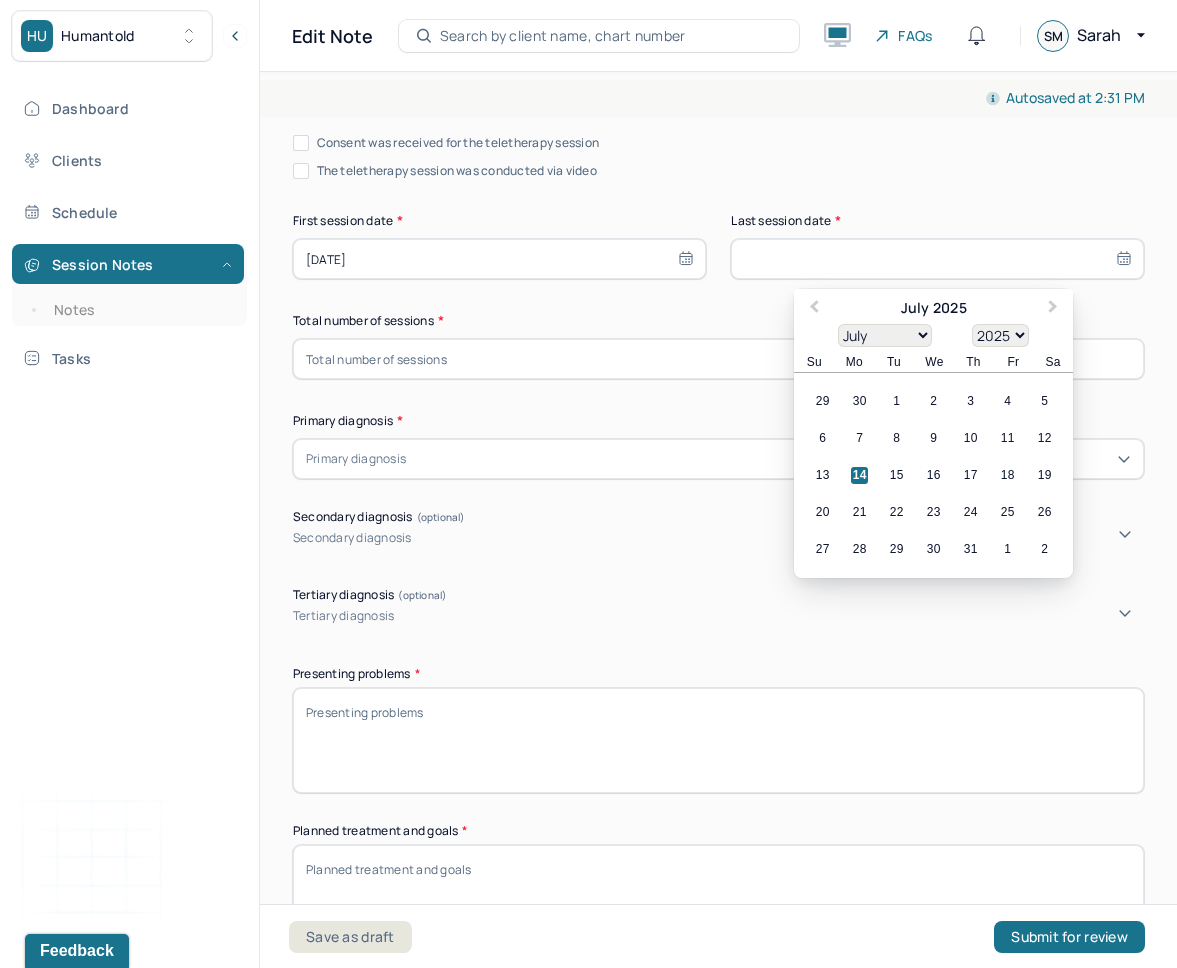 click on "January February March April May June July August September October November December" at bounding box center (885, 335) 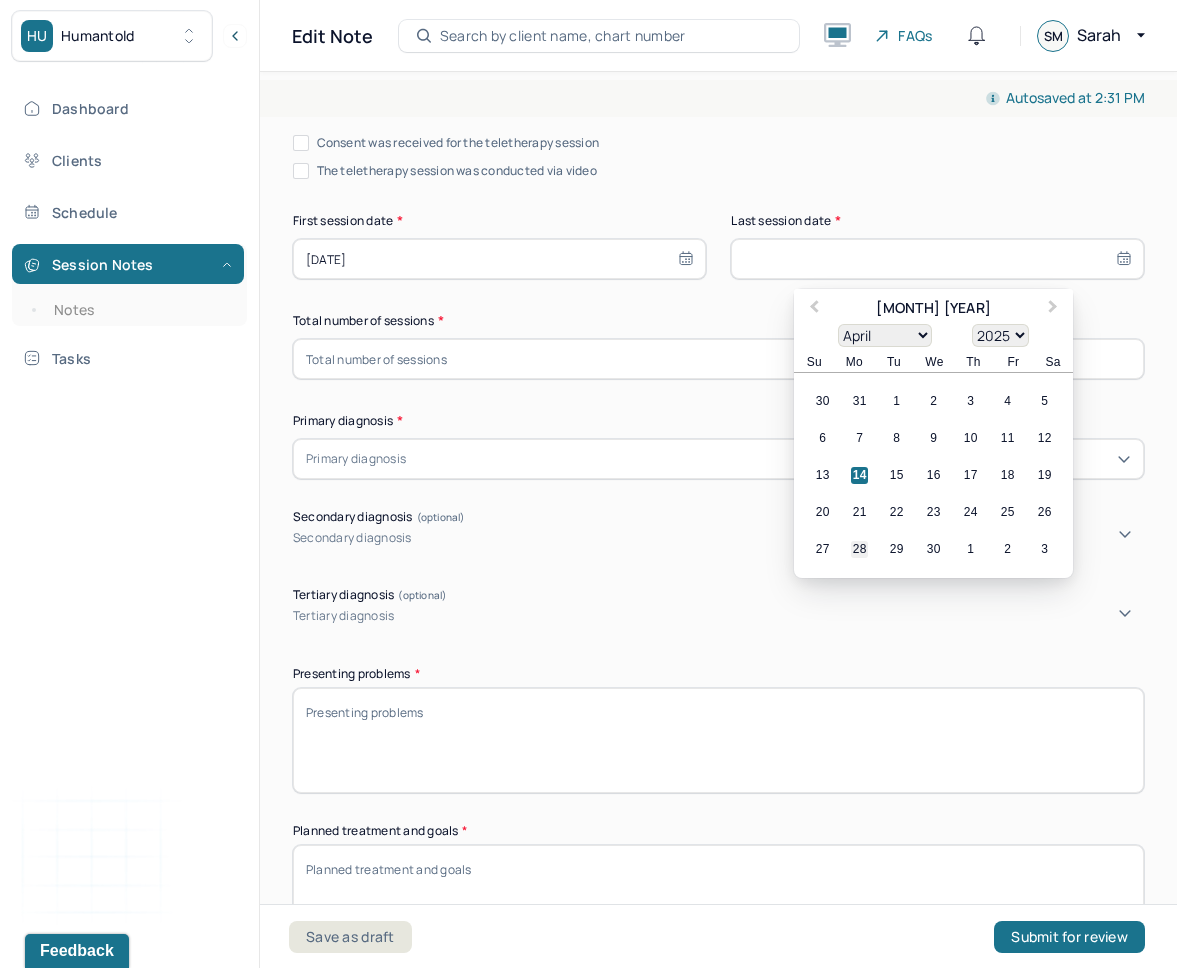 click on "28" at bounding box center [859, 549] 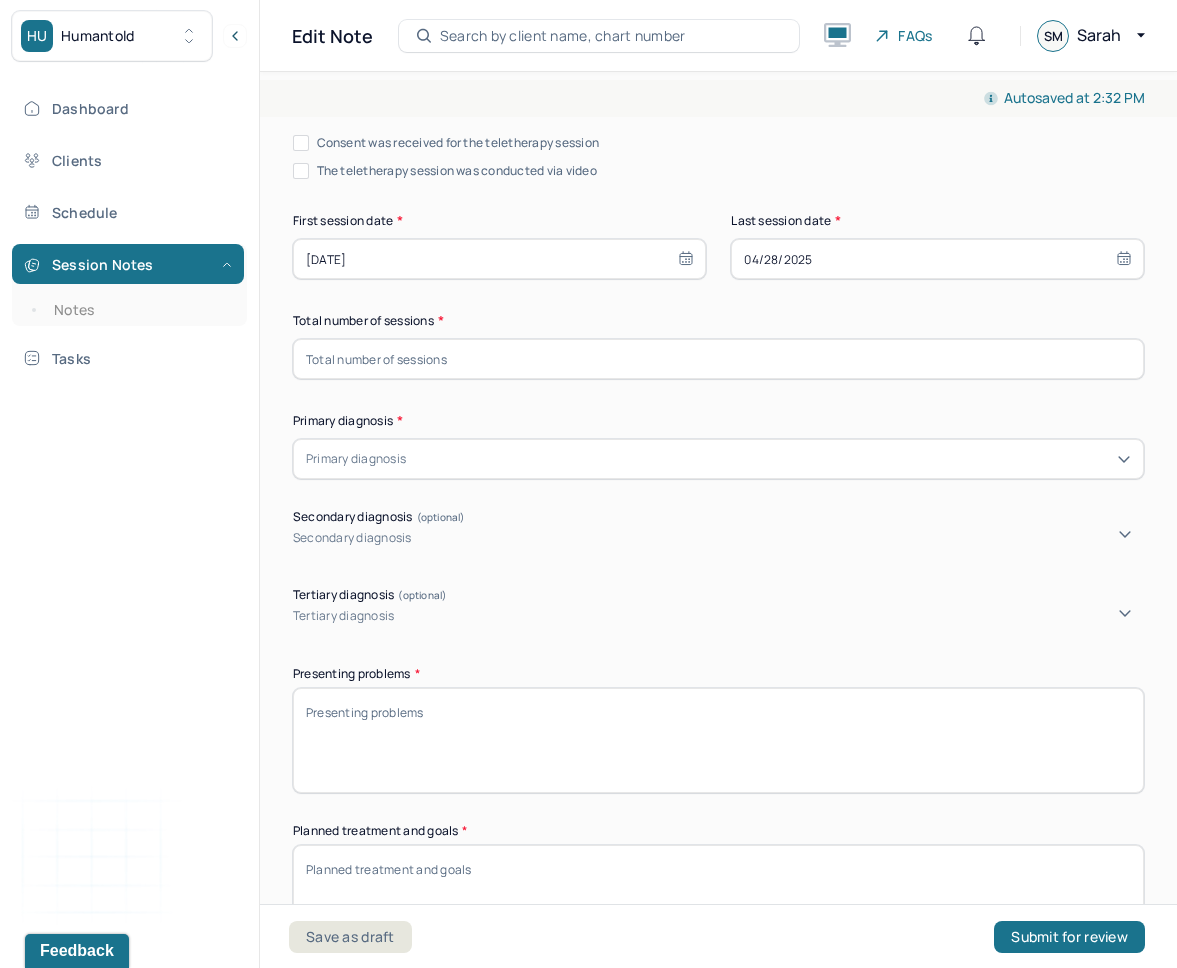click at bounding box center [718, 359] 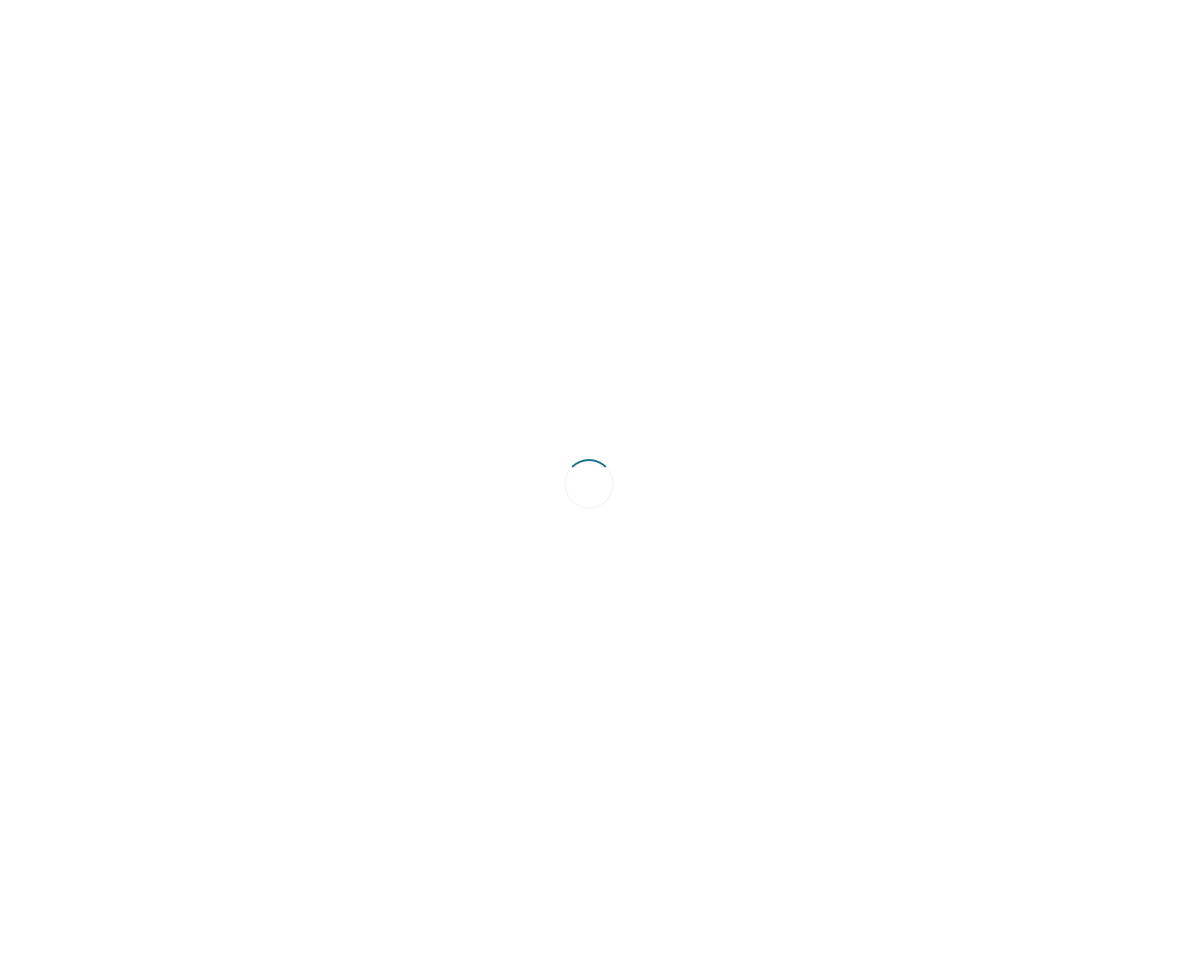 scroll, scrollTop: 0, scrollLeft: 0, axis: both 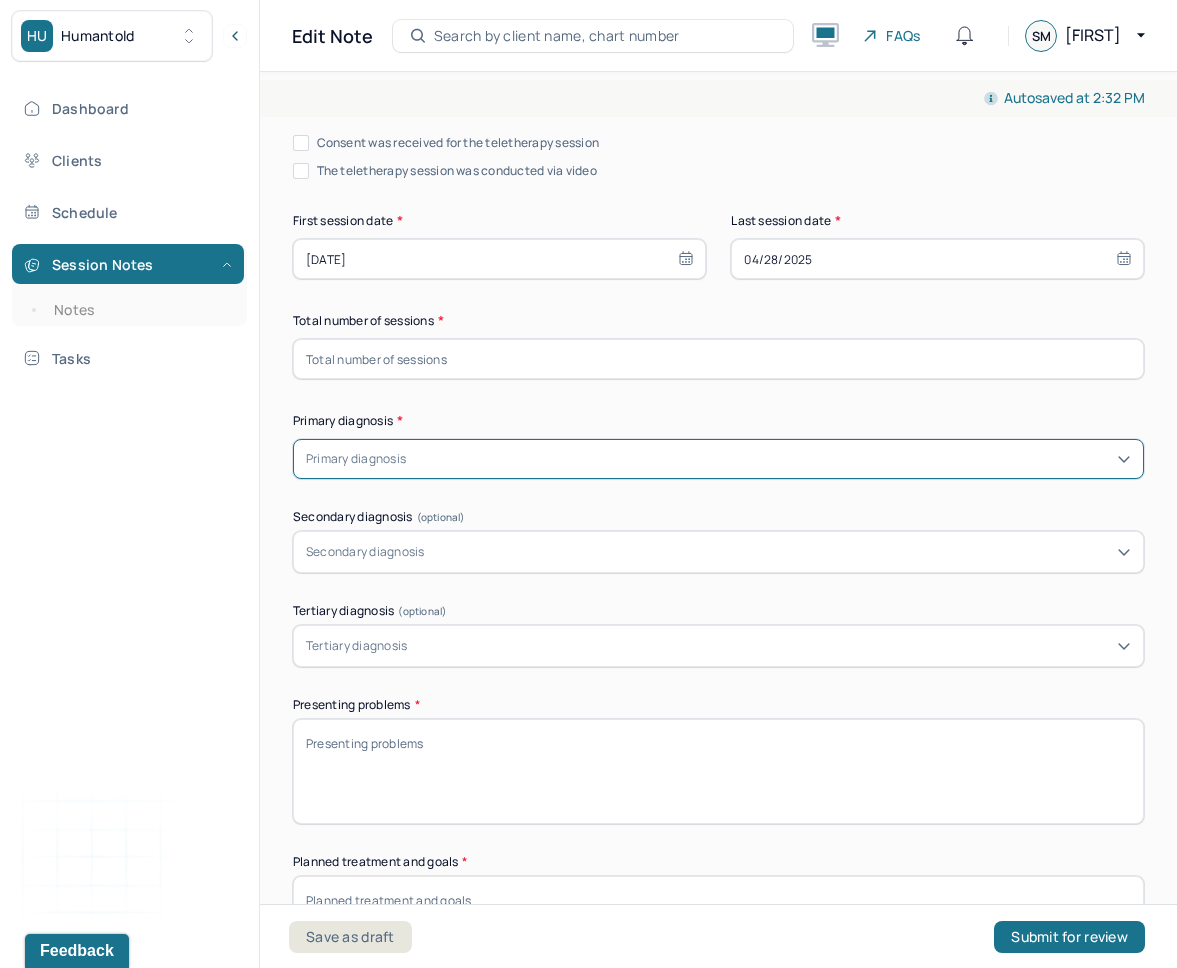 click at bounding box center [718, 359] 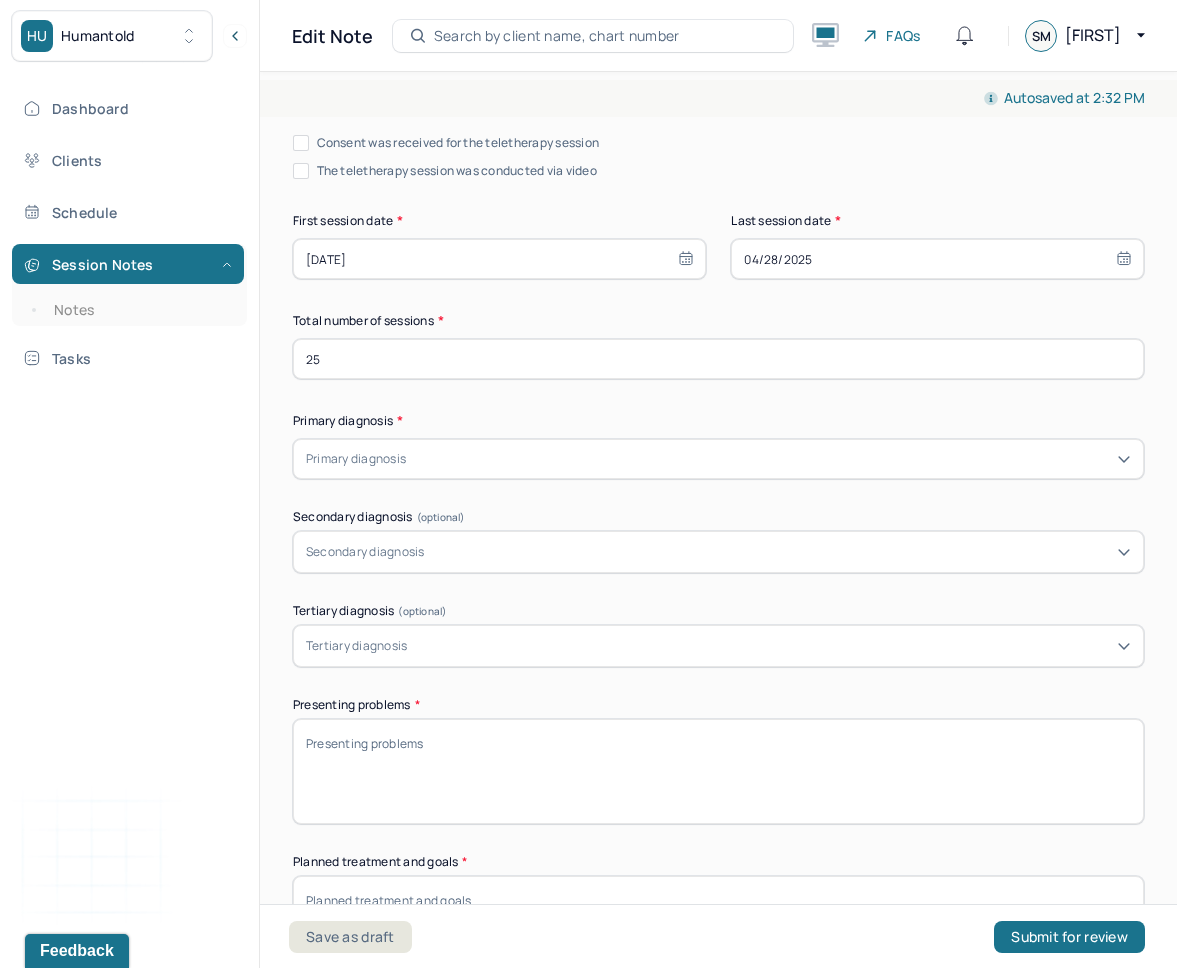 type on "25" 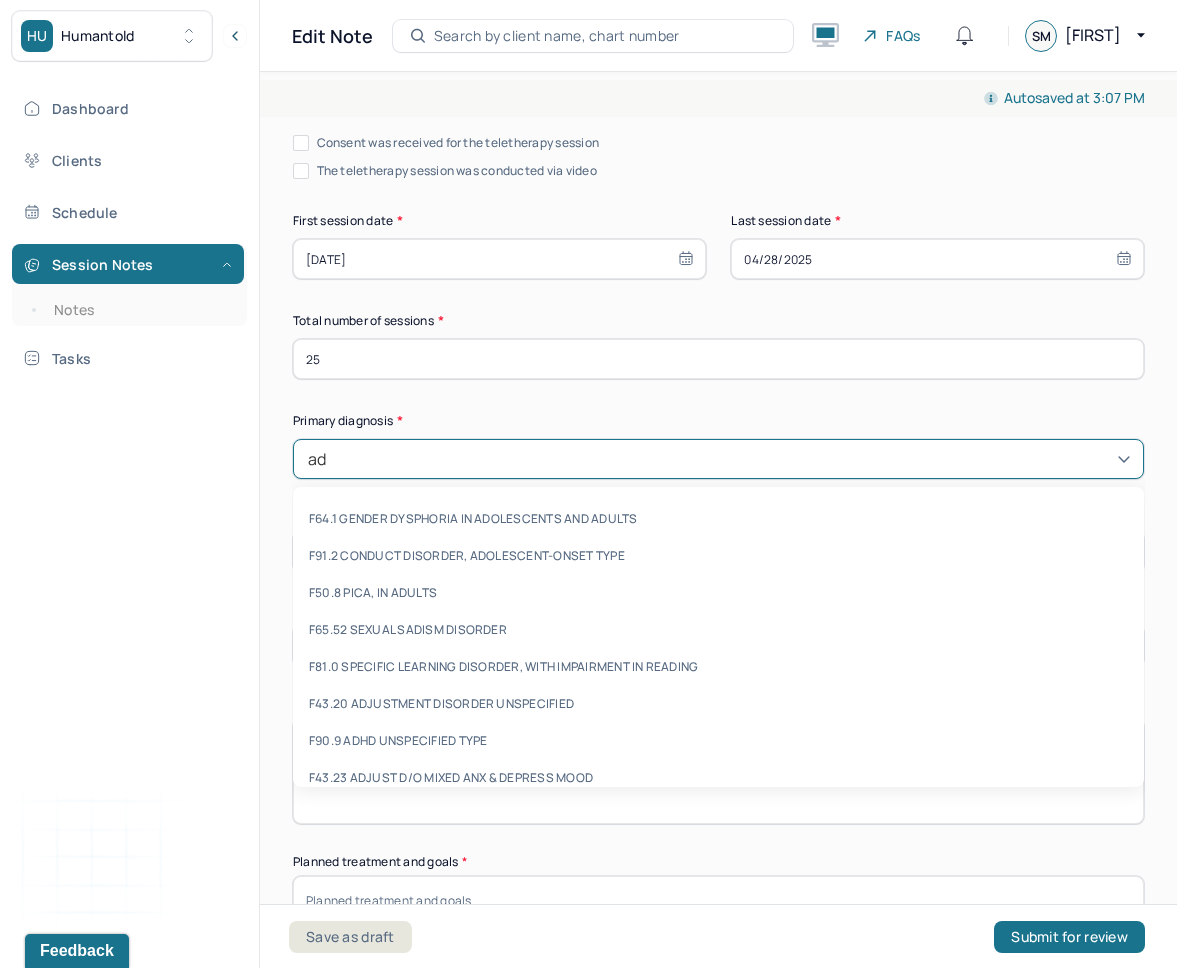 type on "adj" 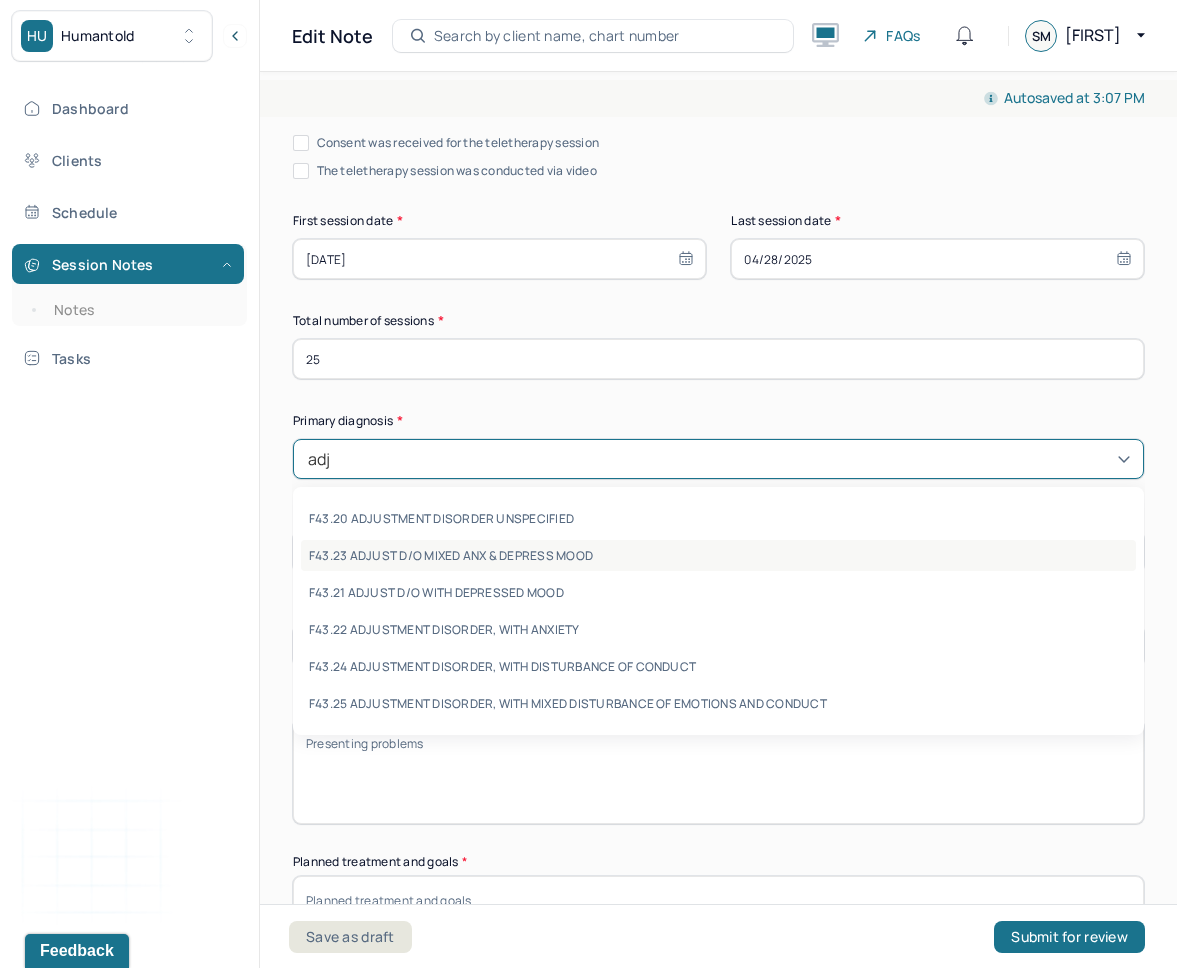 click on "F43.23 ADJUST D/O MIXED ANX & DEPRESS MOOD" at bounding box center [718, 555] 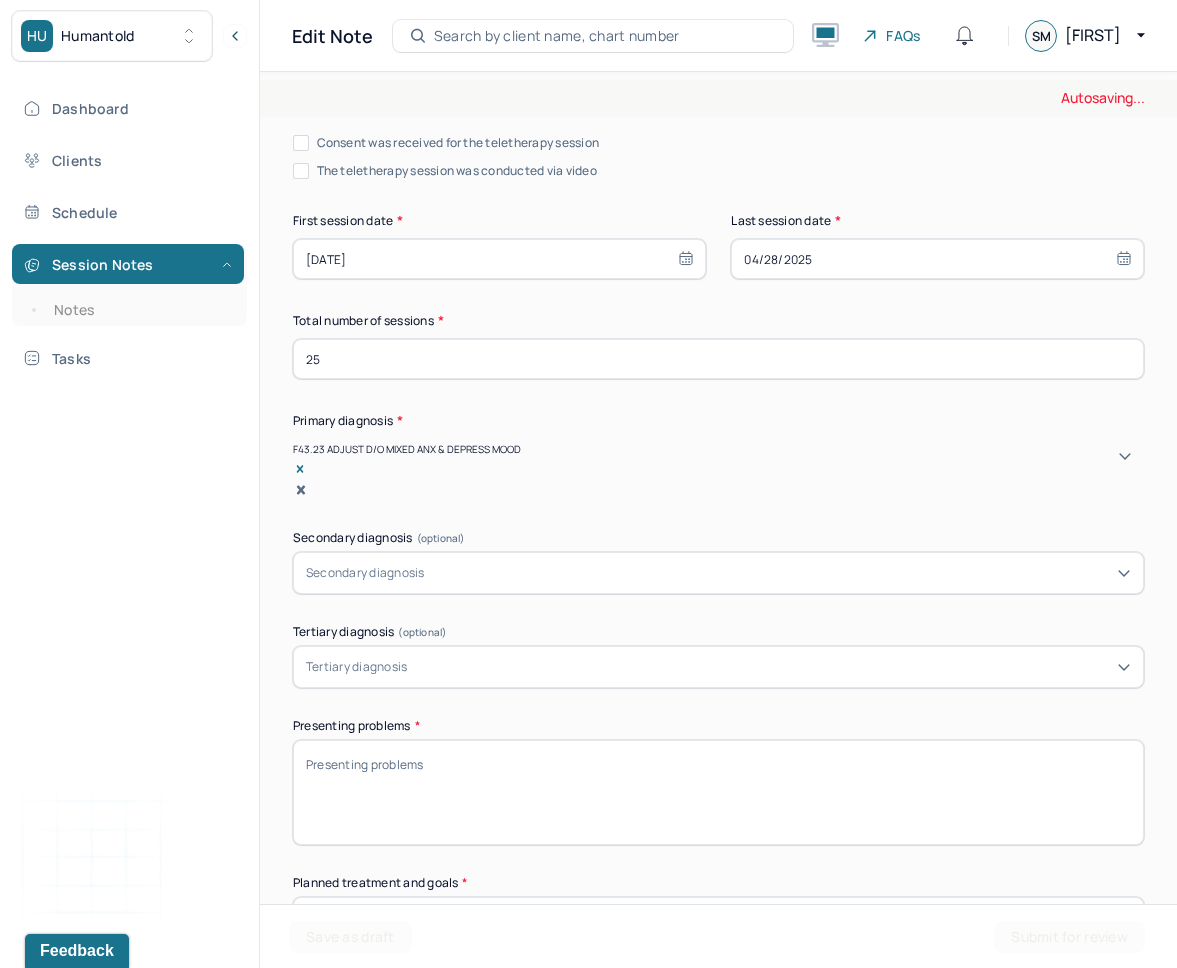 click on "Presenting problems *" at bounding box center [718, 792] 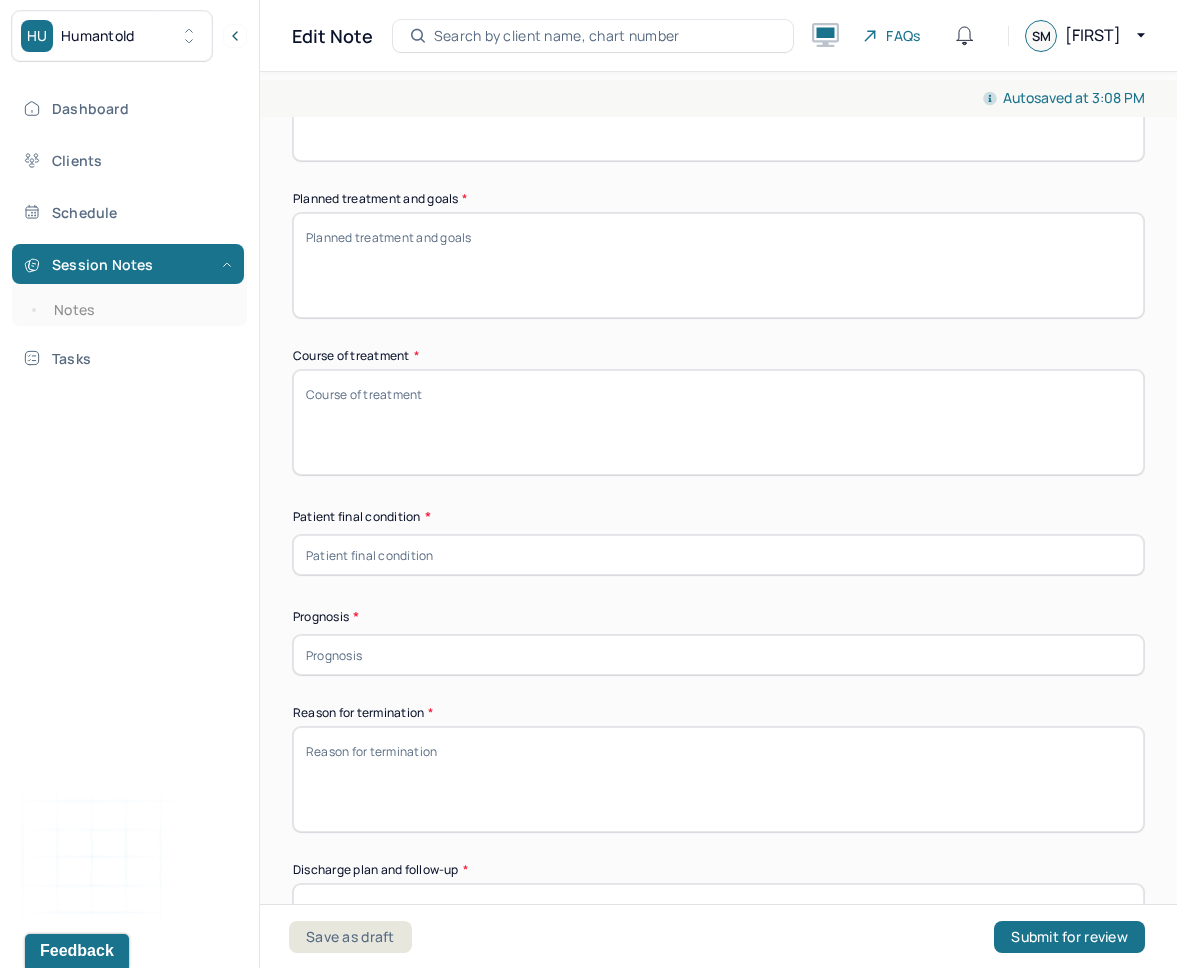 scroll, scrollTop: 1195, scrollLeft: 0, axis: vertical 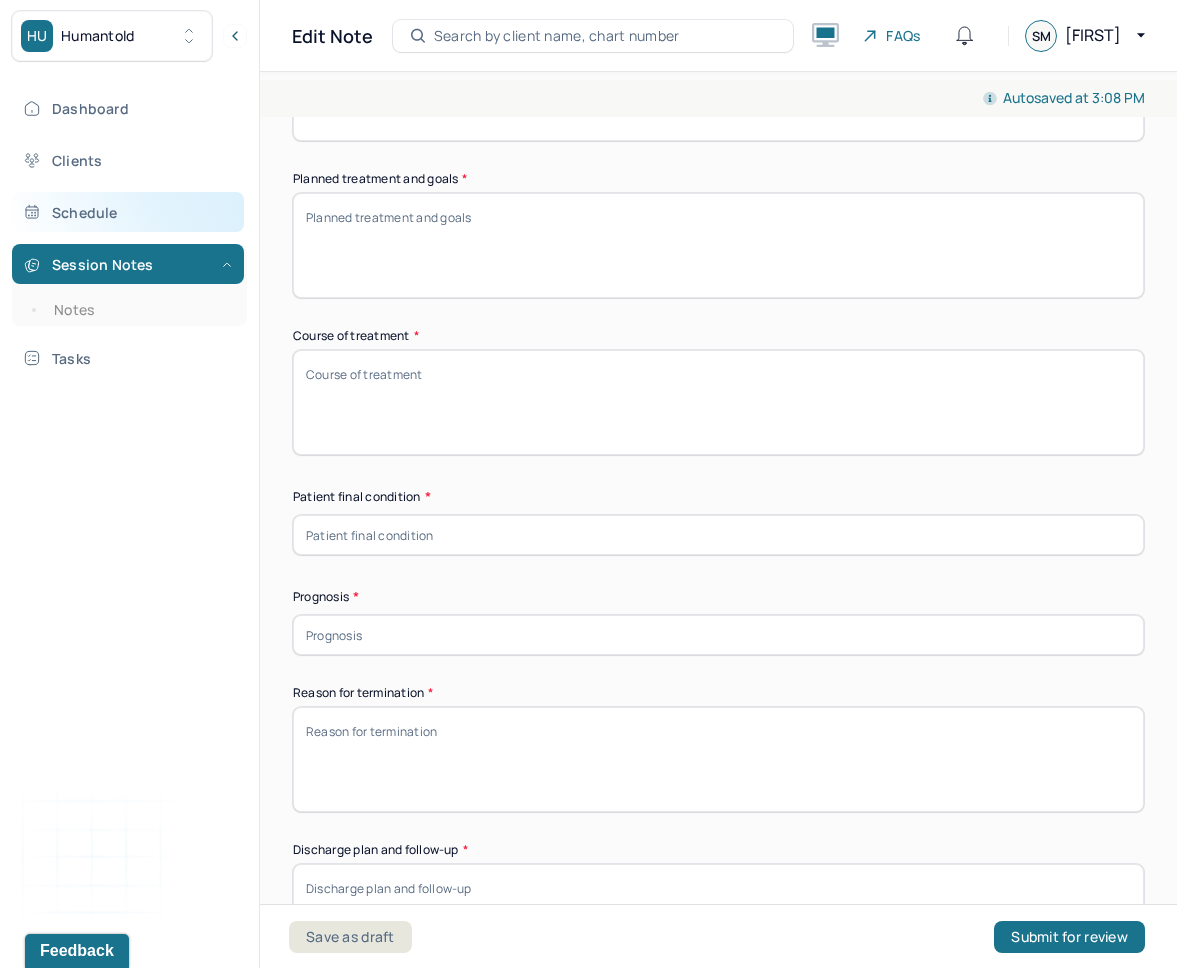 type on "Pt has a history of anxiety and depression and would like support to reduce impact of symptoms" 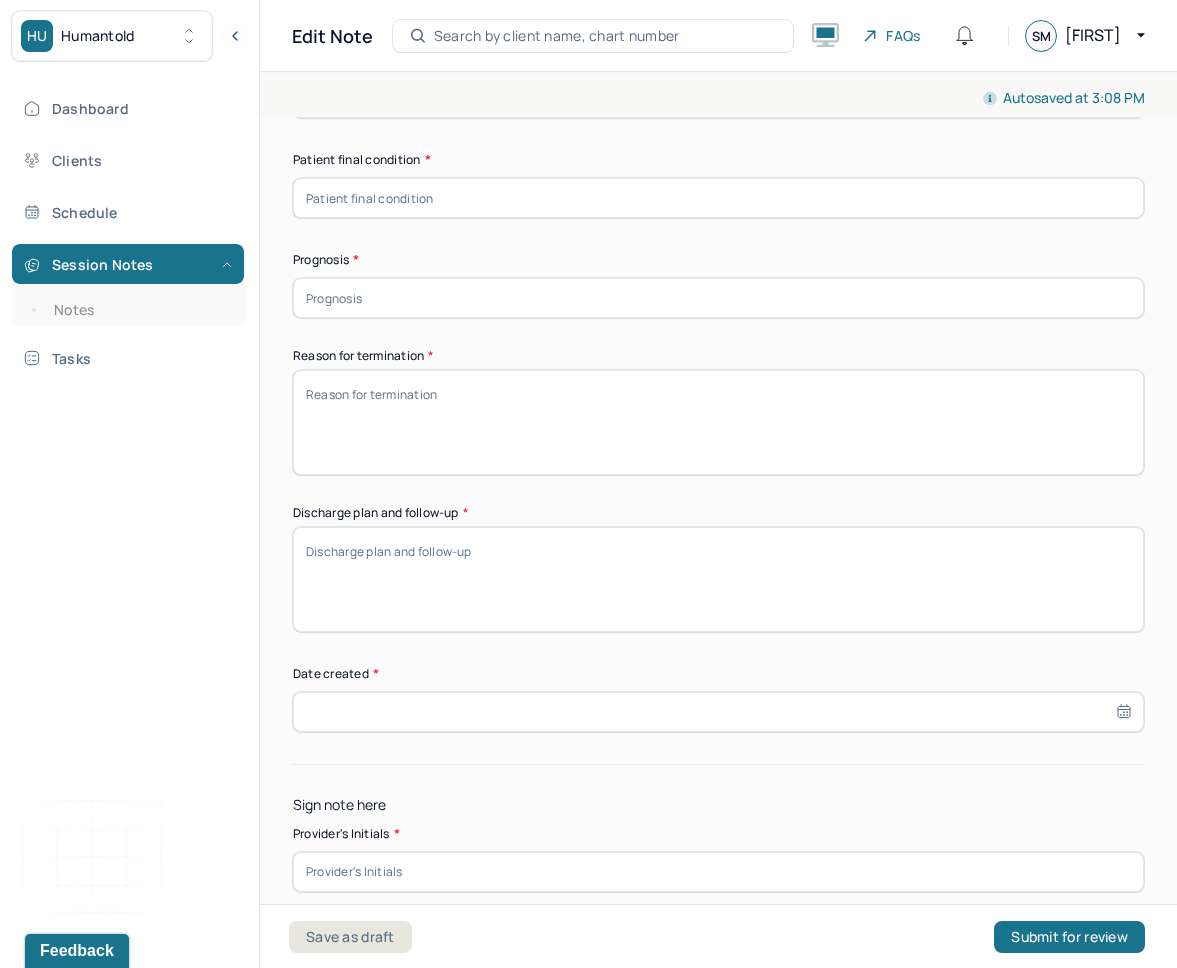 scroll, scrollTop: 1600, scrollLeft: 0, axis: vertical 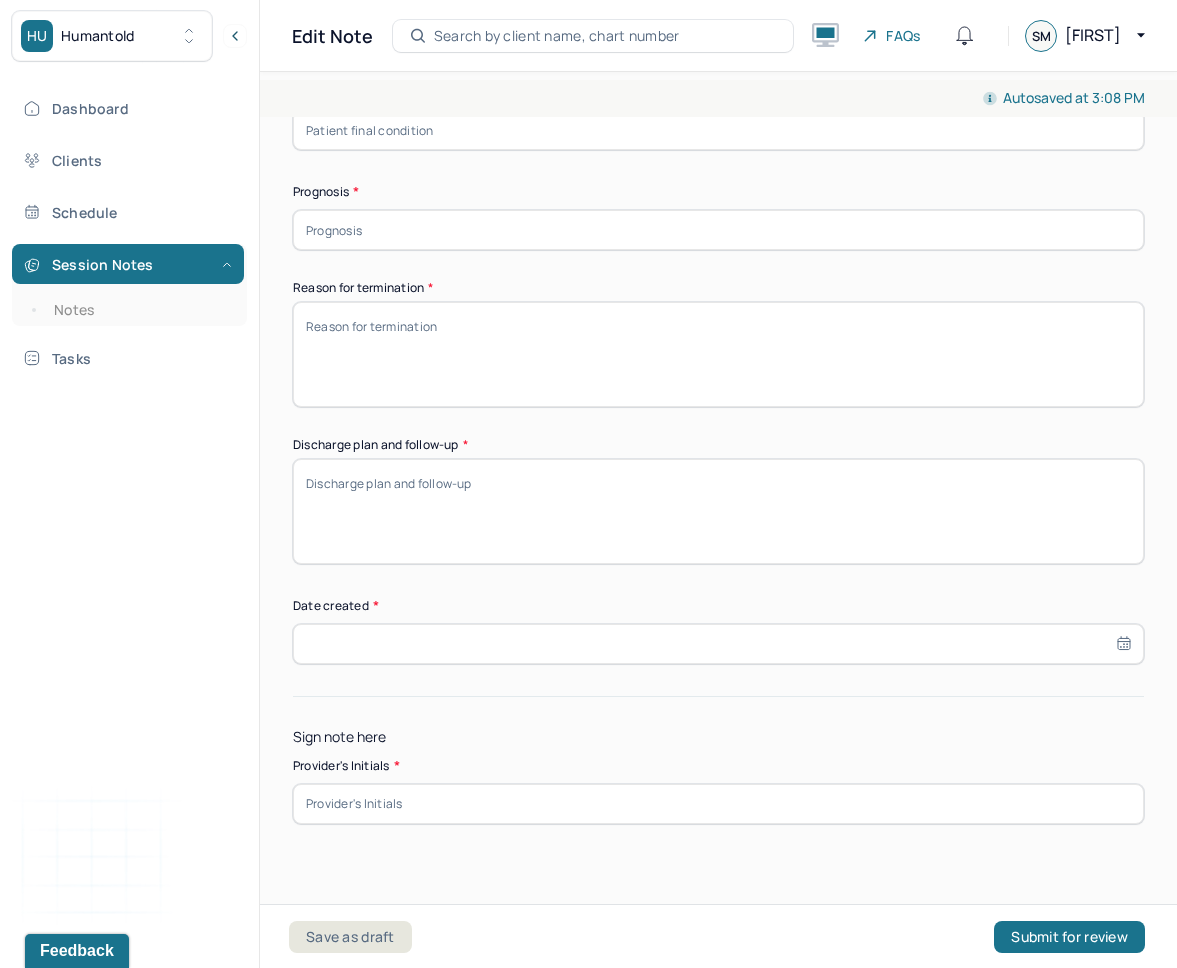 select on "6" 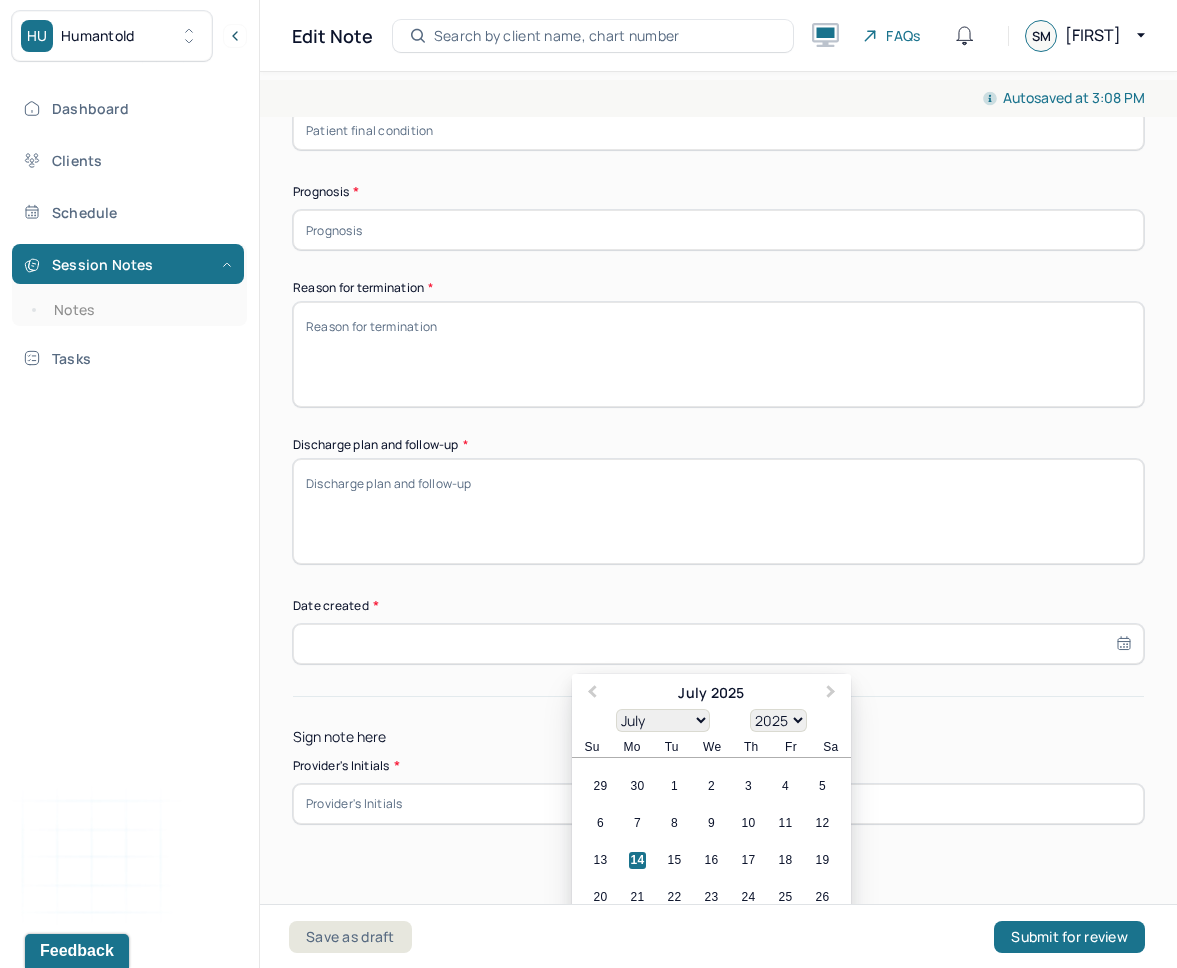 click at bounding box center [718, 644] 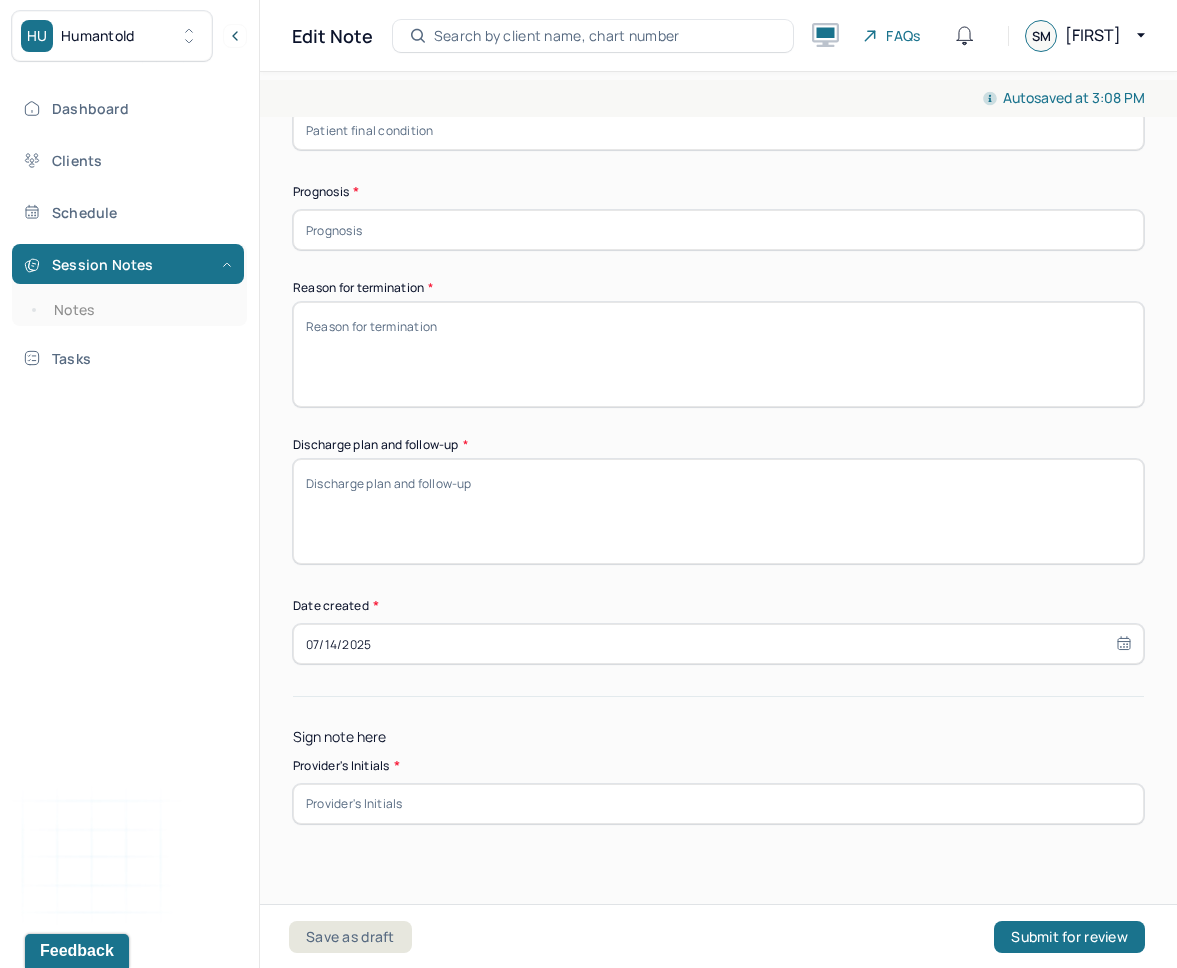 click on "Discharge plan and follow-up *" at bounding box center (718, 511) 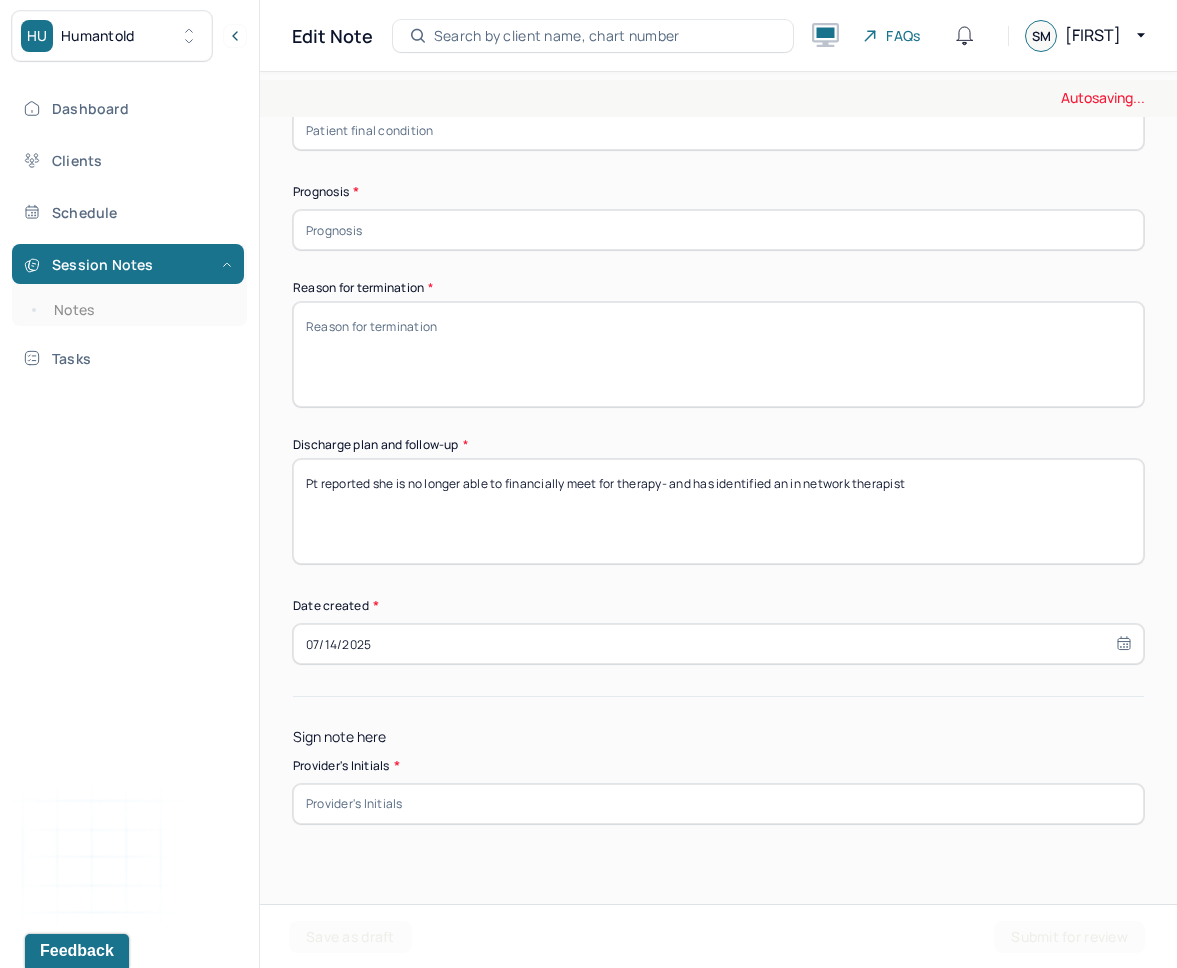 type on "Pt reported she is no longer able to financially meet for therapy- and has identified an in network therapist" 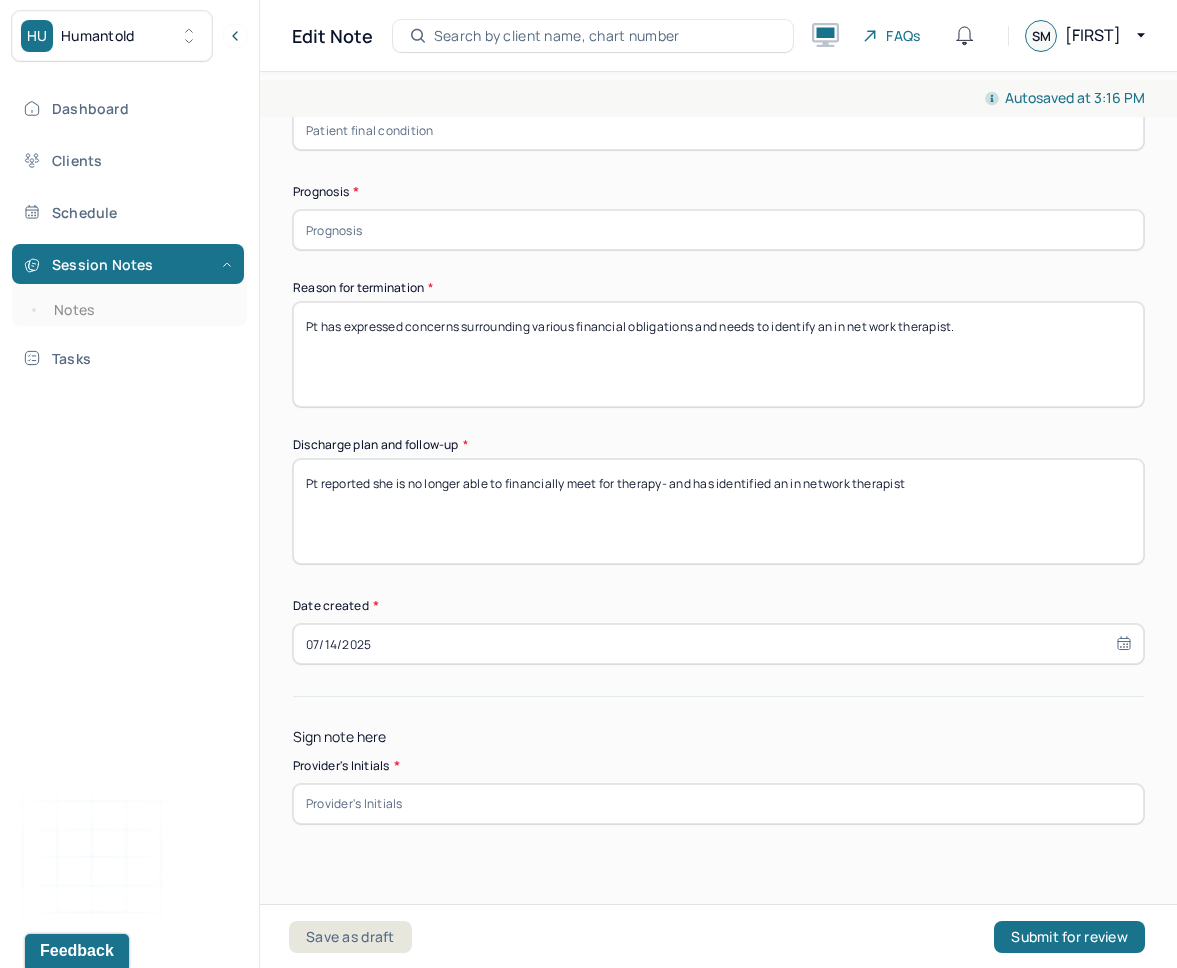 type on "Pt has expressed concerns surrounding various financial obligations and needs to identify an in net work therapist." 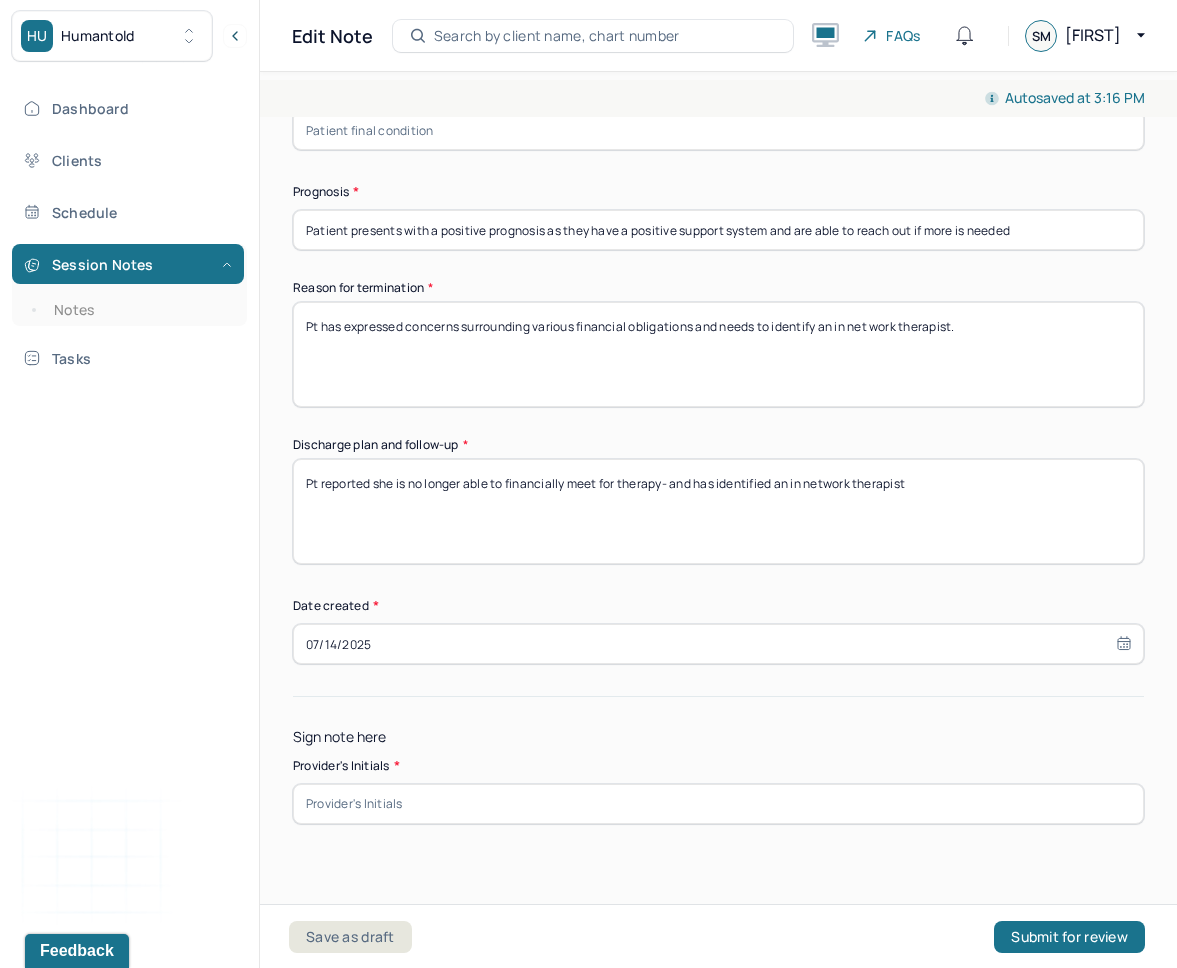 click at bounding box center (718, 804) 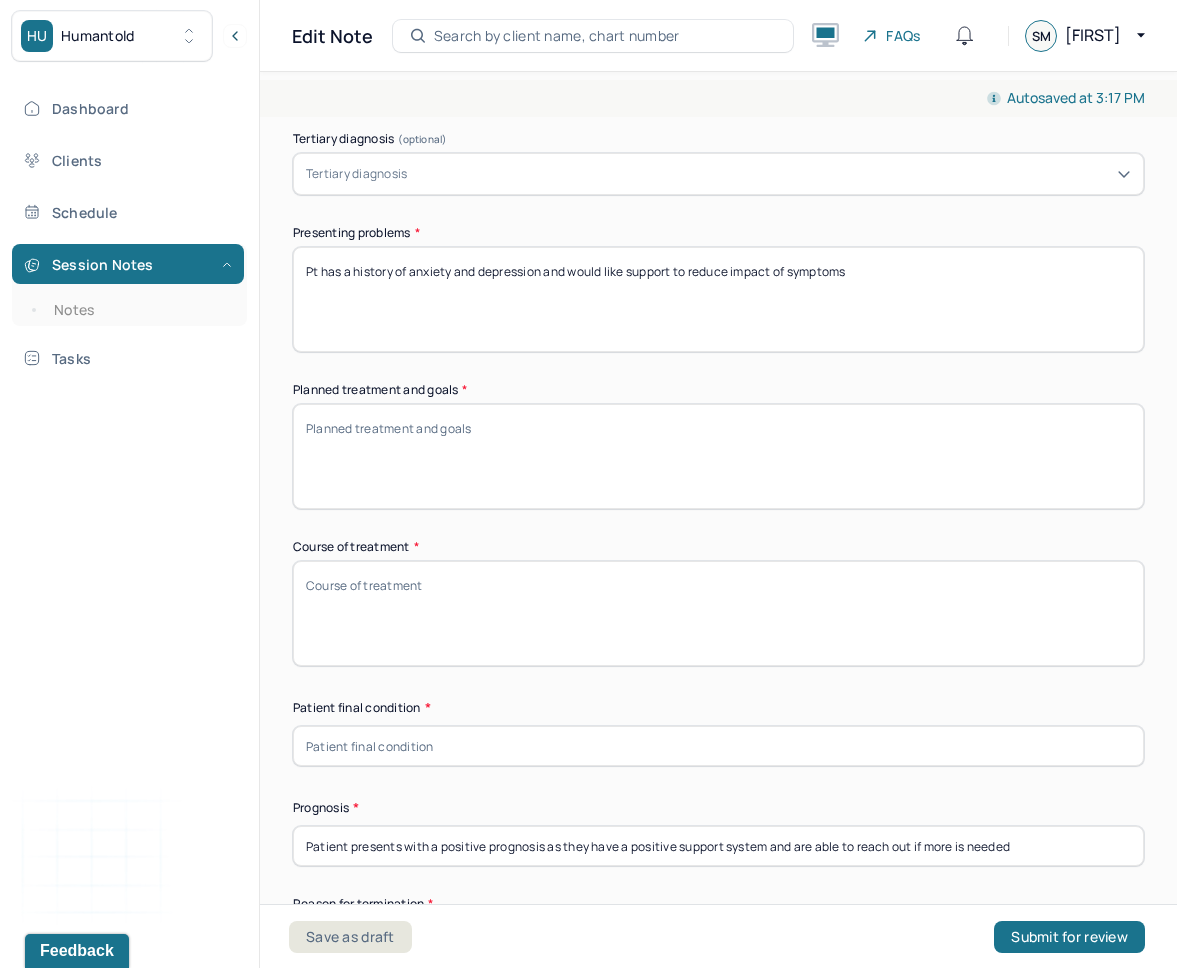 scroll, scrollTop: 1004, scrollLeft: 0, axis: vertical 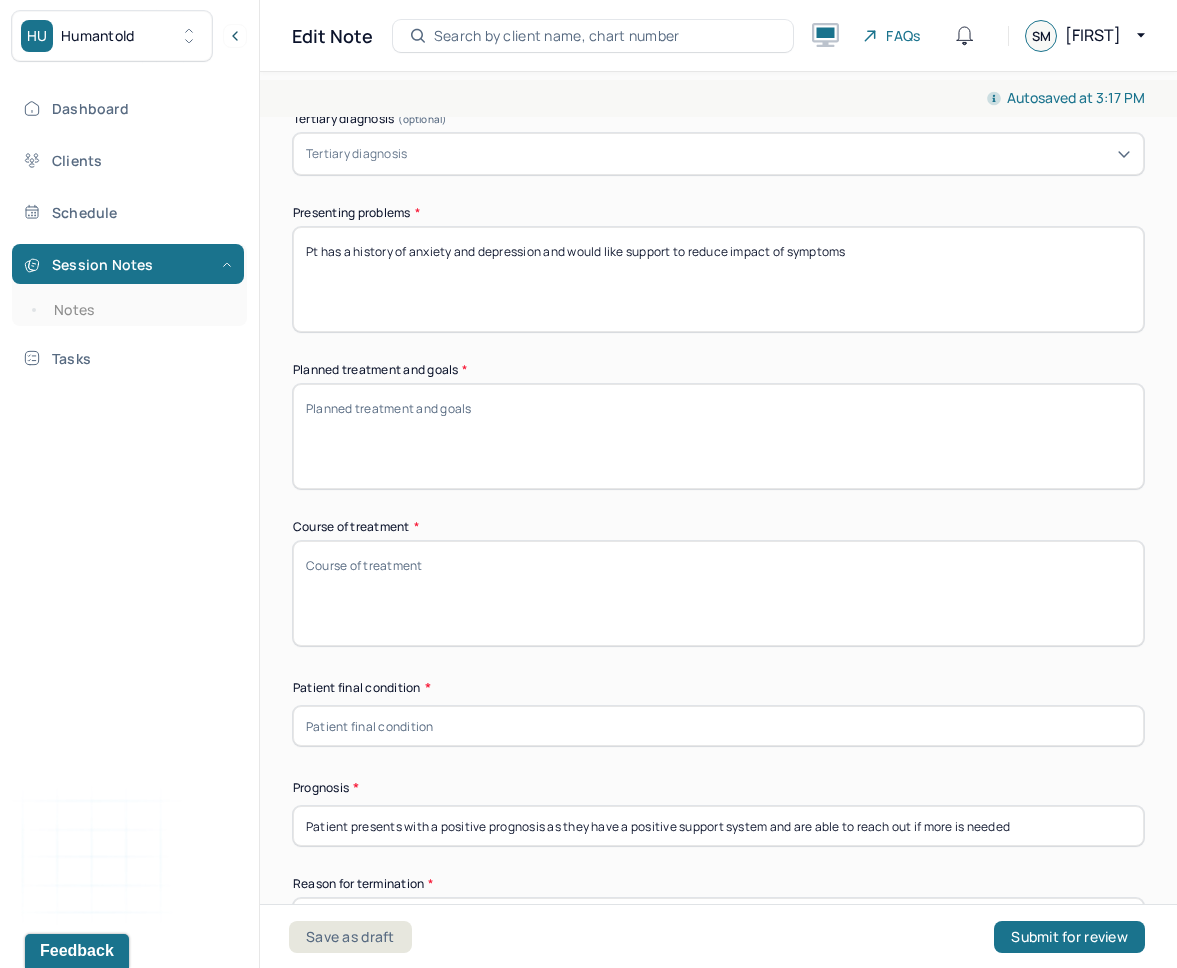 type on "skm" 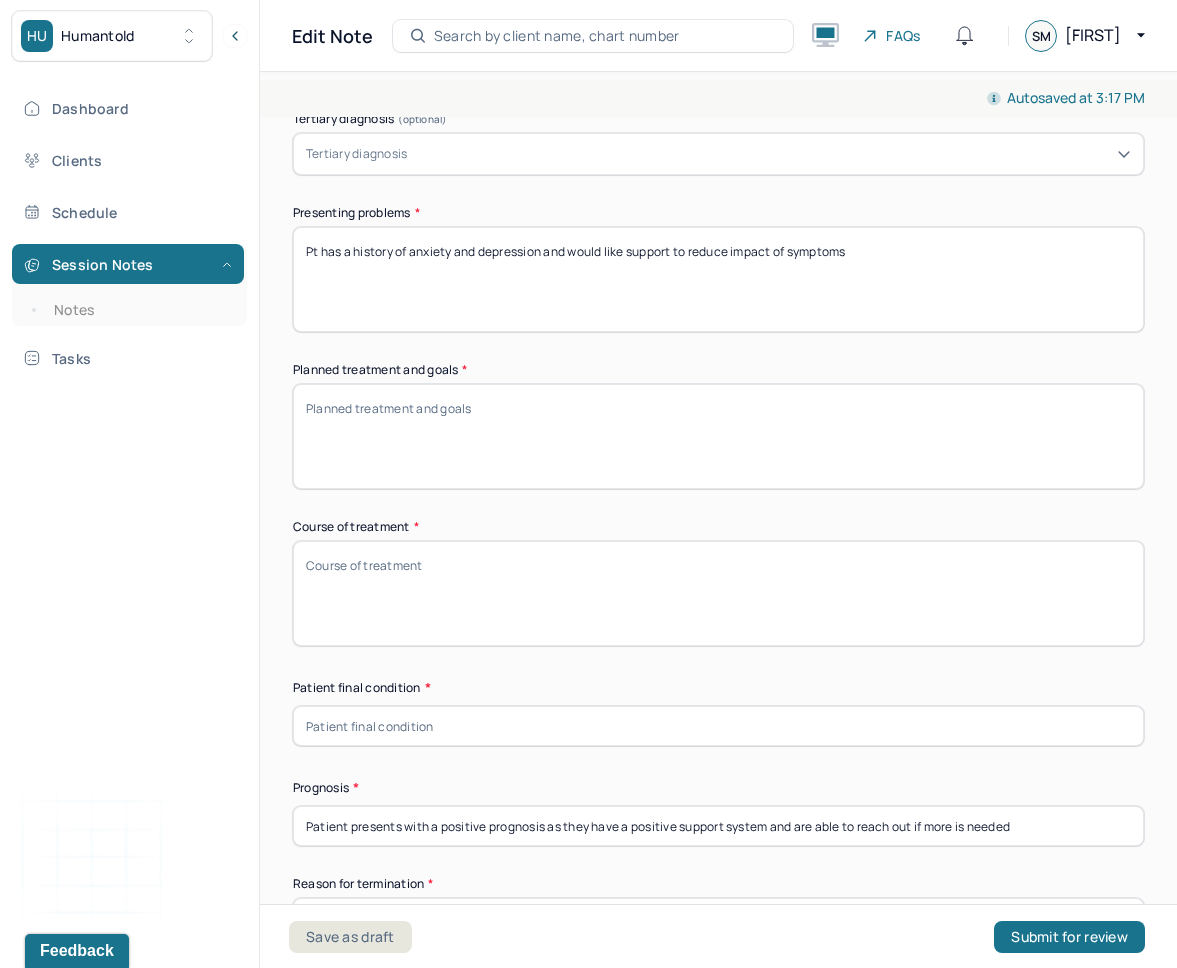 type on "Pt presented positively and reported to feel comfortable with stepping away from therapy." 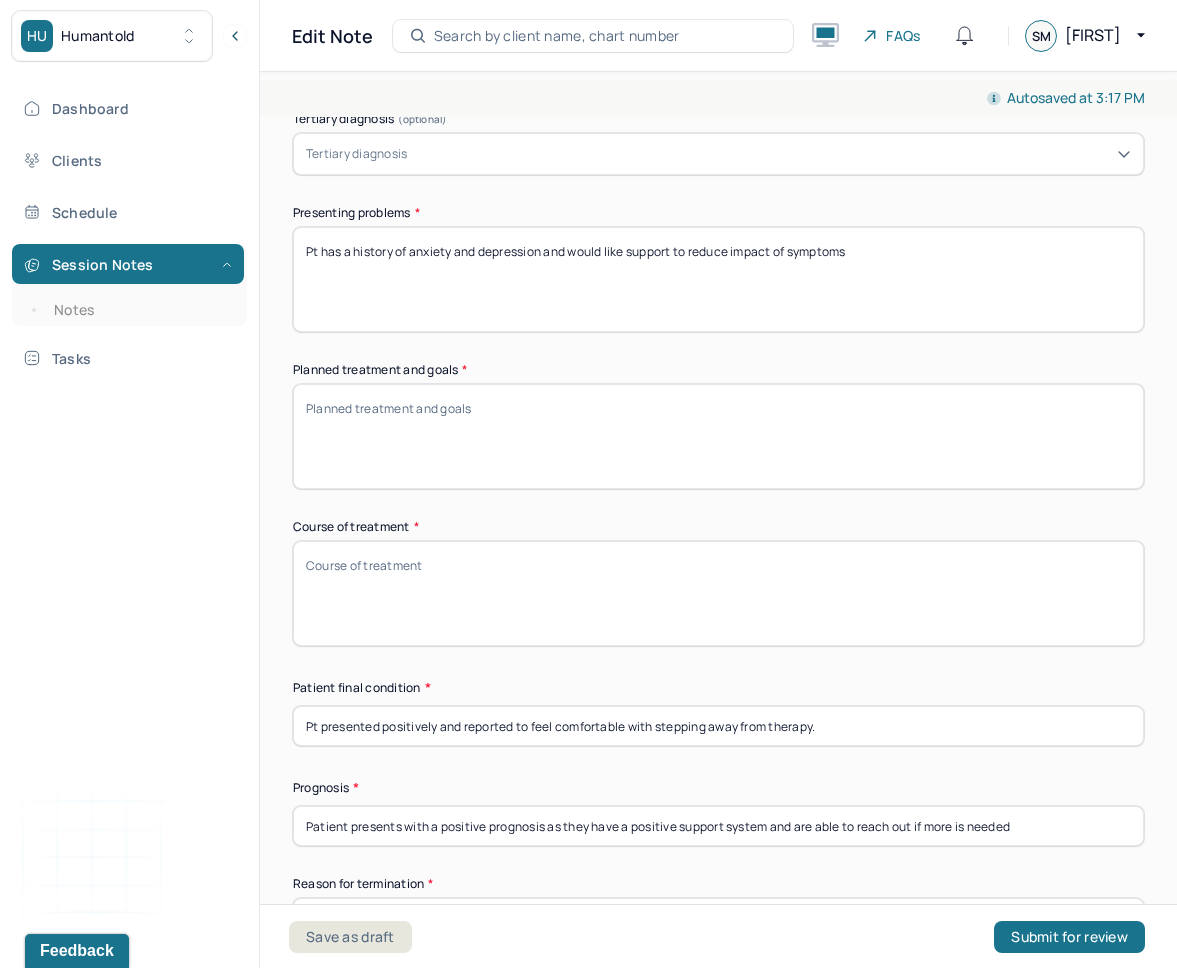 click on "Planned treatment and goals *" at bounding box center (718, 436) 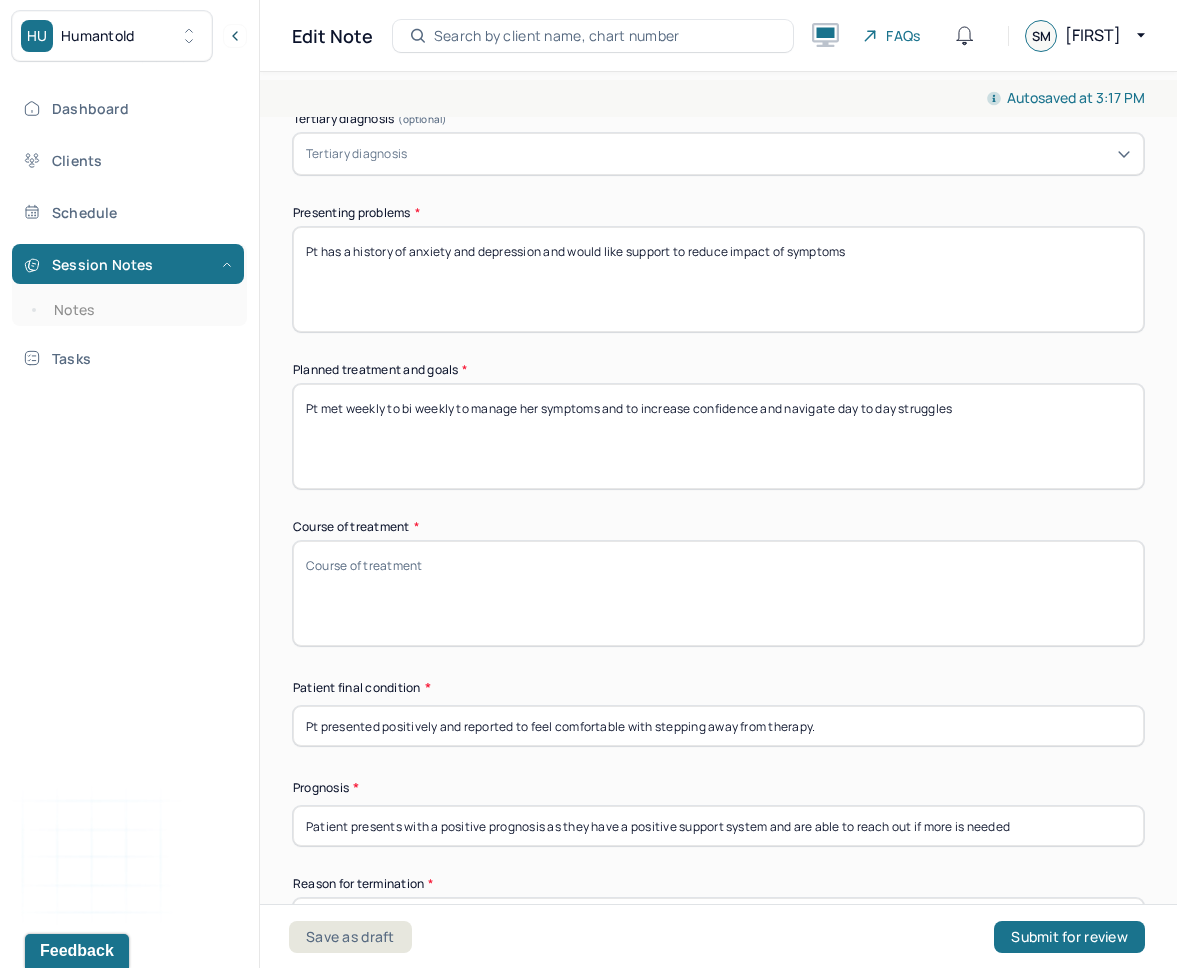 type on "Pt met weekly to bi weekly to manage her symptoms and to increase confidence and navigate day to day struggles" 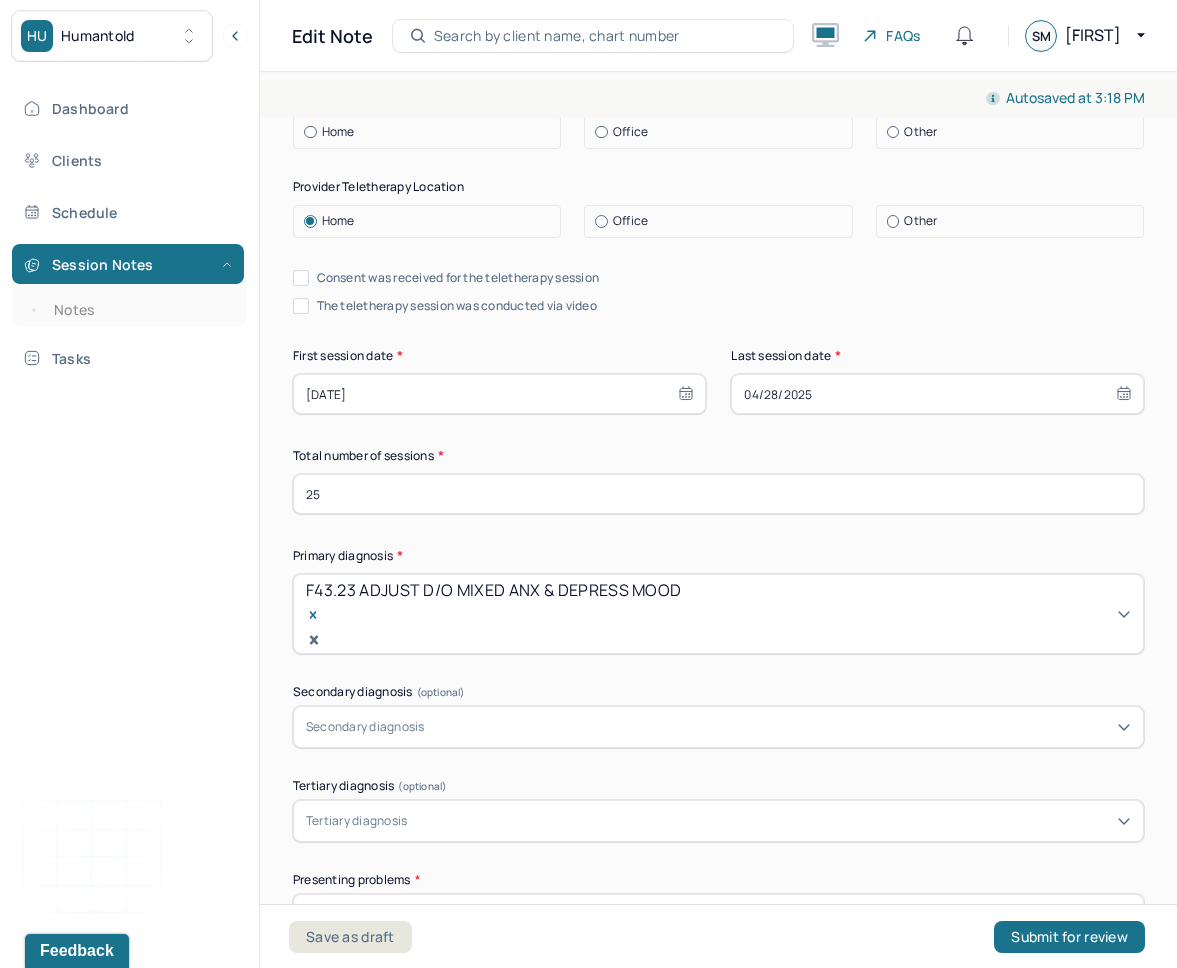 scroll, scrollTop: 181, scrollLeft: 0, axis: vertical 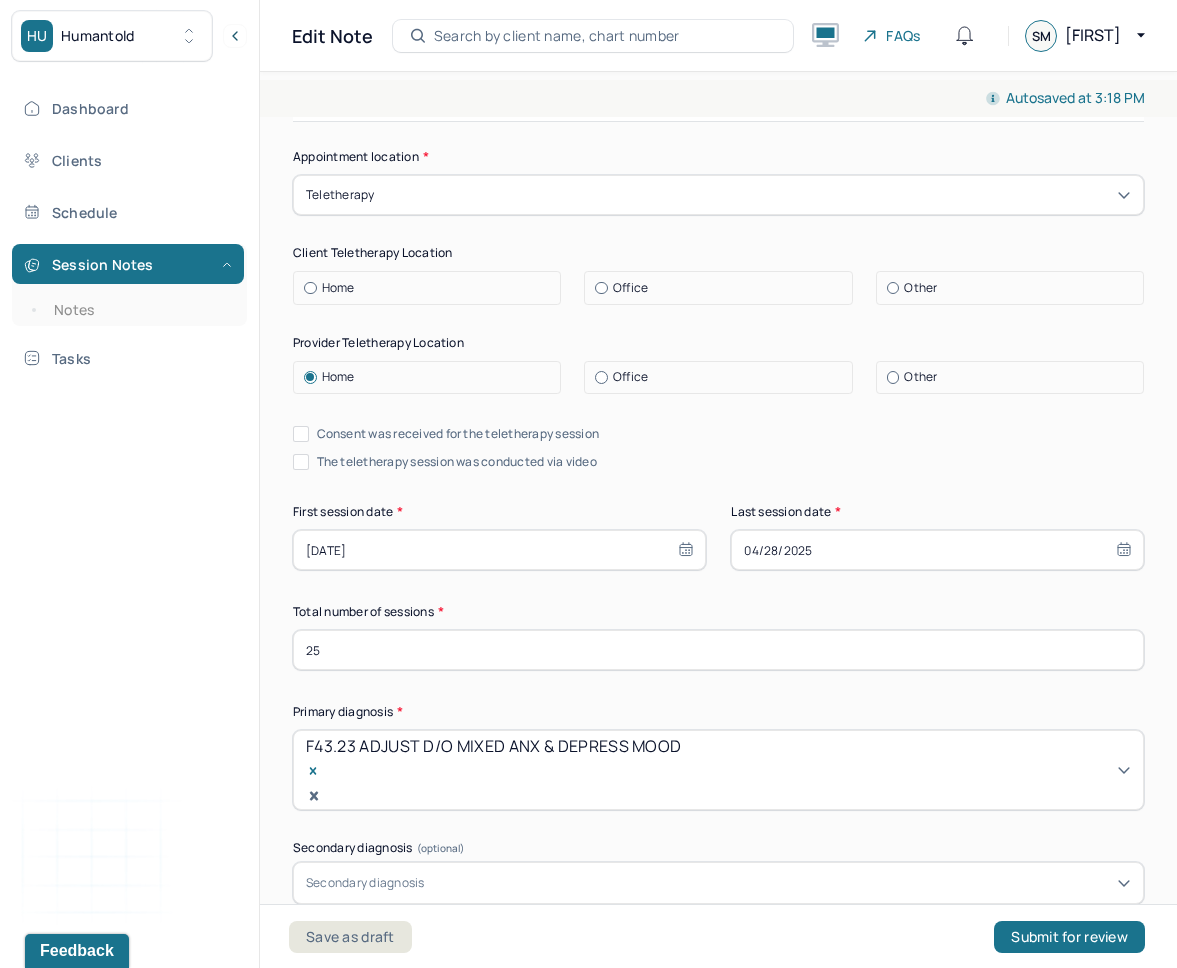 type on "Pt met regularly for sessions managing symptoms of anxiety and depression and to promote self awareness and self advocacy when needed." 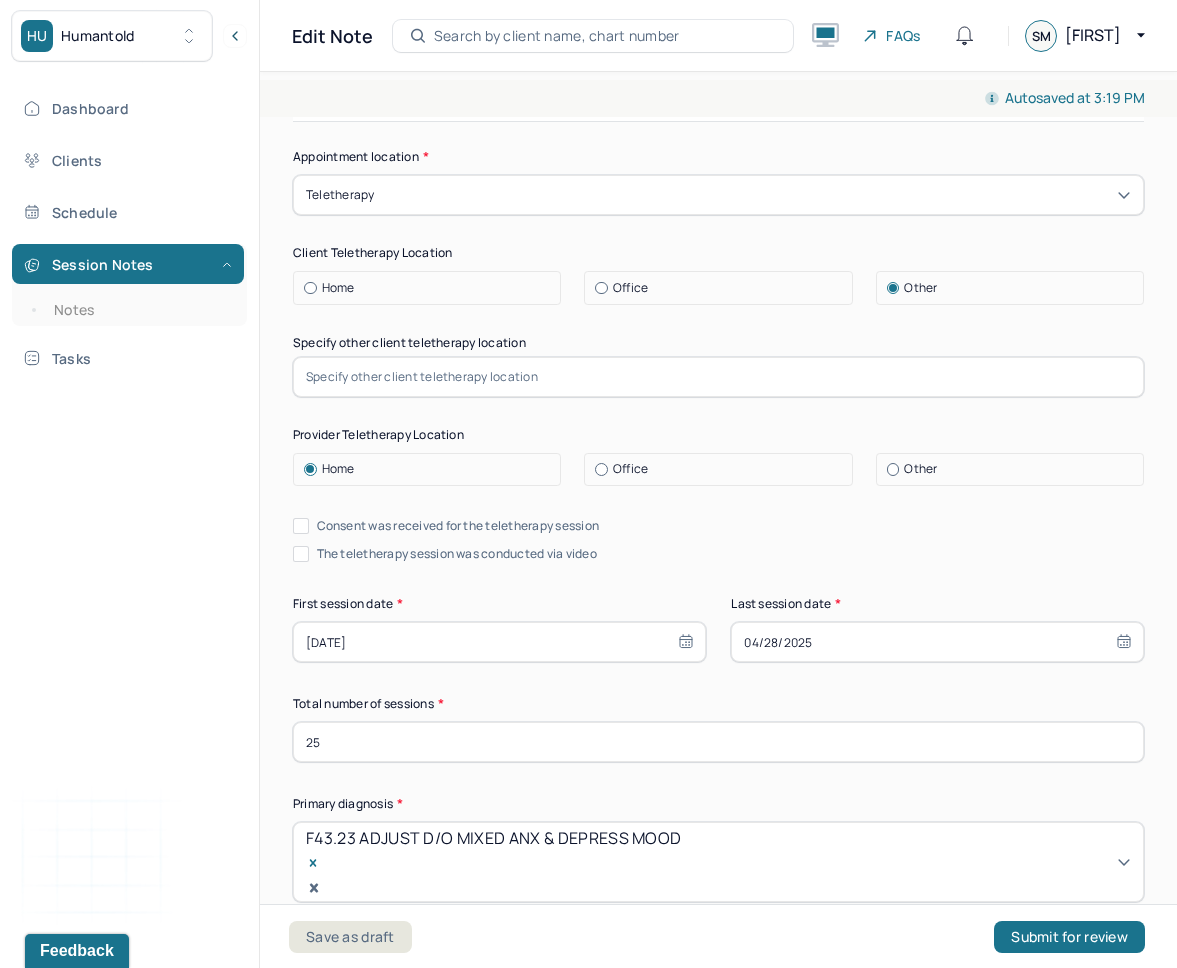 click at bounding box center [718, 377] 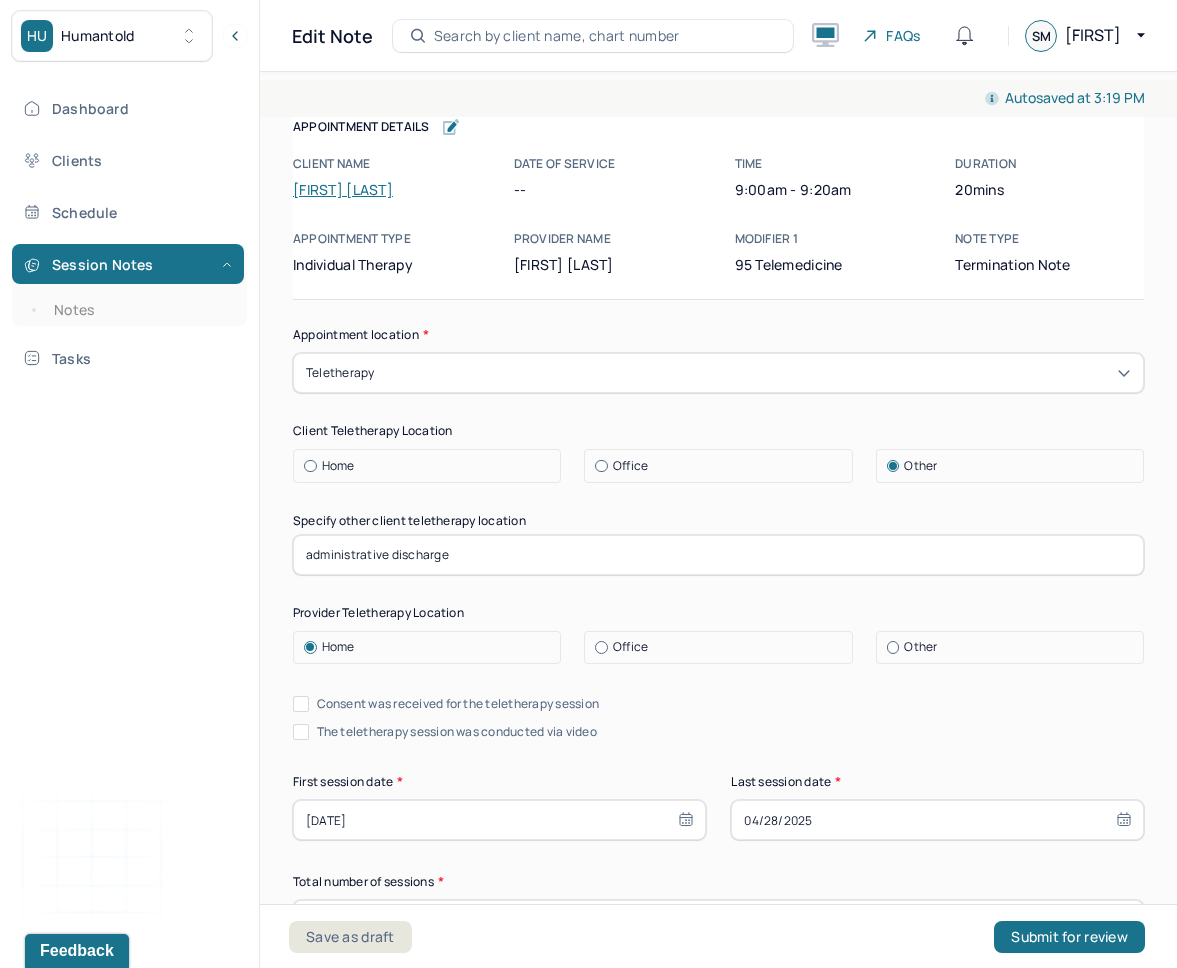 scroll, scrollTop: 0, scrollLeft: 0, axis: both 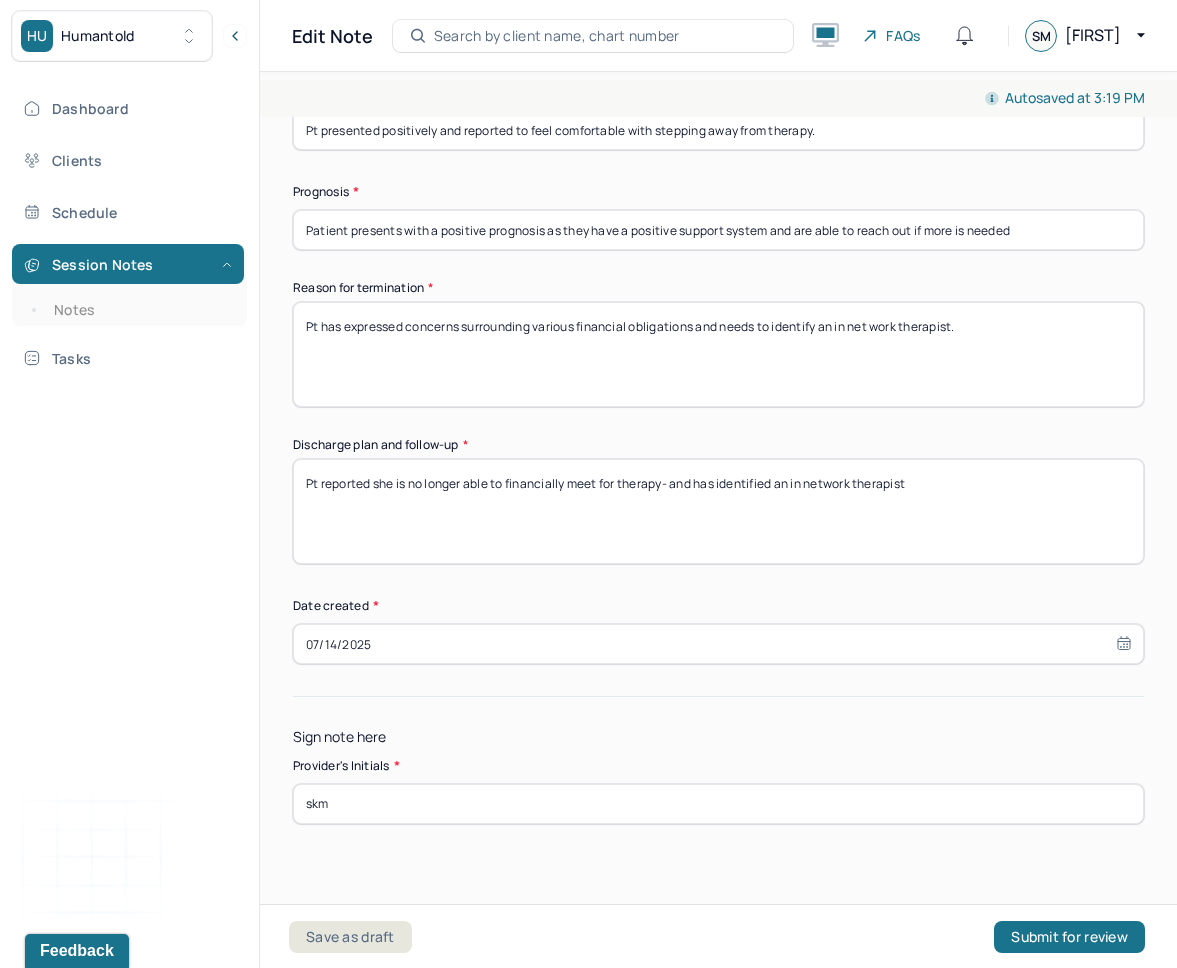 type on "administrative discharge - client did not meet for physical termination session" 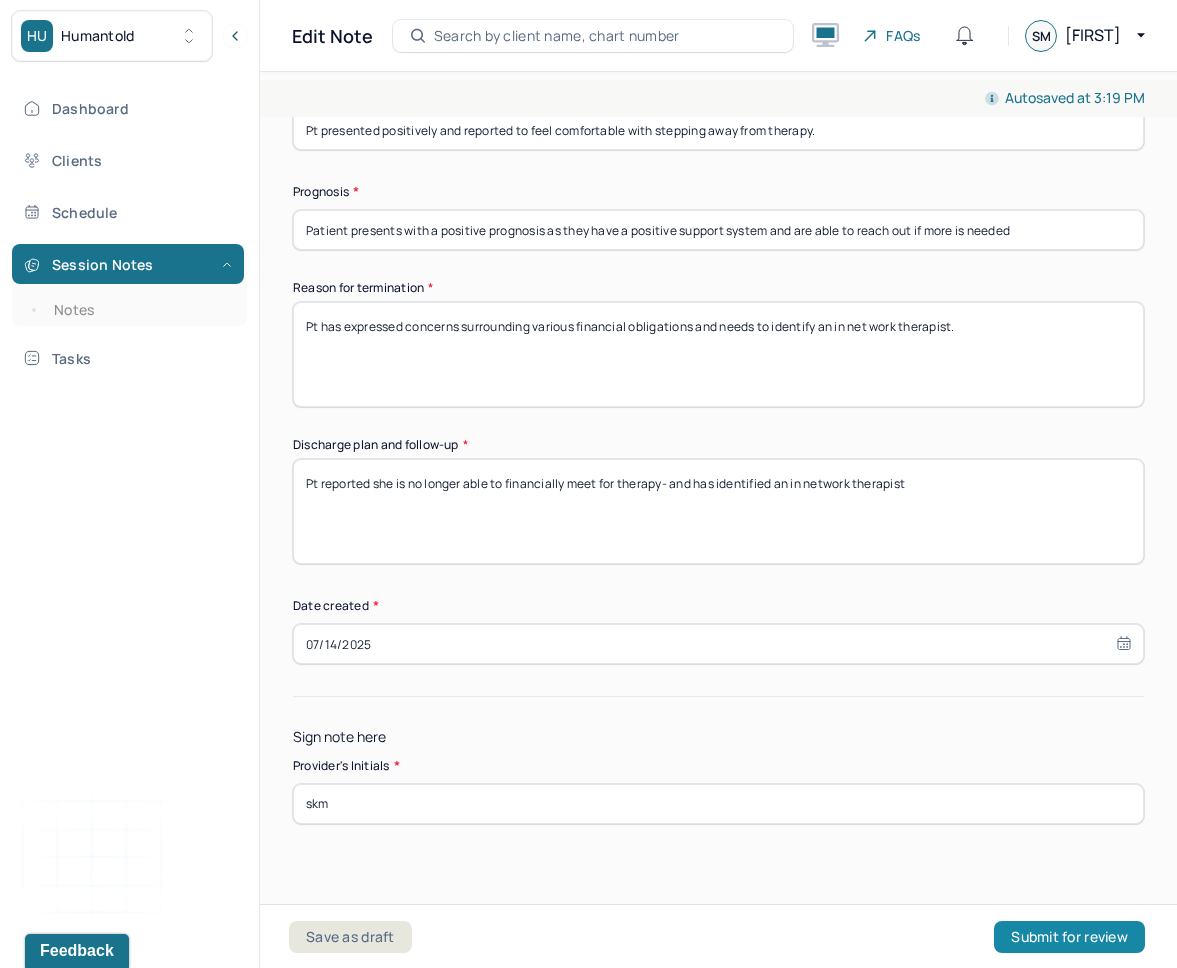 click on "Submit for review" at bounding box center [1069, 937] 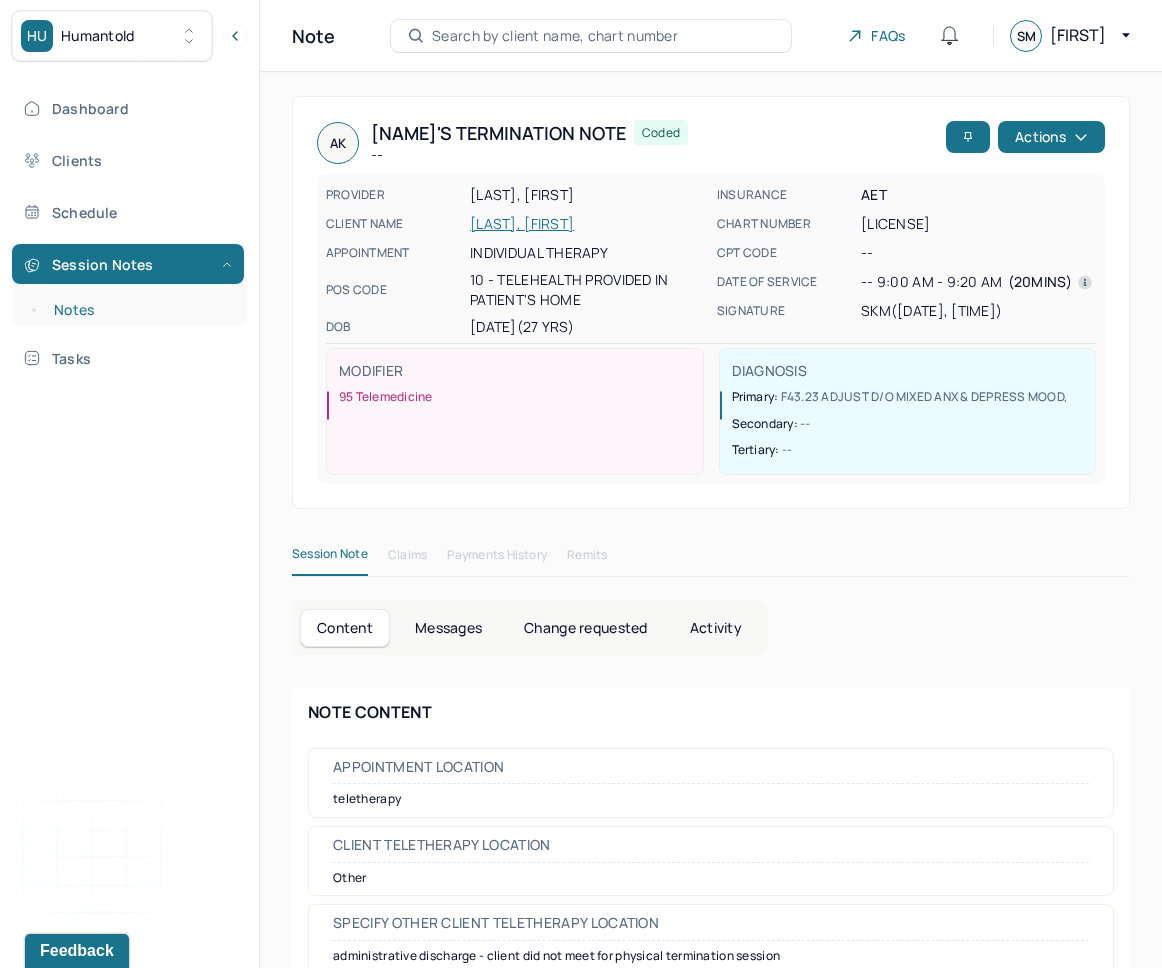 click on "Notes" at bounding box center (139, 310) 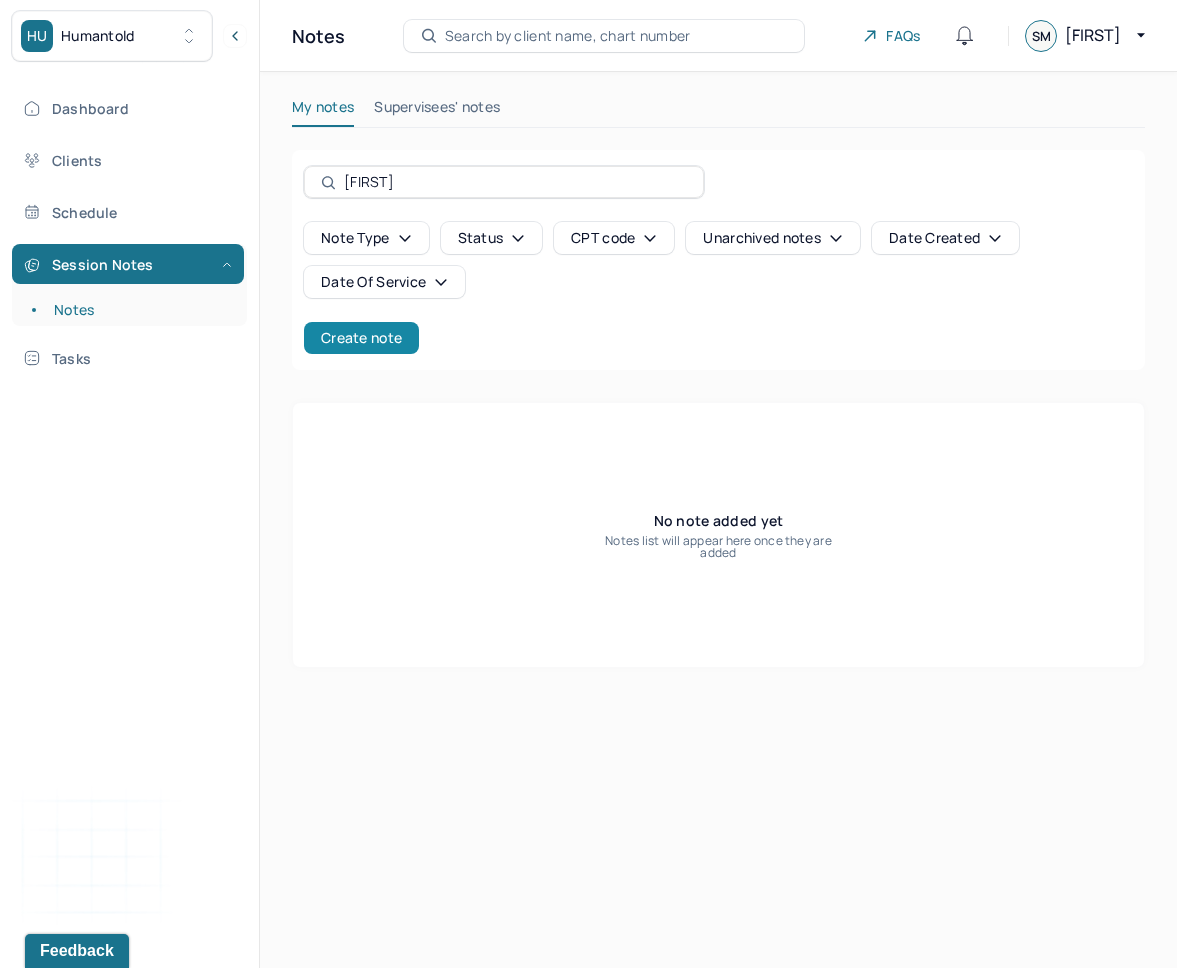 click on "Create note" at bounding box center [361, 338] 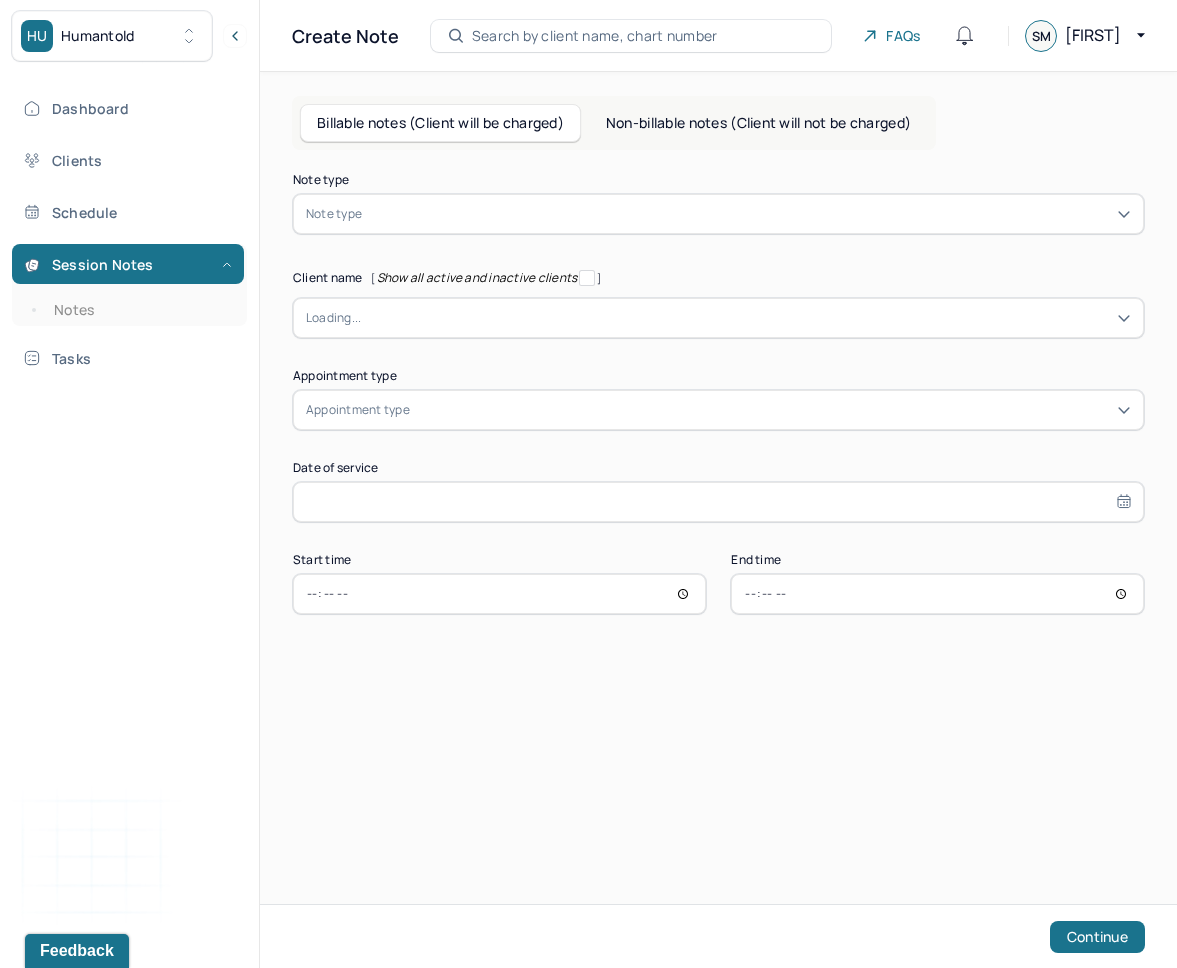 click on "Non-billable notes (Client will not be charged)" at bounding box center (758, 123) 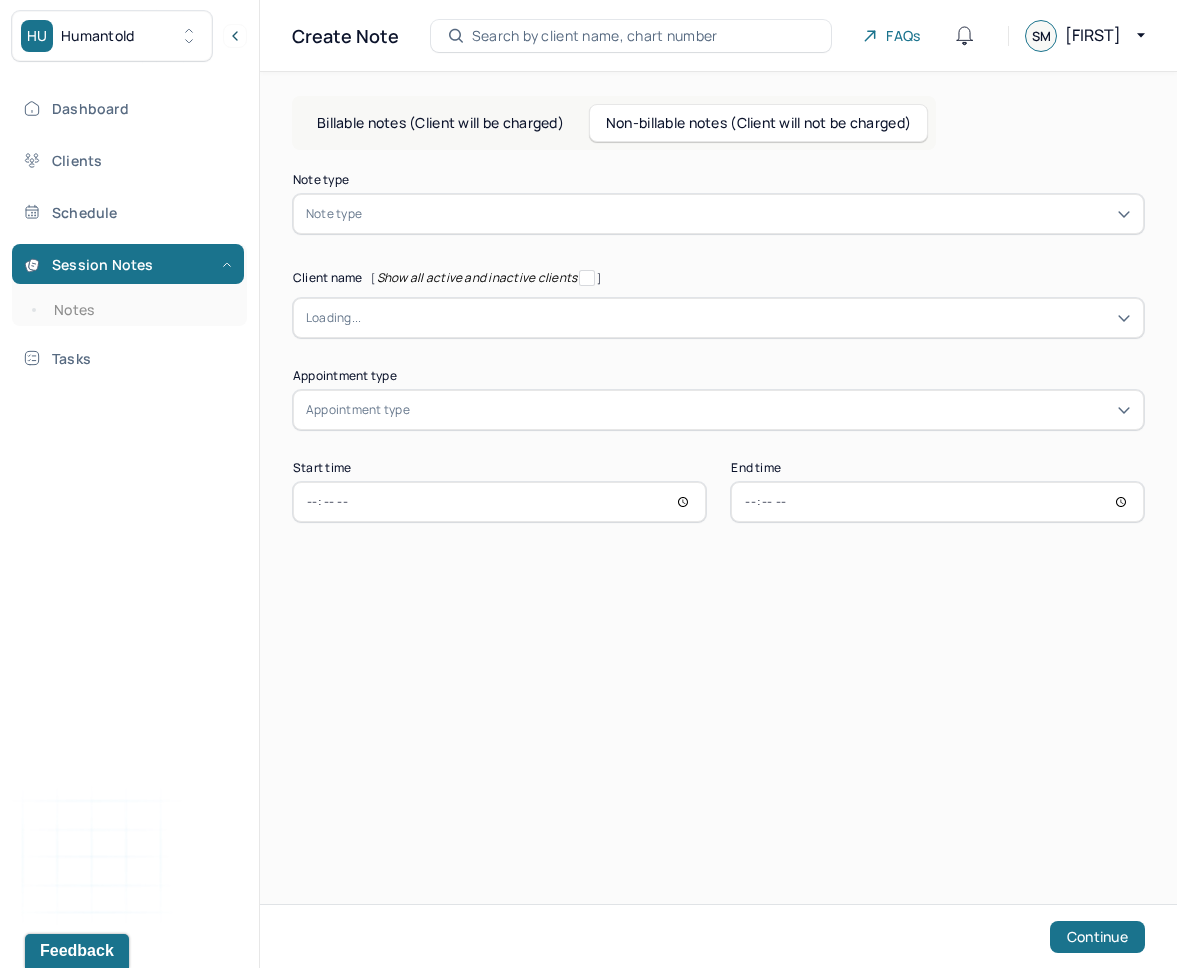 click at bounding box center (748, 214) 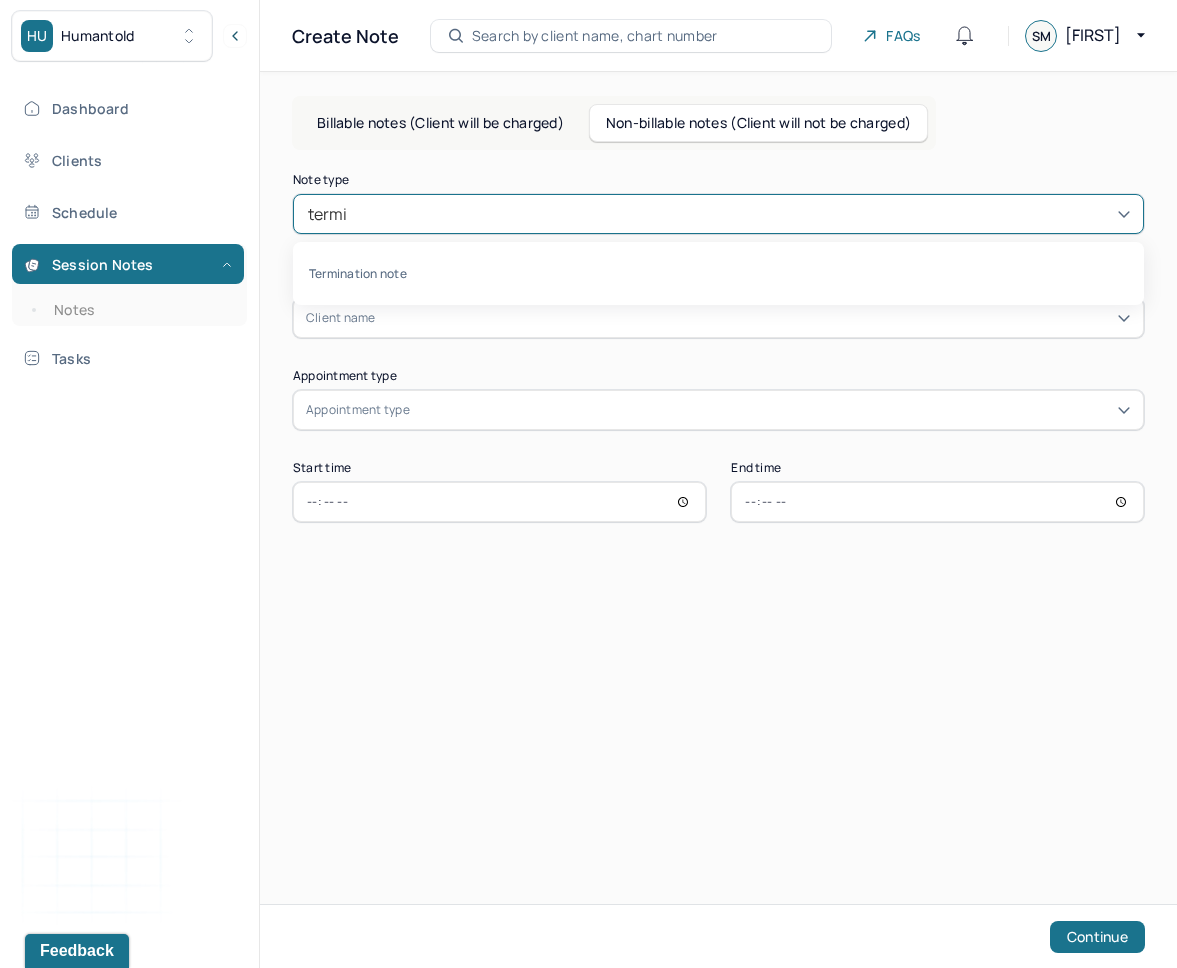 type on "termin" 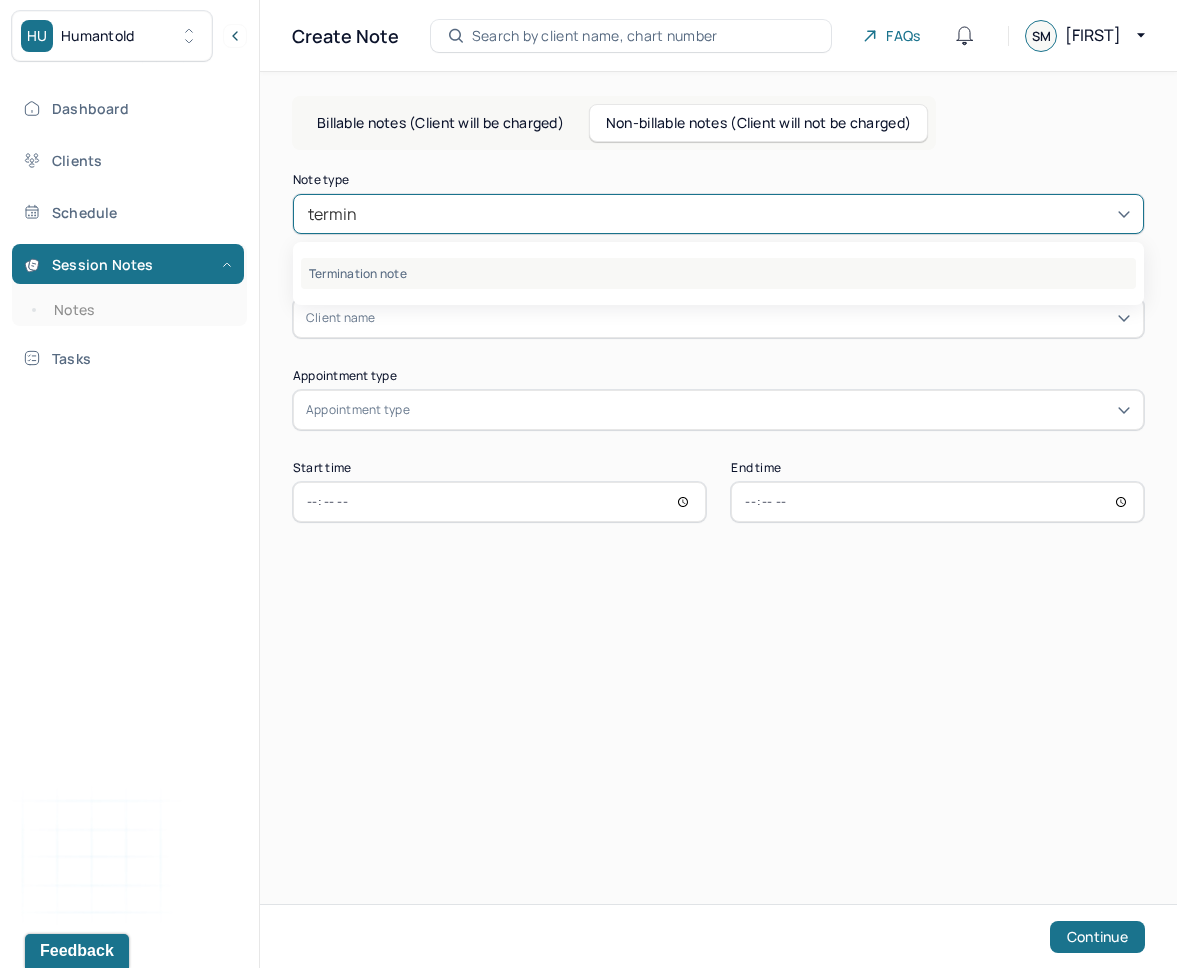 click on "Termination note" at bounding box center (718, 273) 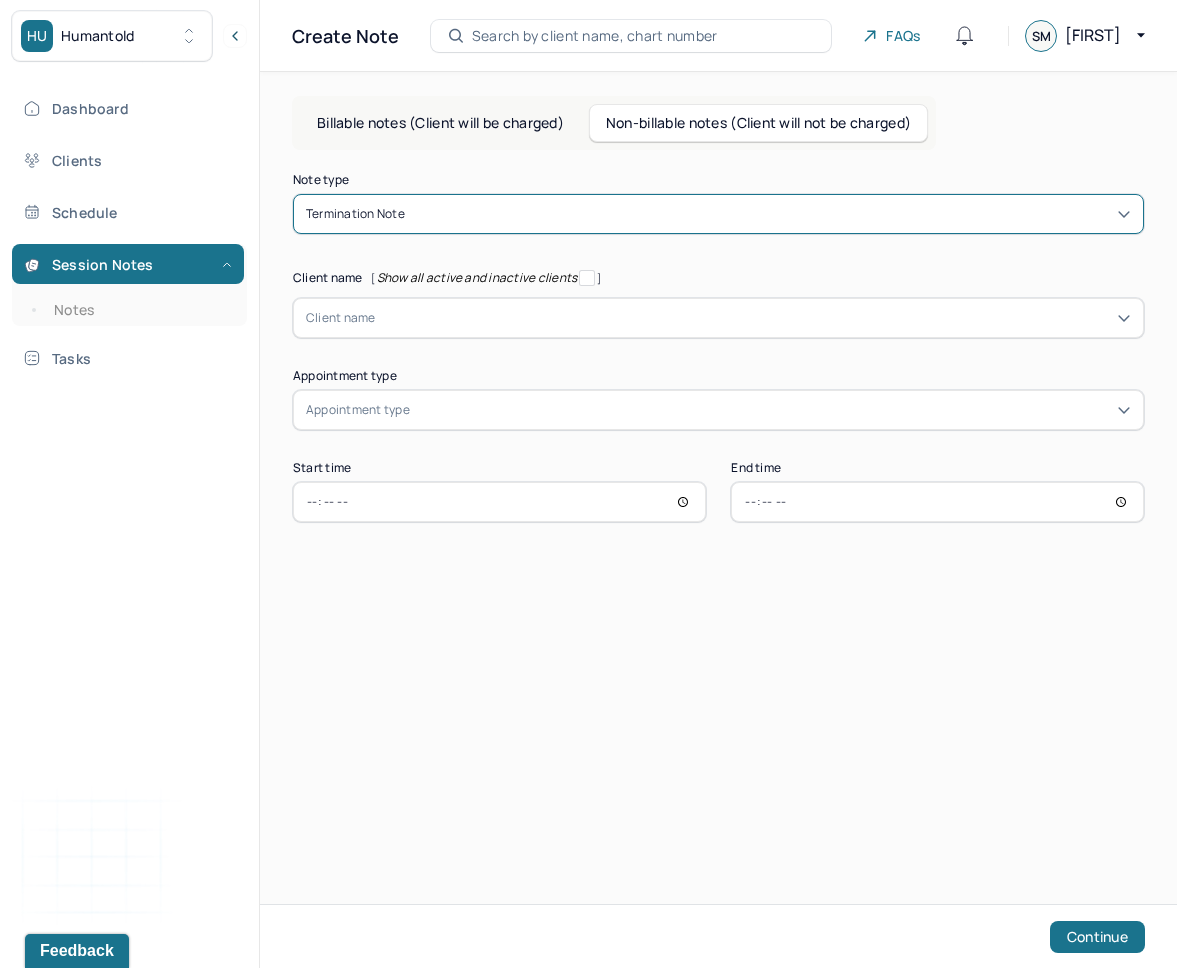 click at bounding box center (753, 318) 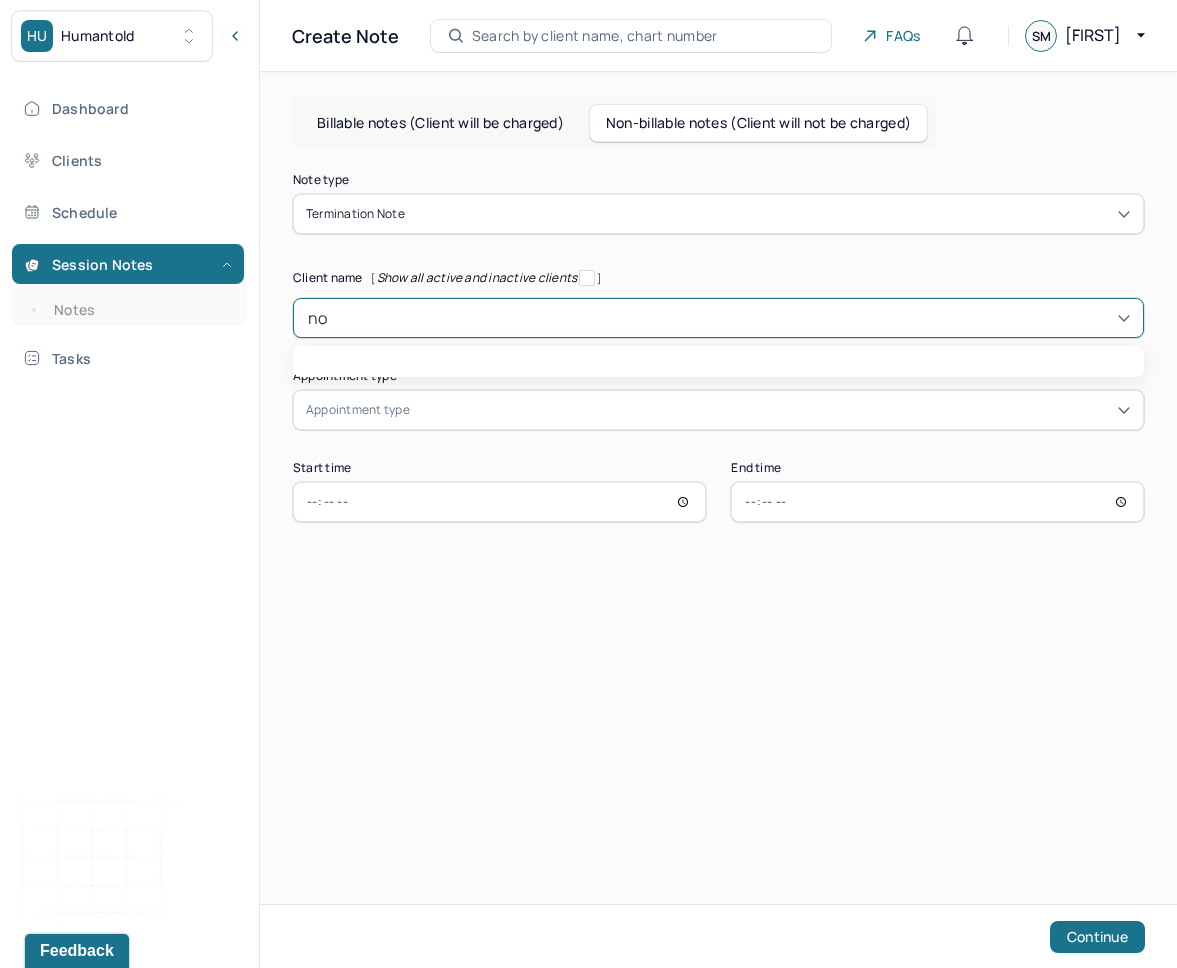 type on "noe" 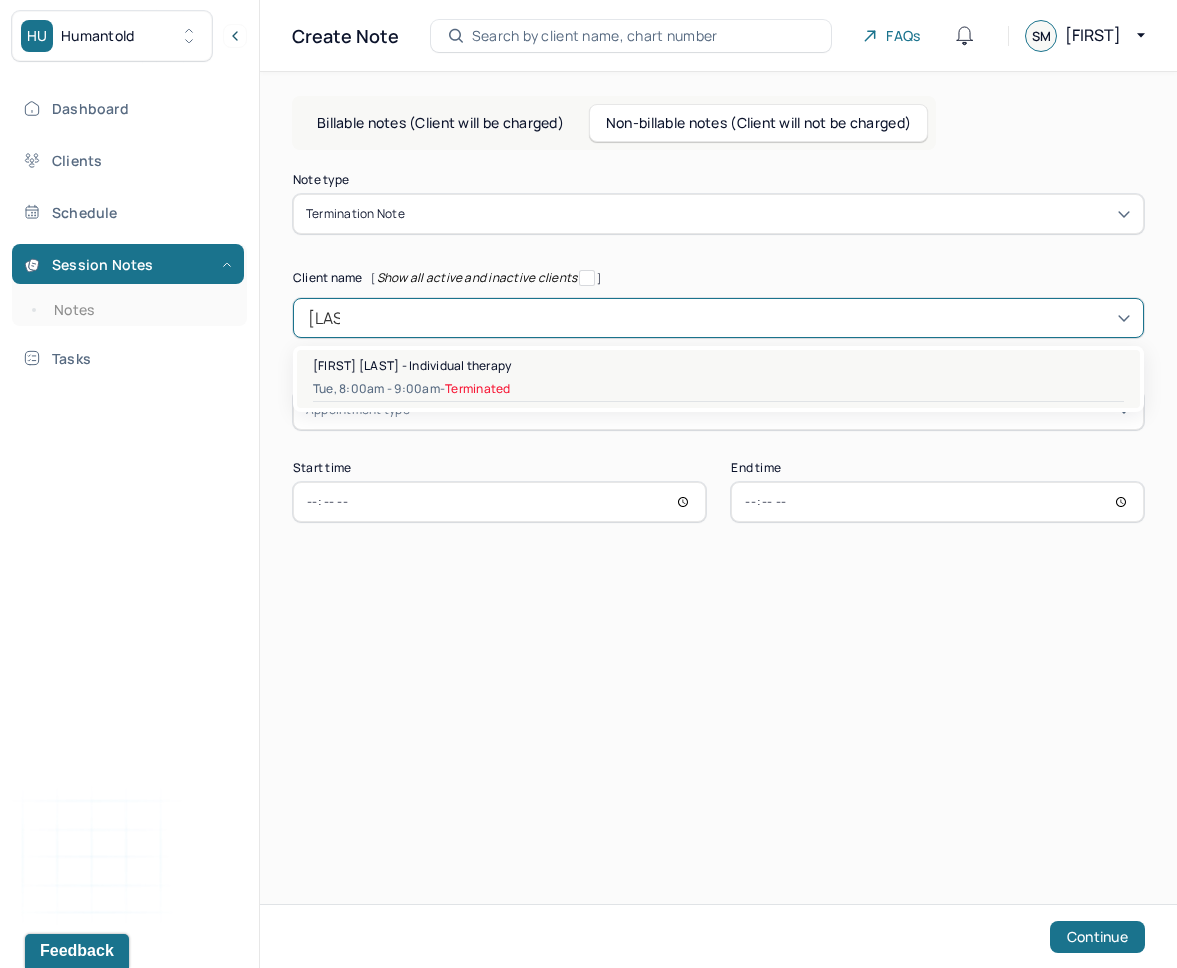 click on "Tue, 8:00am - 9:00am  -  Terminated" at bounding box center (718, 389) 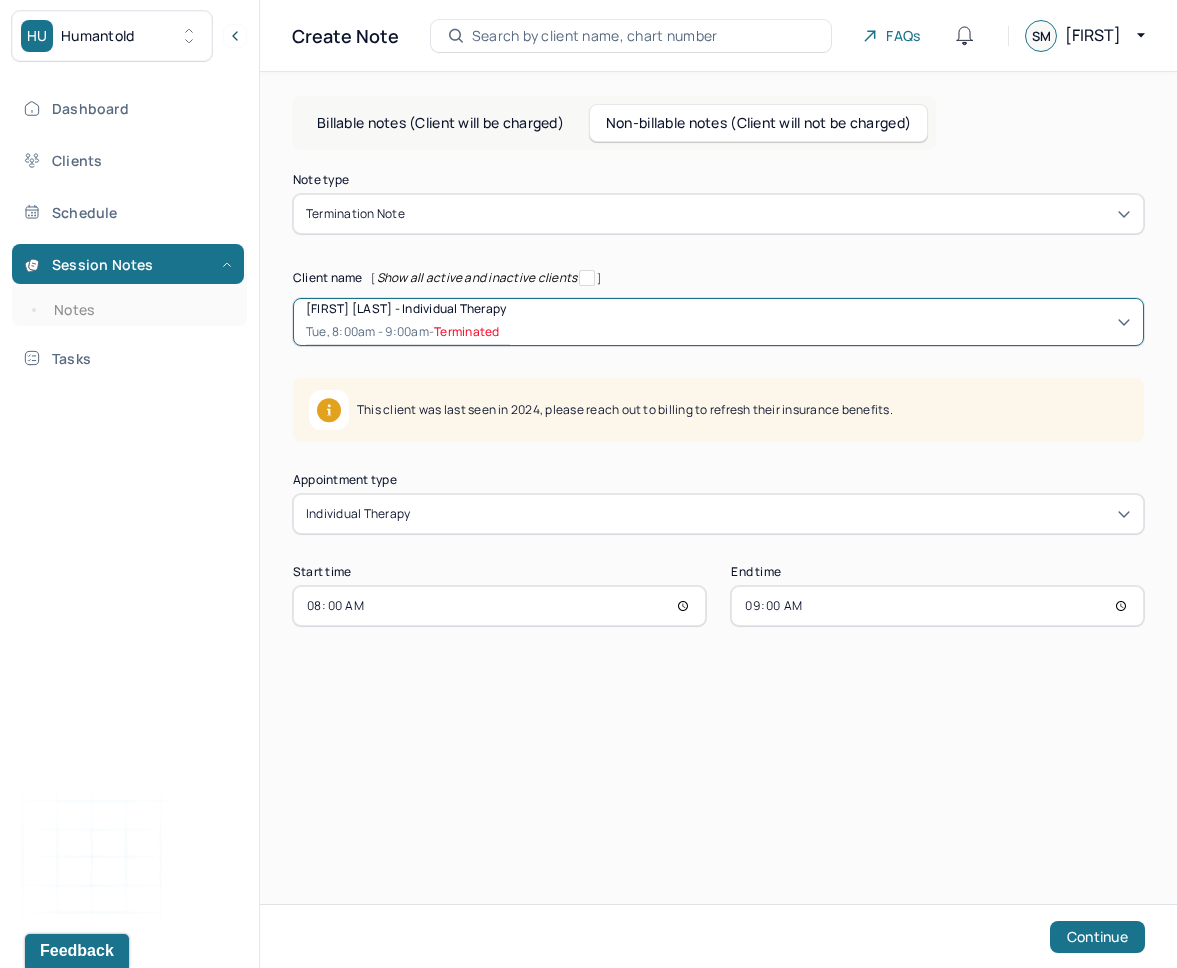 click on "Noelle La Due - Individual therapy Tue, 8:00am - 9:00am  -  Terminated" at bounding box center [718, 322] 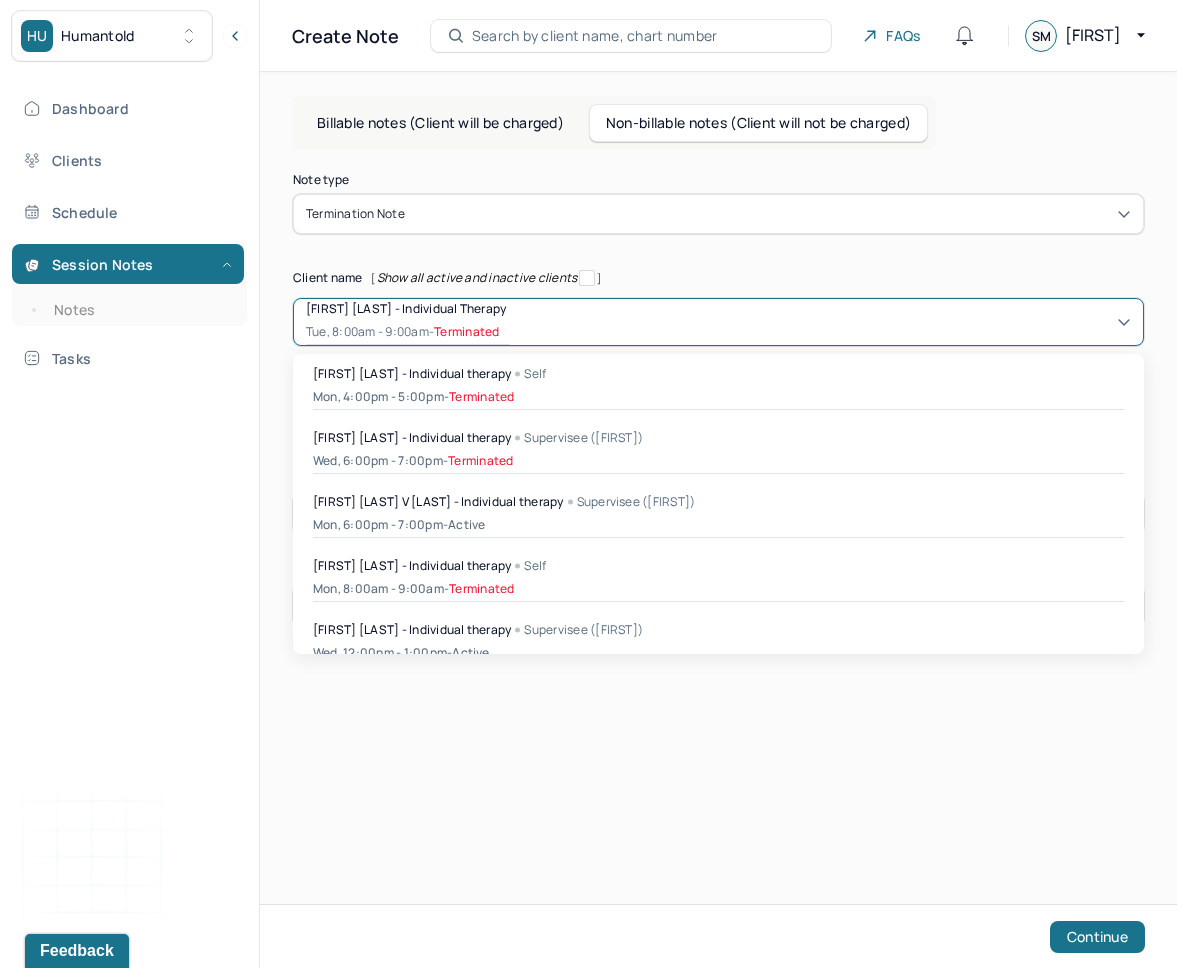 click at bounding box center [820, 322] 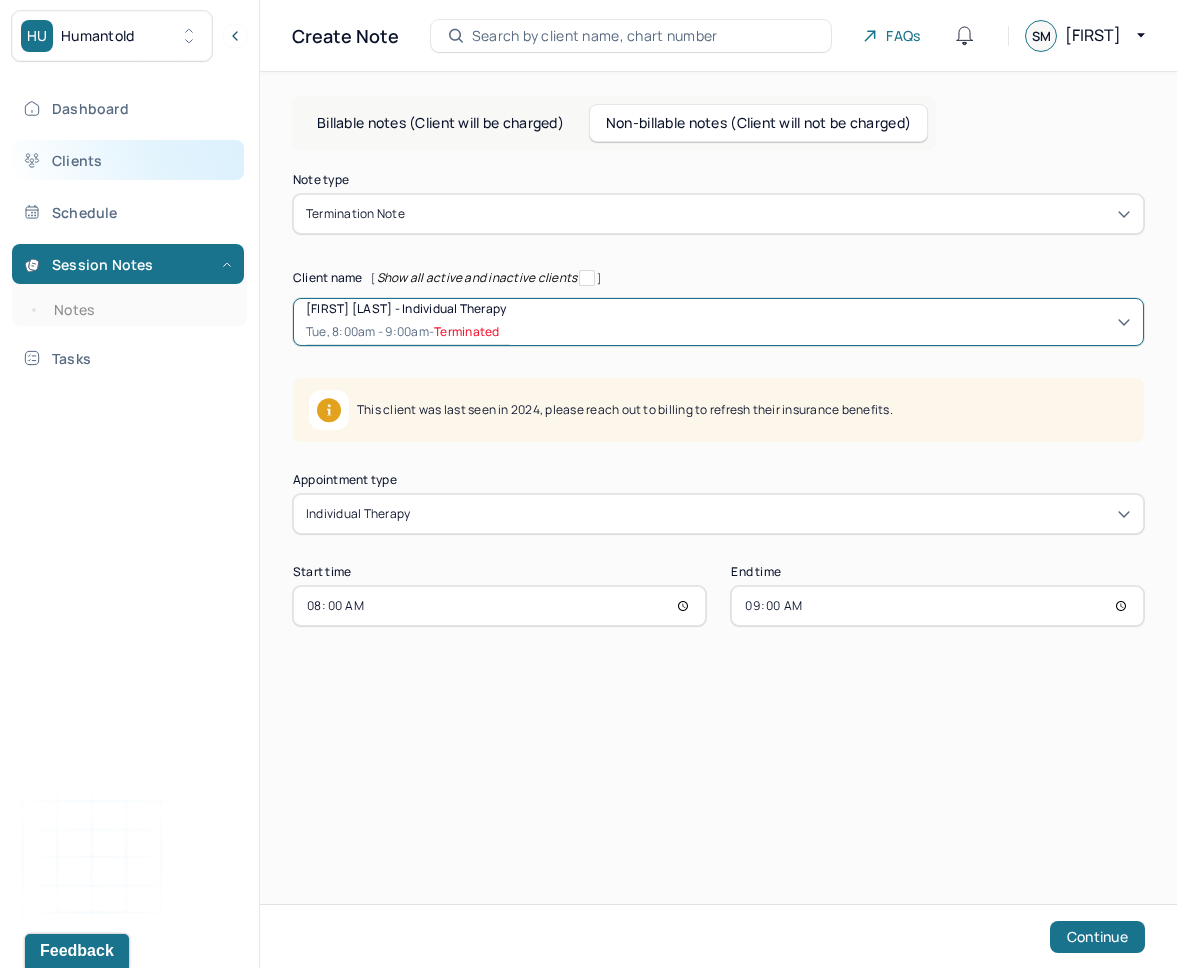 click on "Clients" at bounding box center [128, 160] 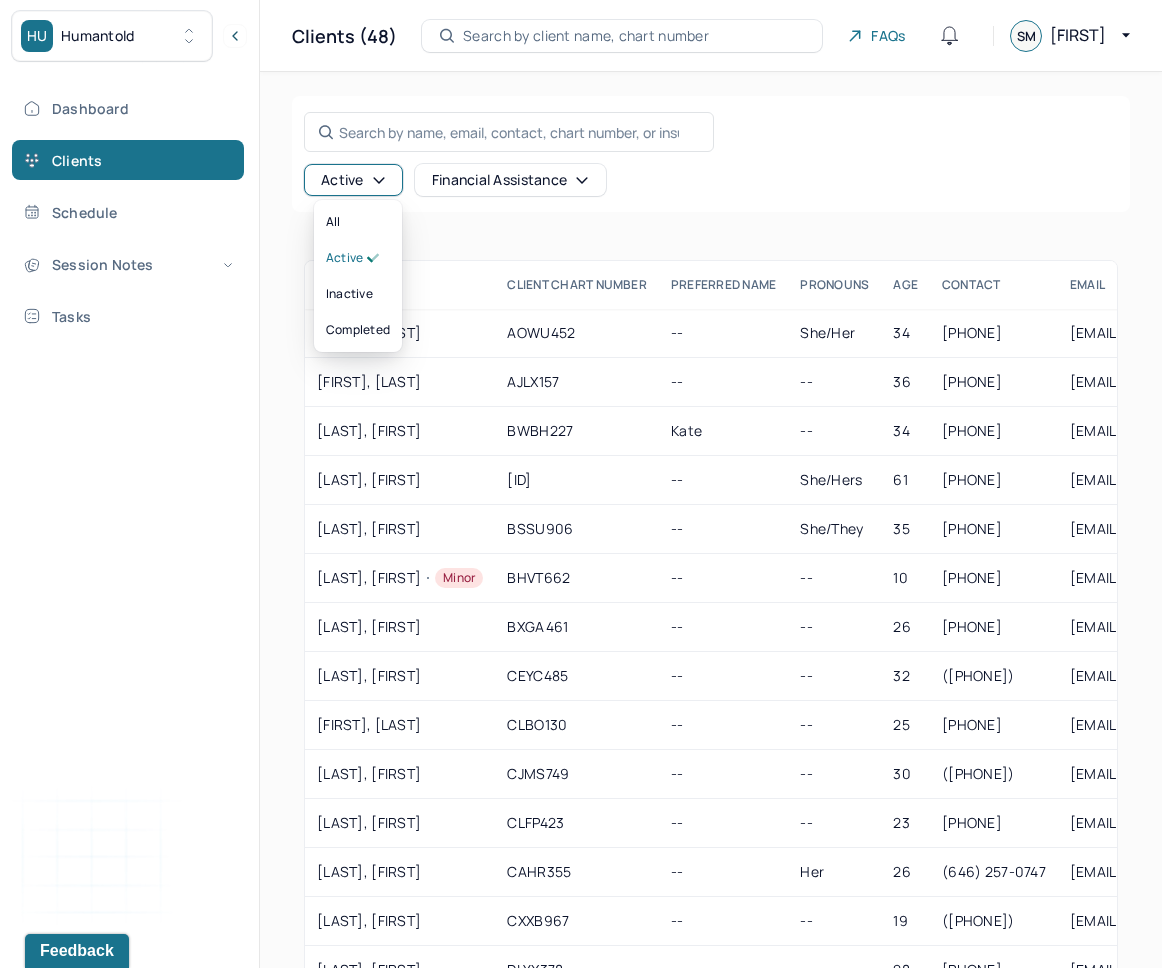 click on "Active" at bounding box center [353, 180] 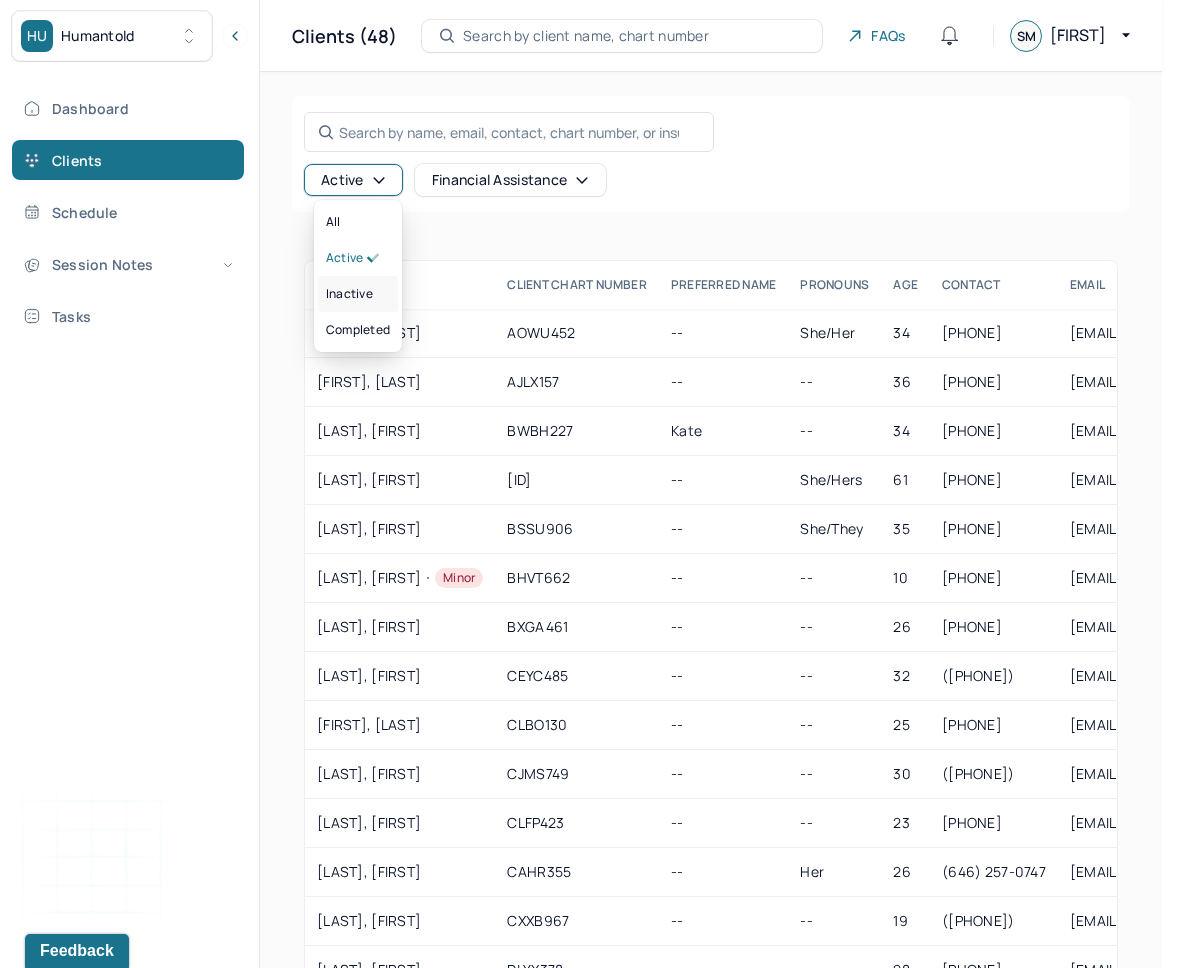 click on "inactive" at bounding box center [349, 294] 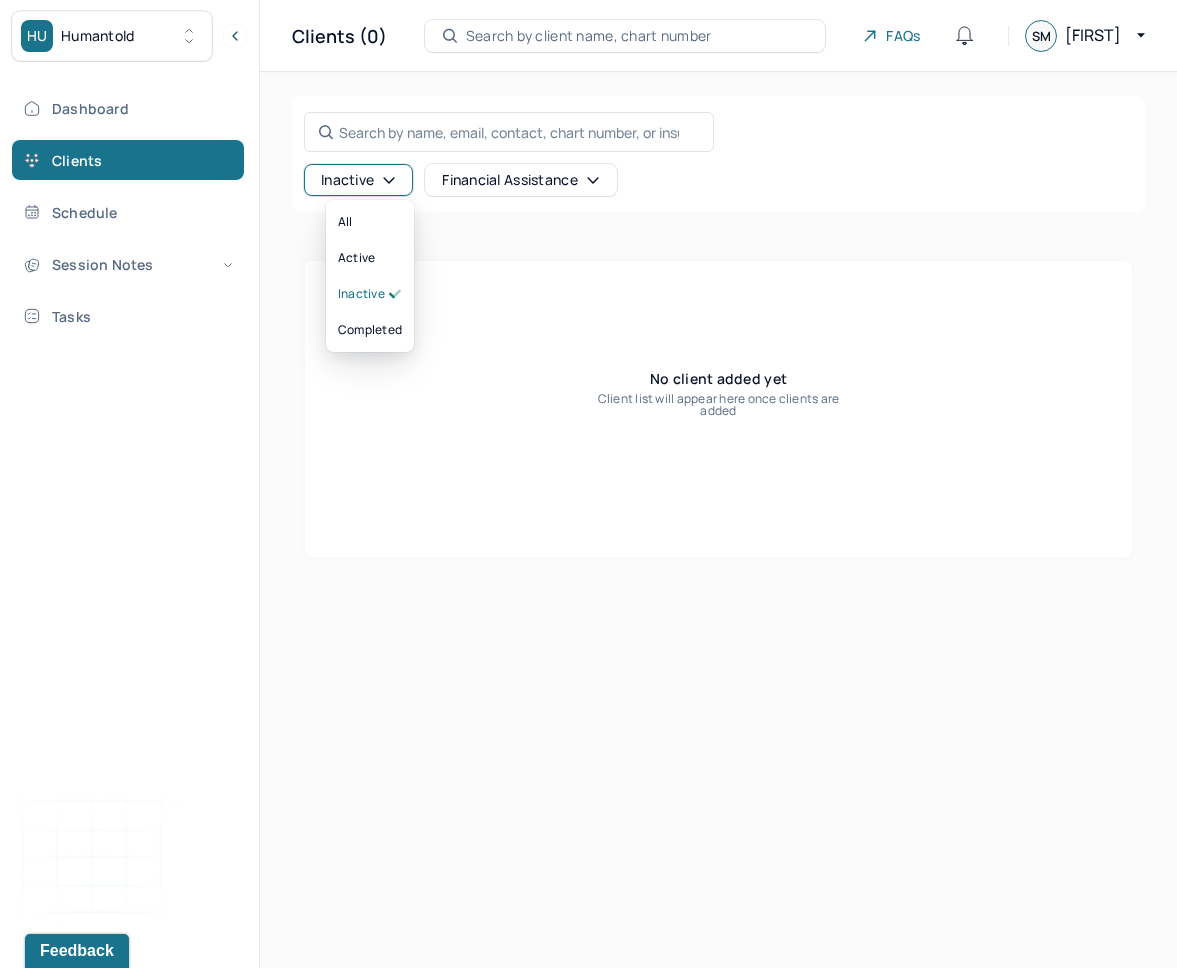 click on "Inactive" at bounding box center [358, 180] 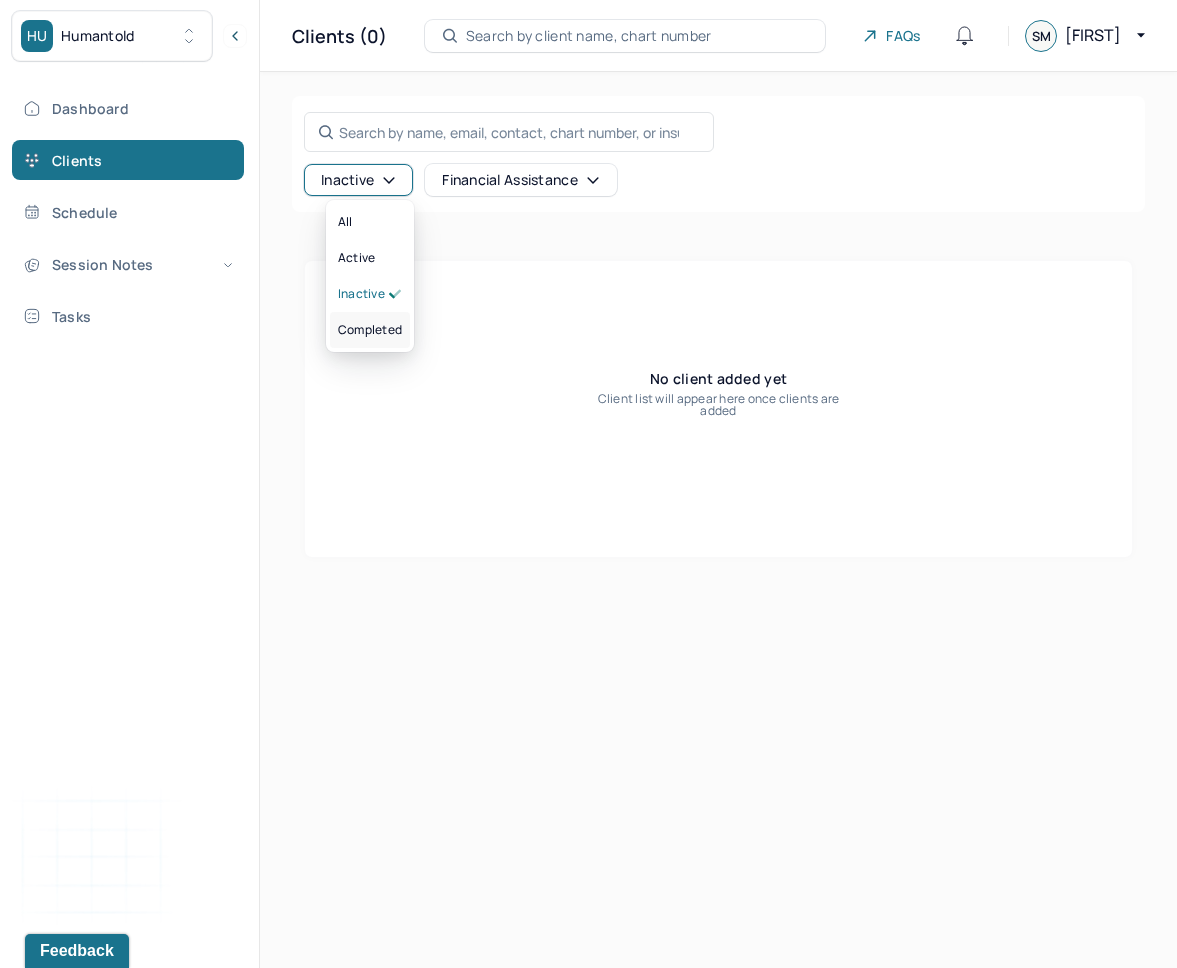 click on "completed" at bounding box center [370, 330] 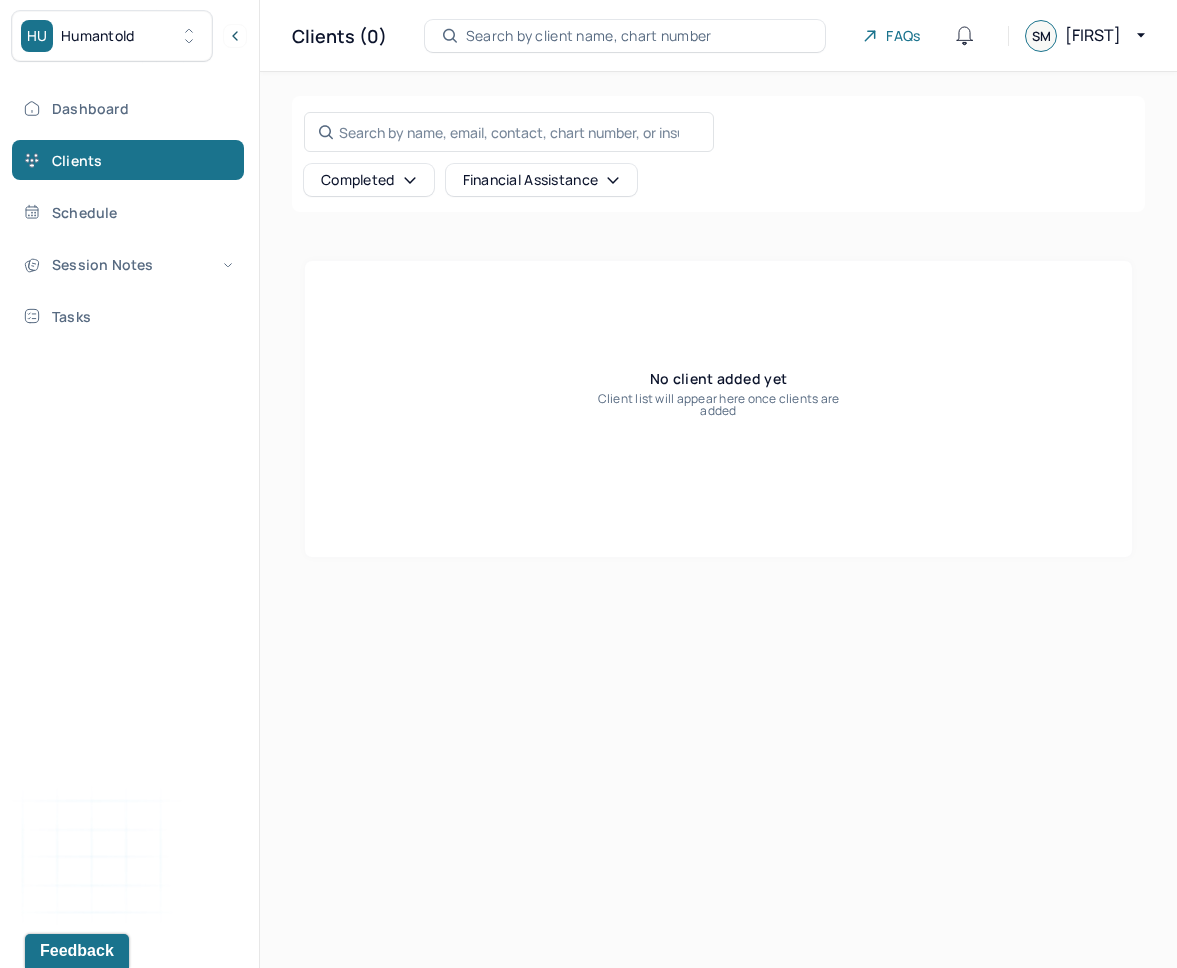 click on "Completed" at bounding box center (369, 180) 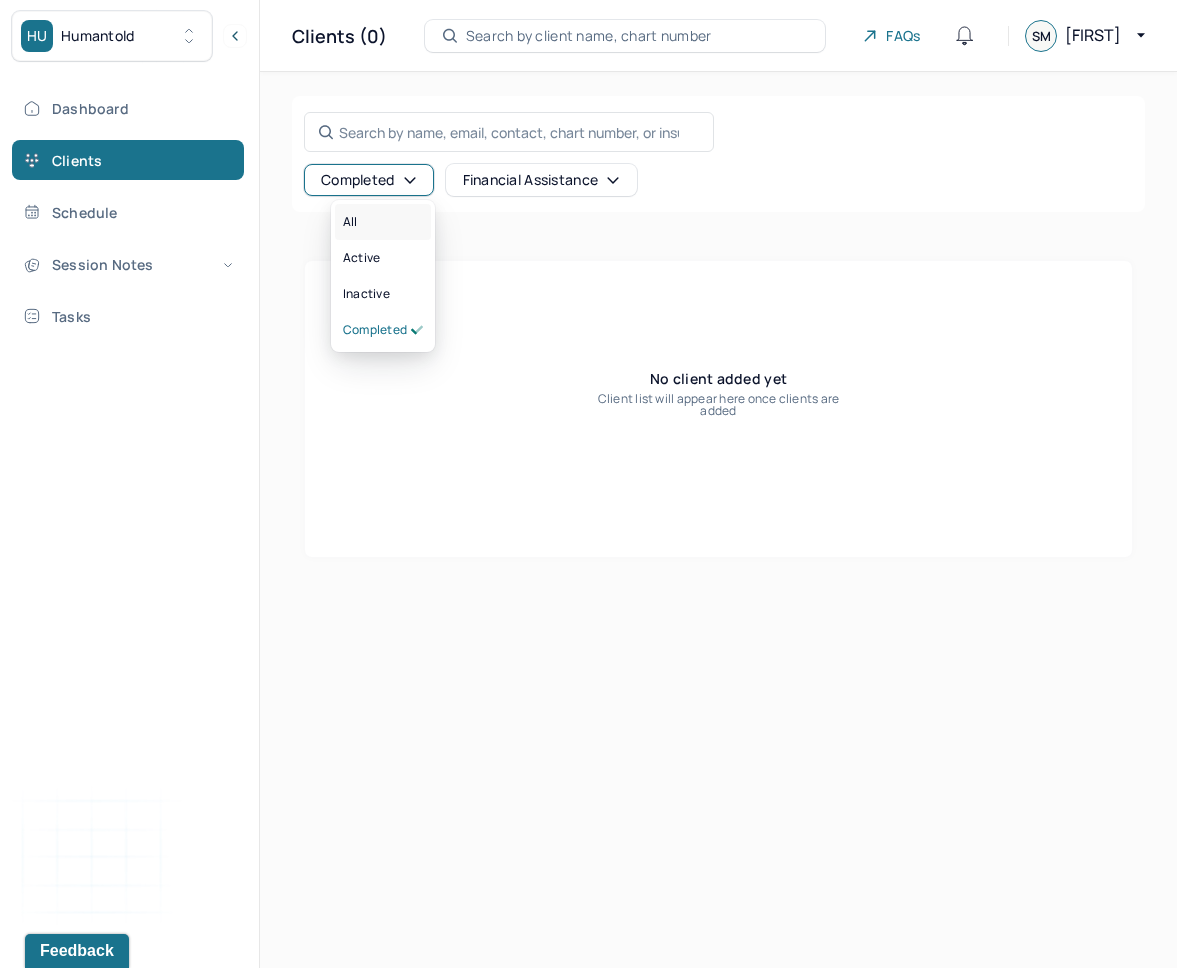 click on "All" at bounding box center [383, 222] 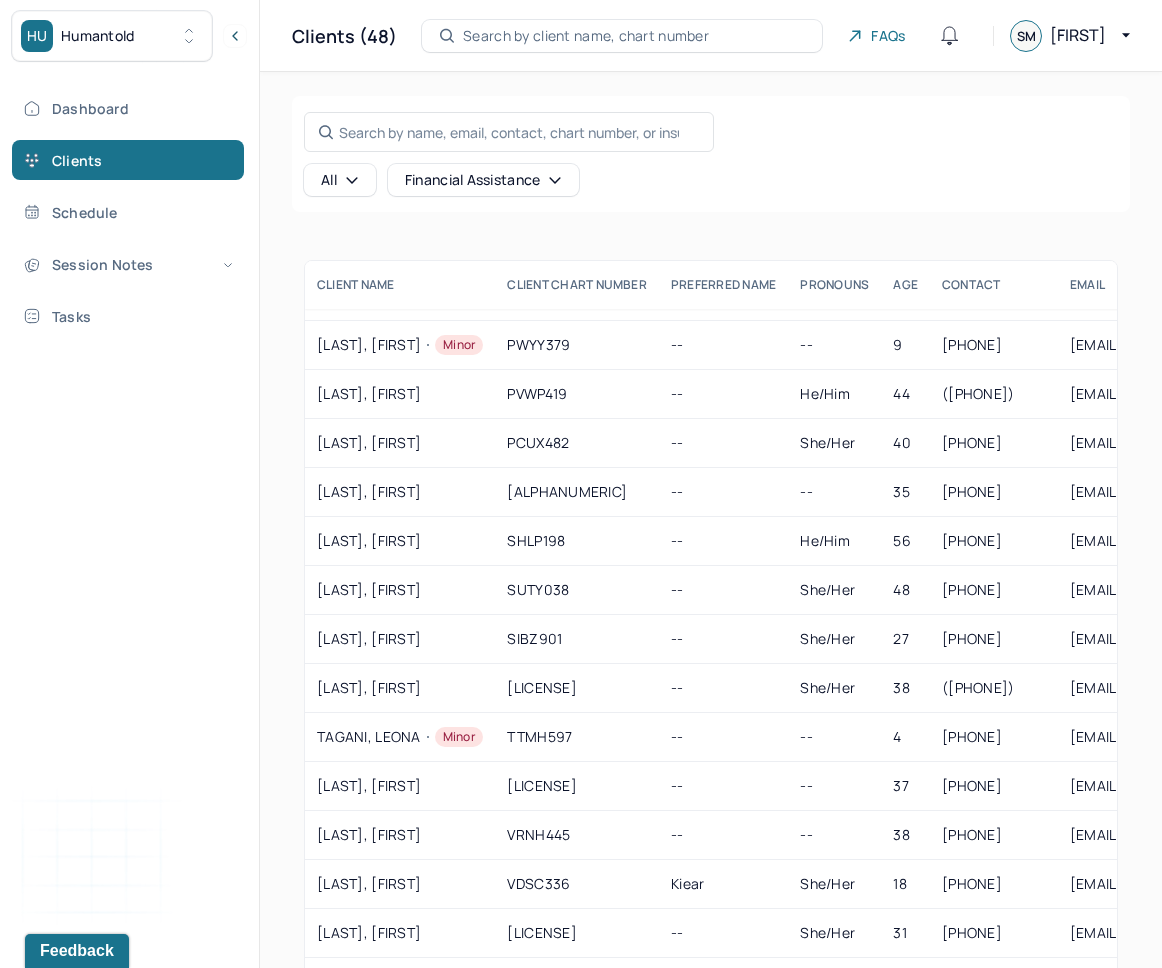 scroll, scrollTop: 1704, scrollLeft: 0, axis: vertical 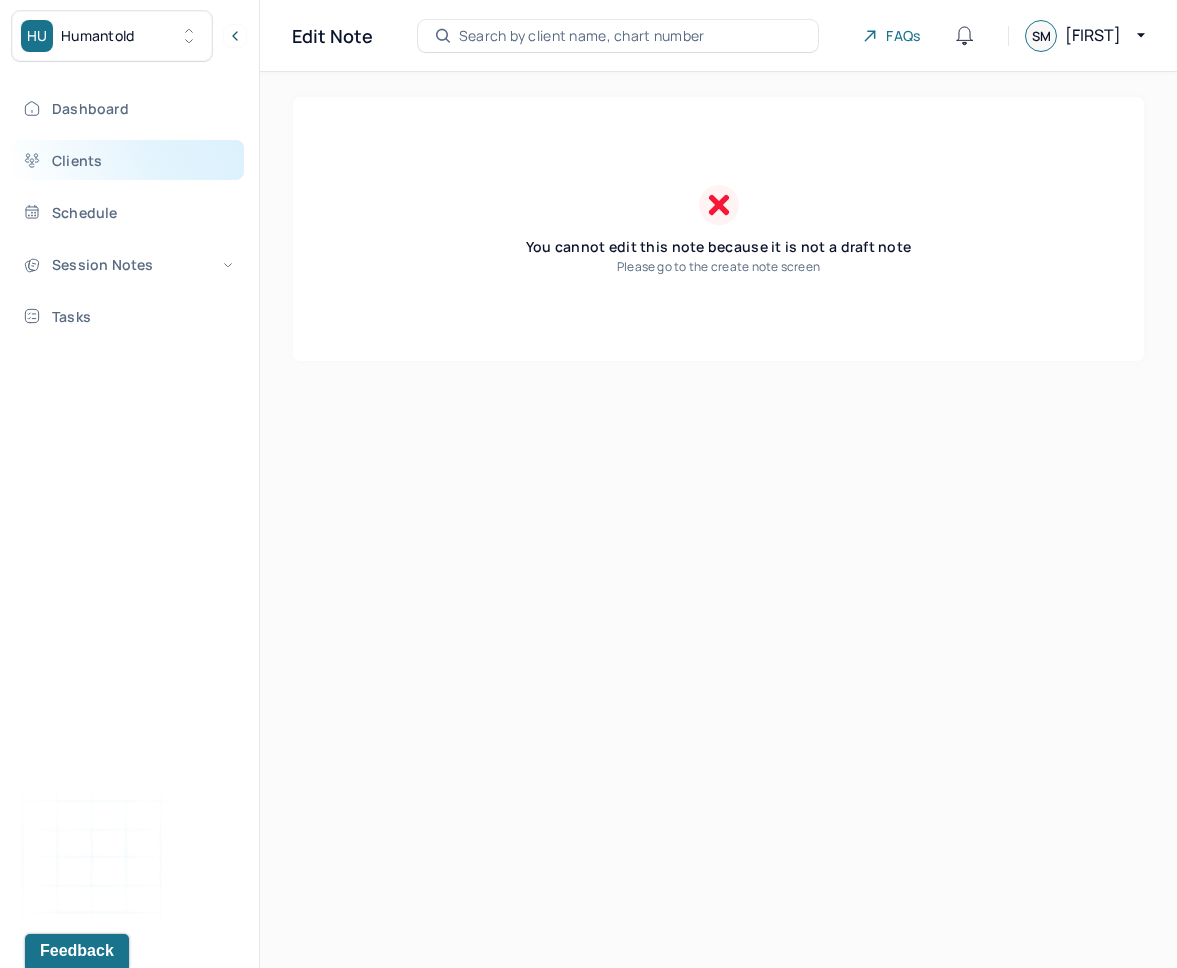 click on "Clients" at bounding box center [128, 160] 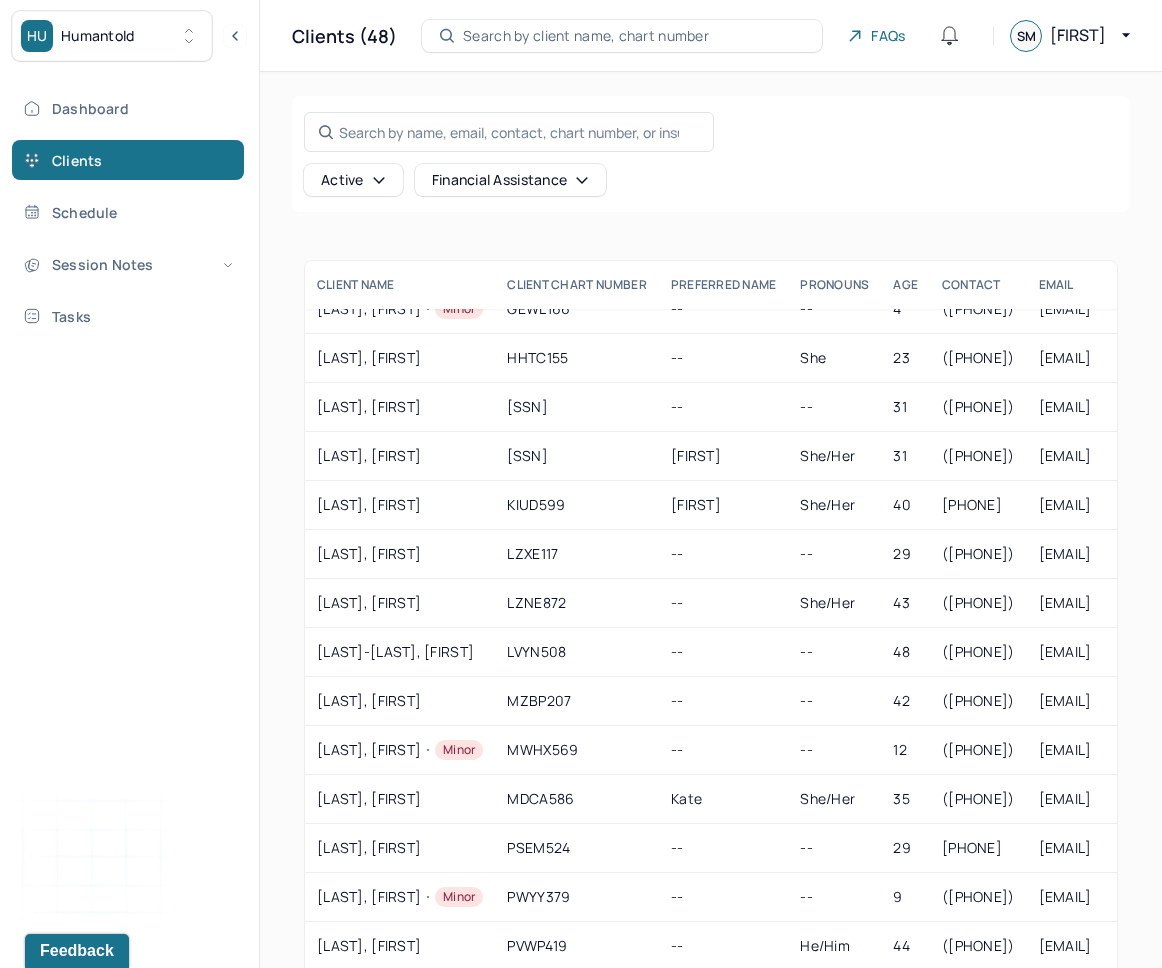 scroll, scrollTop: 1105, scrollLeft: 0, axis: vertical 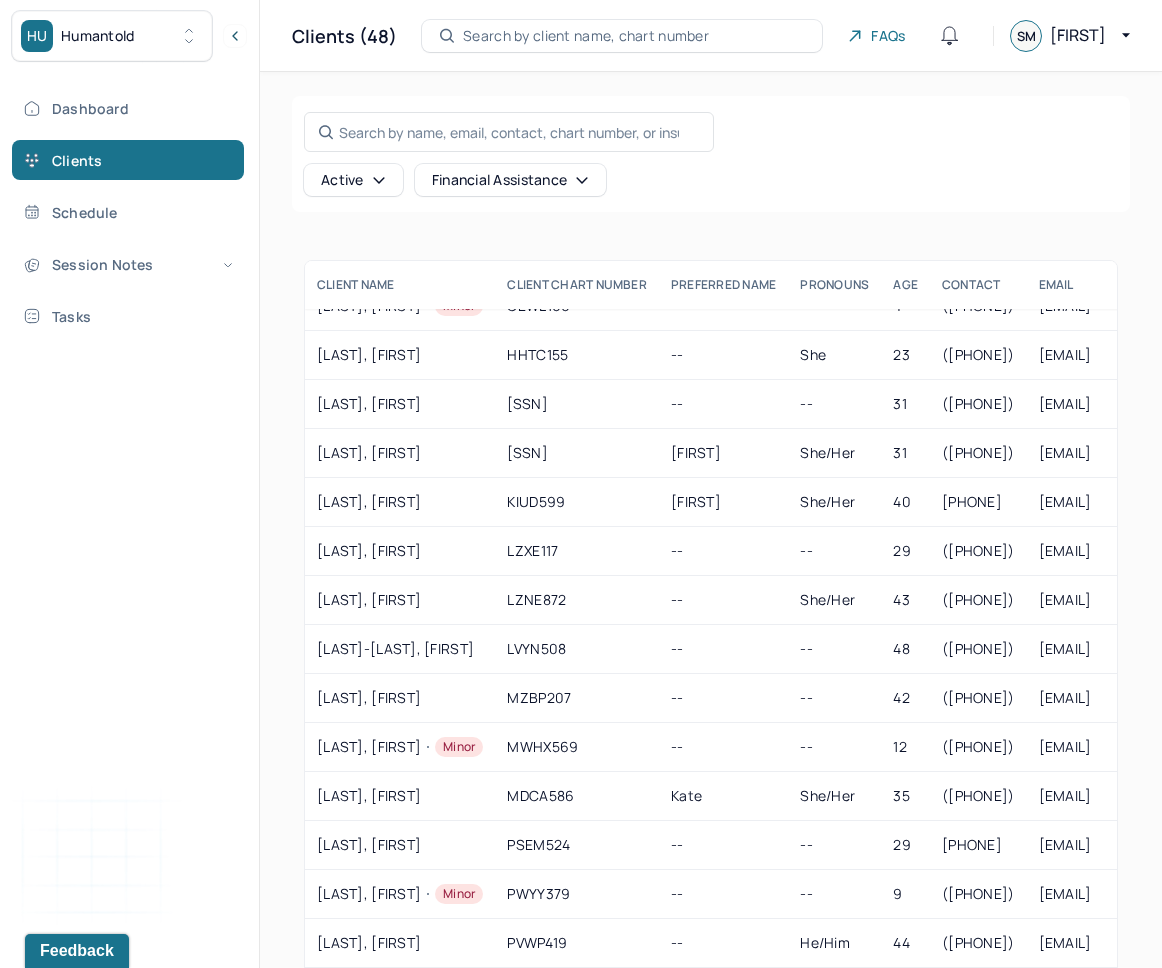 click on "Active" at bounding box center (353, 180) 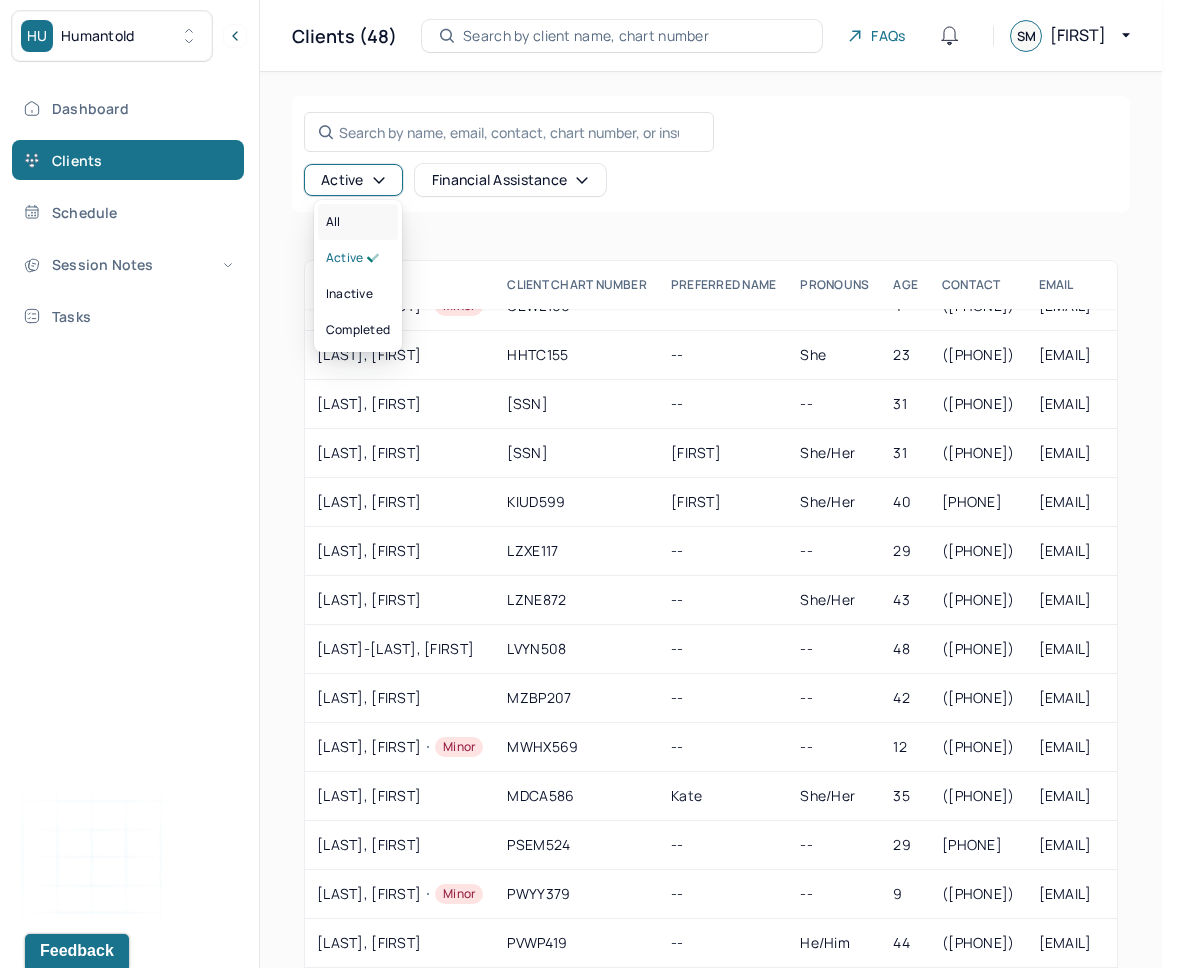 click on "All" at bounding box center (358, 222) 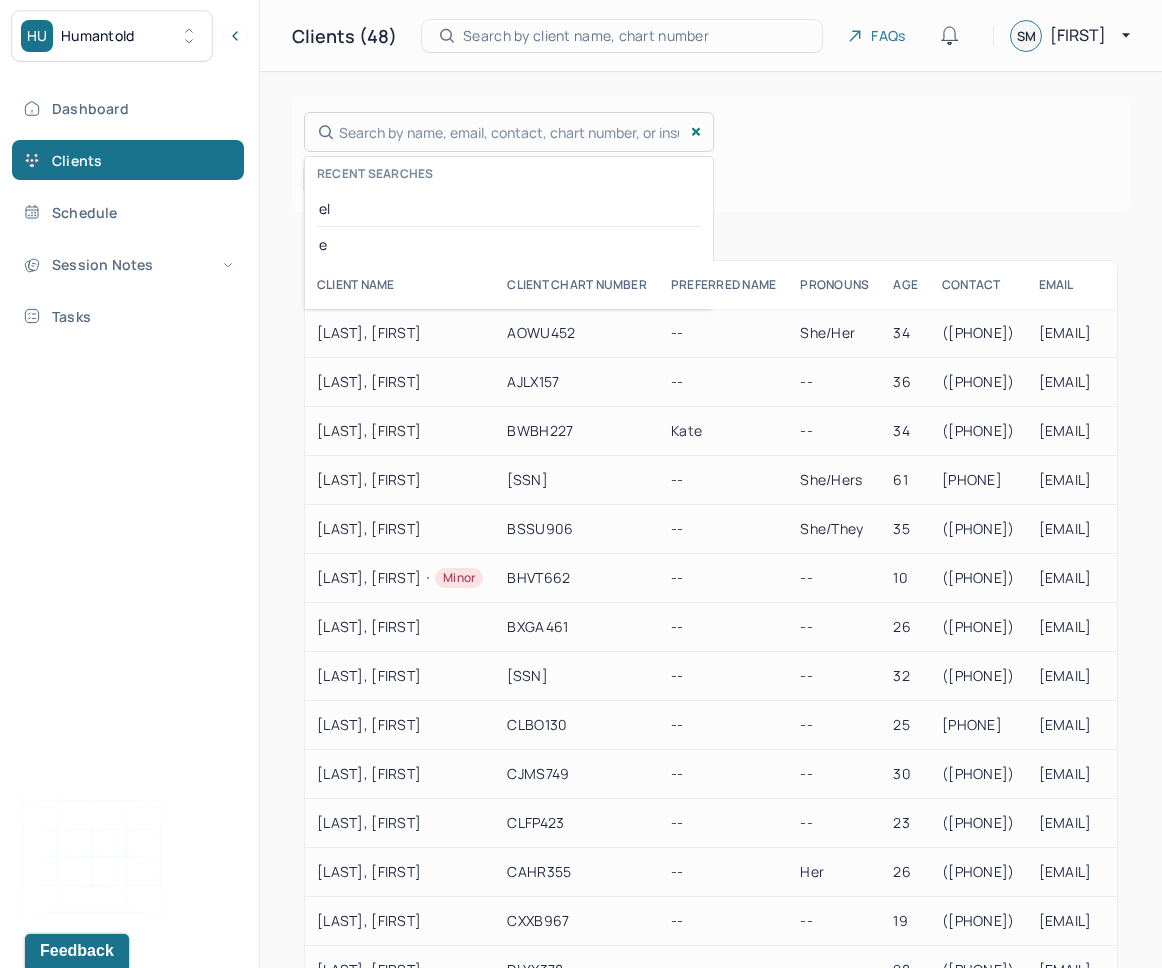 click on "Search by name, email, contact, chart number, or insurance id... [FIRST] [FIRST] [FIRST]" at bounding box center (509, 132) 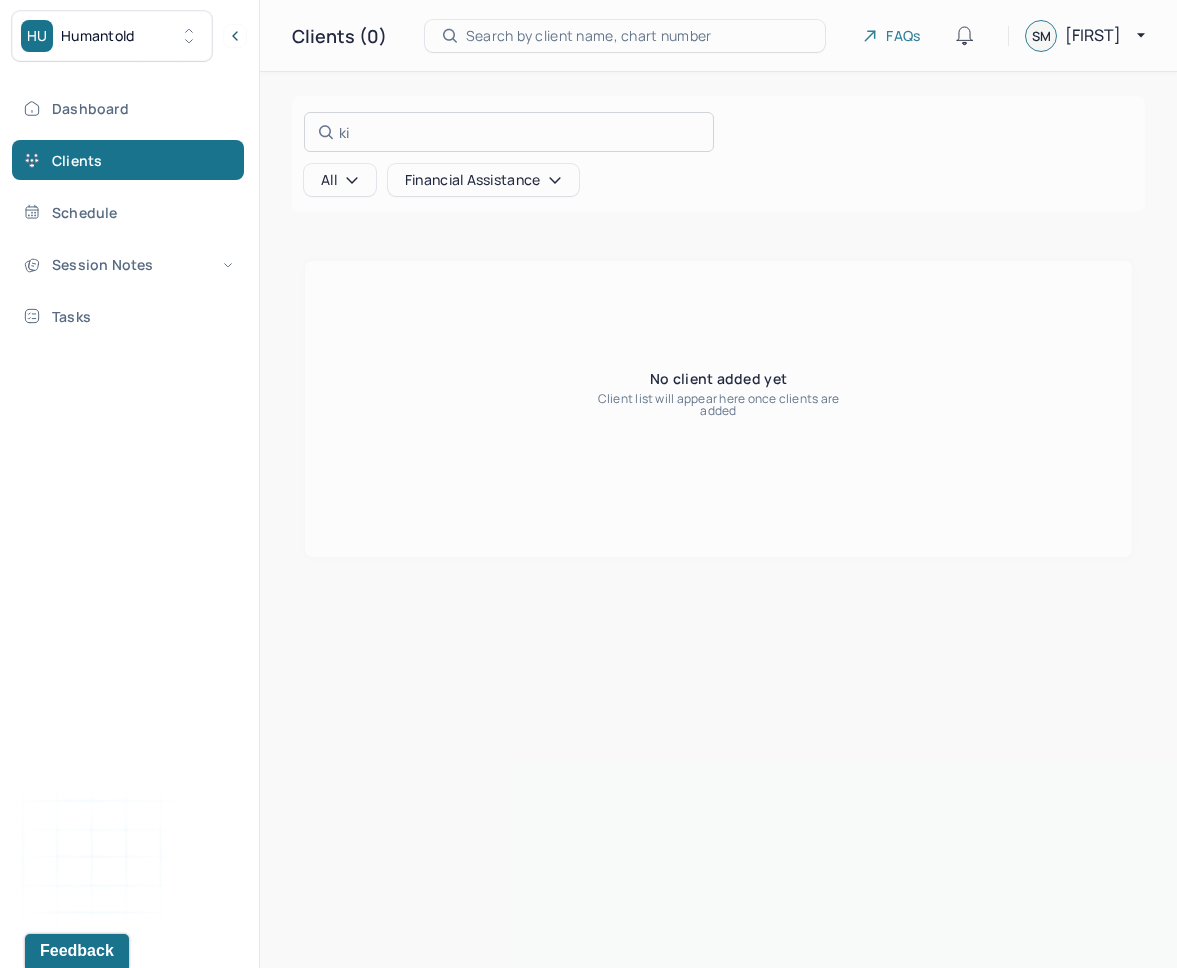 type on "k" 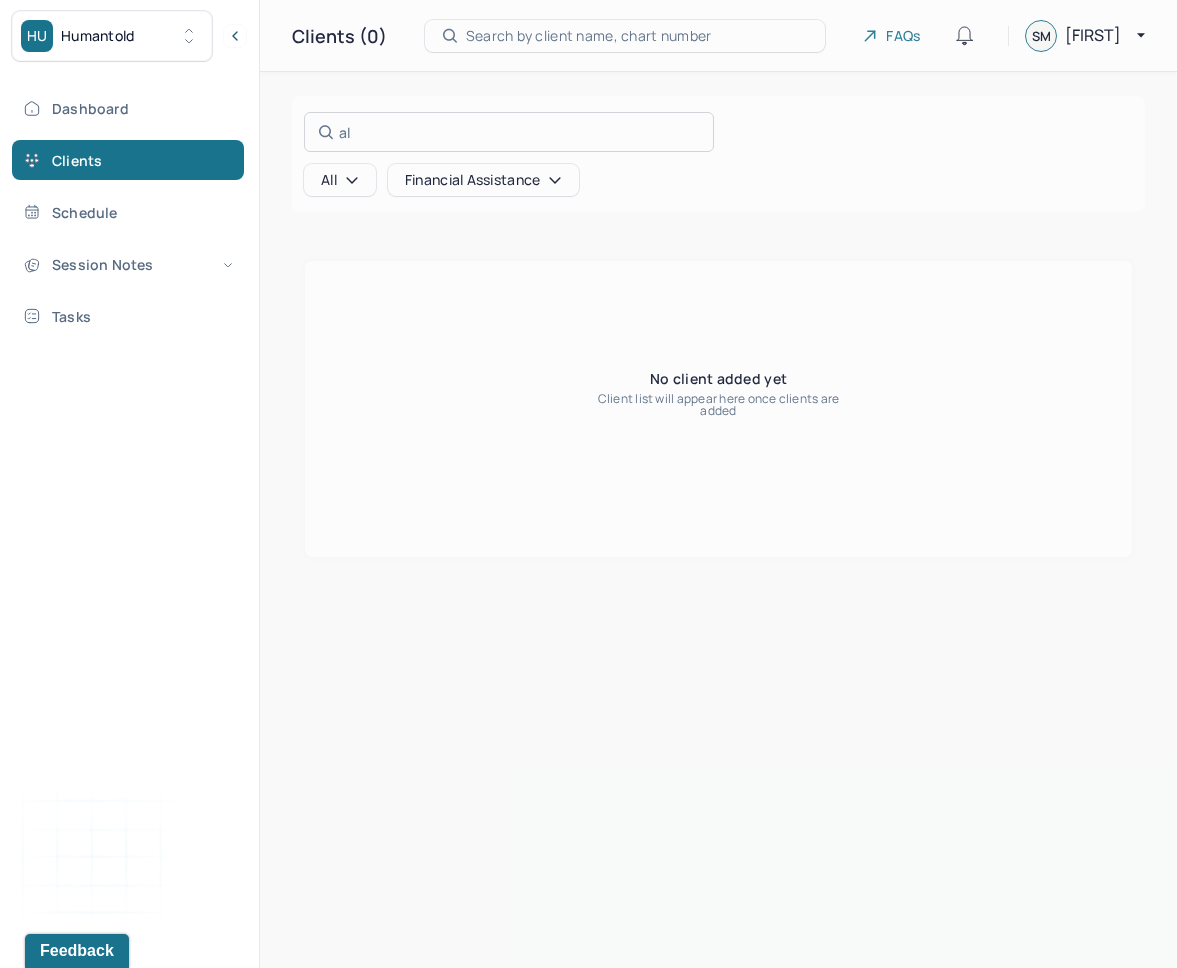 type on "a" 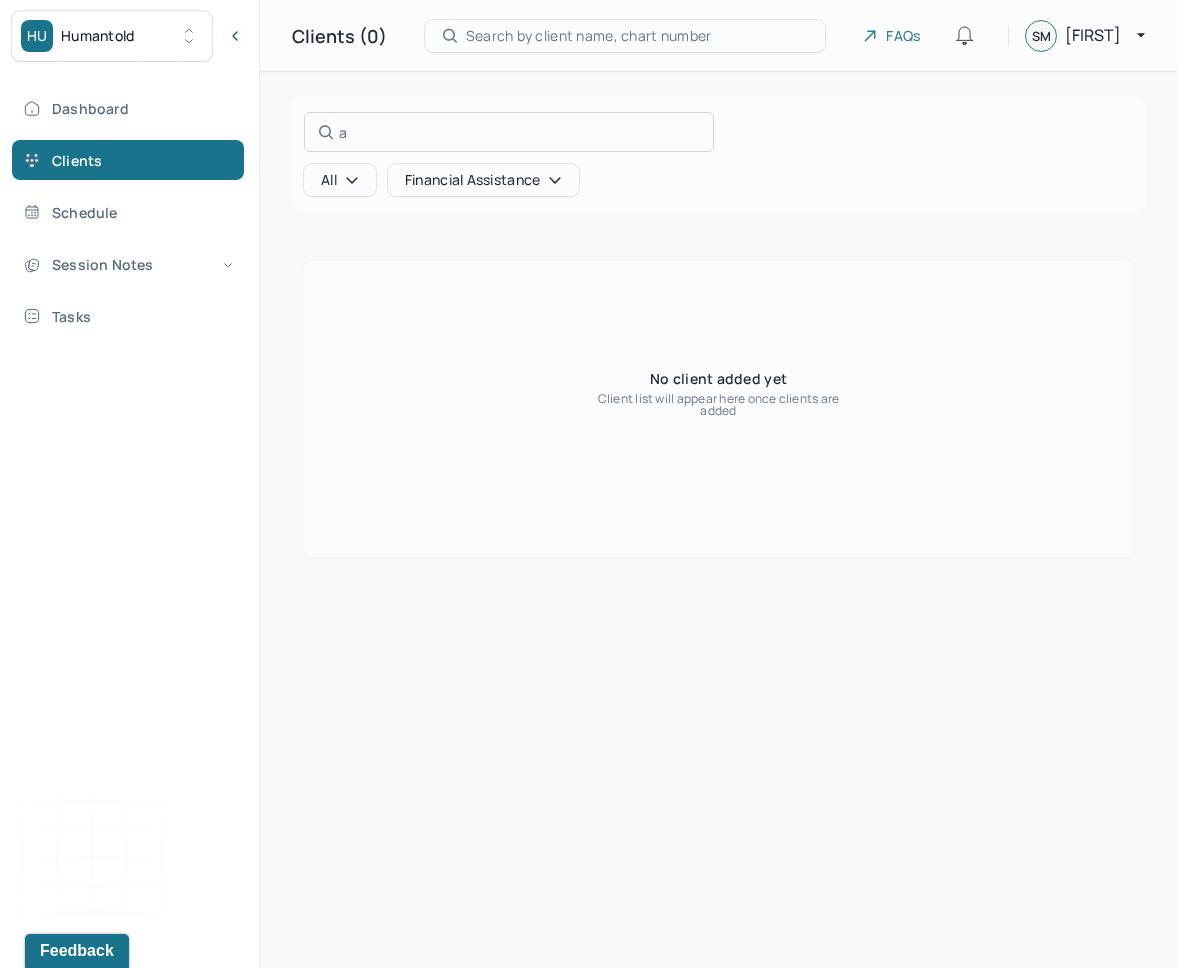 type 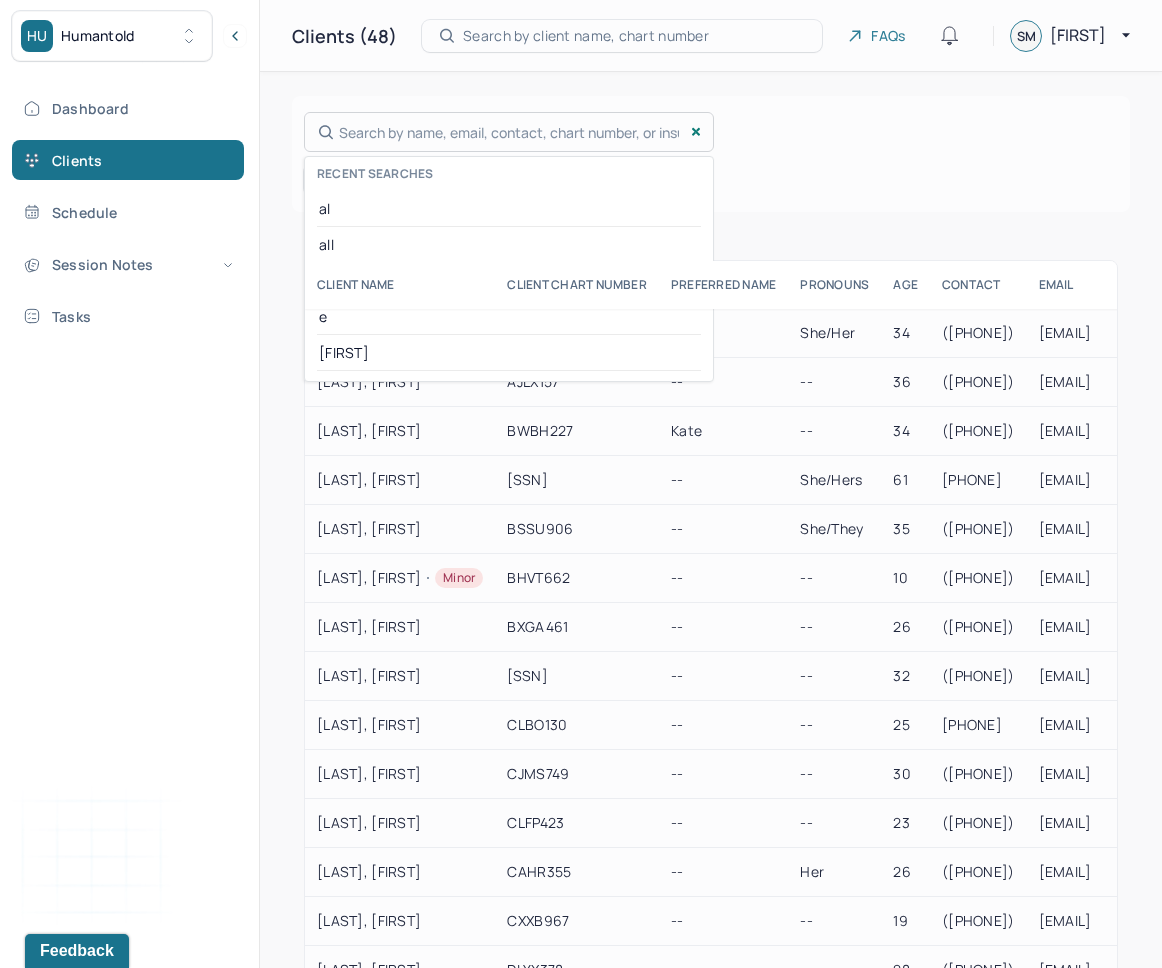 click at bounding box center (581, 484) 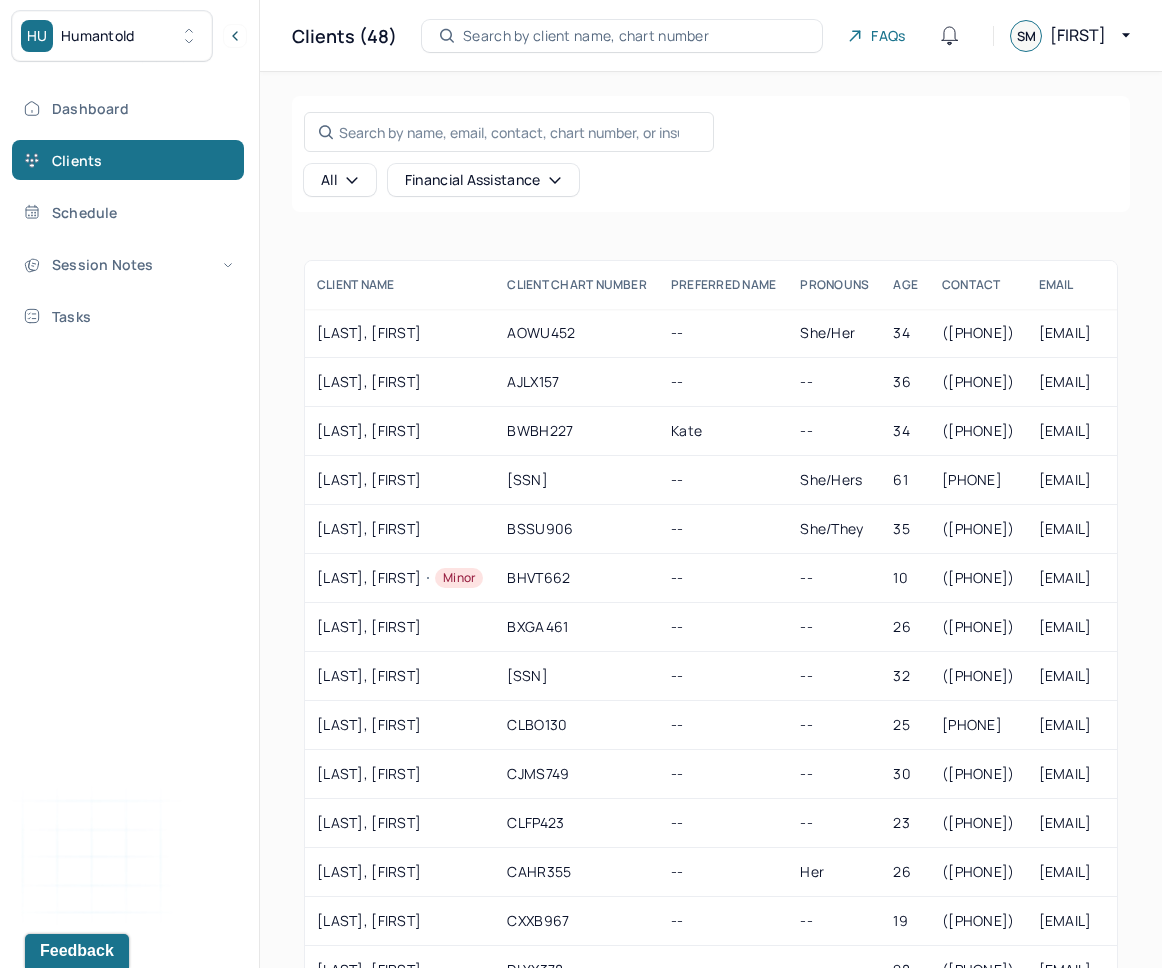 click on "Search by client name, chart number" at bounding box center [586, 36] 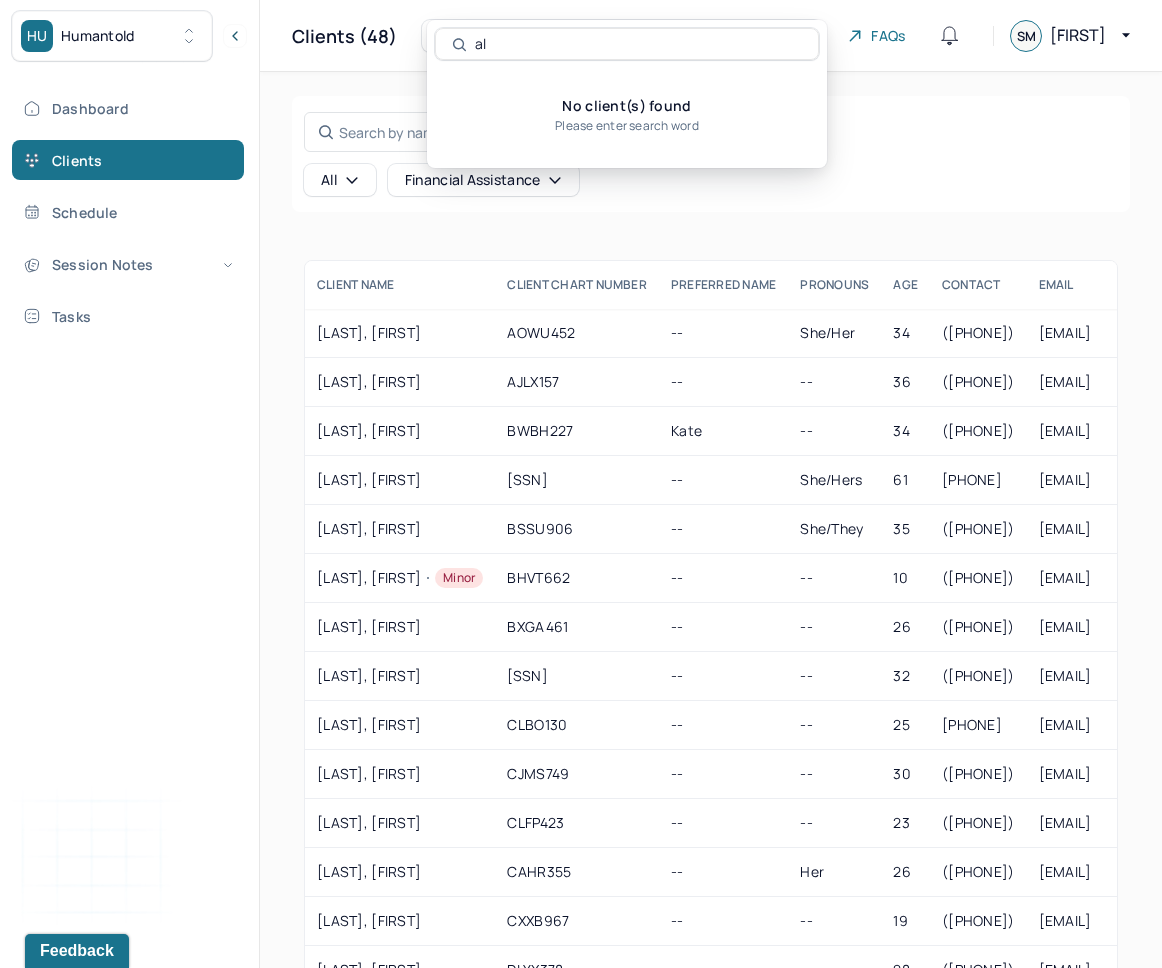 type on "a" 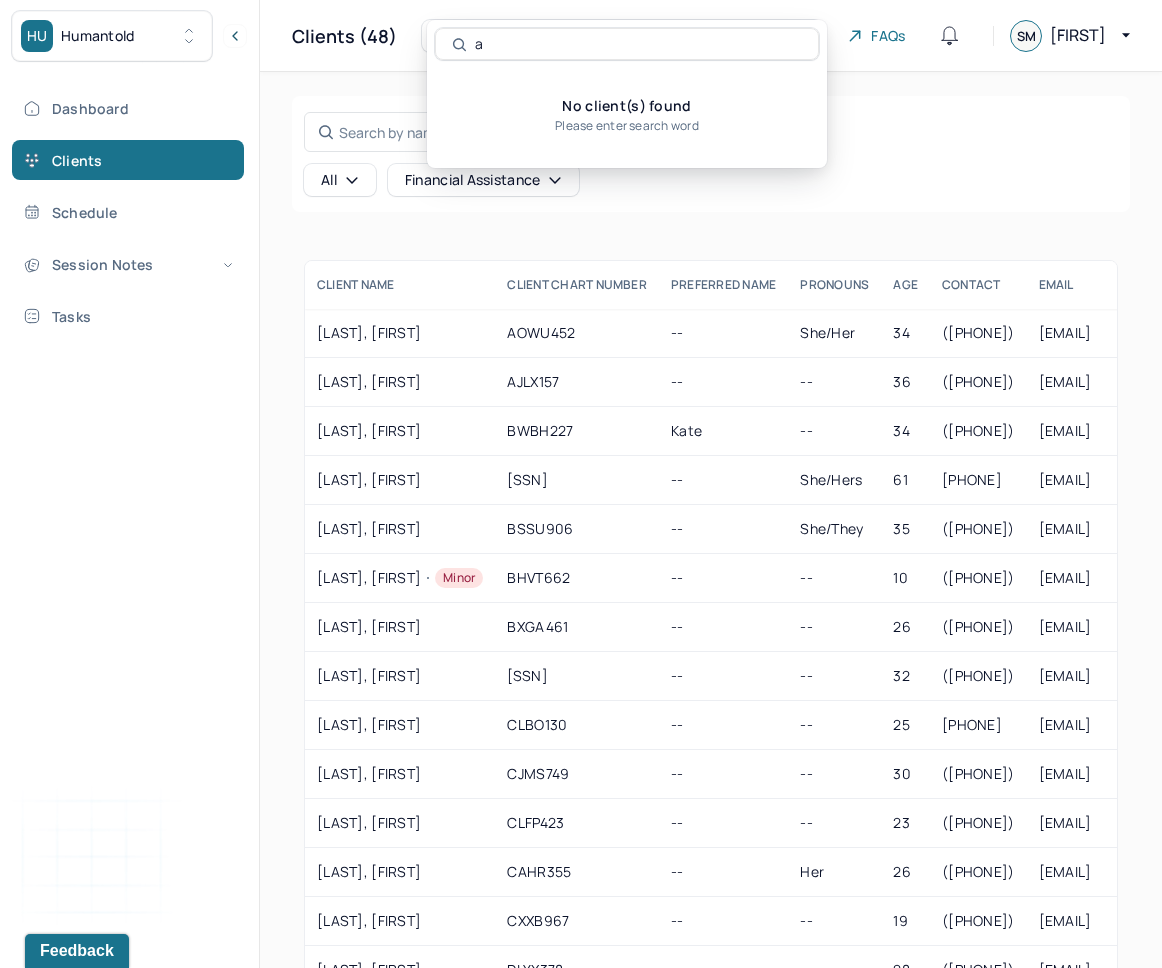 type 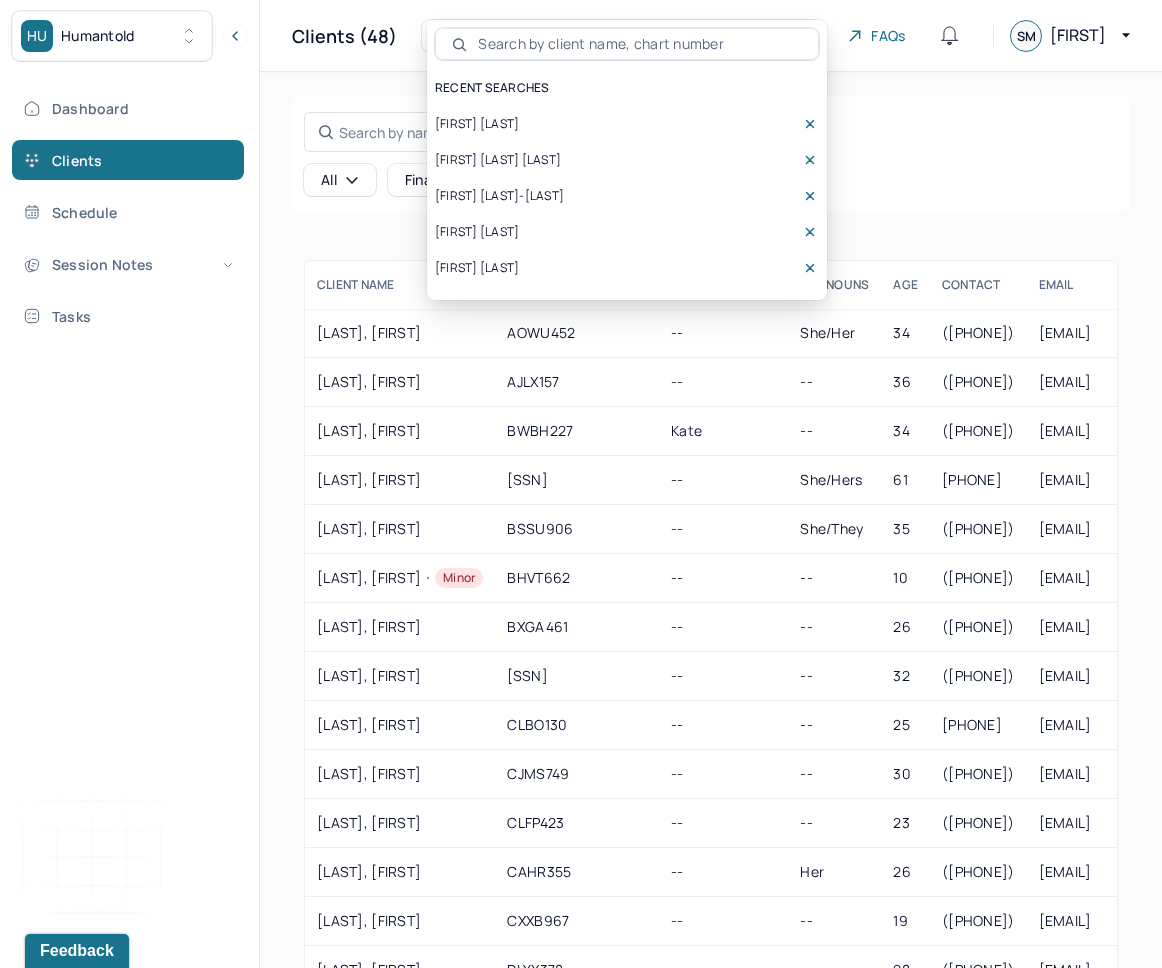 click on "Search by name, email, contact, chart number, or insurance id... All Financial assistance" at bounding box center [711, 154] 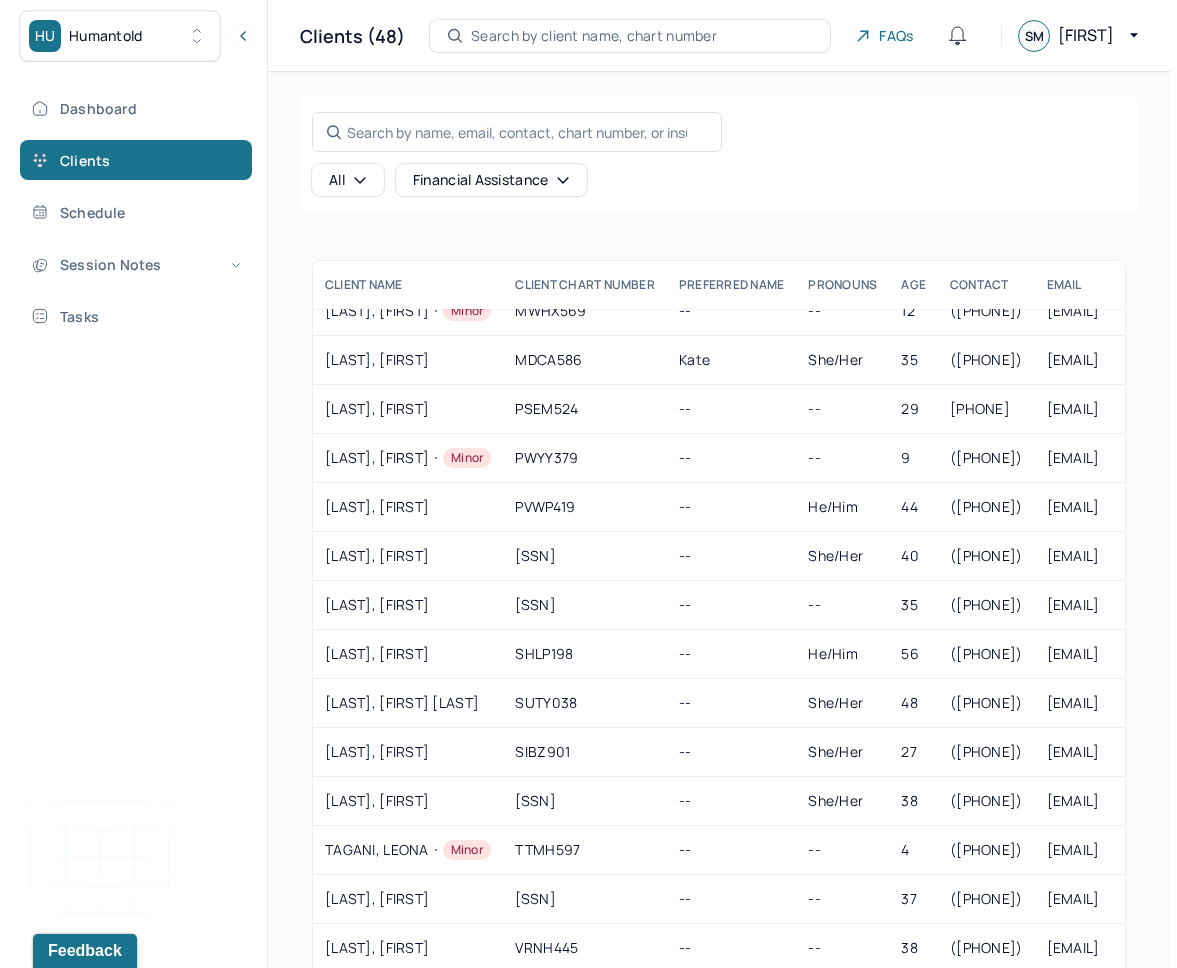 scroll, scrollTop: 1704, scrollLeft: 0, axis: vertical 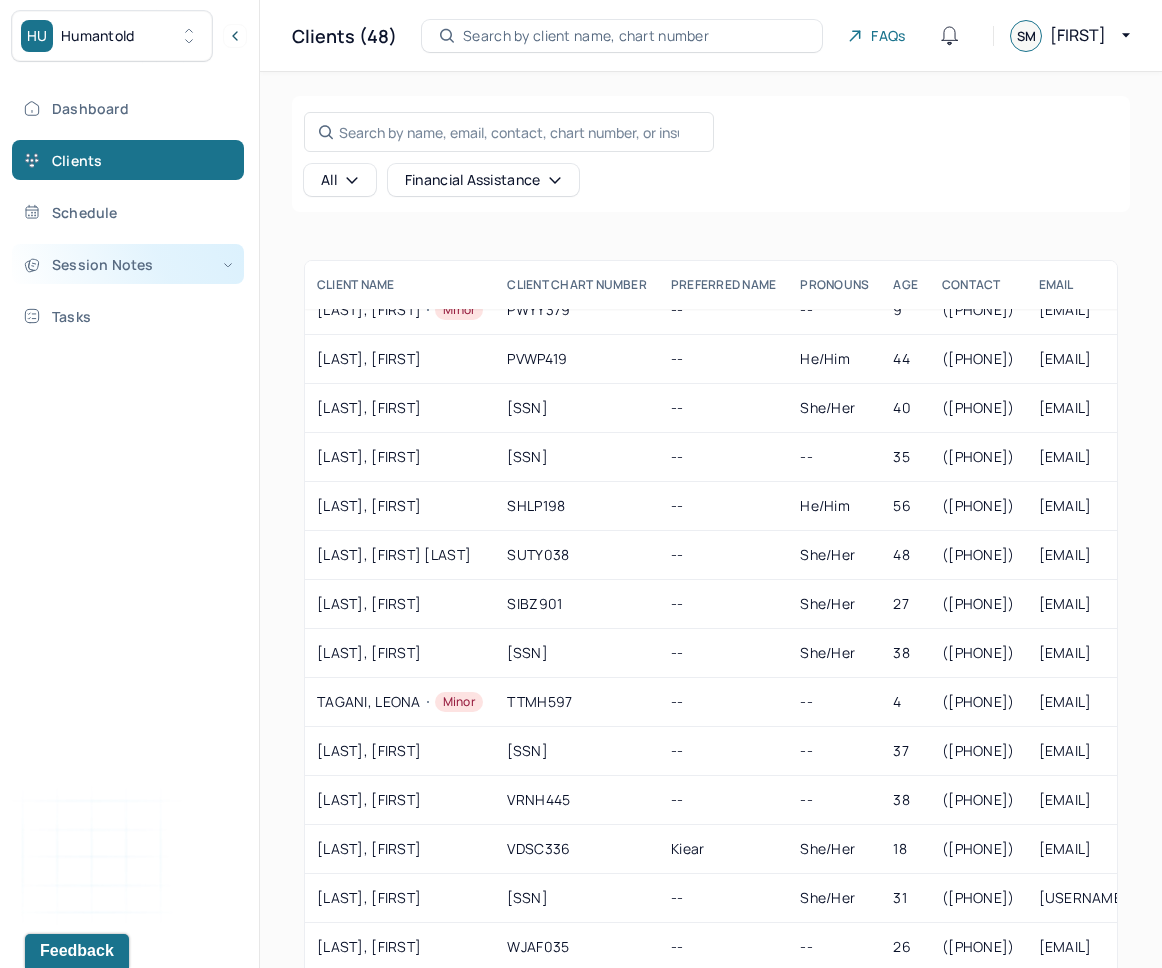 click on "Session Notes" at bounding box center [128, 264] 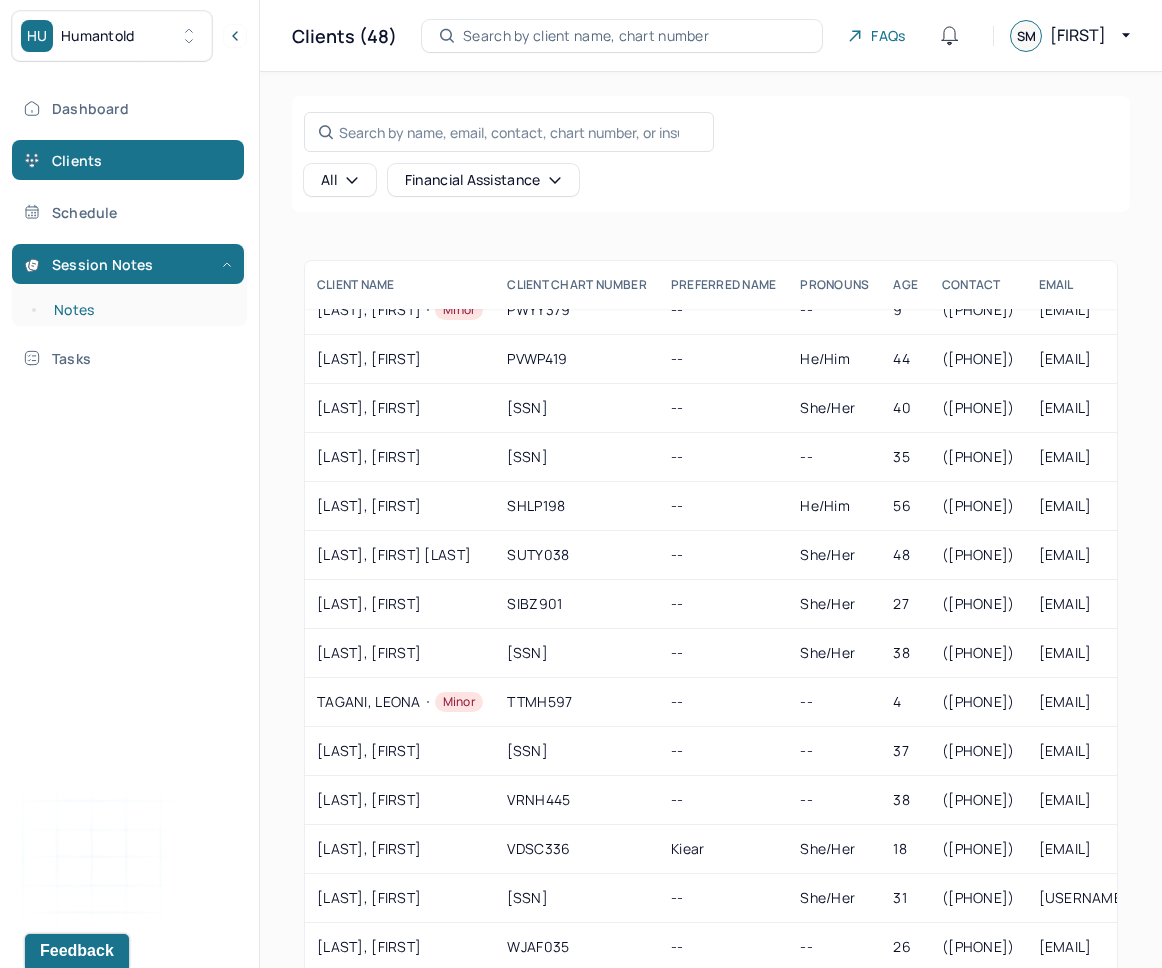 click on "Notes" at bounding box center (139, 310) 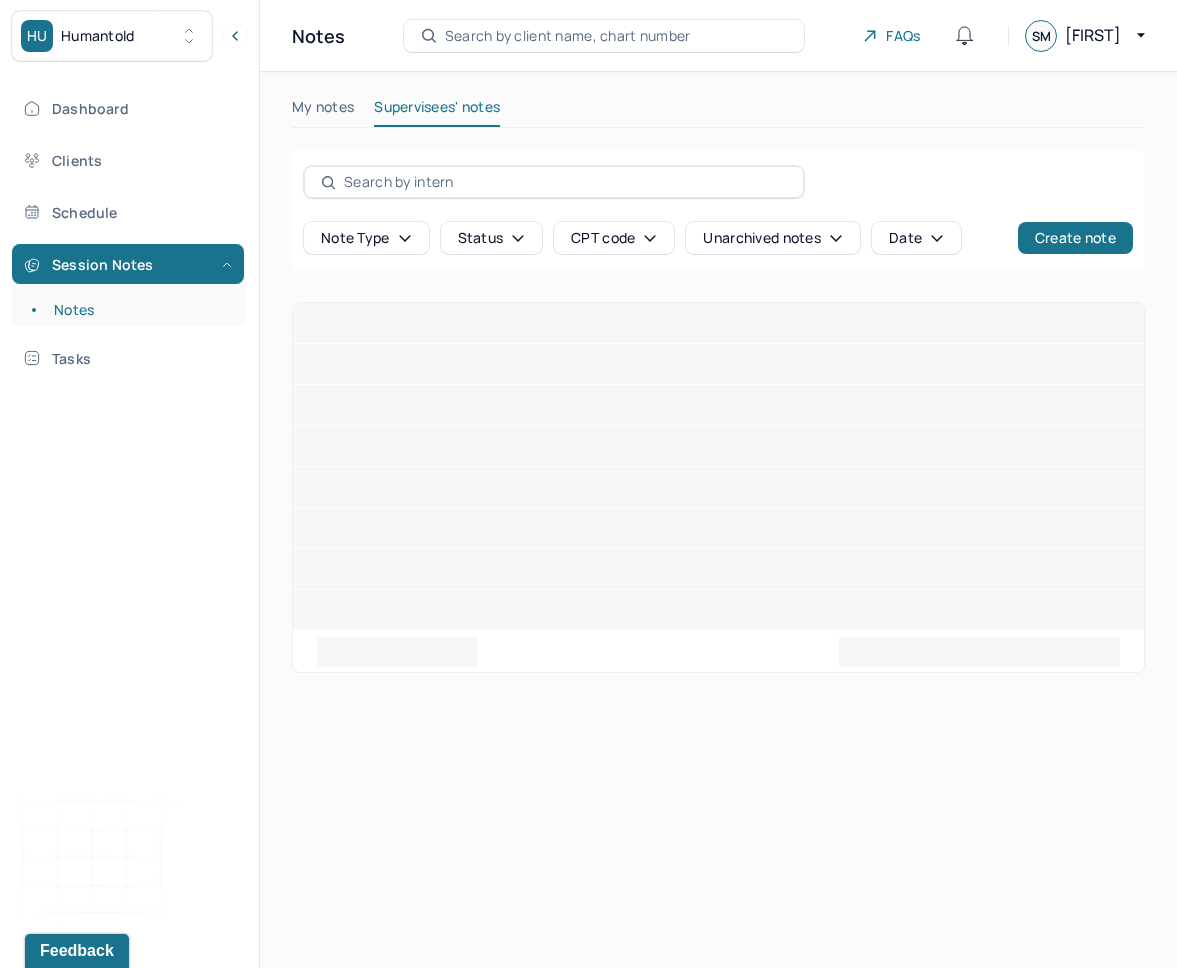 click on "My notes" at bounding box center (323, 111) 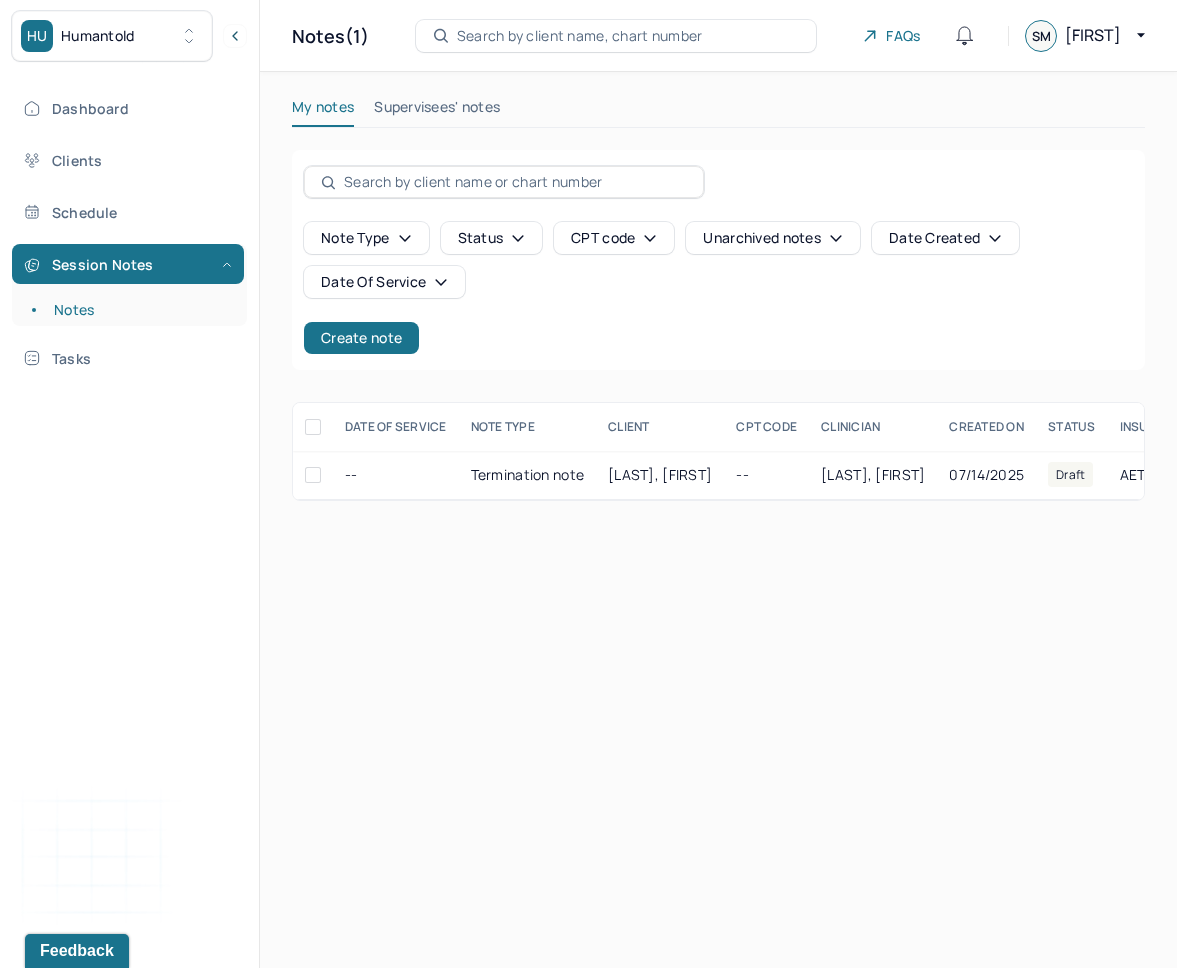 click on "Note type" at bounding box center [366, 238] 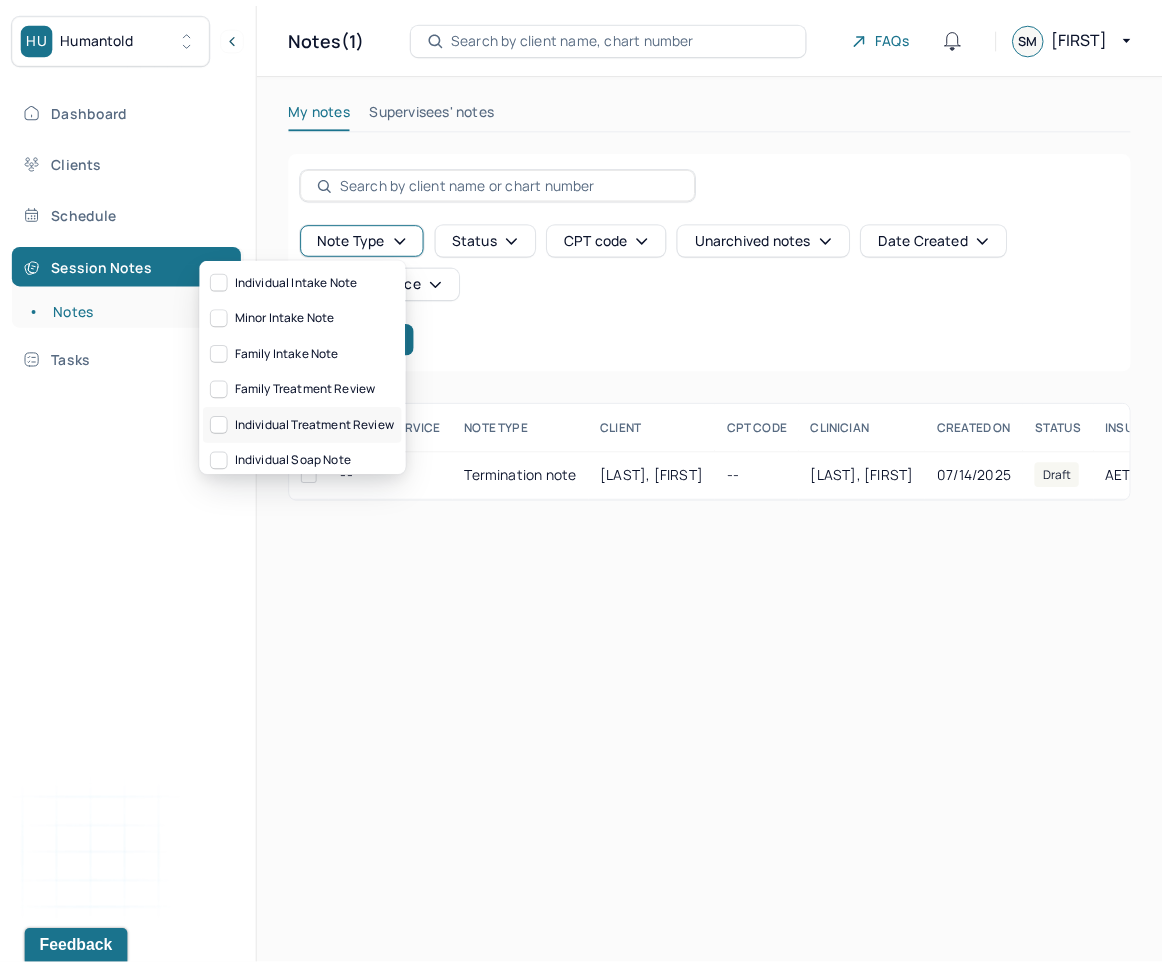 scroll, scrollTop: 4, scrollLeft: 0, axis: vertical 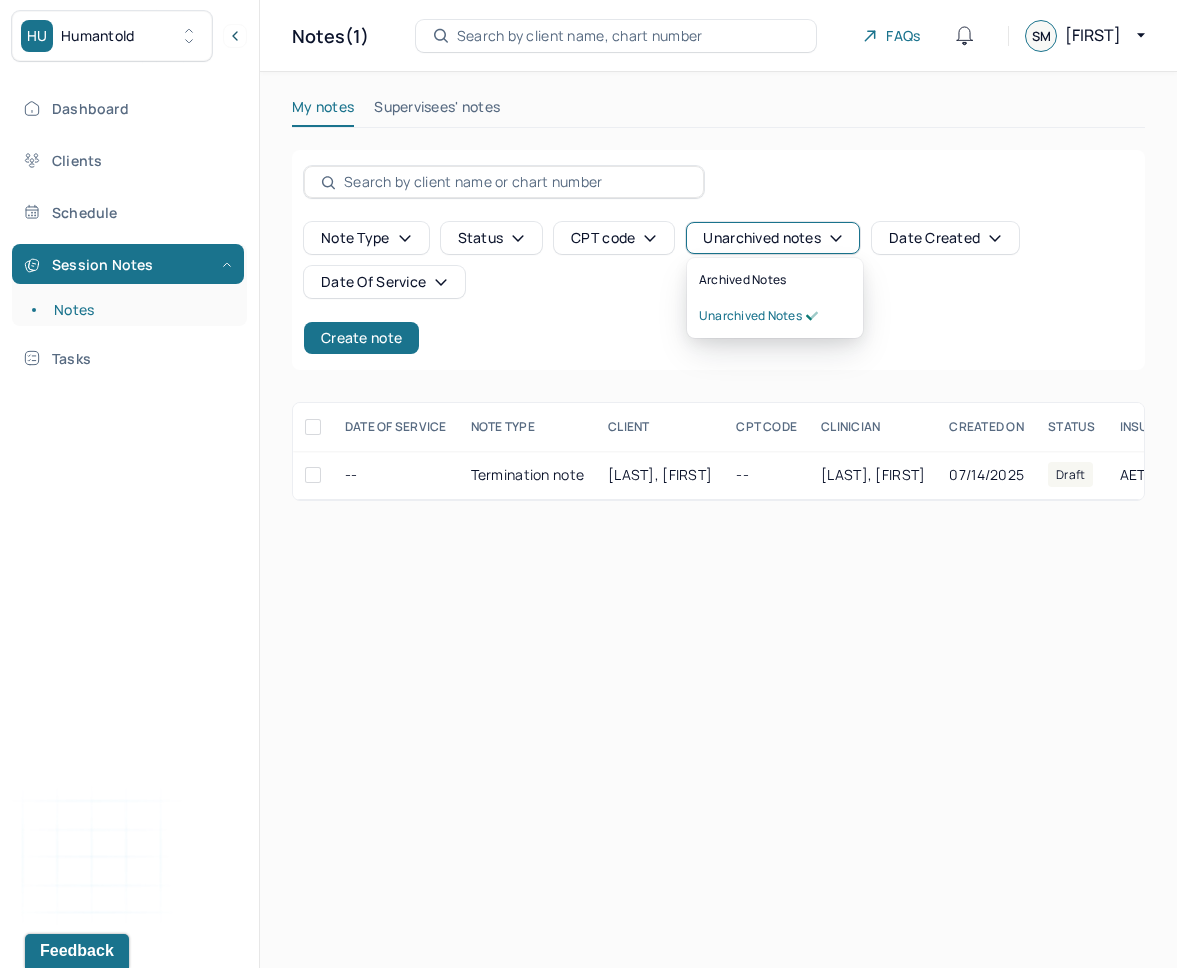 click on "Unarchived notes" at bounding box center (772, 238) 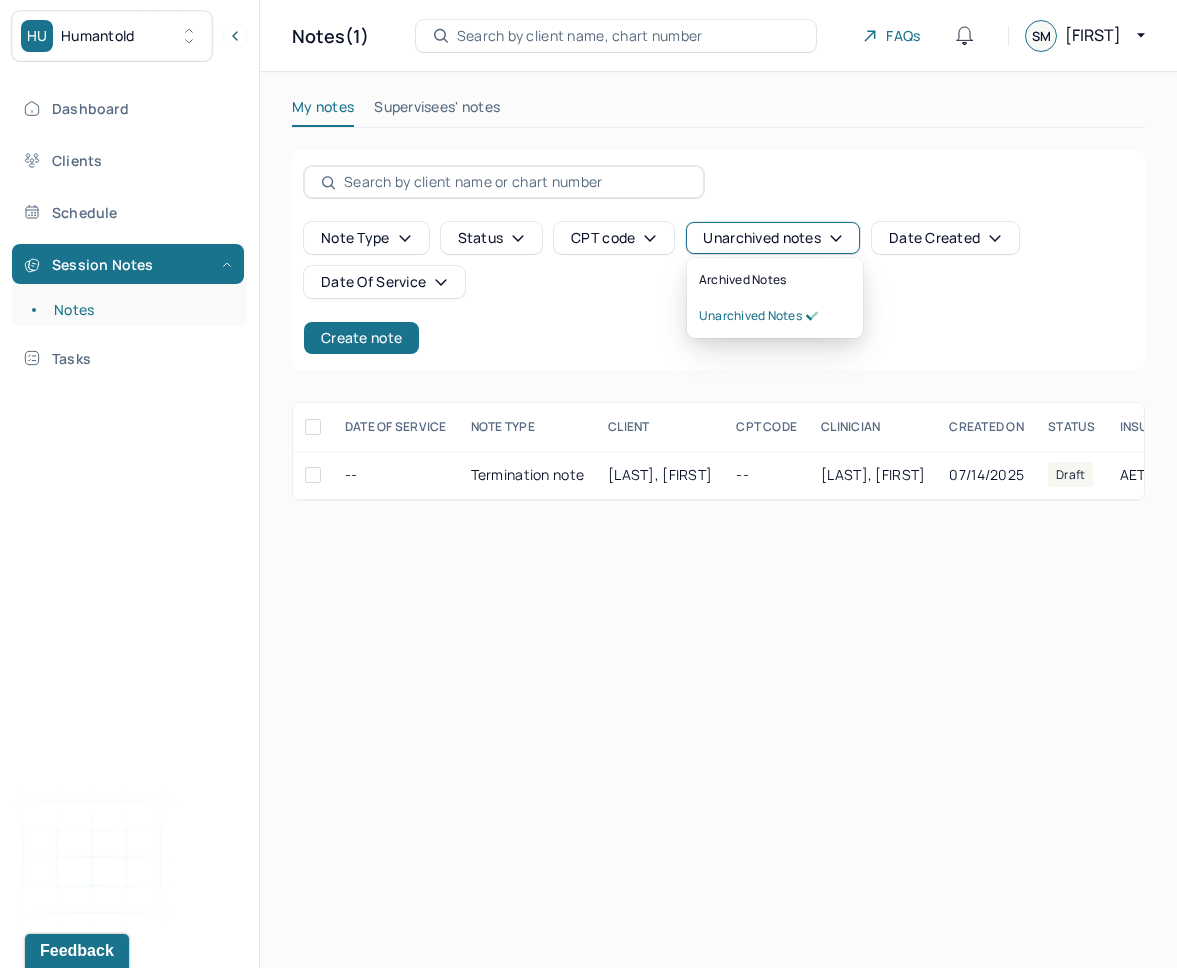 click on "Status" at bounding box center (492, 238) 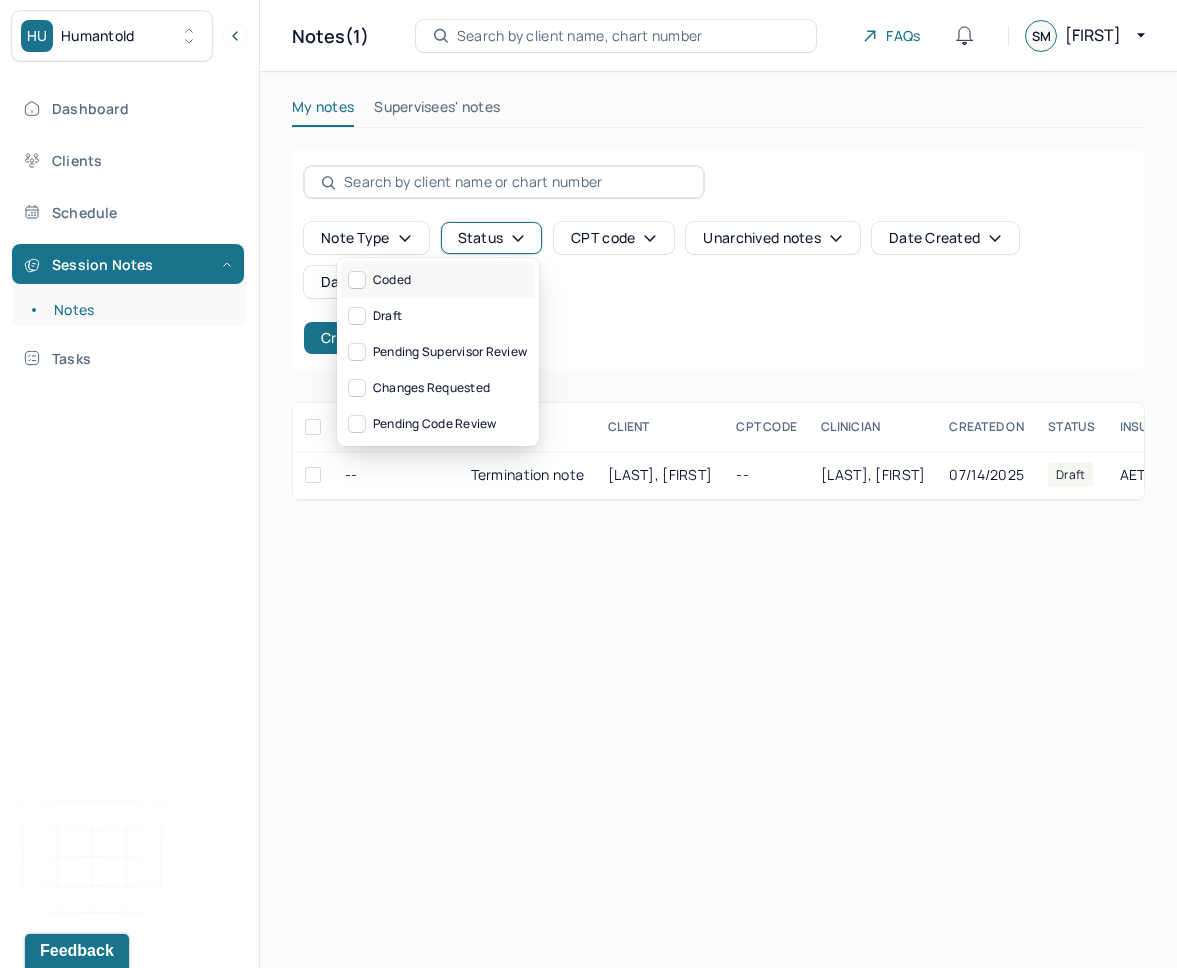 click on "Coded" at bounding box center [438, 280] 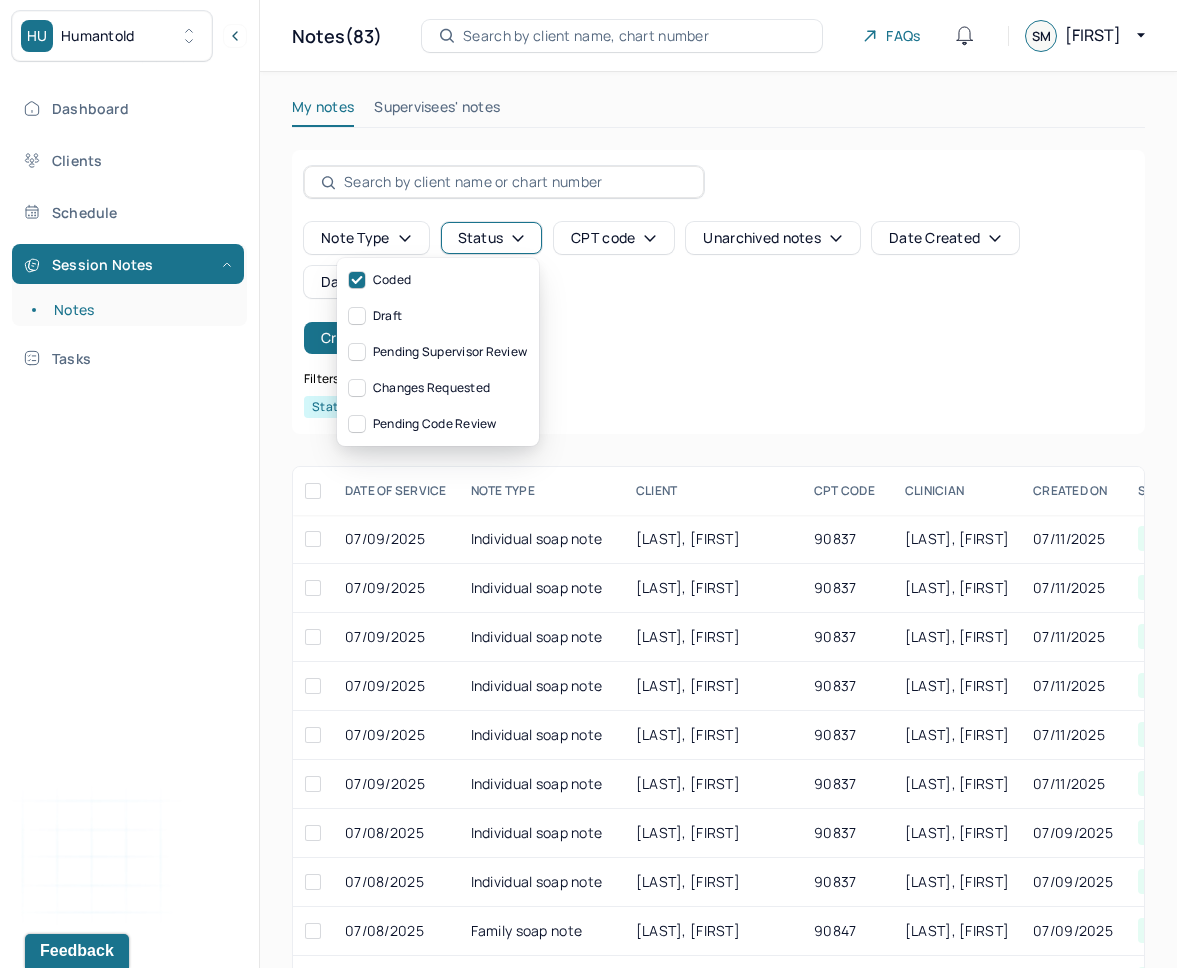 click at bounding box center [504, 182] 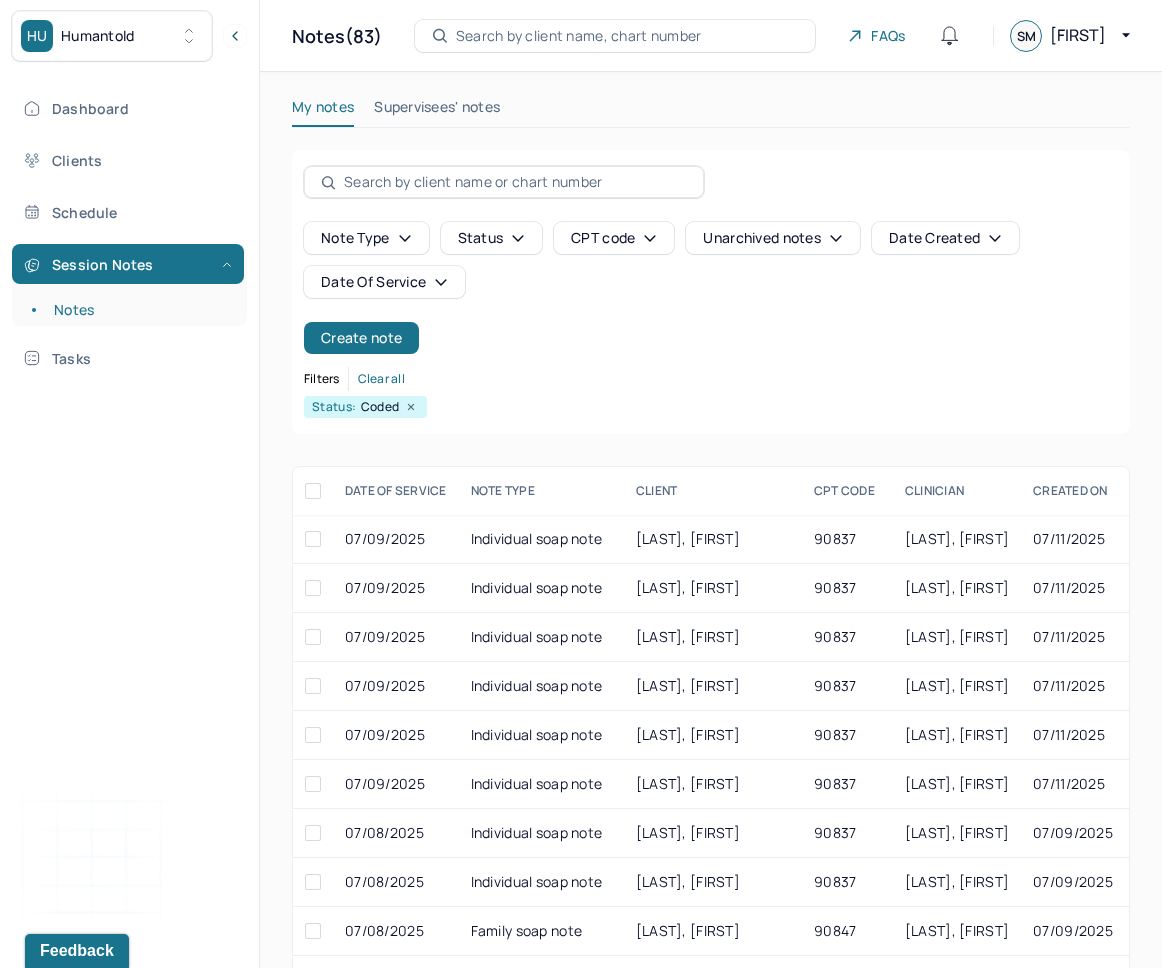 type 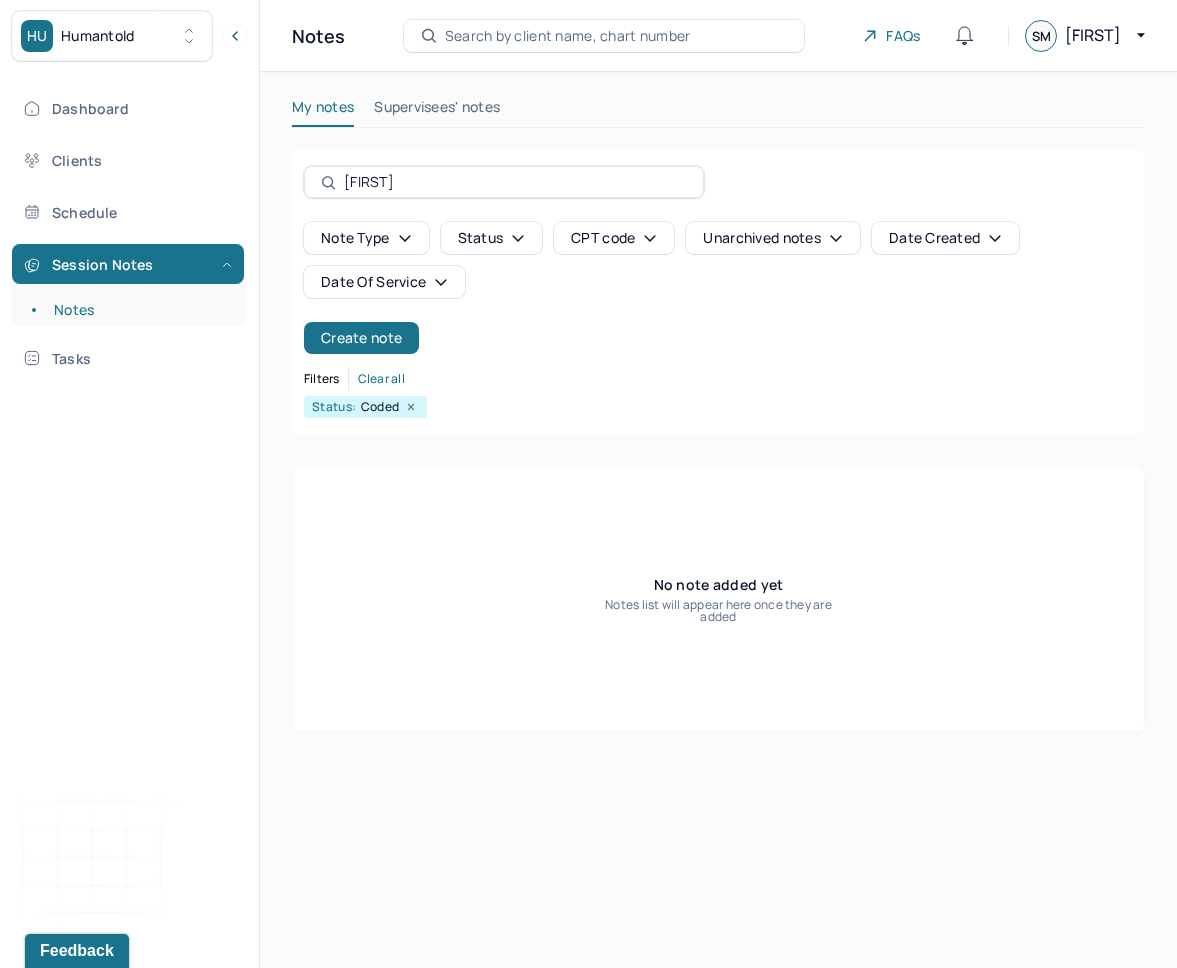 type on "[FIRST]" 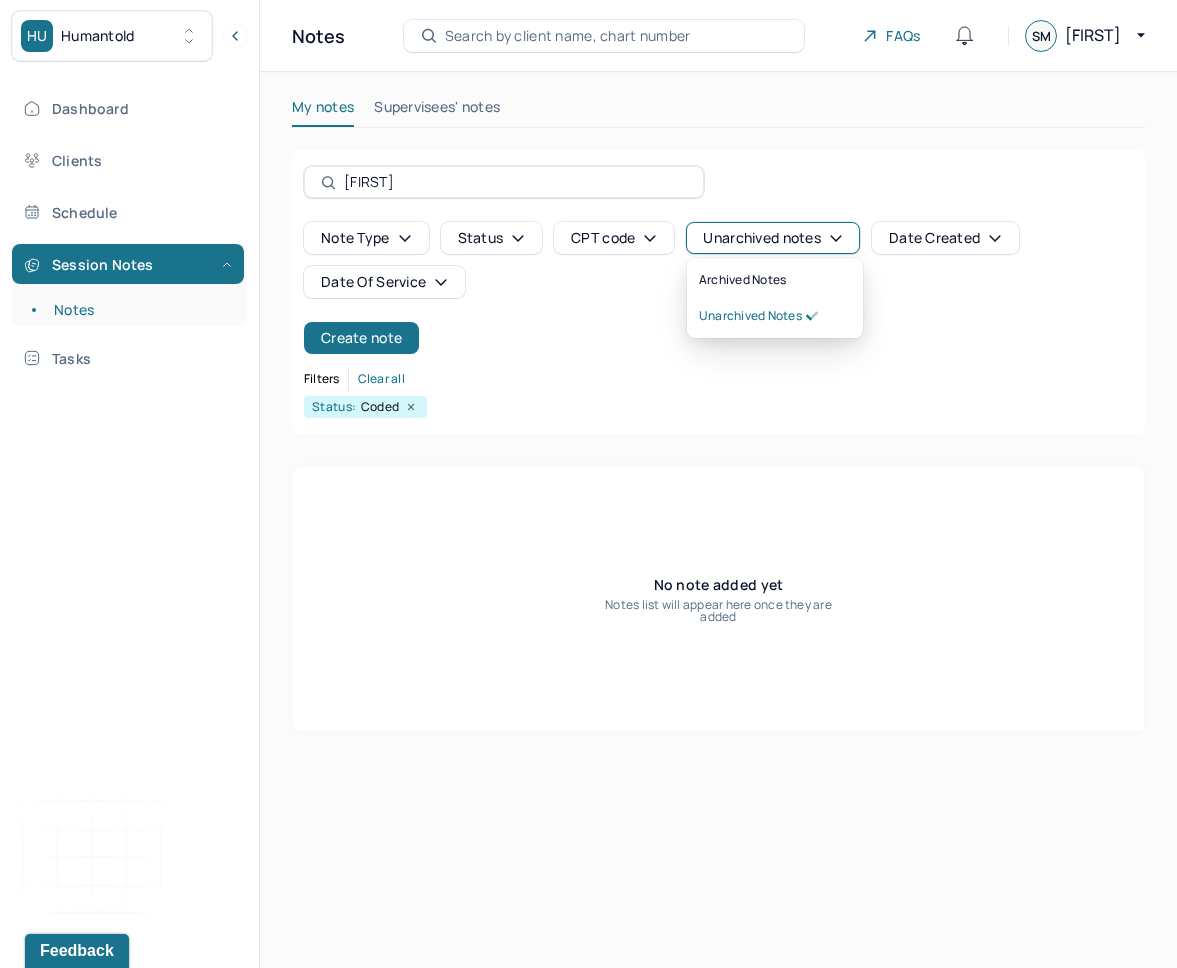 click on "Unarchived notes" at bounding box center [772, 238] 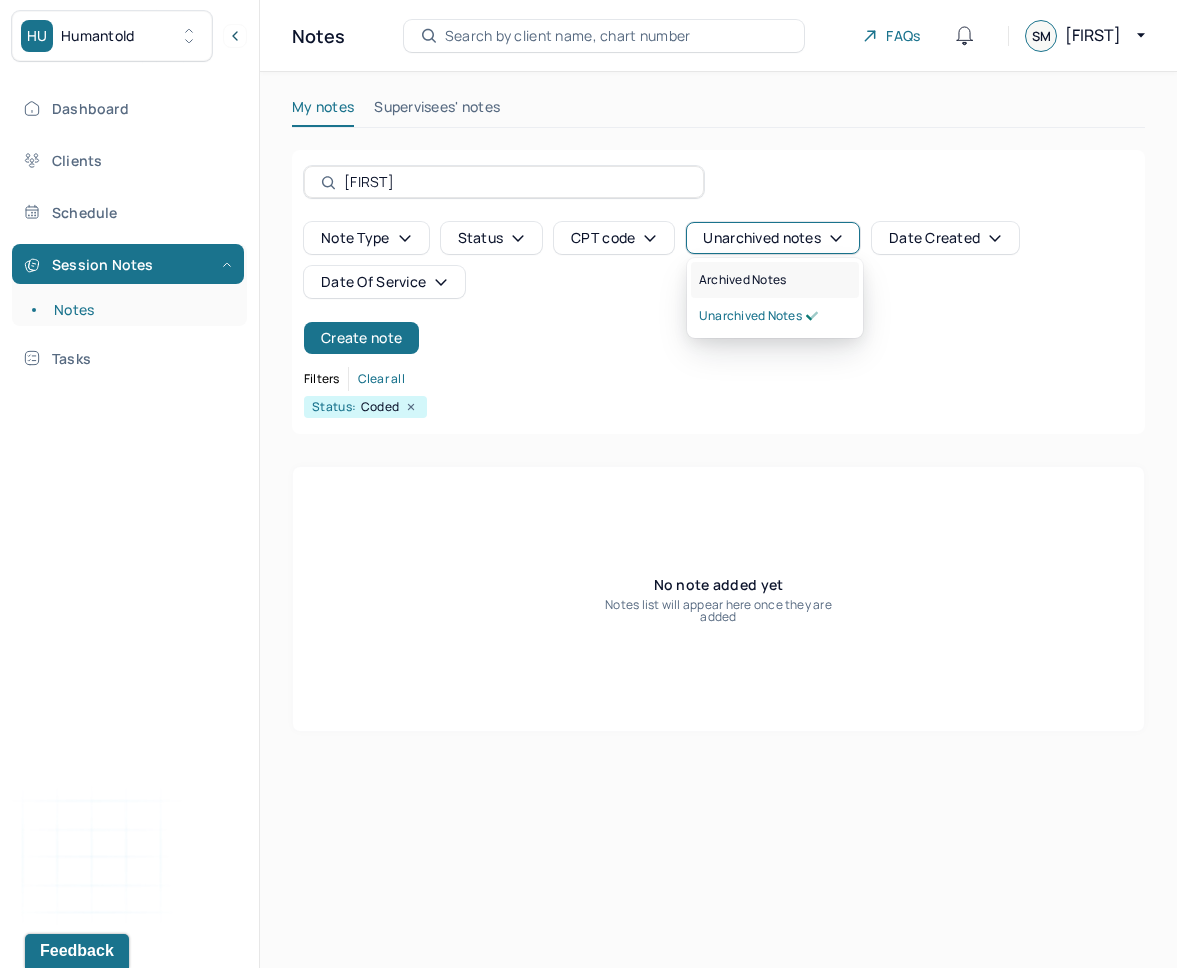 click on "Archived notes" at bounding box center (742, 280) 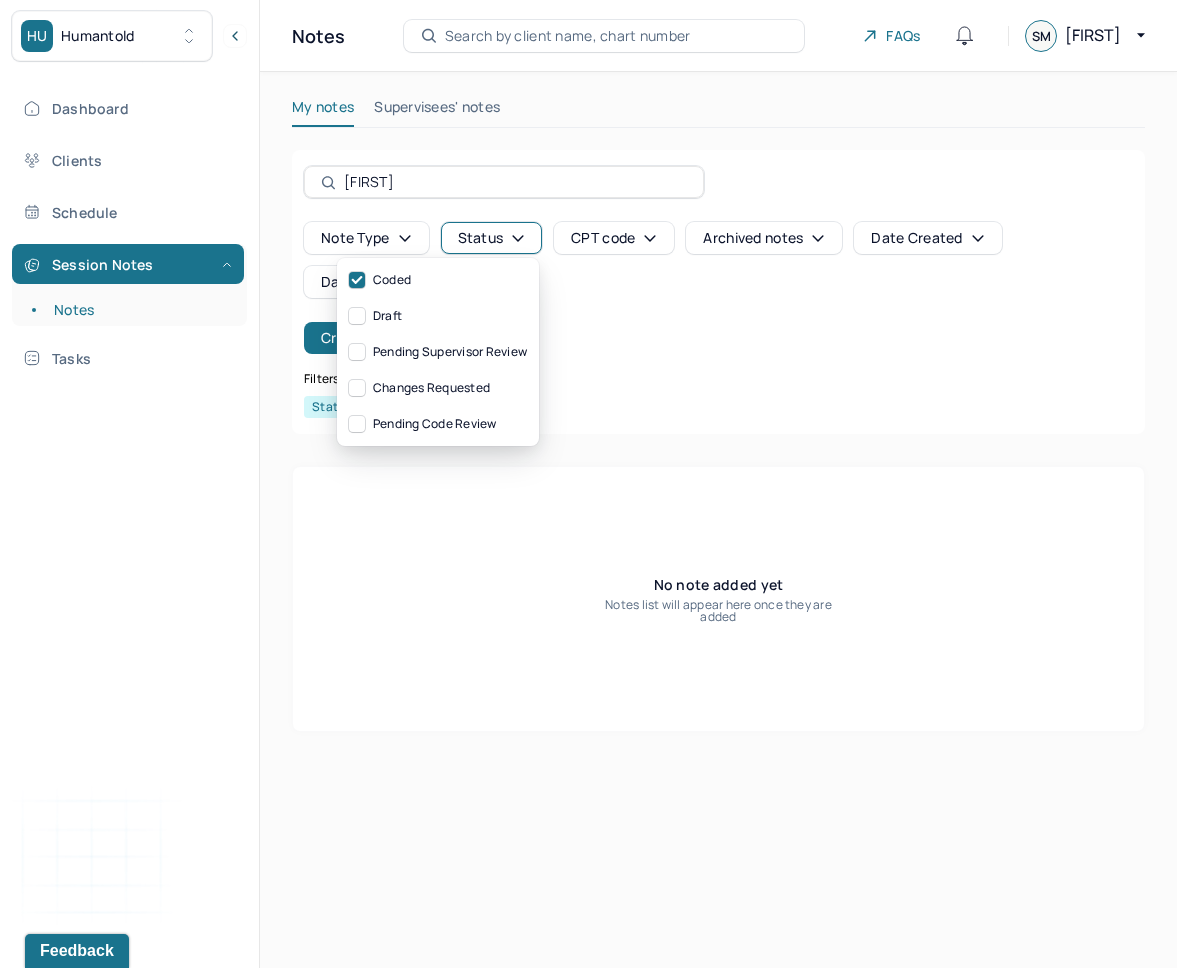 click on "Status" at bounding box center [492, 238] 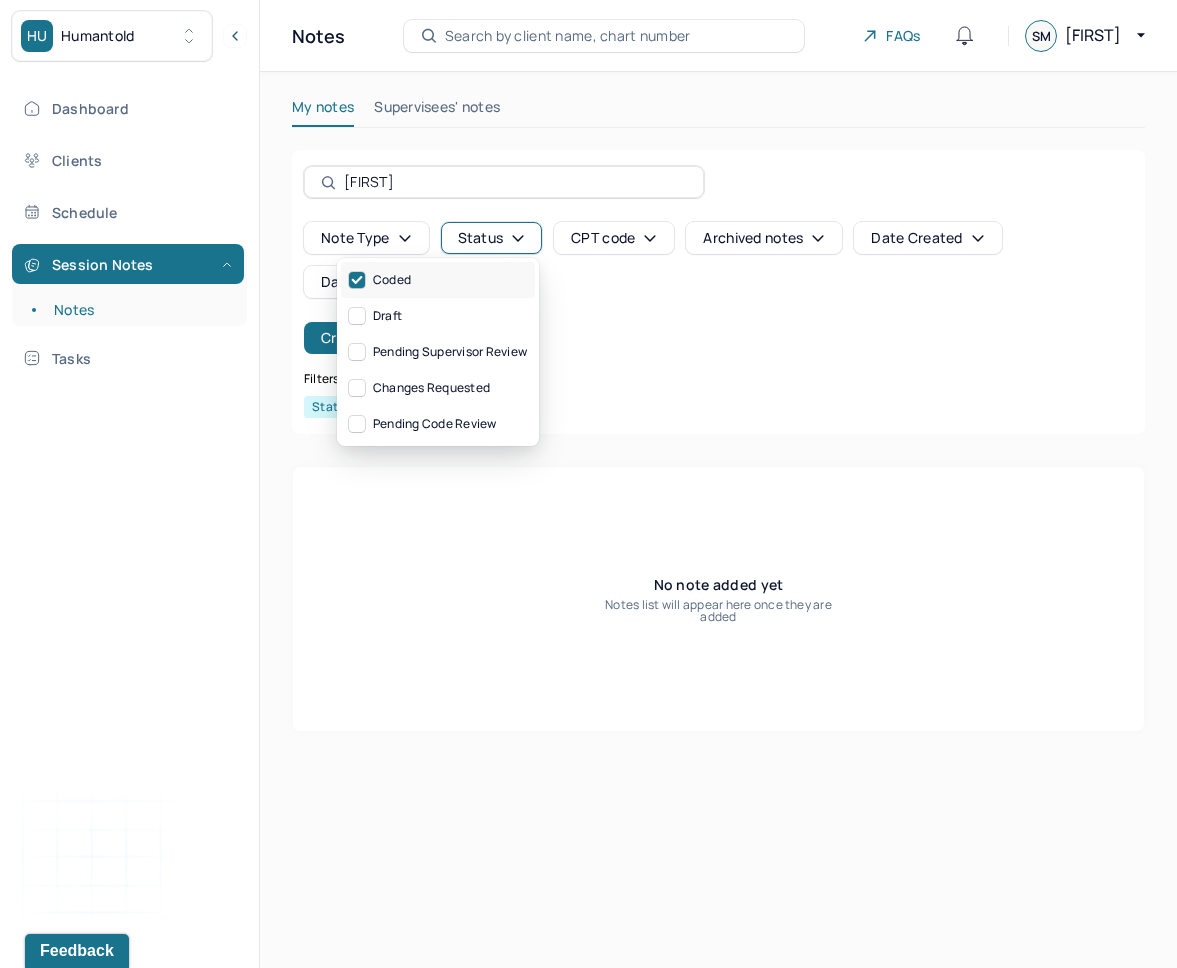 click on "Coded" at bounding box center [438, 280] 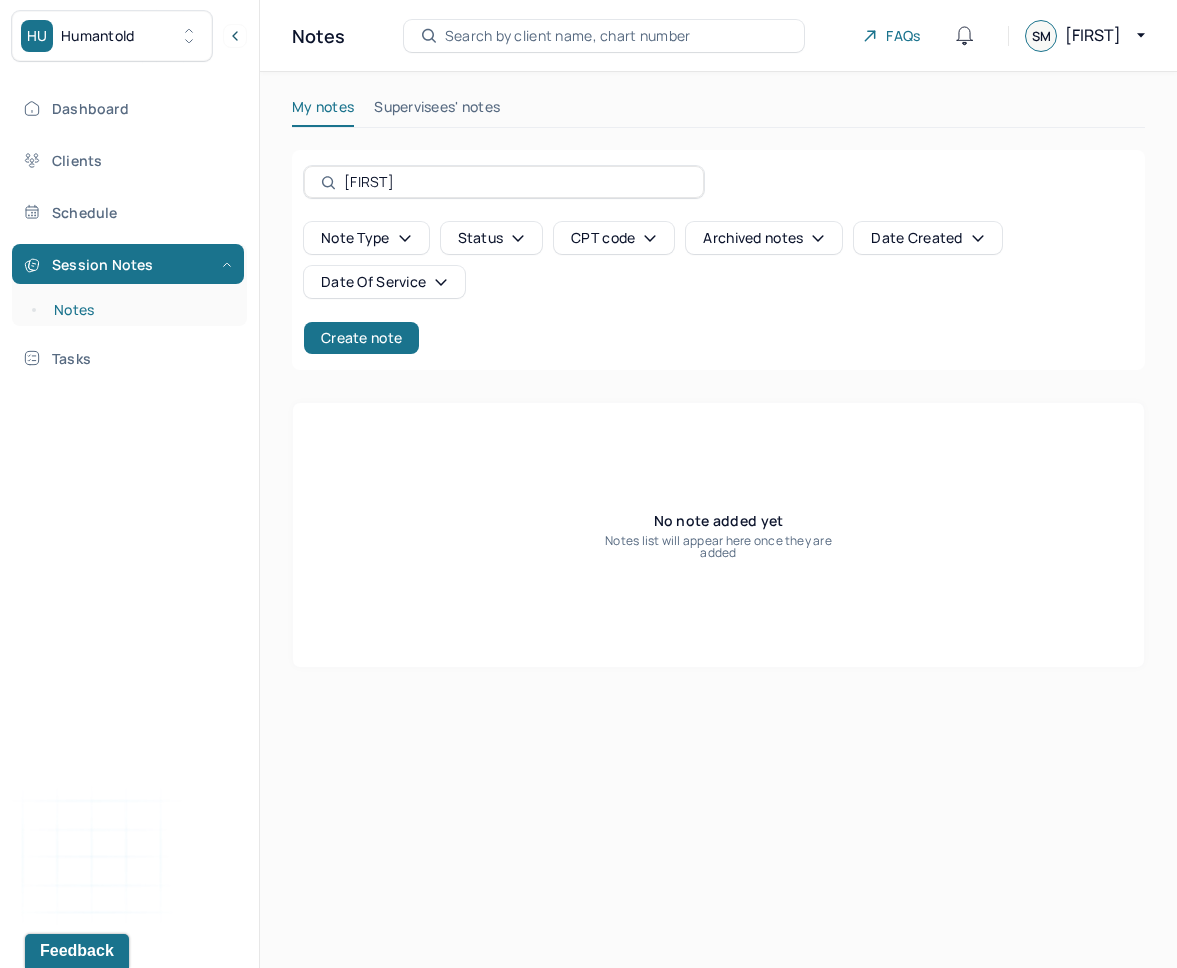 click on "Notes" at bounding box center (139, 310) 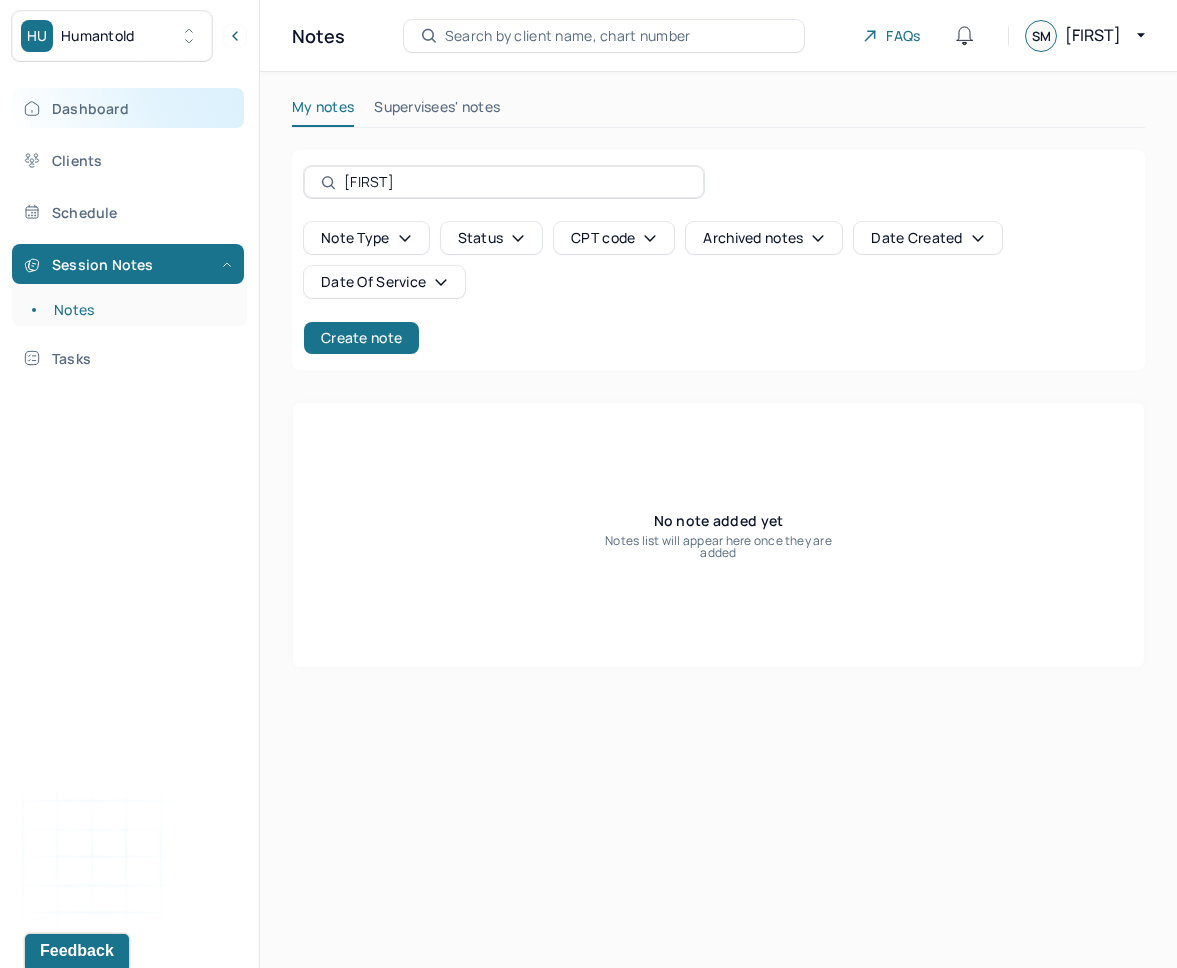 click on "Dashboard" at bounding box center [128, 108] 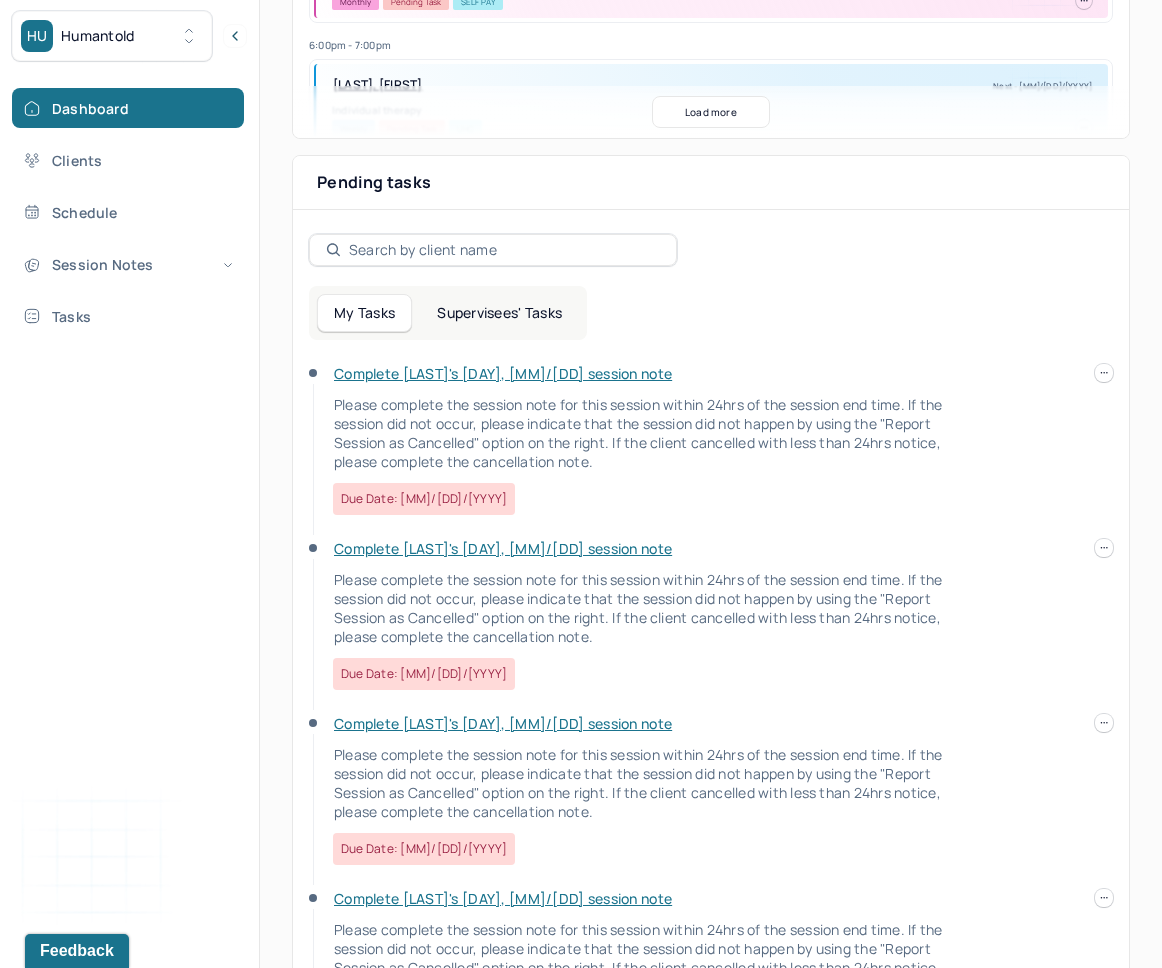 scroll, scrollTop: 393, scrollLeft: 0, axis: vertical 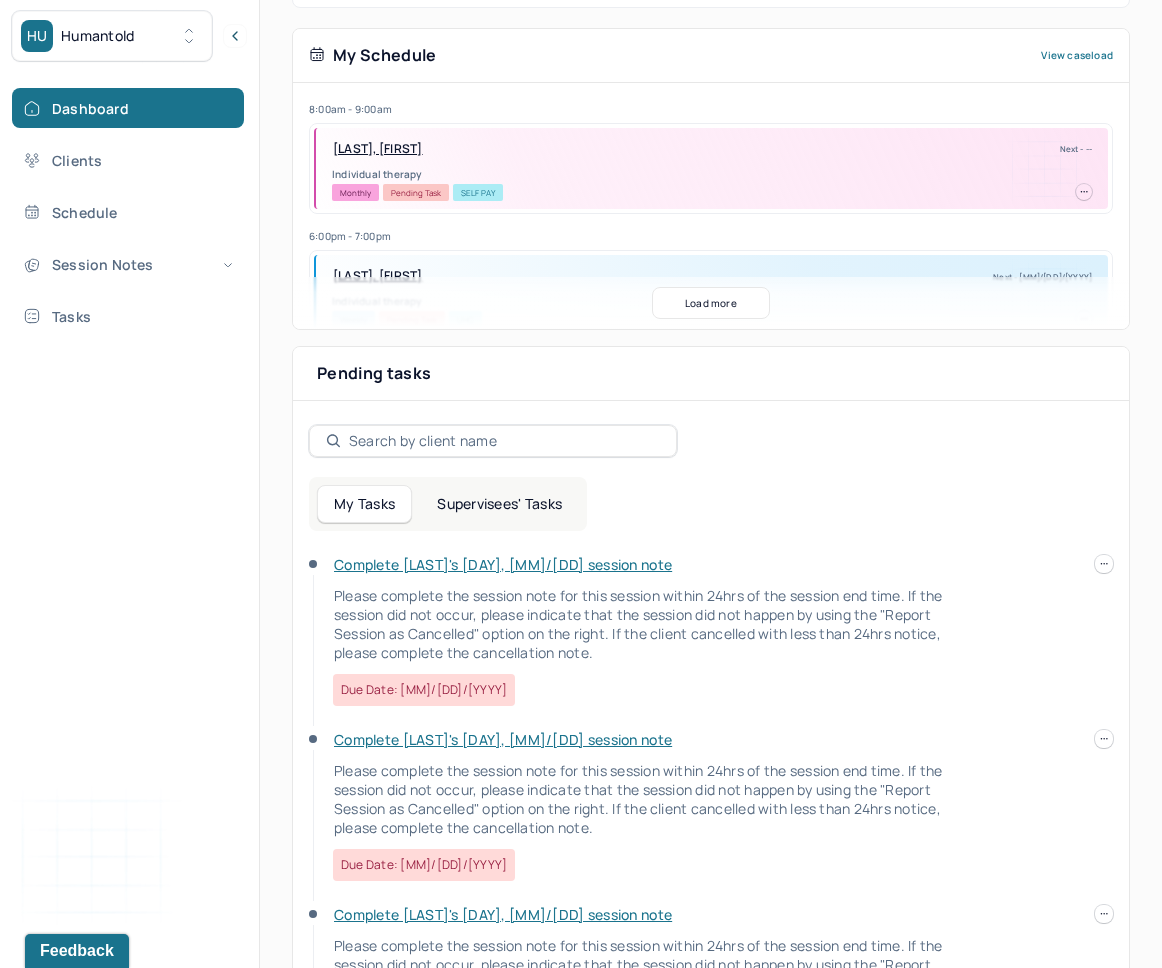 click on "Load more" at bounding box center (711, 303) 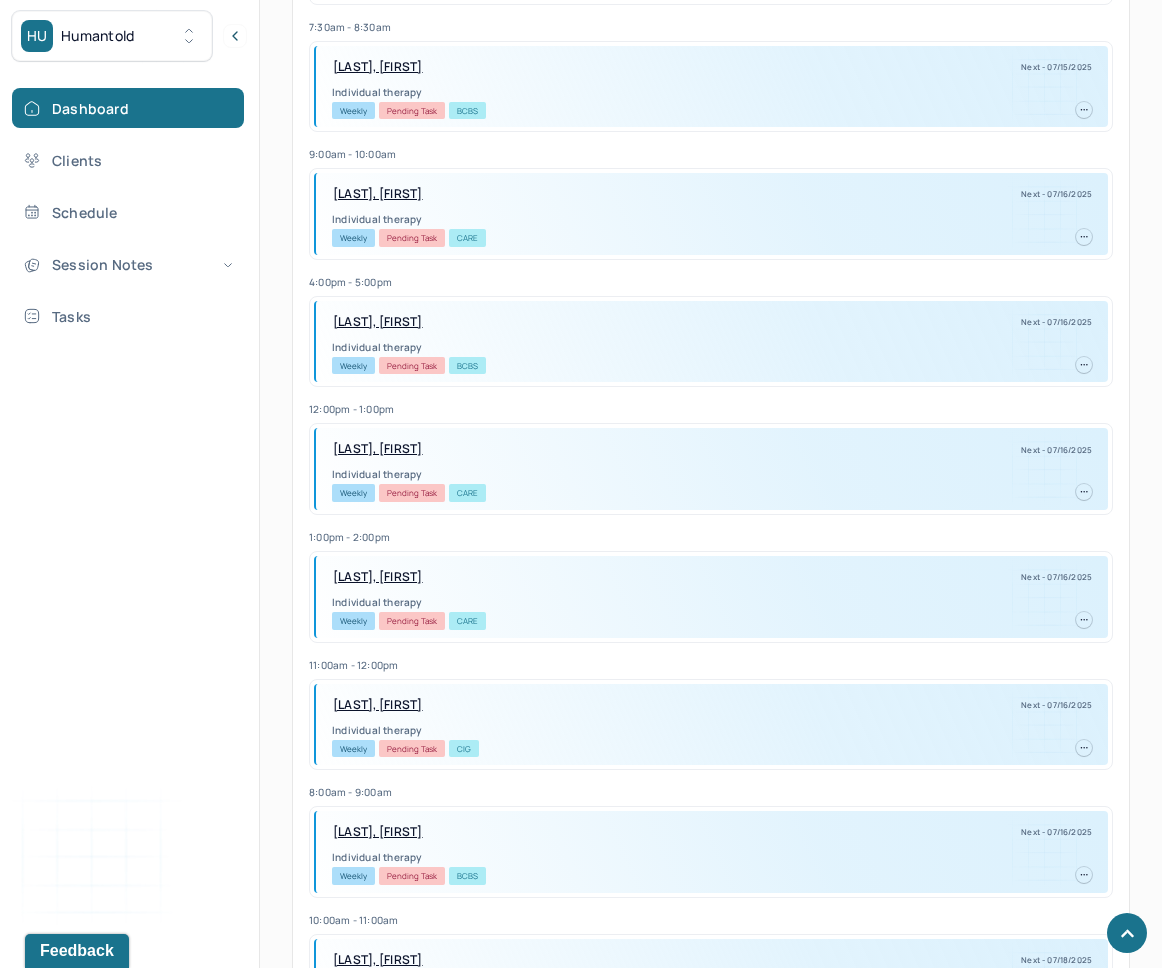 scroll, scrollTop: 0, scrollLeft: 0, axis: both 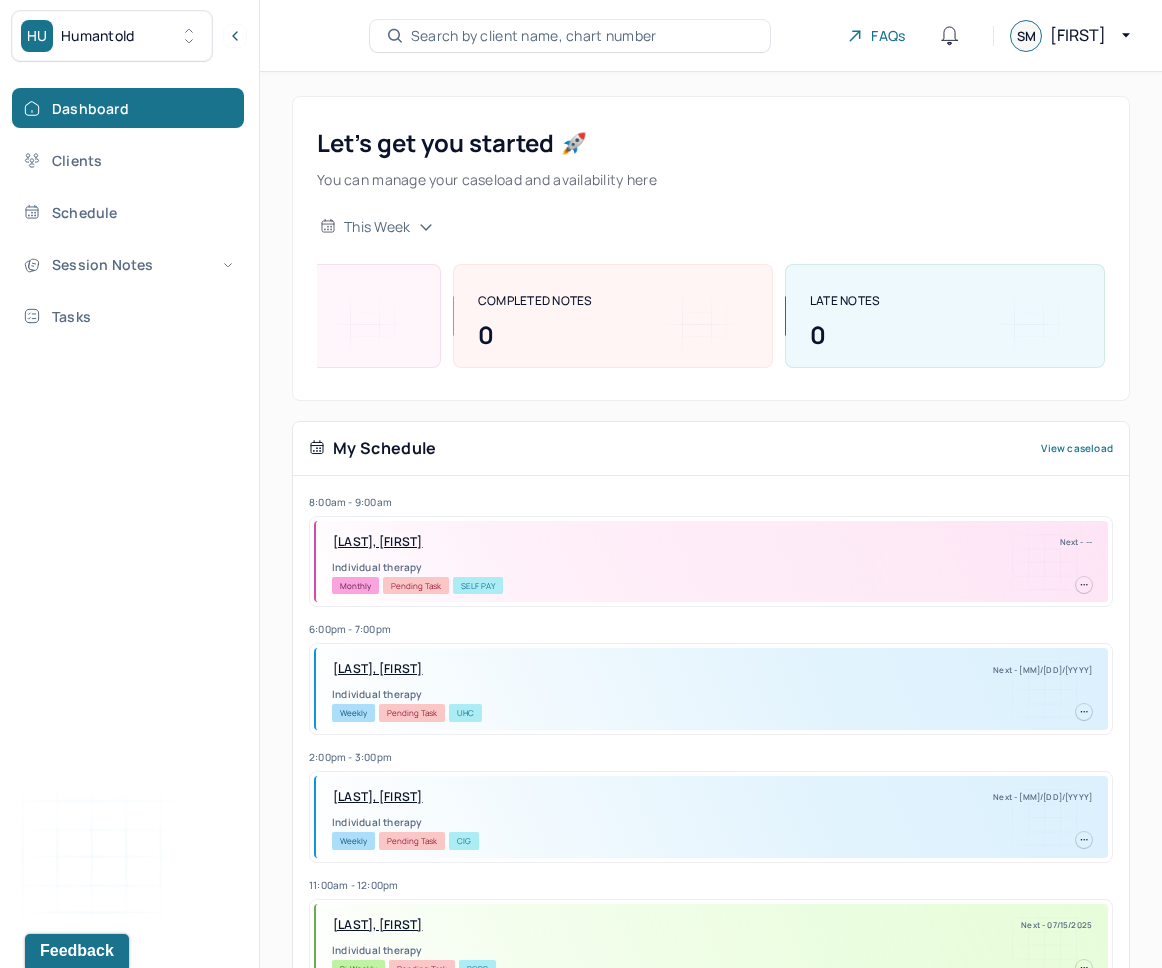 click on "this week" at bounding box center (377, 227) 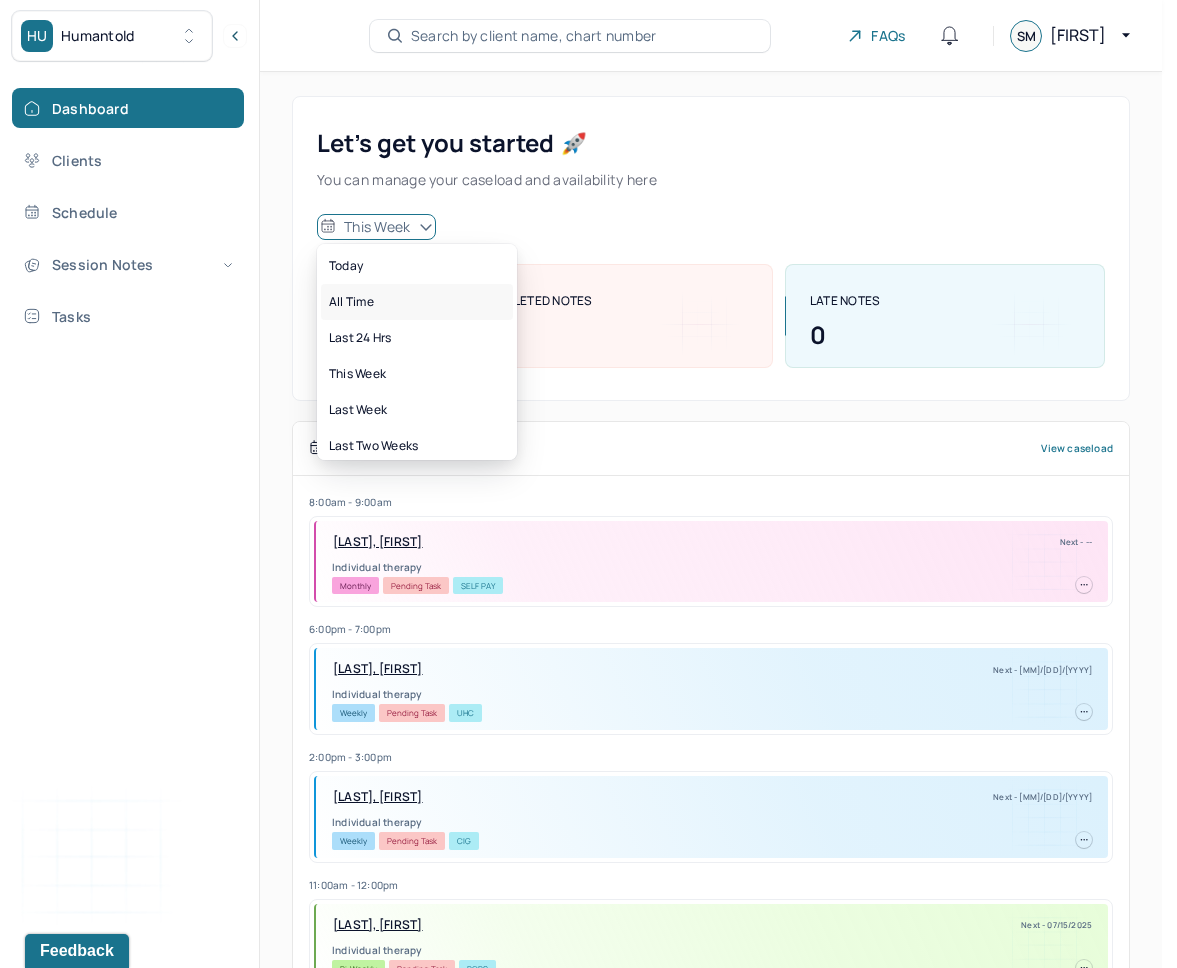 click on "All time" at bounding box center (417, 302) 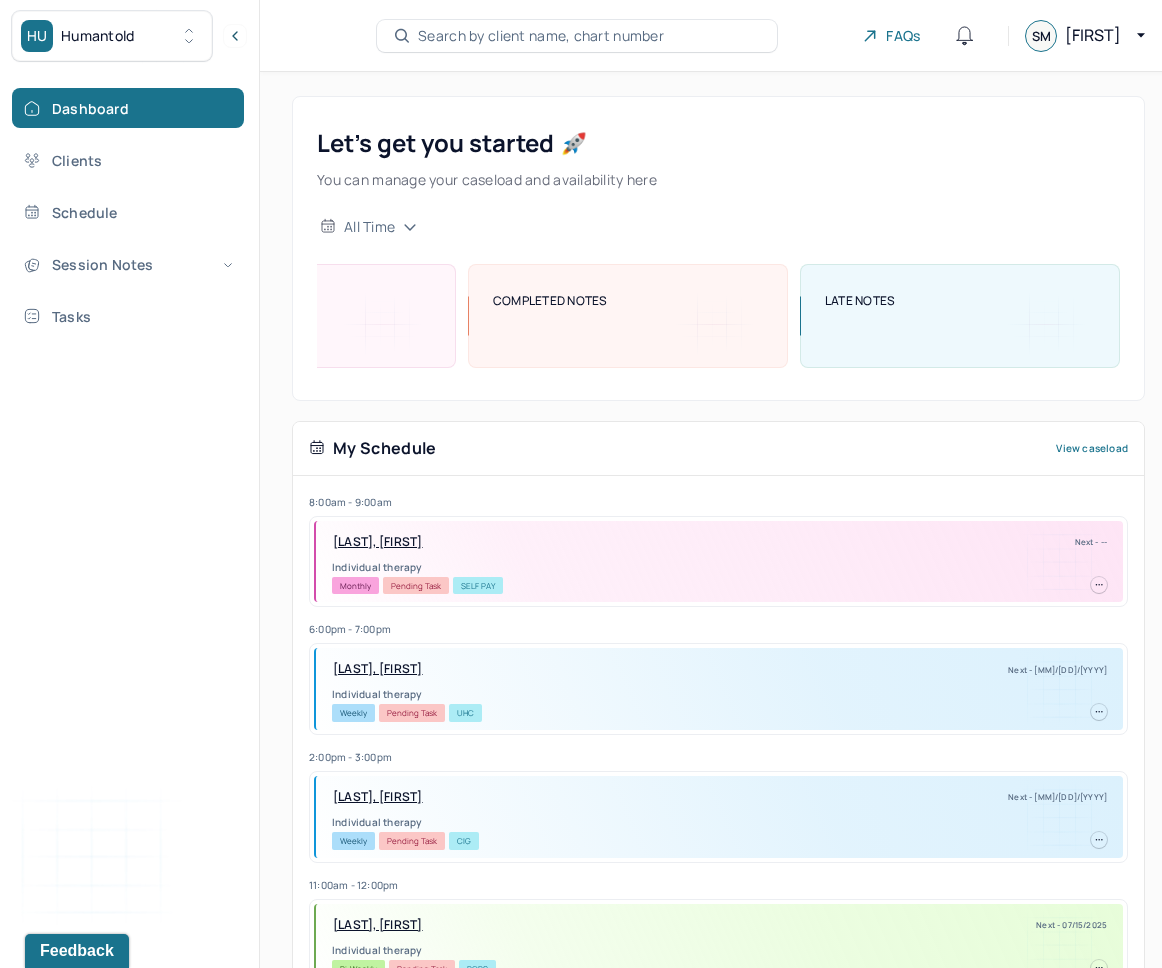 scroll, scrollTop: 0, scrollLeft: 181, axis: horizontal 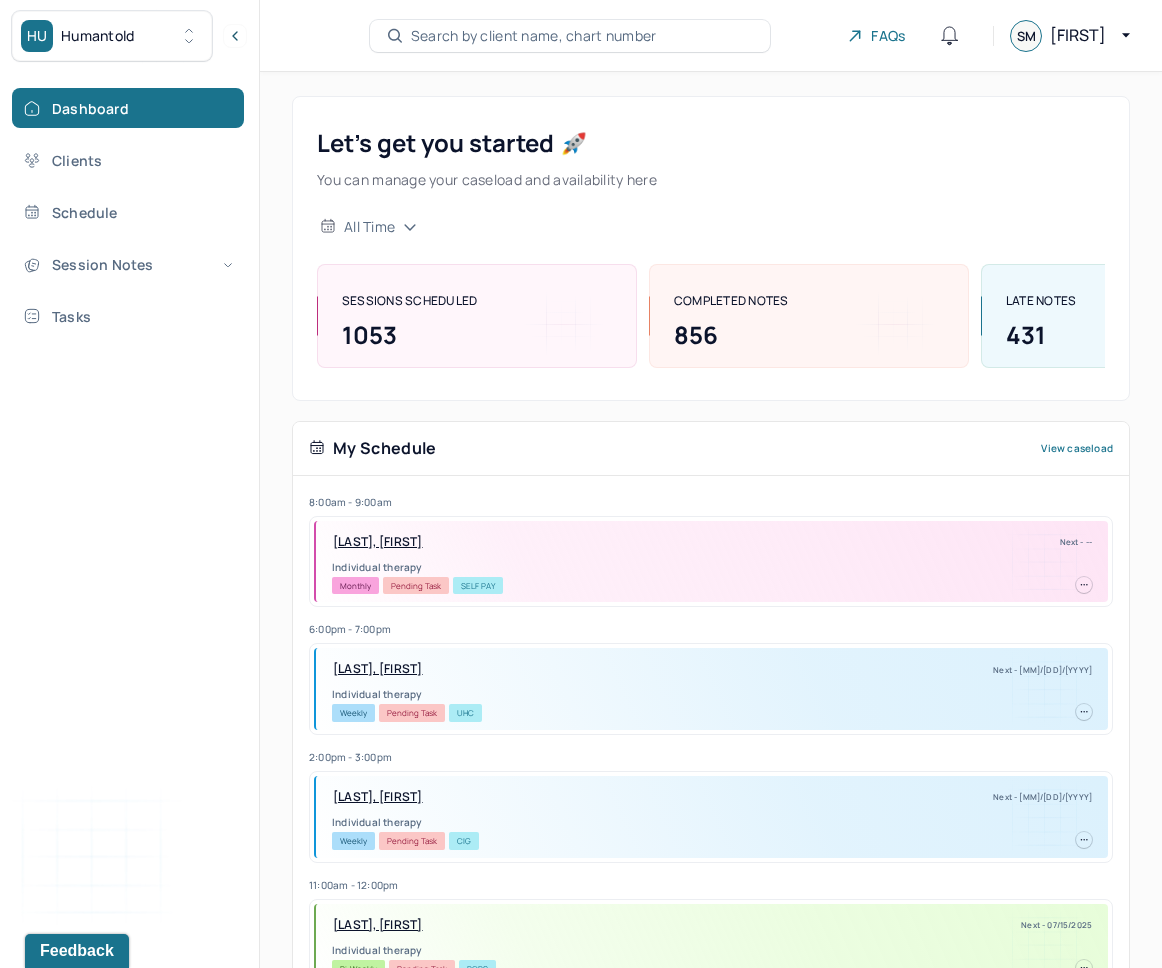 click on "View caseload" at bounding box center (1077, 448) 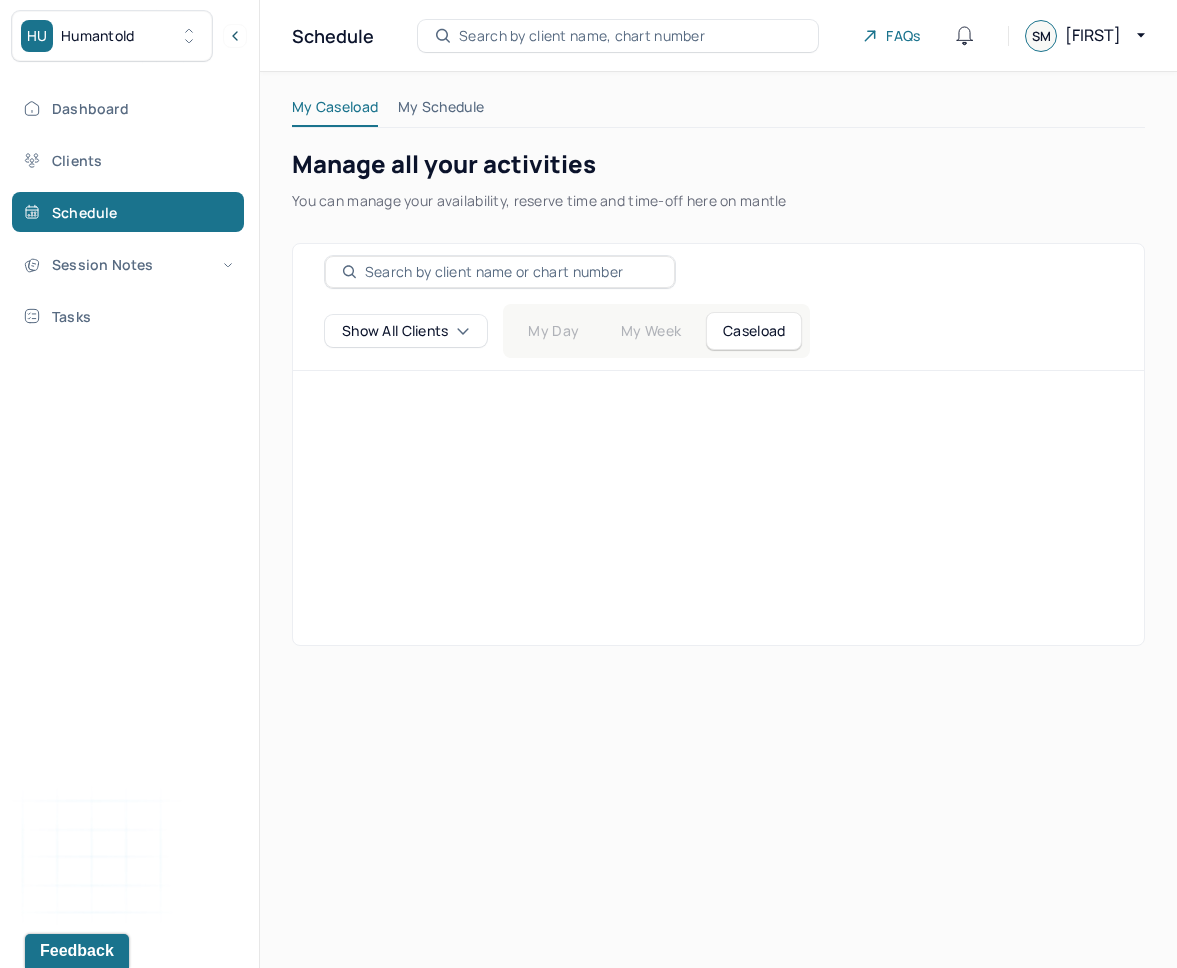 click on "Show All Clients" at bounding box center (406, 331) 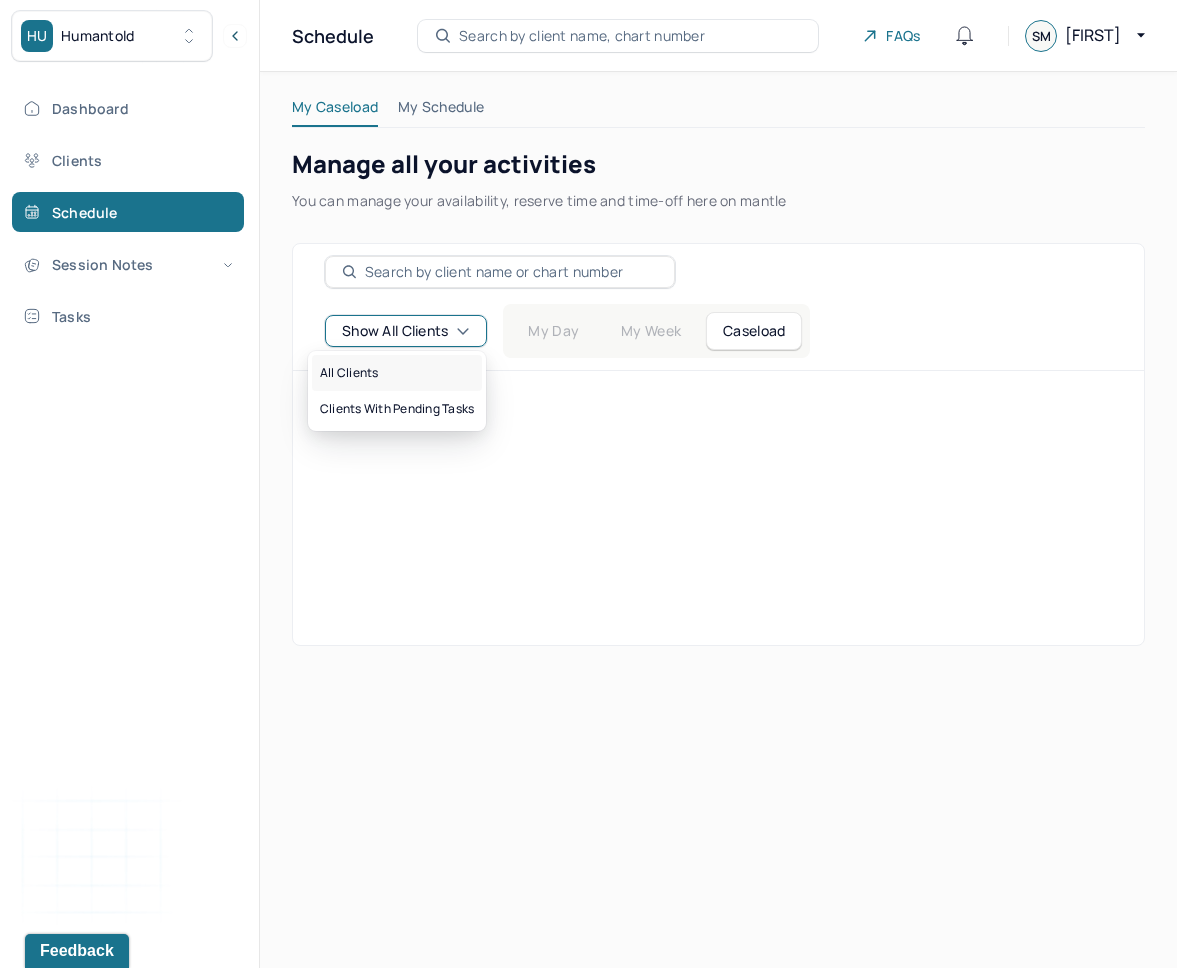 click on "All clients" at bounding box center [397, 373] 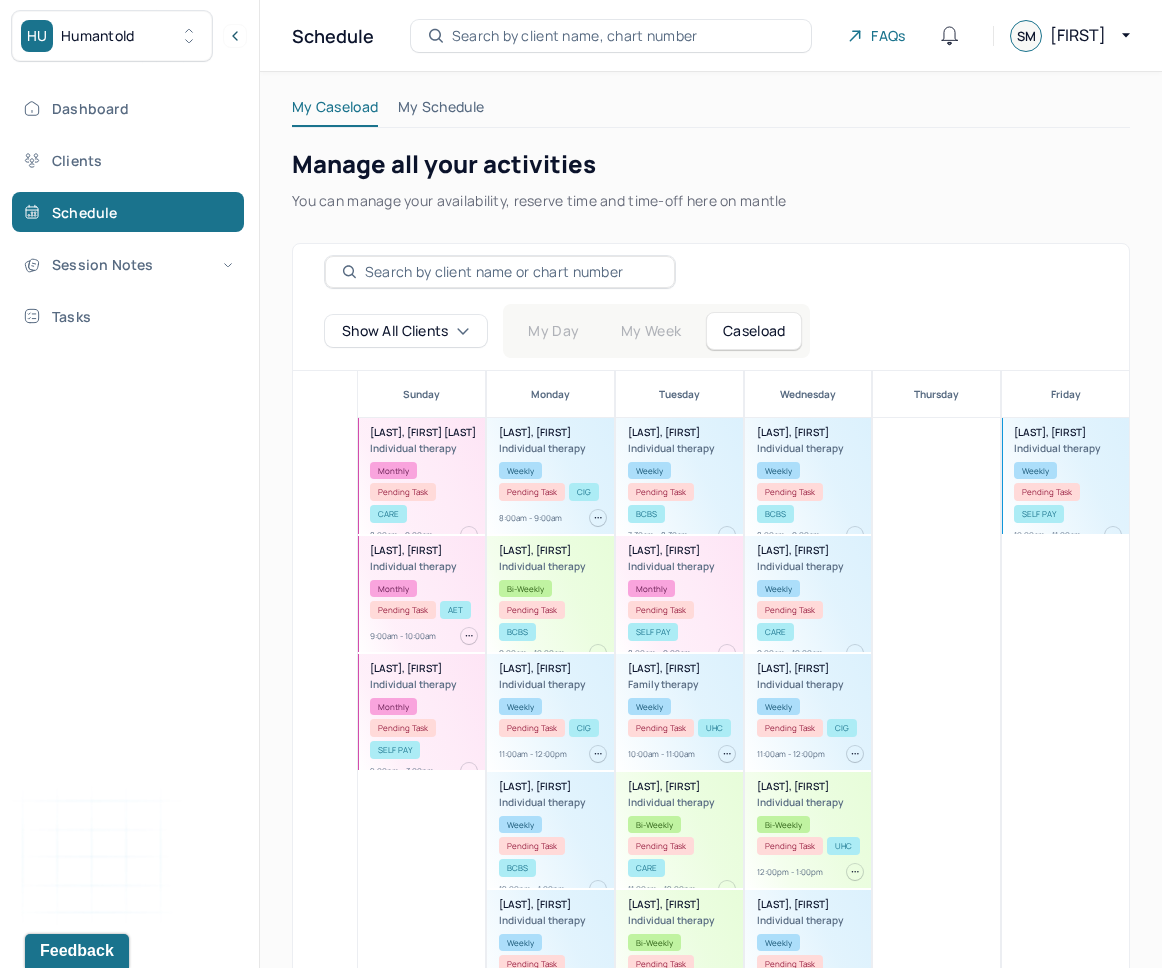 click at bounding box center (511, 272) 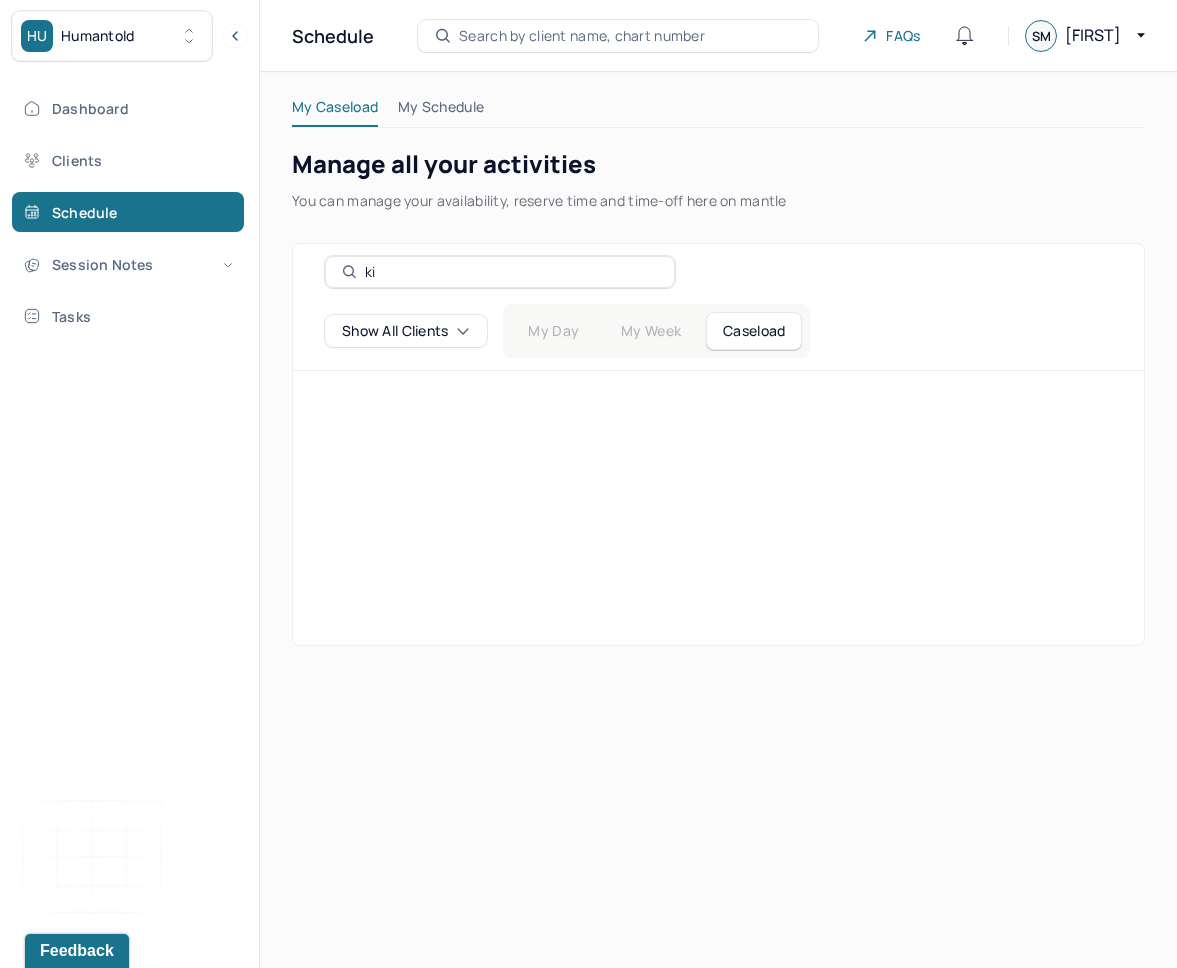 type on "k" 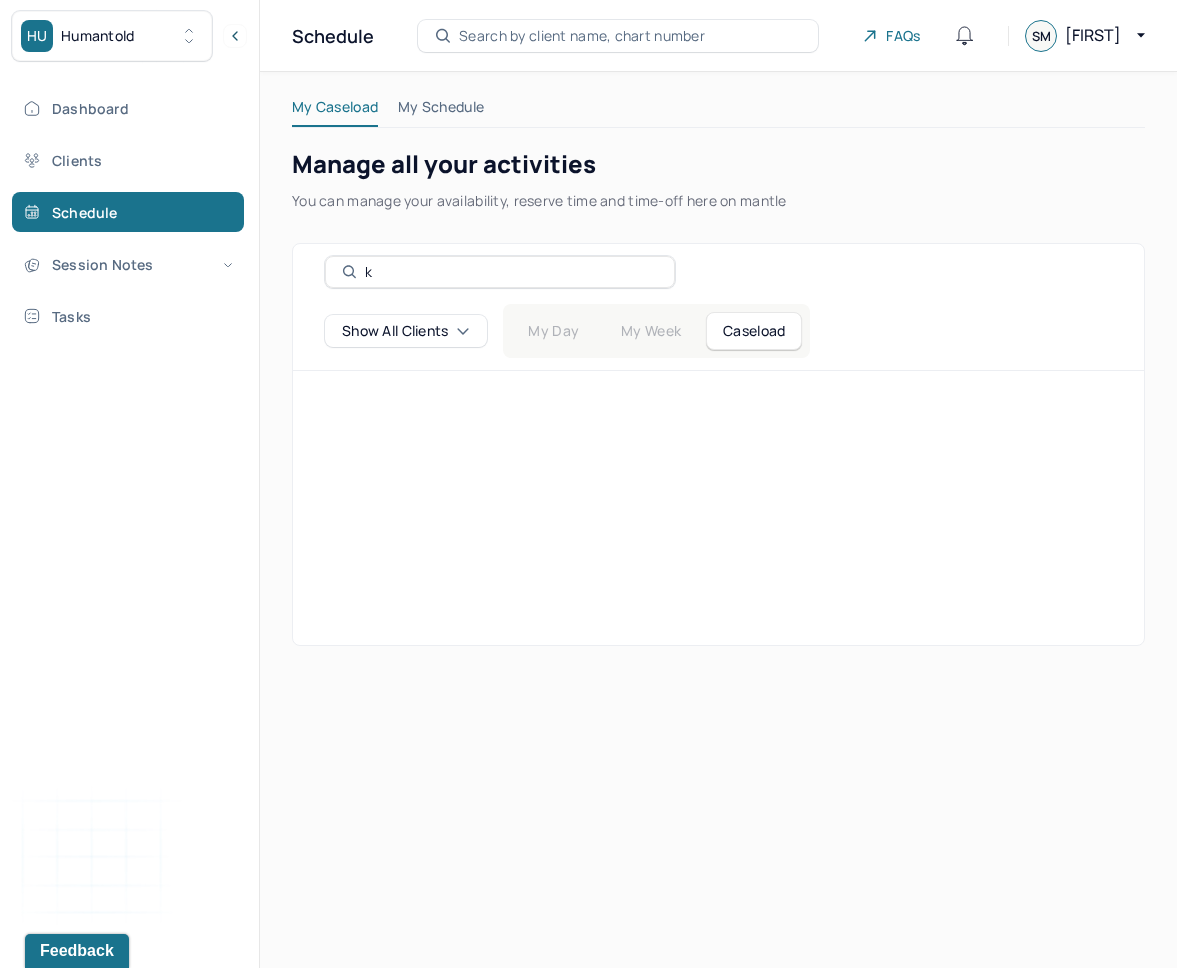 type 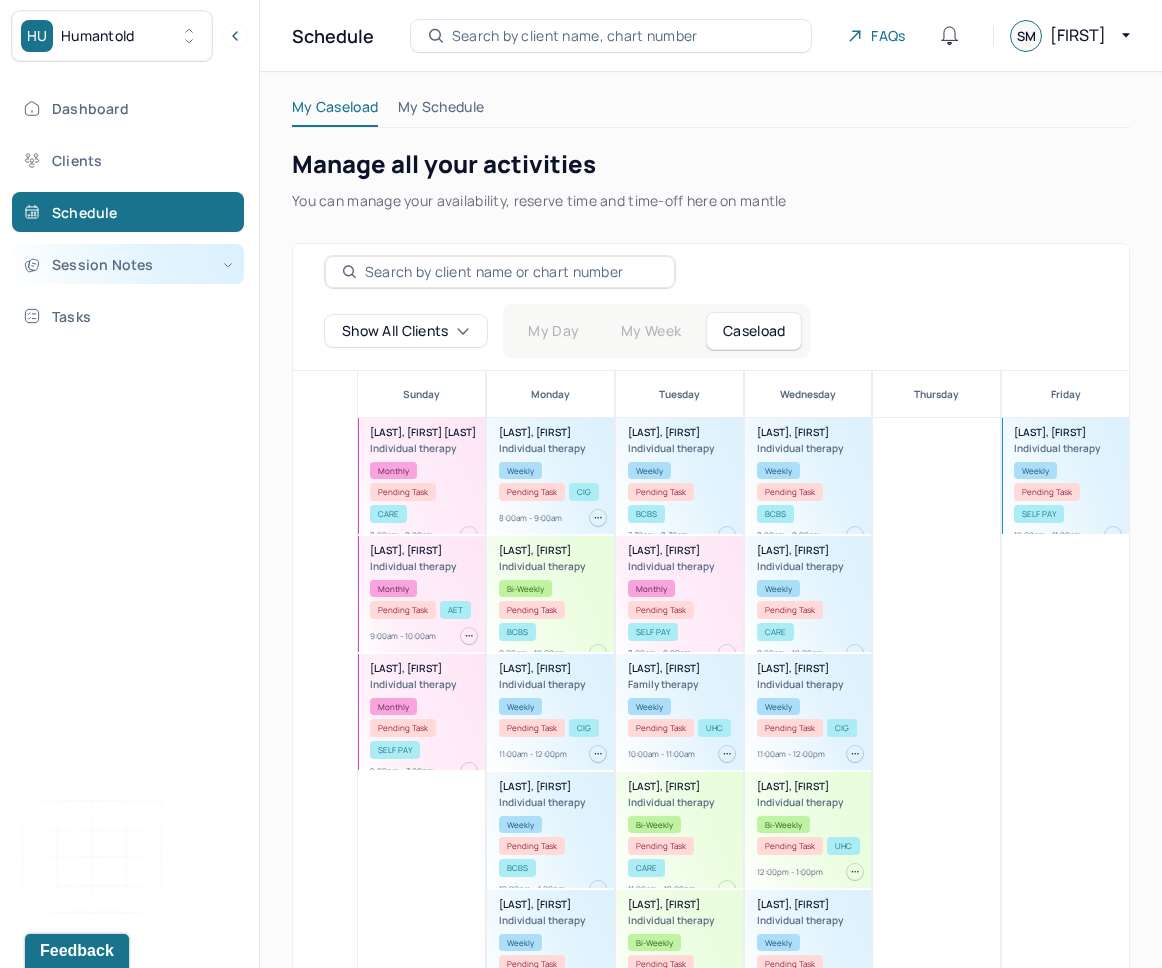 click on "Session Notes" at bounding box center (128, 264) 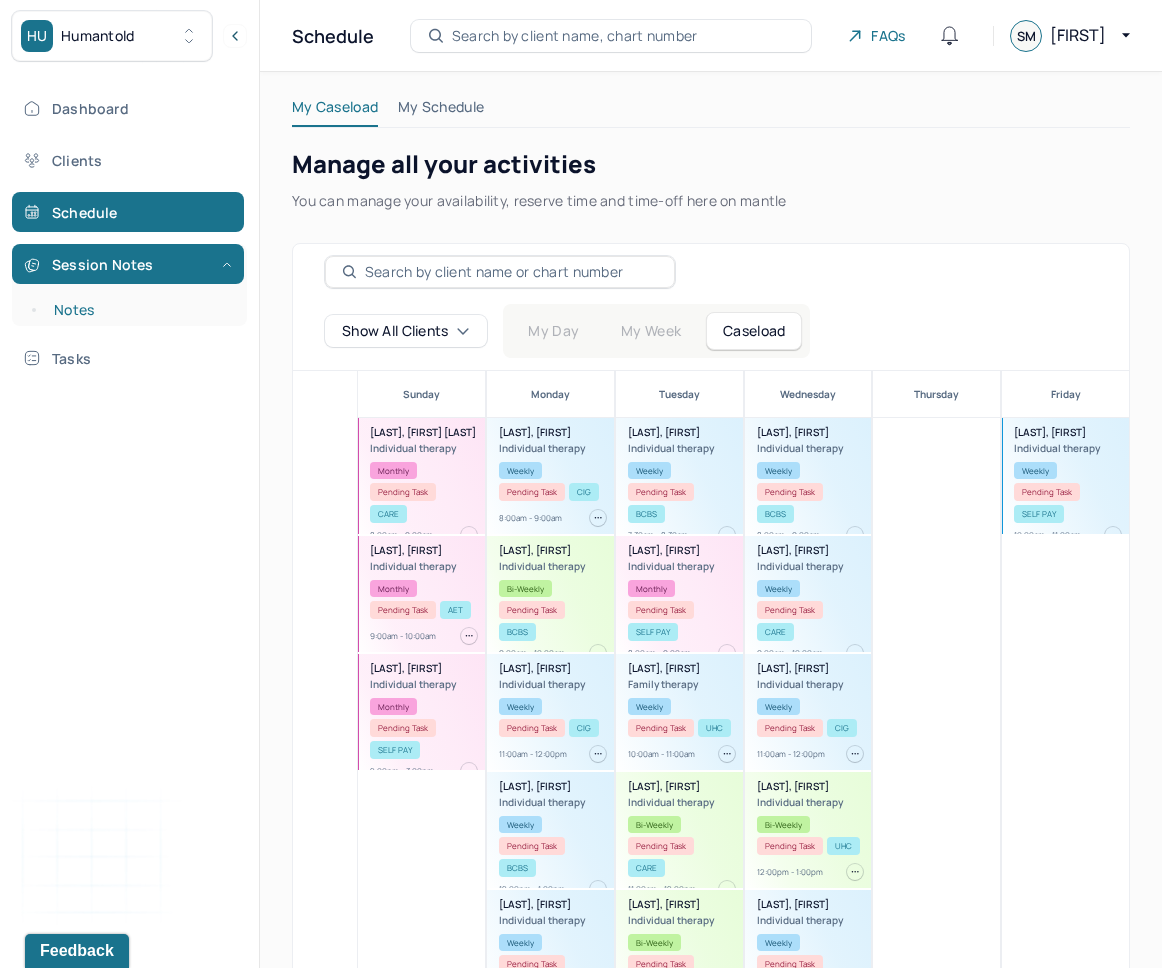 click on "Notes" at bounding box center [139, 310] 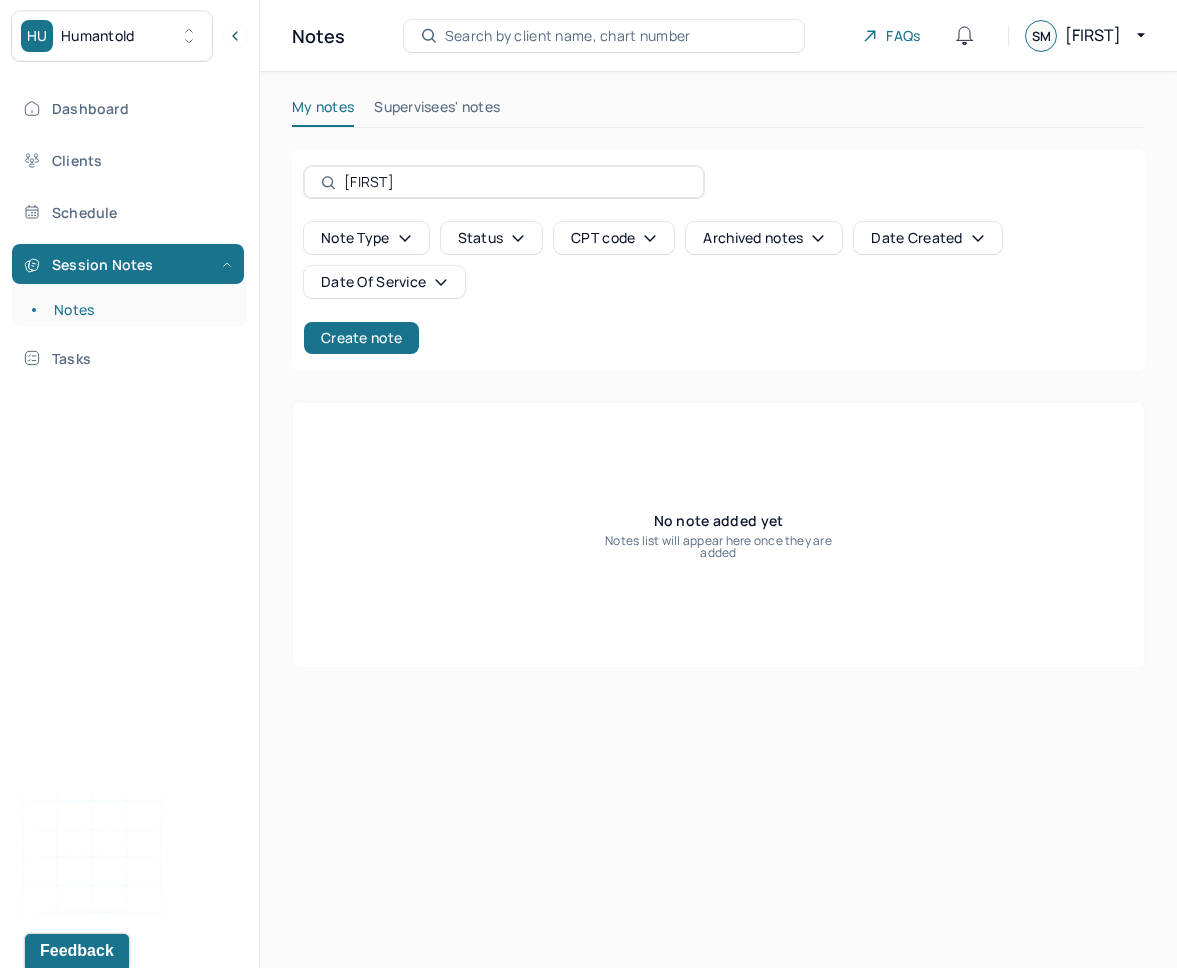 click on "[FIRST]" at bounding box center (515, 182) 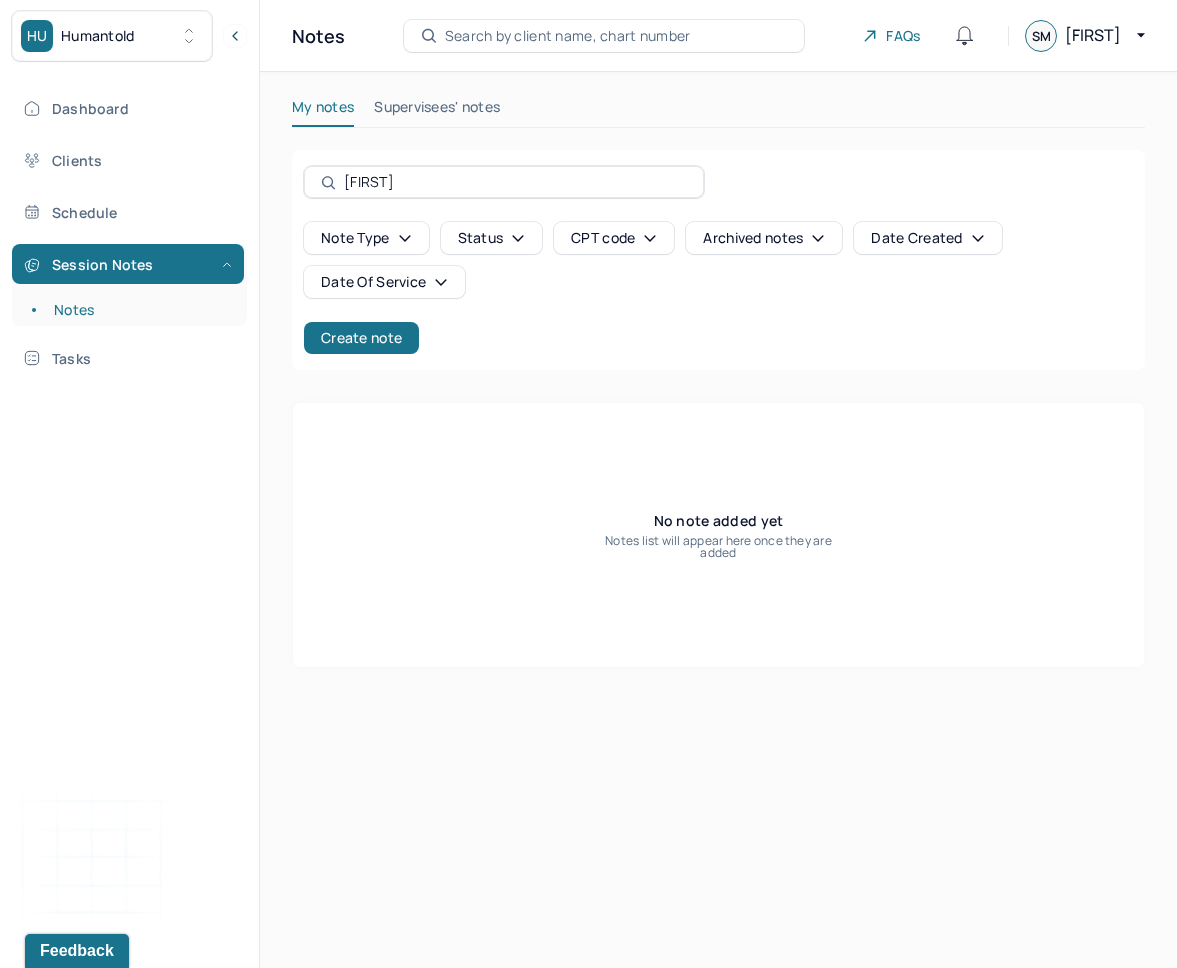 drag, startPoint x: 410, startPoint y: 181, endPoint x: 277, endPoint y: 162, distance: 134.3503 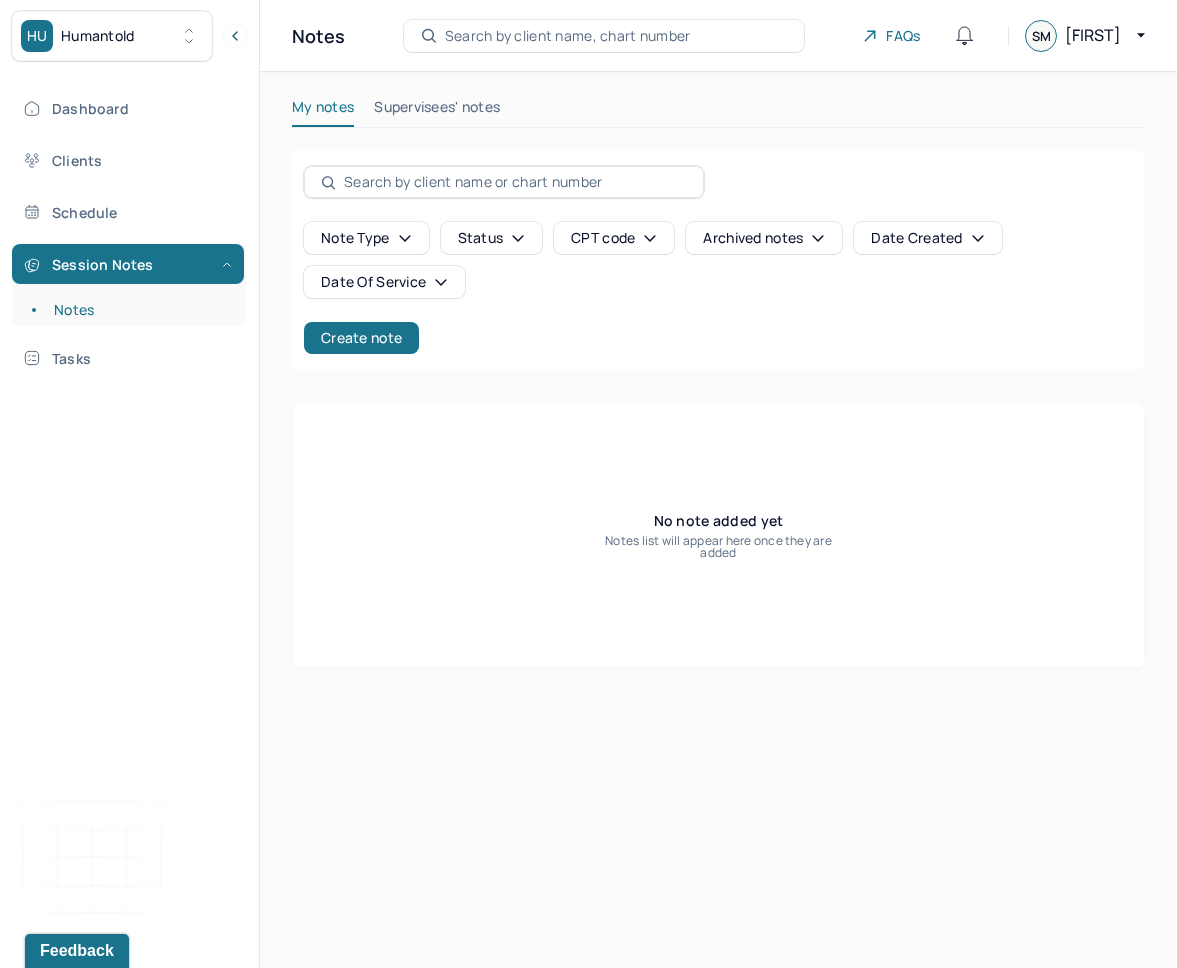 type 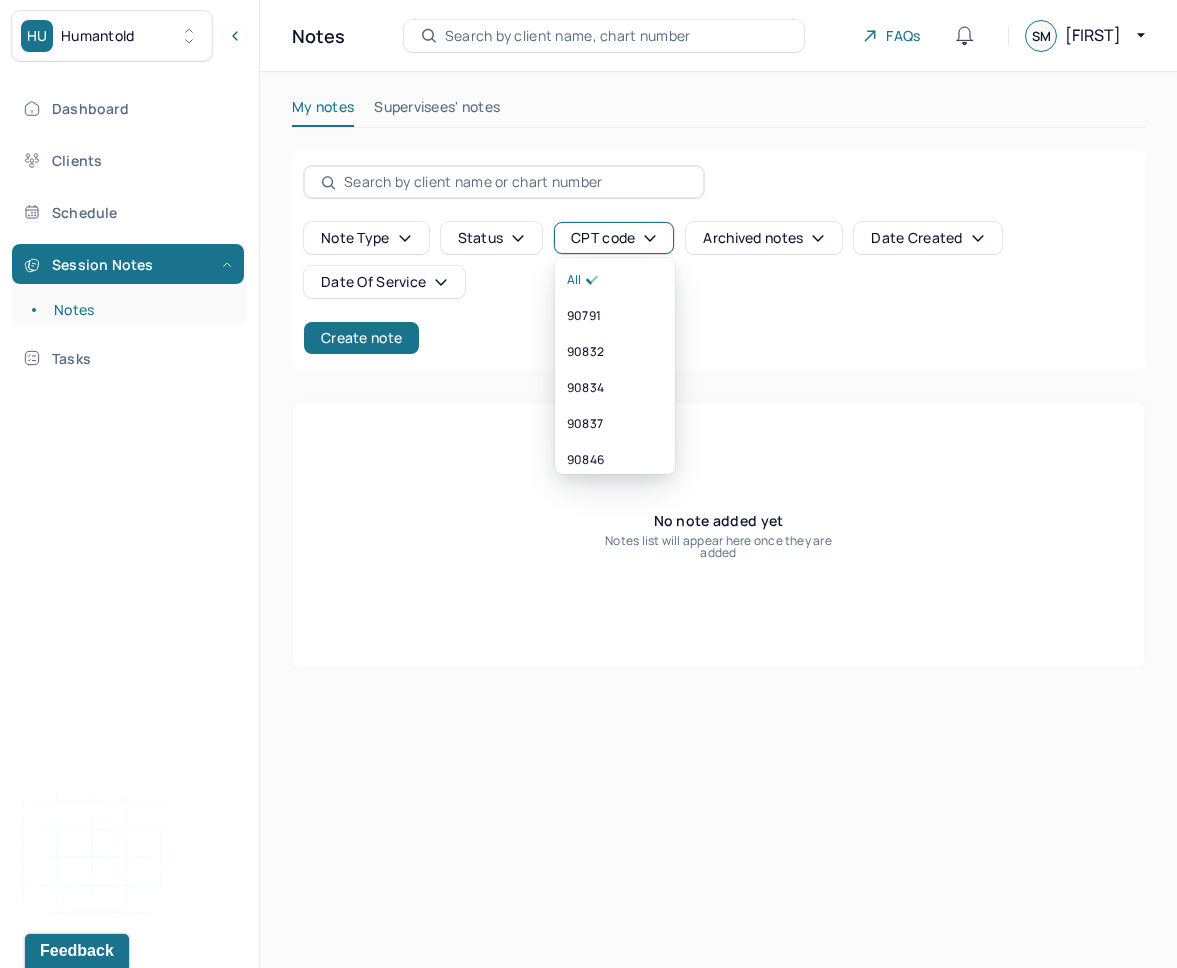 click on "CPT code" at bounding box center [614, 238] 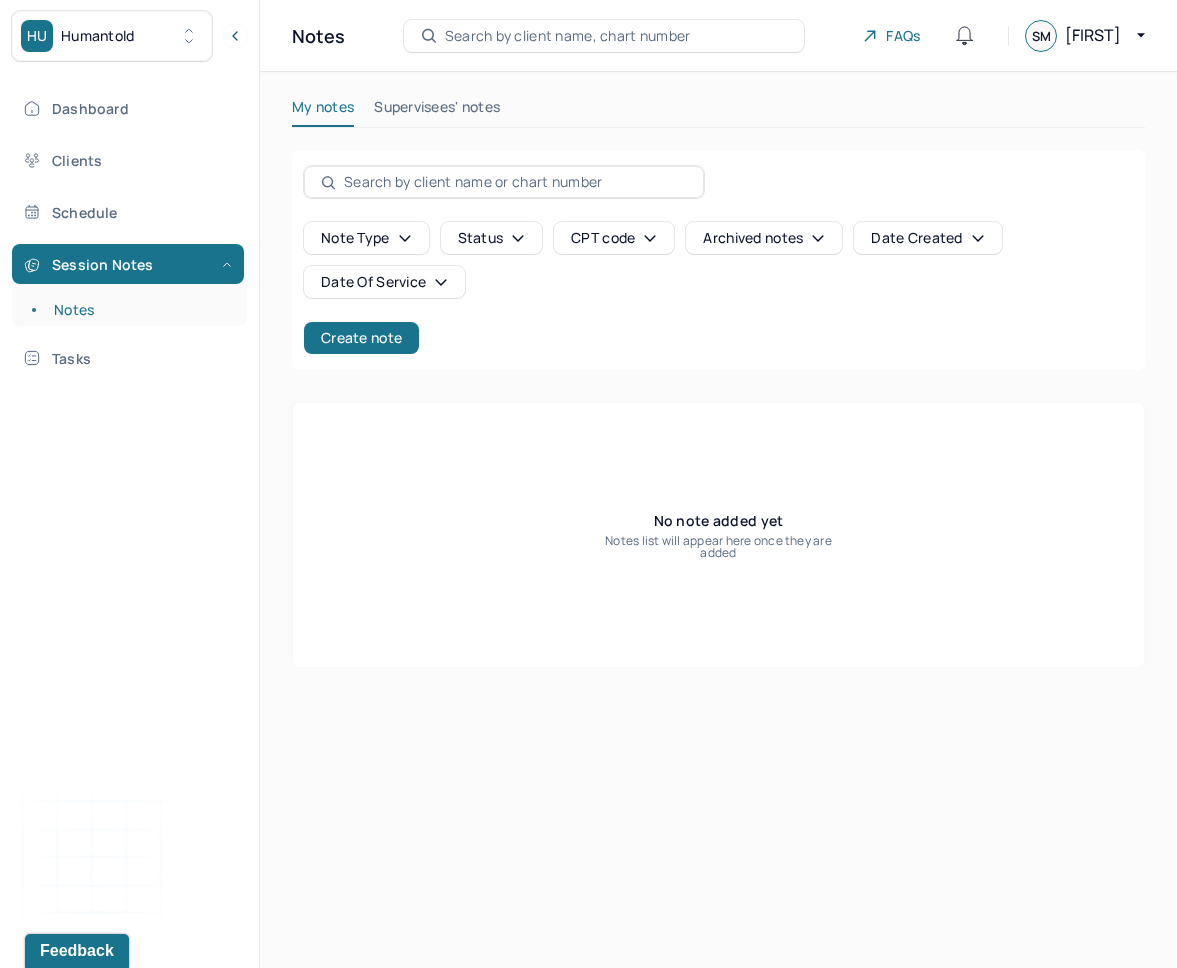 click on "CPT code" at bounding box center [614, 238] 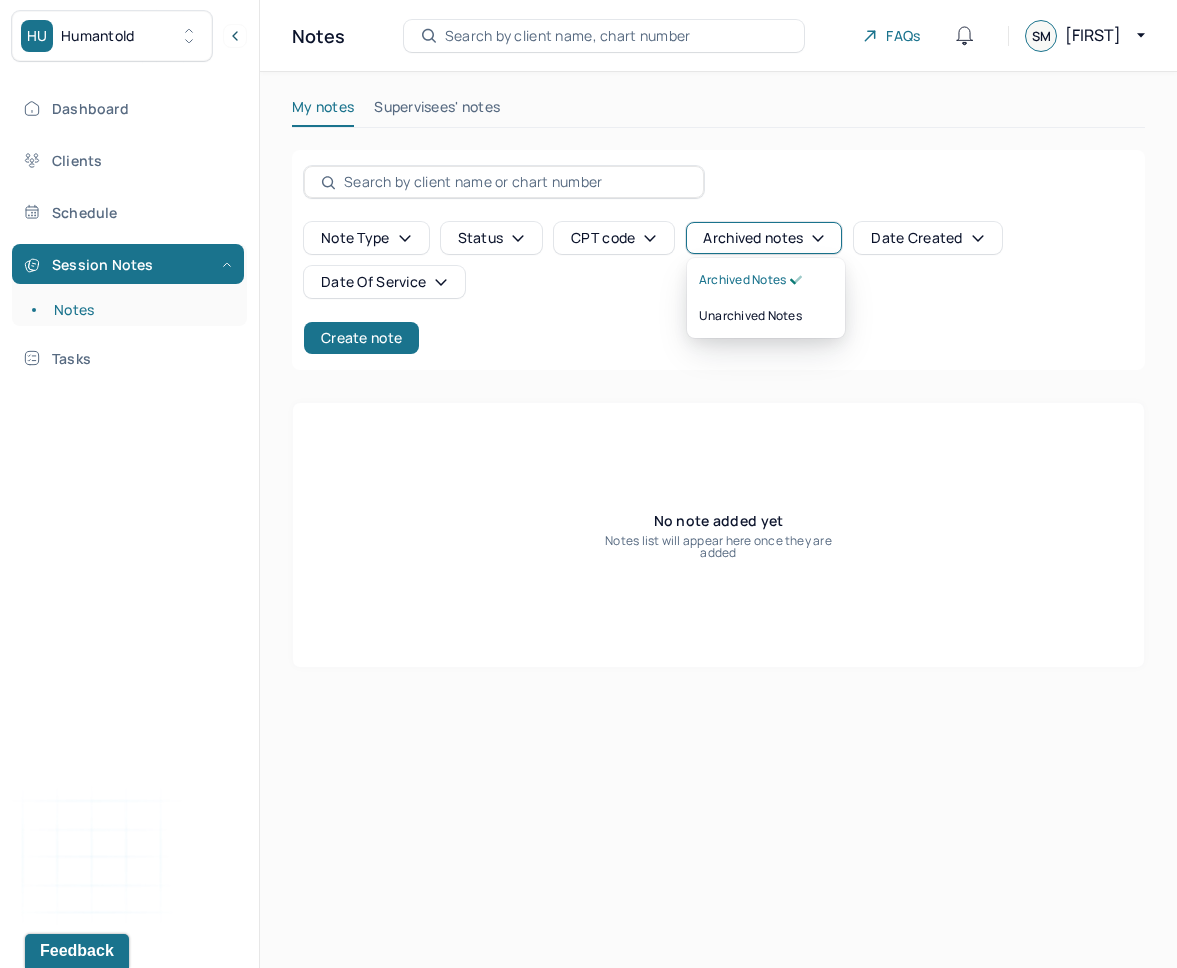 click on "Archived notes" at bounding box center [764, 238] 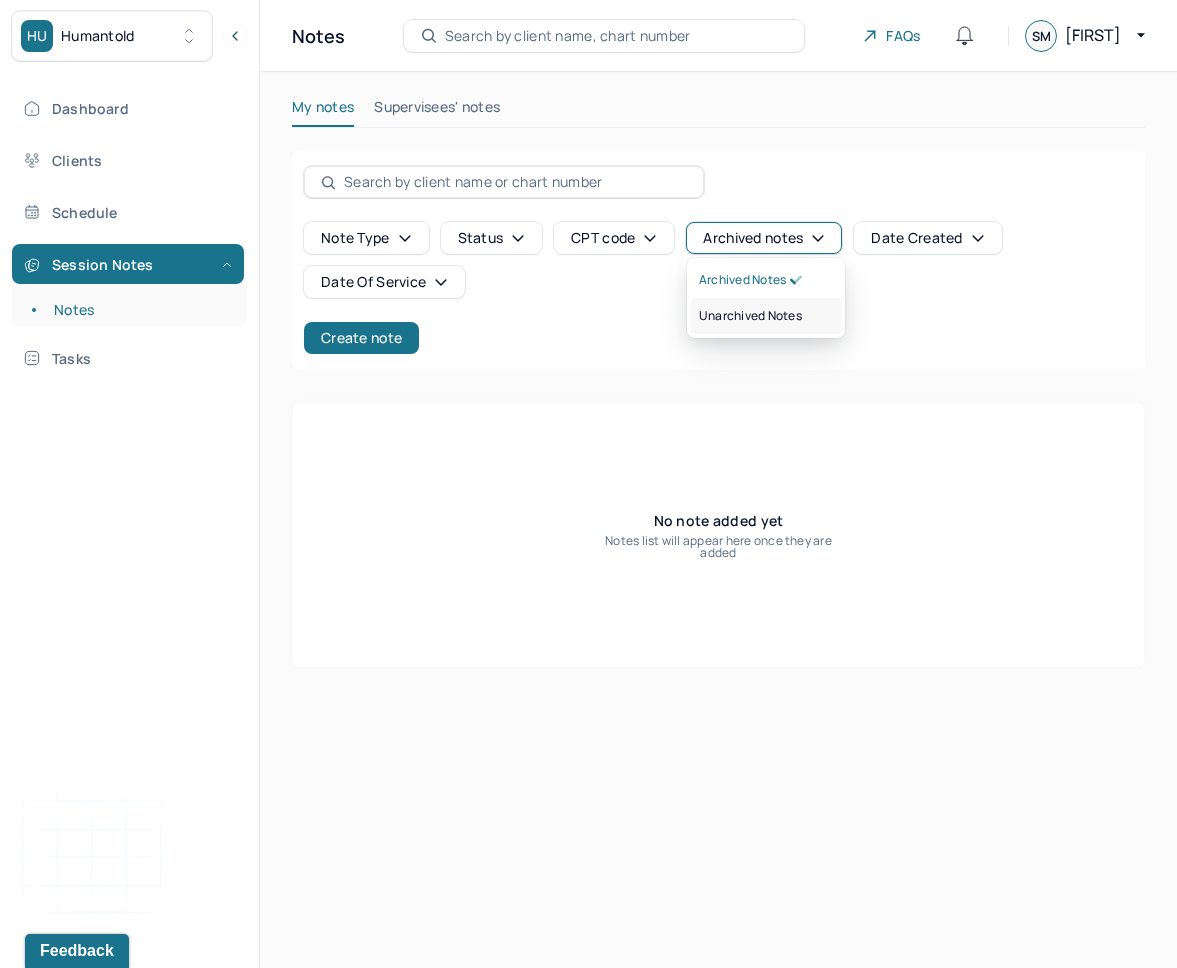 click on "Unarchived notes" at bounding box center [750, 316] 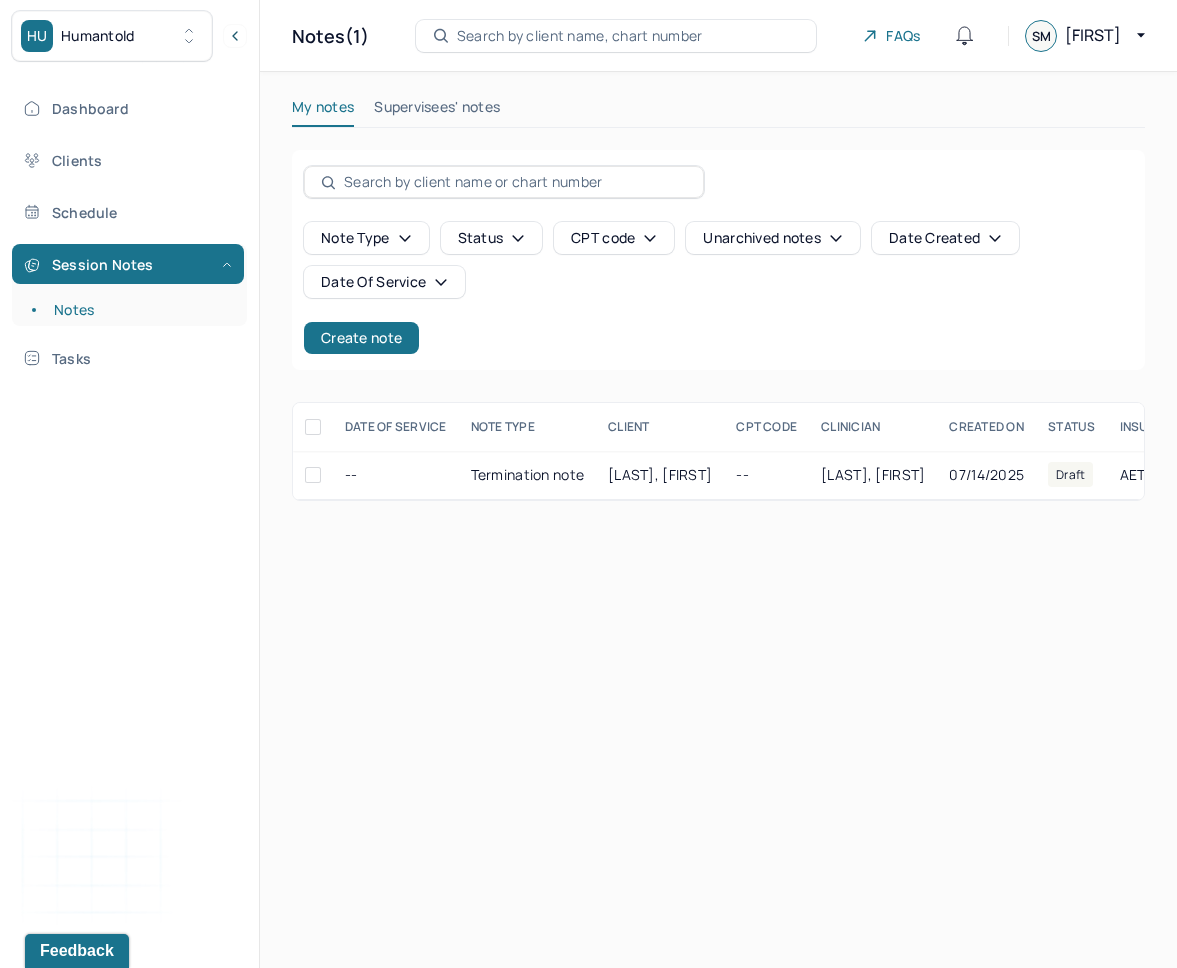 click on "Date Of Service" at bounding box center [384, 282] 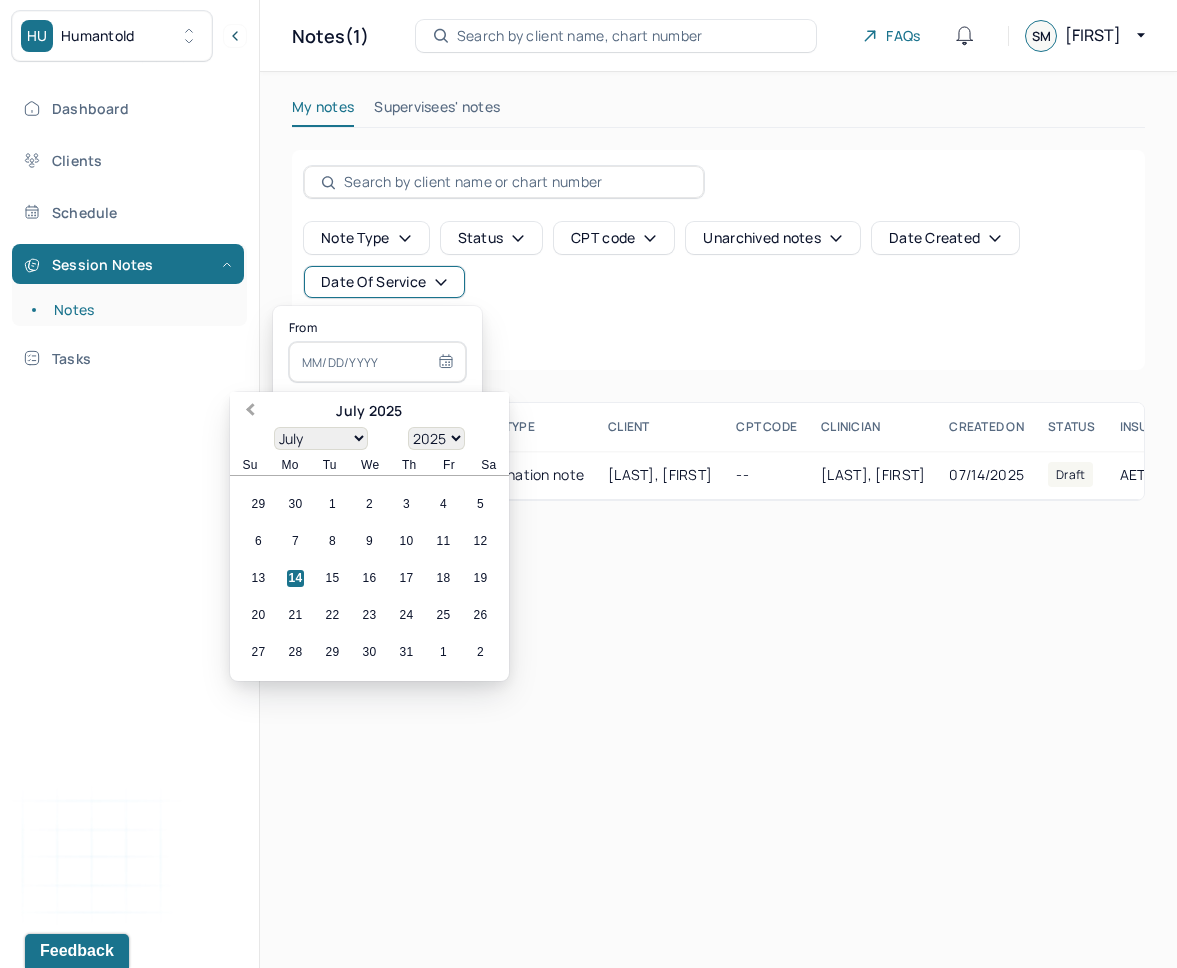 click on "Previous Month" at bounding box center [248, 413] 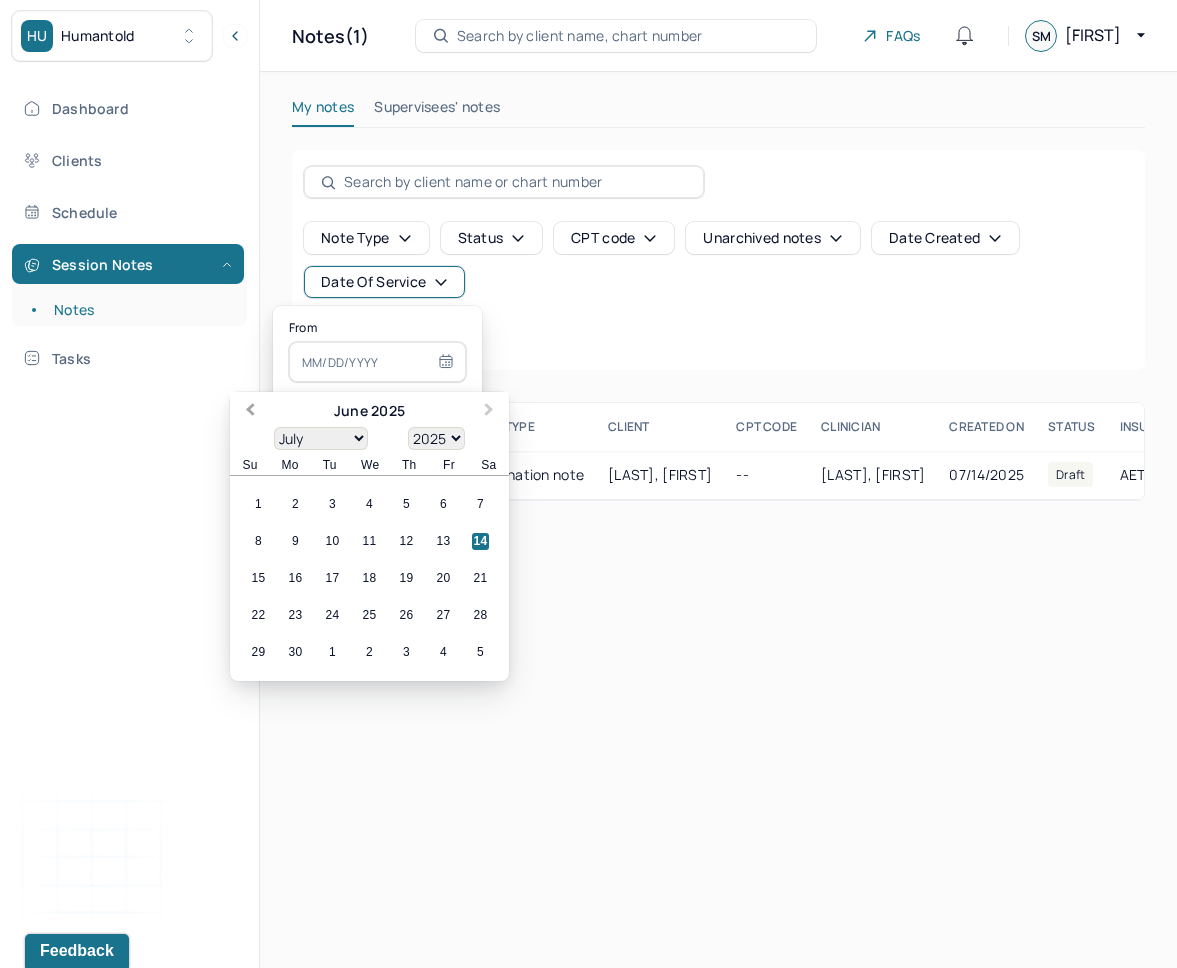 click on "Previous Month" at bounding box center [248, 413] 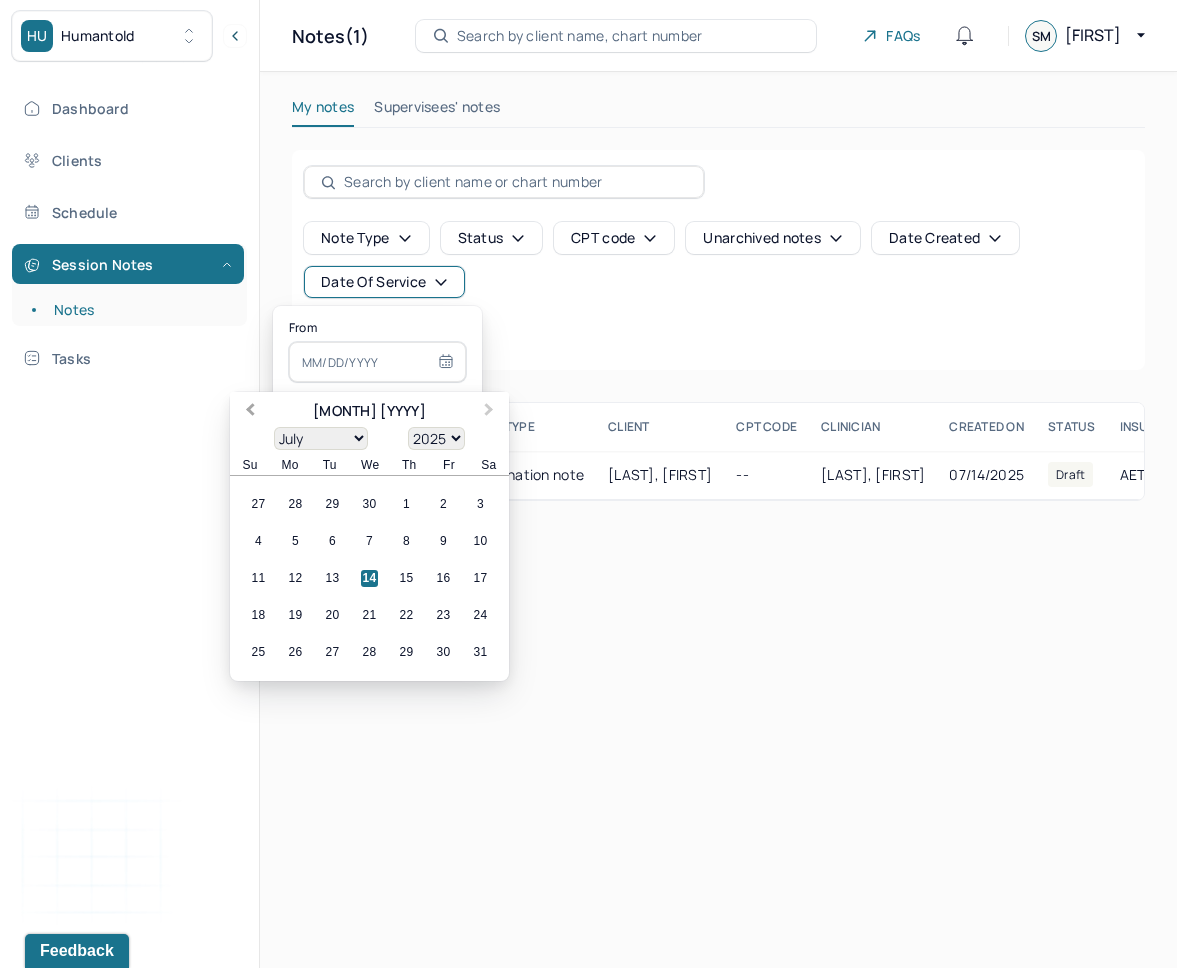 click on "Previous Month" at bounding box center [248, 413] 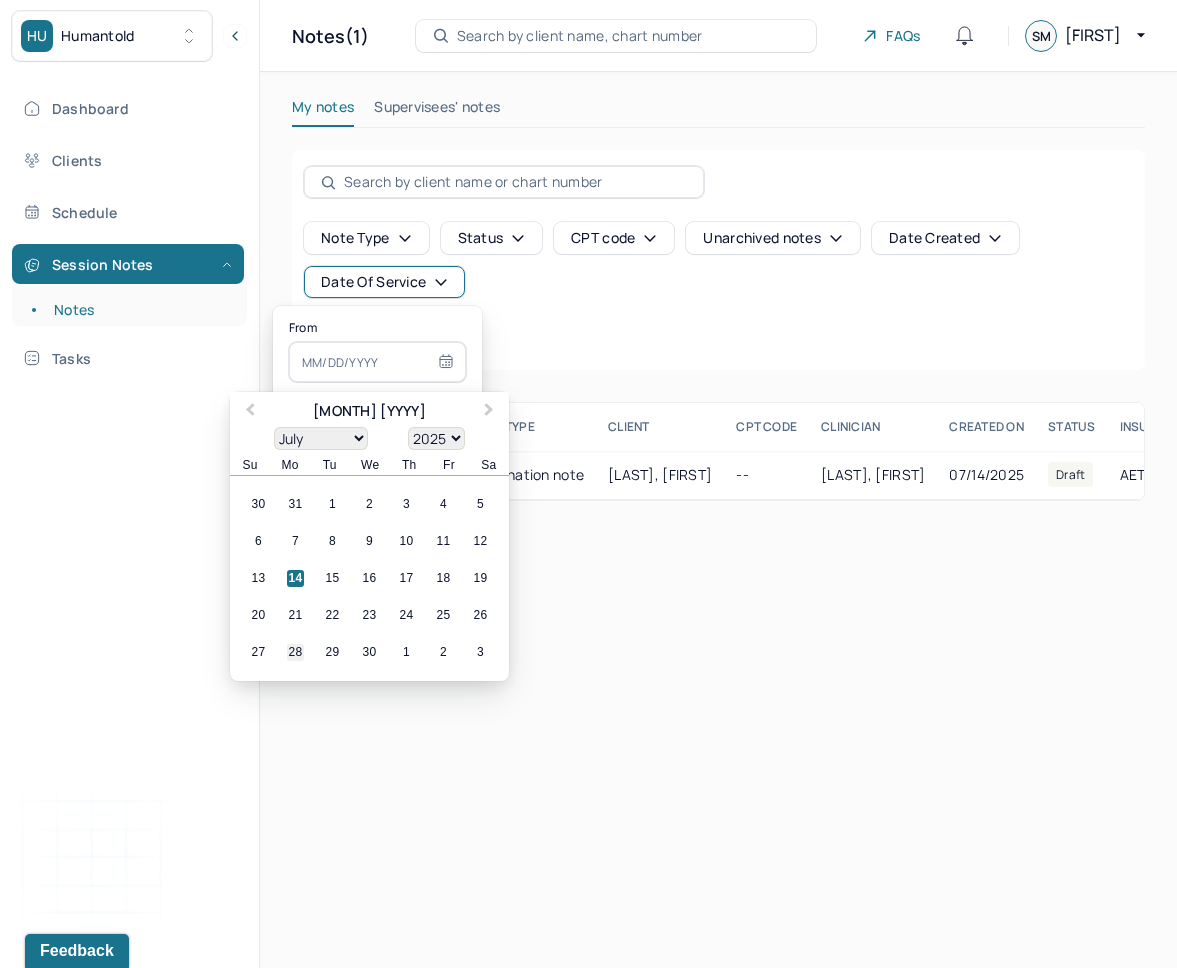 click on "28" at bounding box center [295, 652] 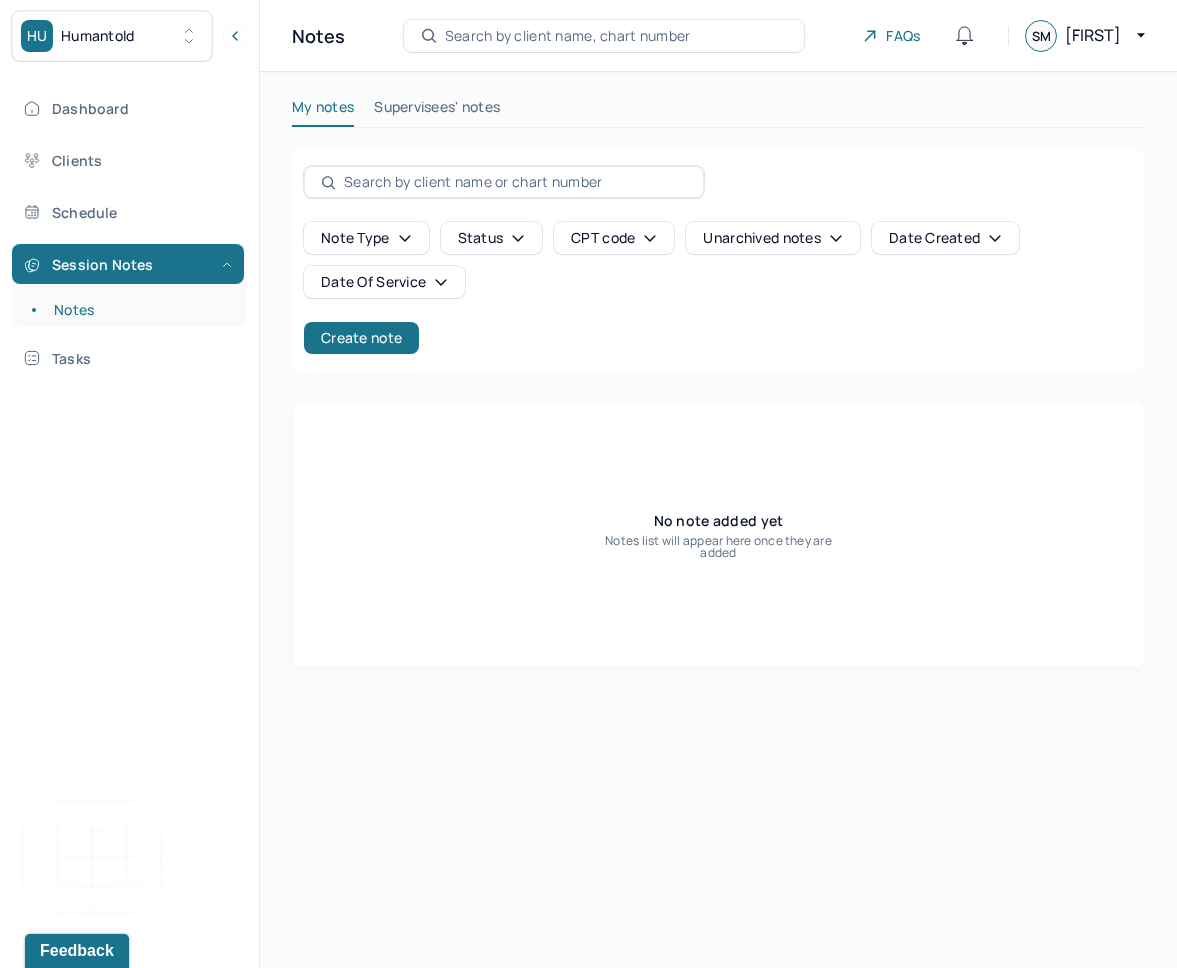 click on "Note type     Status     CPT code     Unarchived notes     Date Created     Date Of Service     Create note   No note added yet Notes list will appear here once they are added" at bounding box center (718, 409) 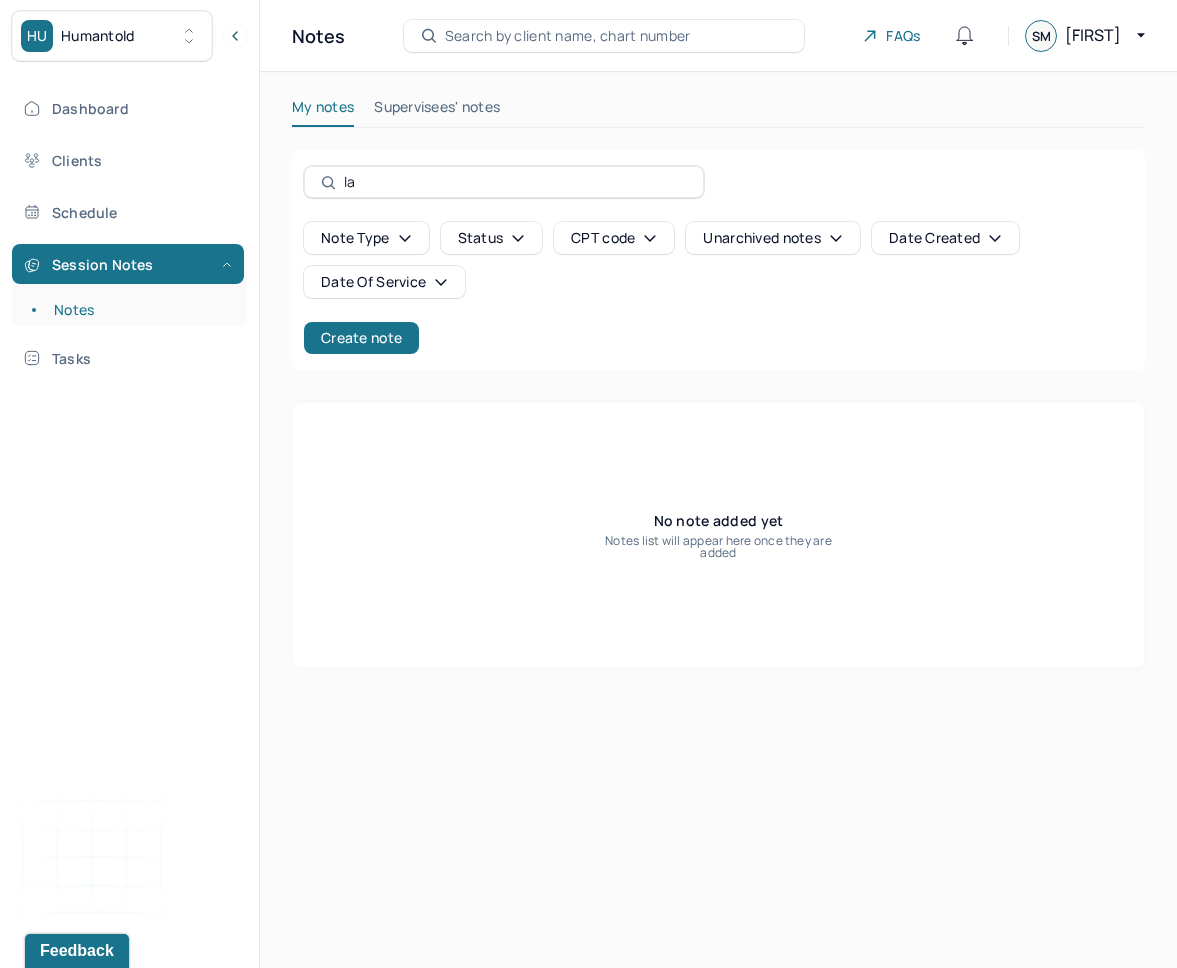 type on "l" 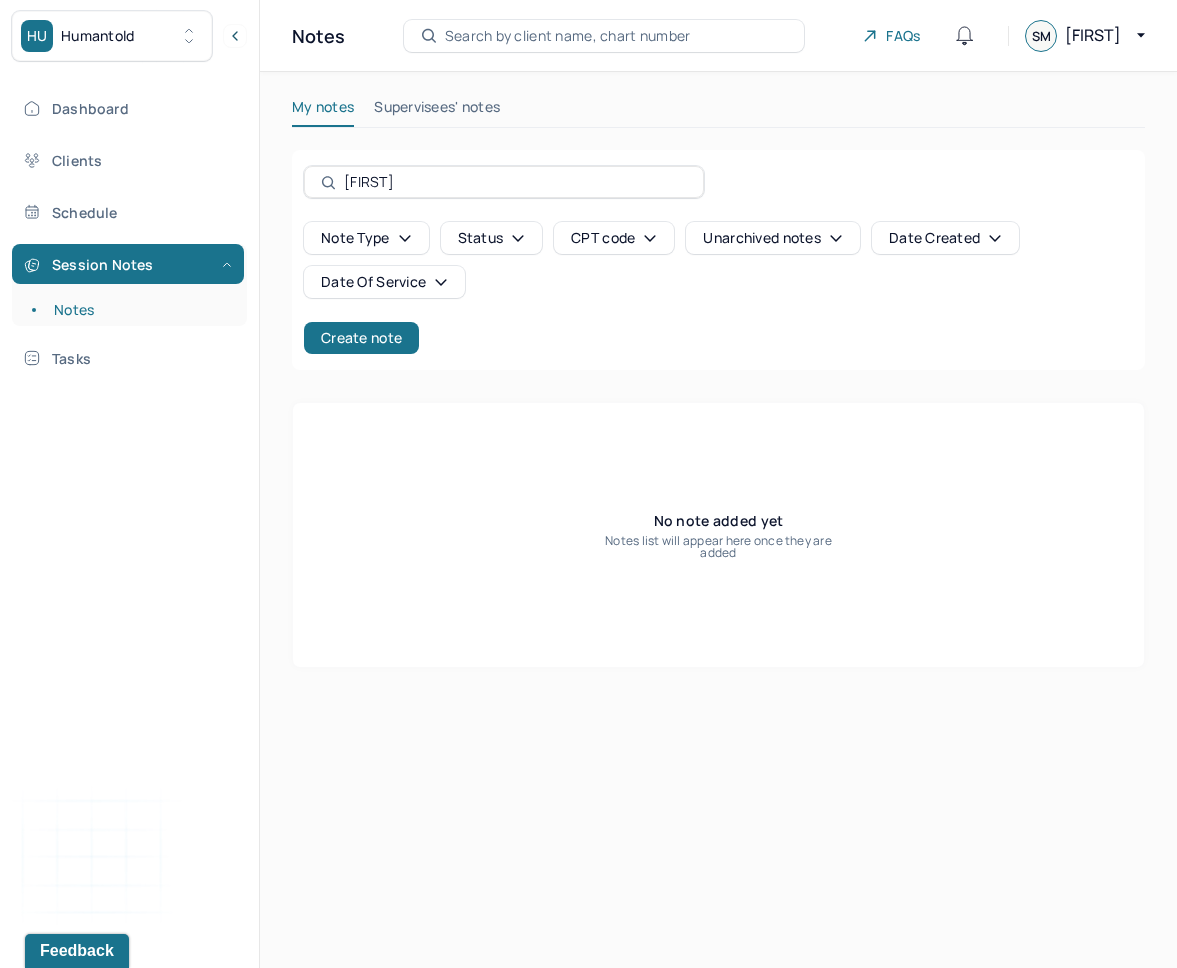 type on "[FIRST]" 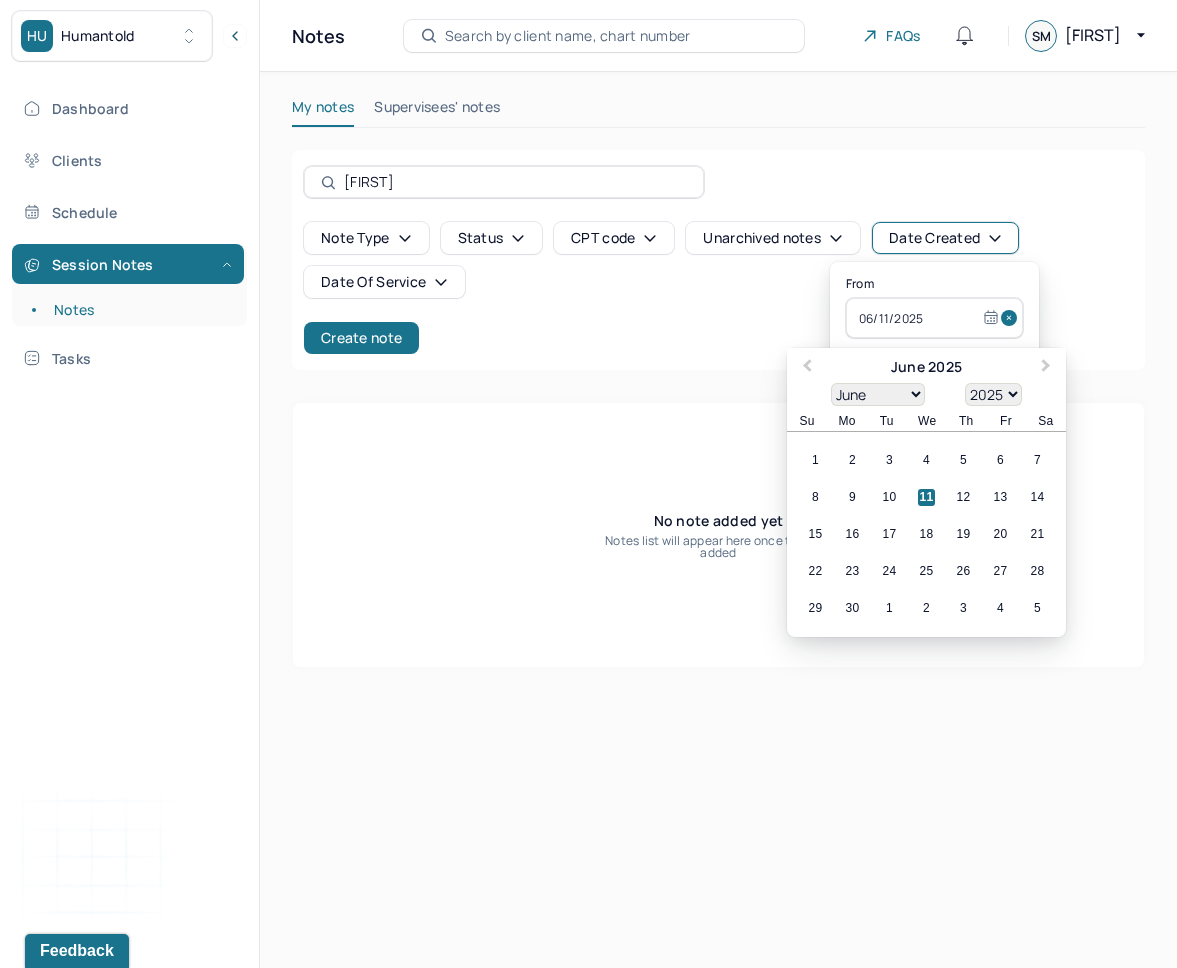 click on "1900 1901 1902 1903 1904 1905 1906 1907 1908 1909 1910 1911 1912 1913 1914 1915 1916 1917 1918 1919 1920 1921 1922 1923 1924 1925 1926 1927 1928 1929 1930 1931 1932 1933 1934 1935 1936 1937 1938 1939 1940 1941 1942 1943 1944 1945 1946 1947 1948 1949 1950 1951 1952 1953 1954 1955 1956 1957 1958 1959 1960 1961 1962 1963 1964 1965 1966 1967 1968 1969 1970 1971 1972 1973 1974 1975 1976 1977 1978 1979 1980 1981 1982 1983 1984 1985 1986 1987 1988 1989 1990 1991 1992 1993 1994 1995 1996 1997 1998 1999 2000 2001 2002 2003 2004 2005 2006 2007 2008 2009 2010 2011 2012 2013 2014 2015 2016 2017 2018 2019 2020 2021 2022 2023 2024 2025" at bounding box center (993, 394) 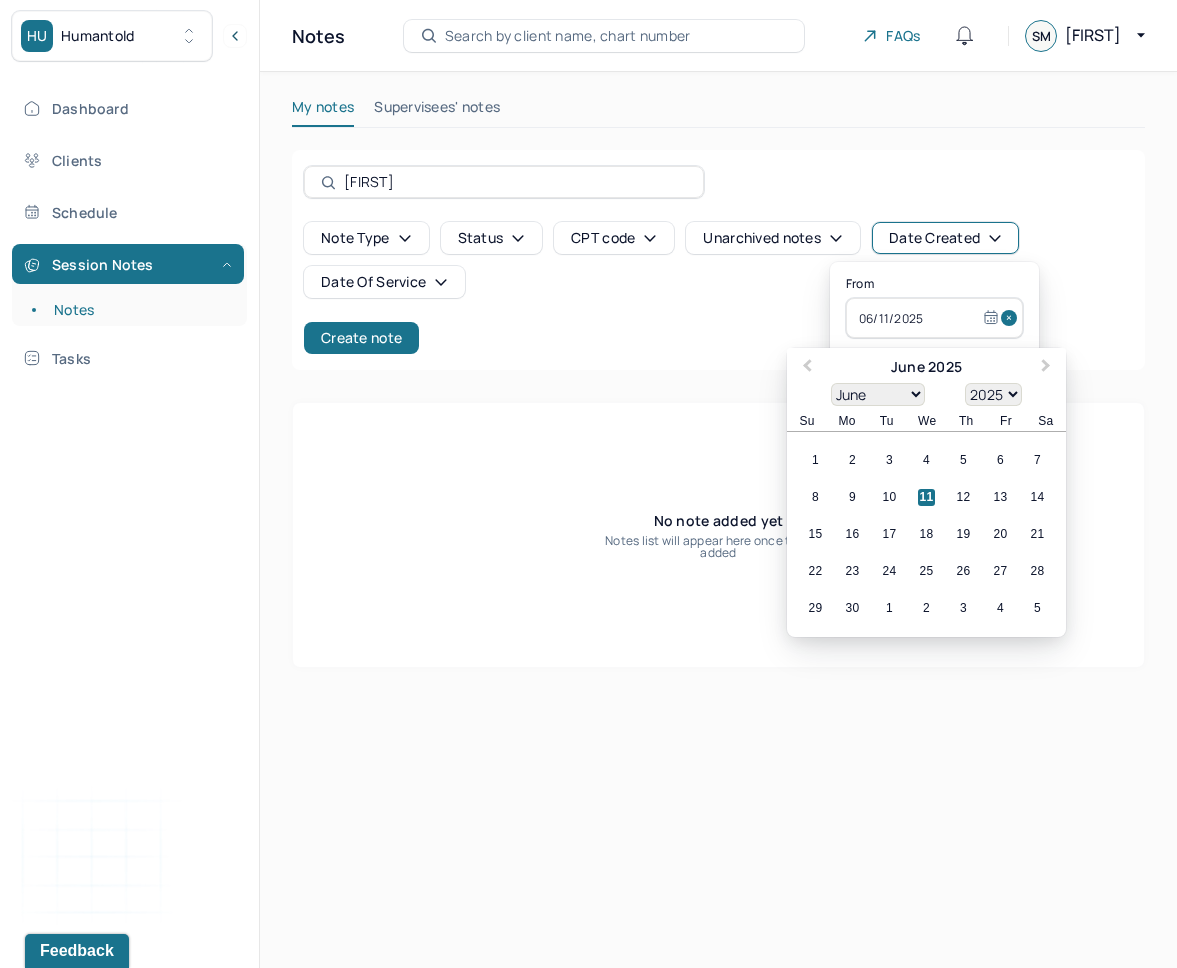 select on "2024" 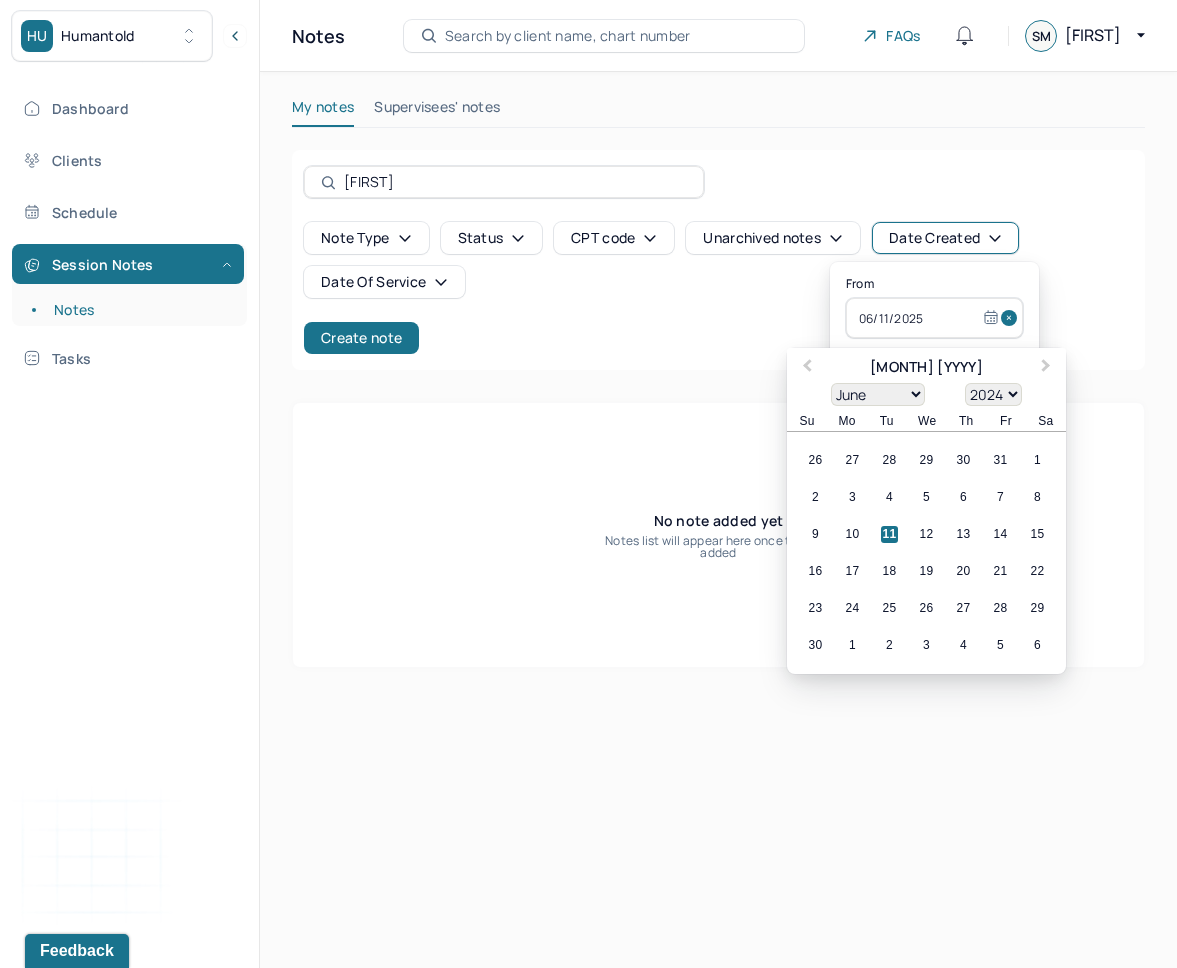 click on "11" at bounding box center [889, 534] 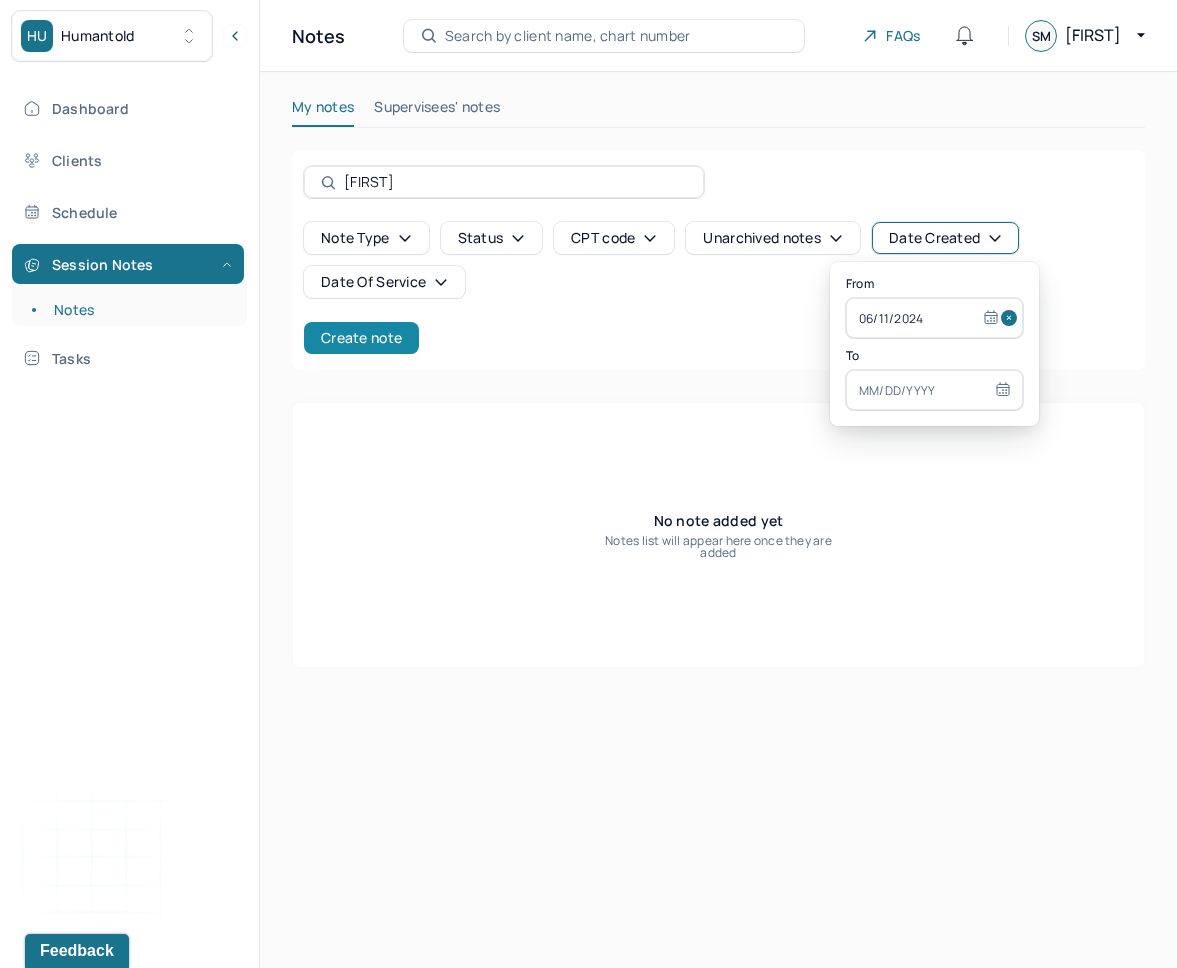 click on "Create note" at bounding box center (361, 338) 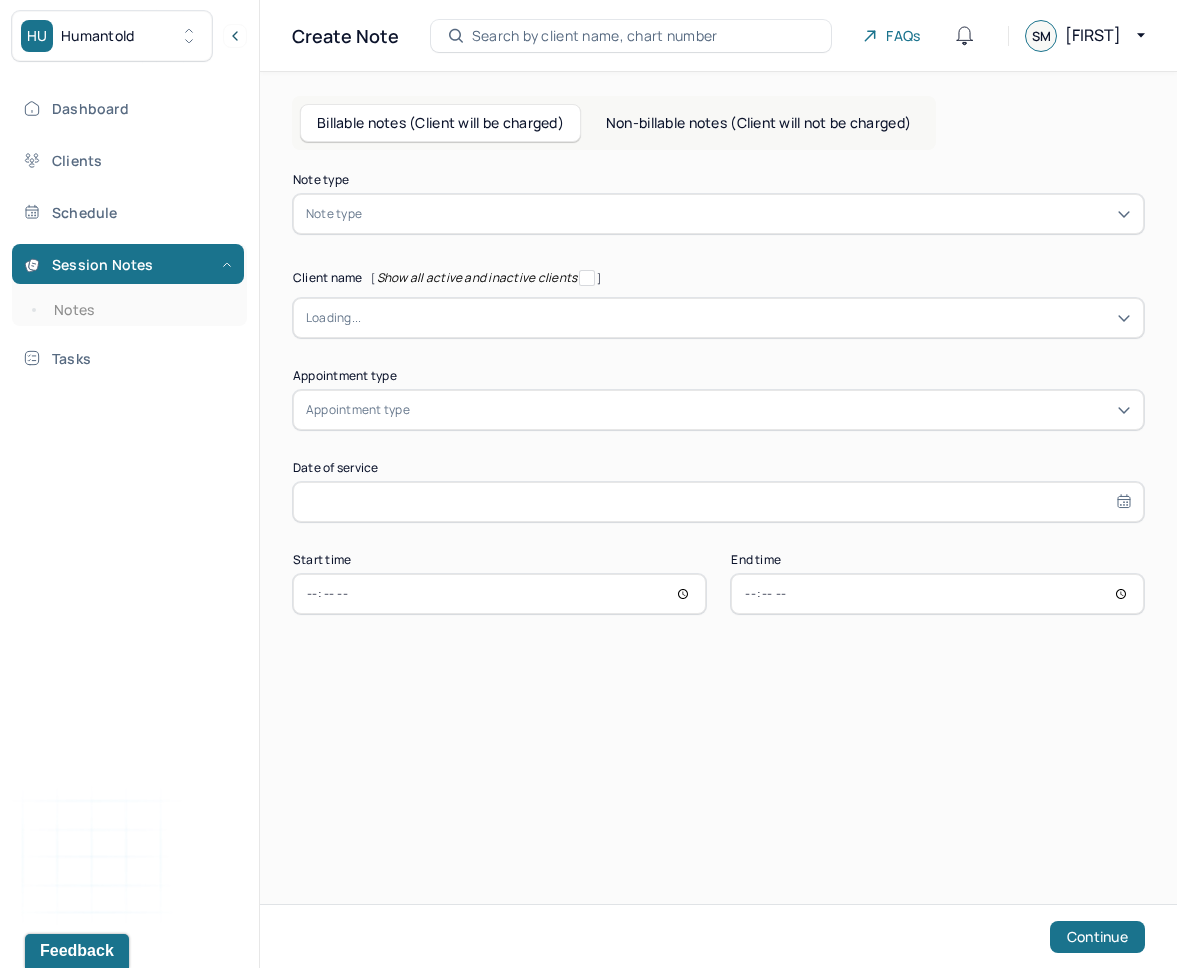 click on "Non-billable notes (Client will not be charged)" at bounding box center [758, 123] 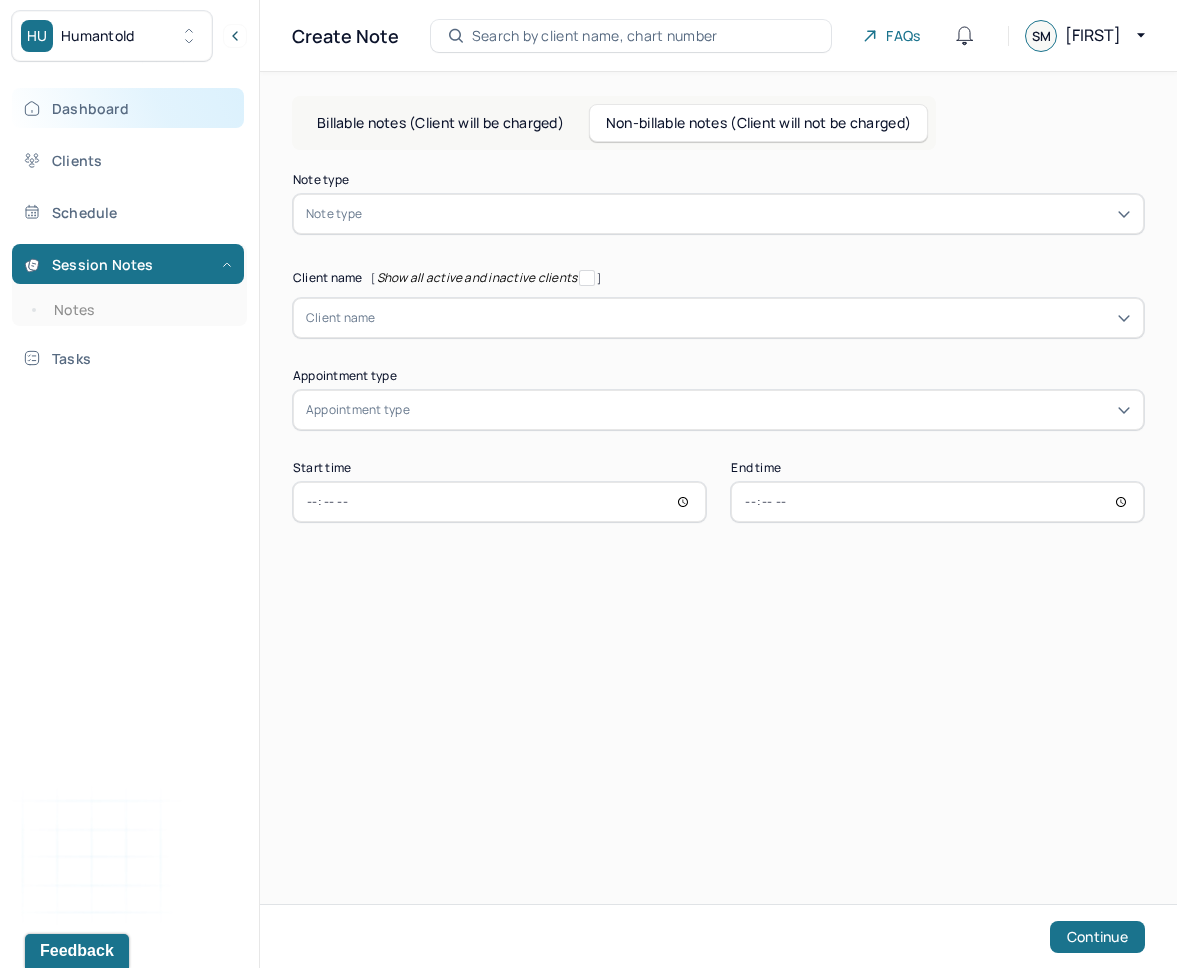 click on "Dashboard" at bounding box center [128, 108] 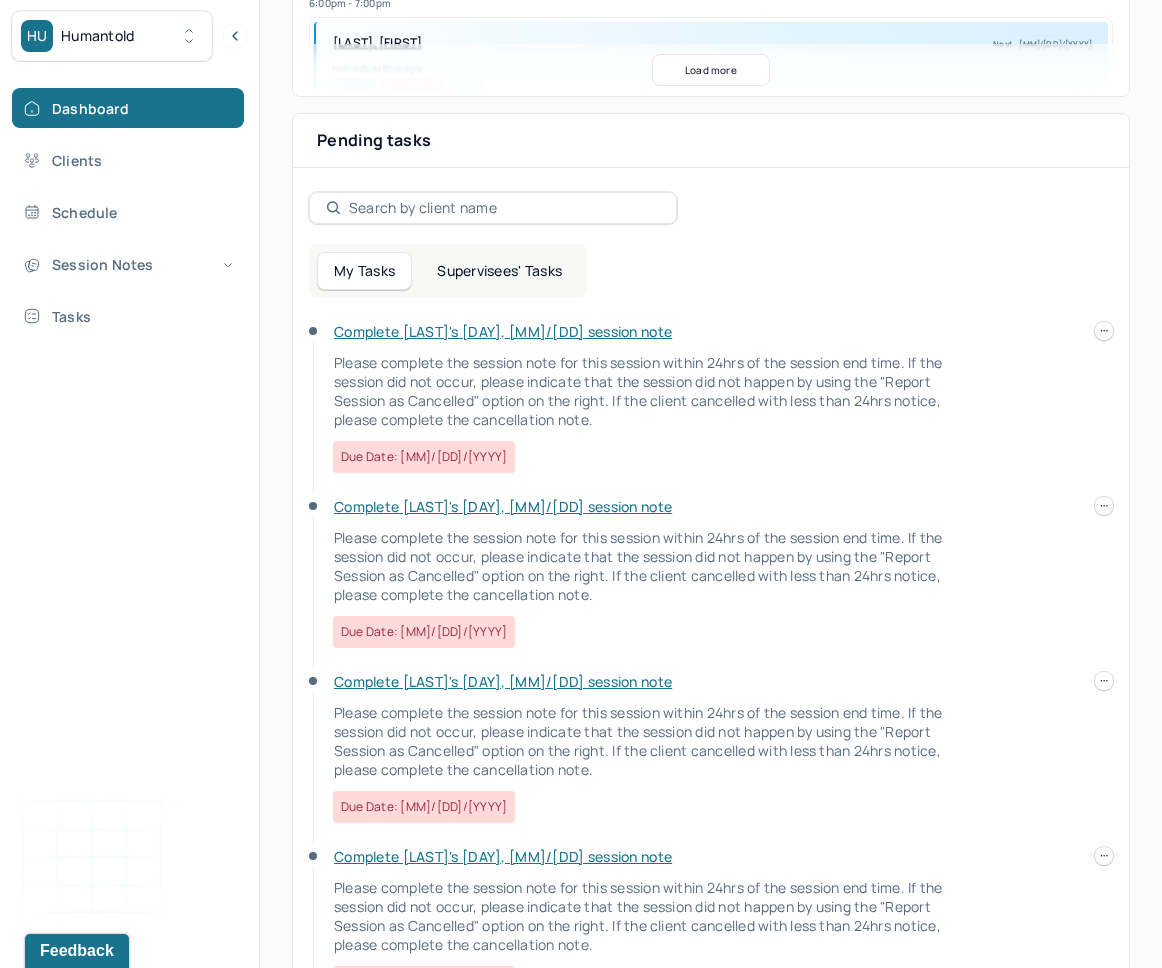scroll, scrollTop: 495, scrollLeft: 0, axis: vertical 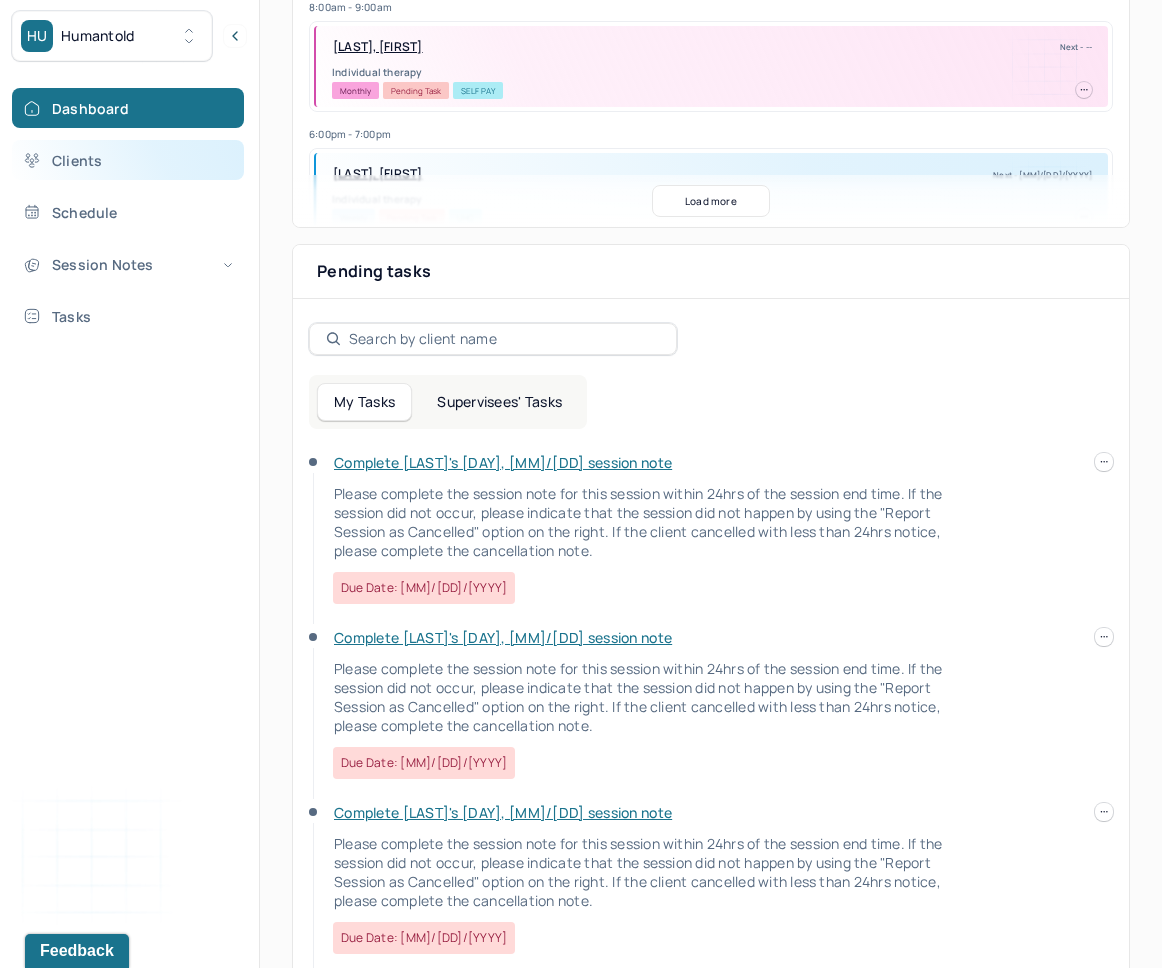 click on "Clients" at bounding box center (128, 160) 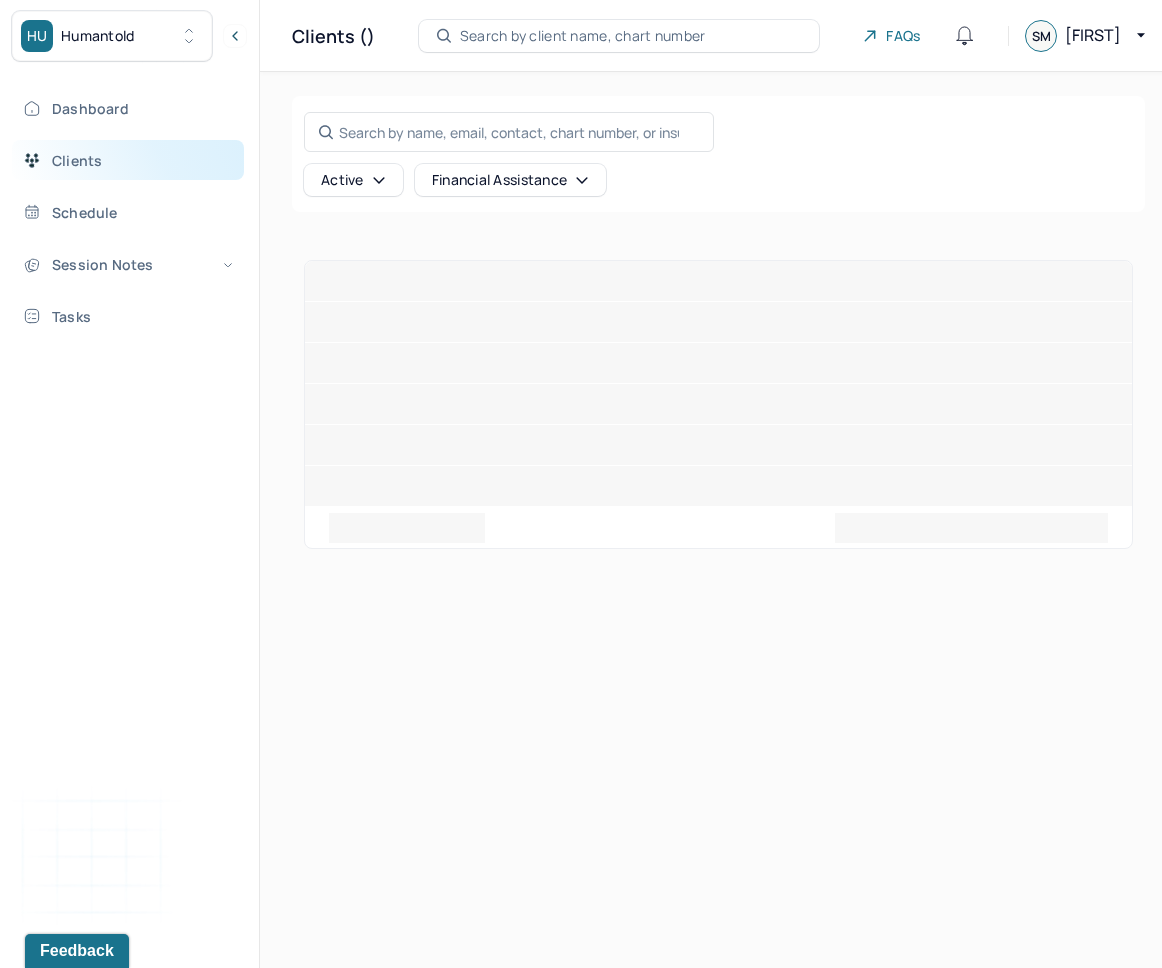 scroll, scrollTop: 0, scrollLeft: 0, axis: both 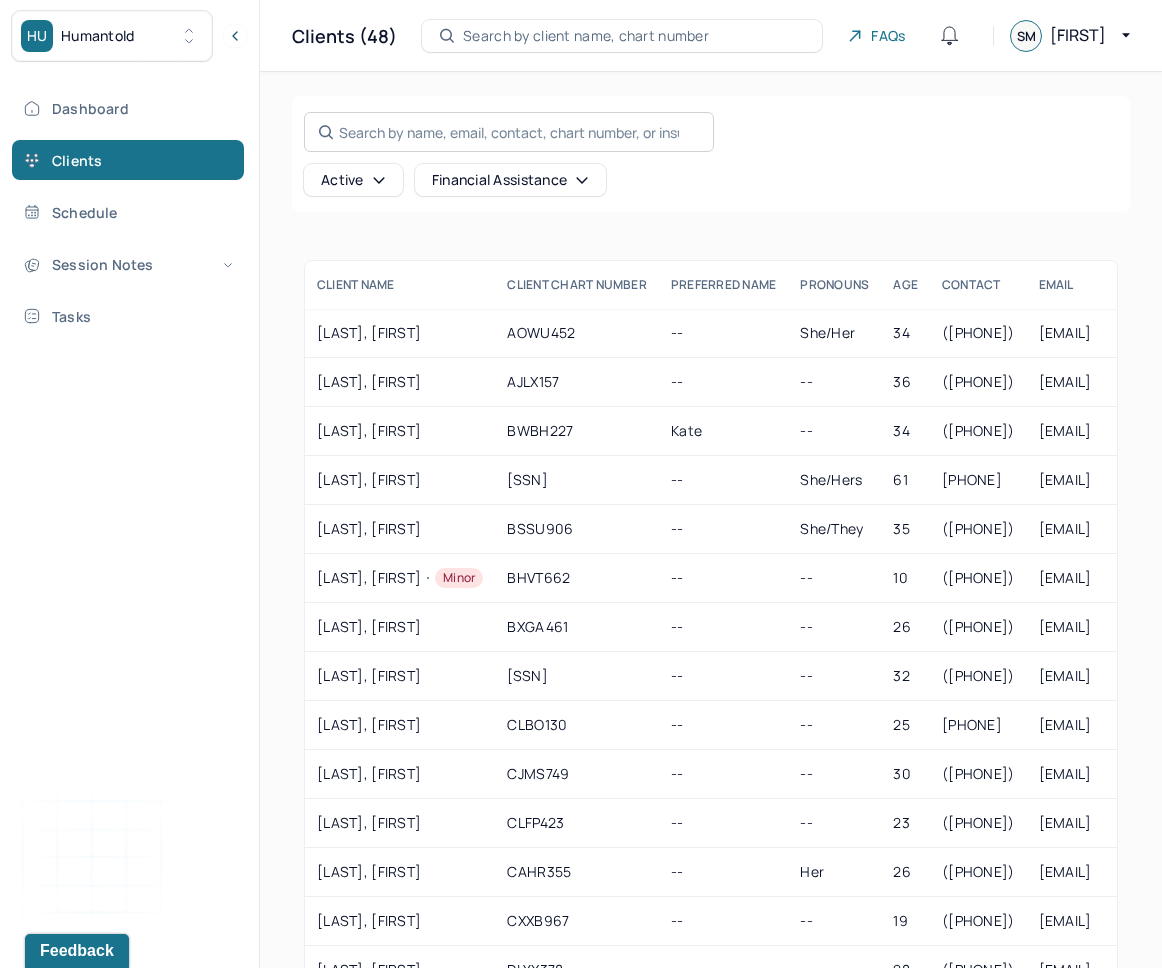 click on "Search by name, email, contact, chart number, or insurance id..." at bounding box center (509, 132) 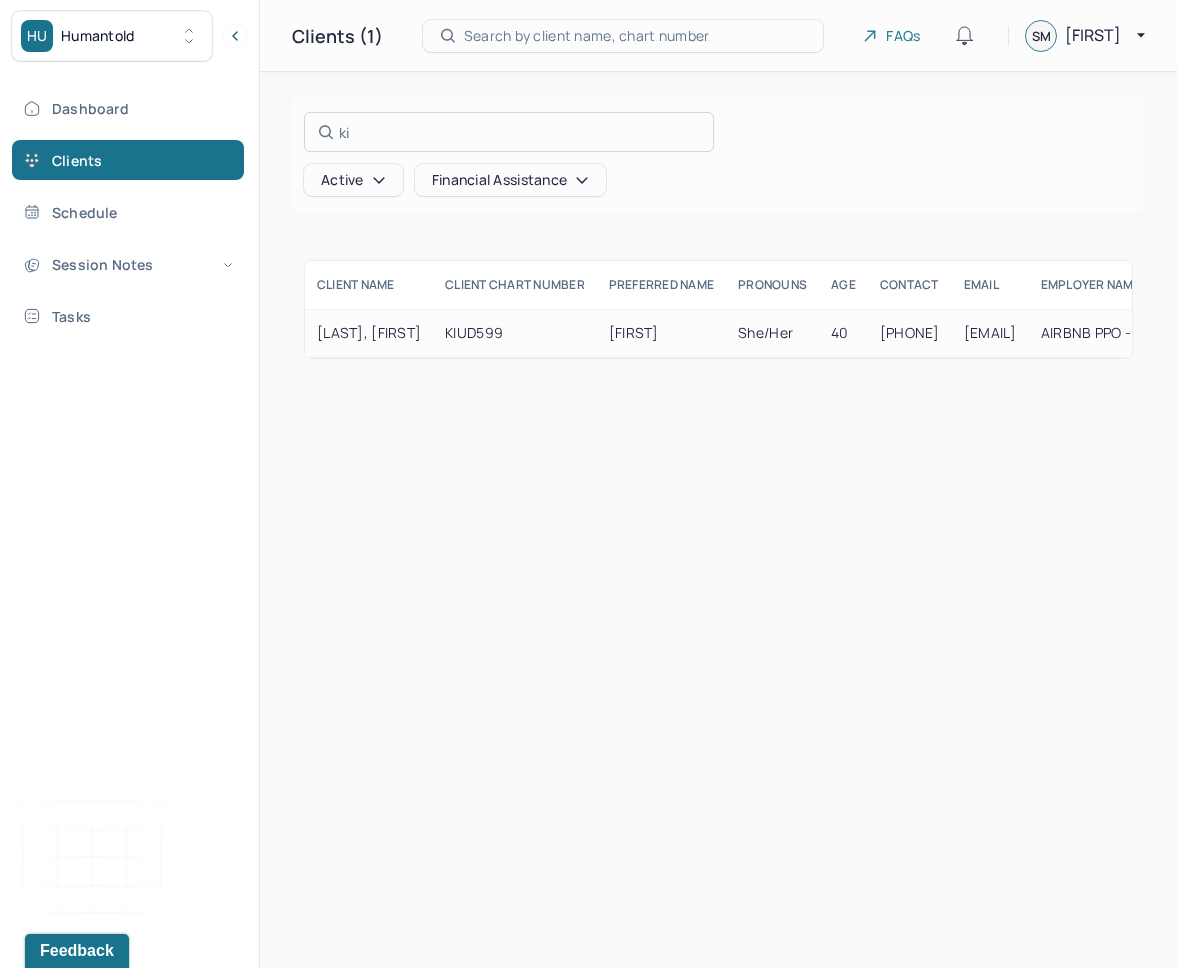 type on "k" 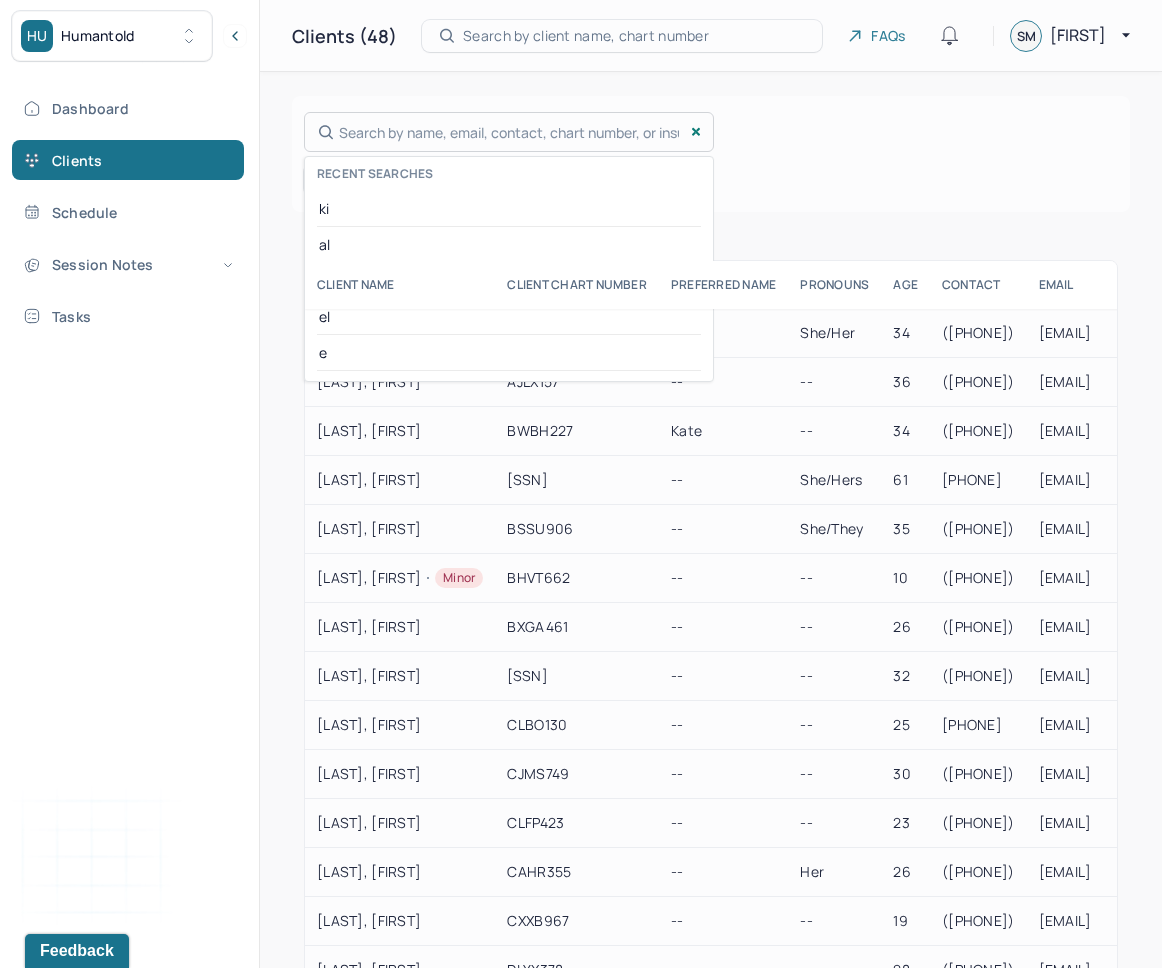 type on "L" 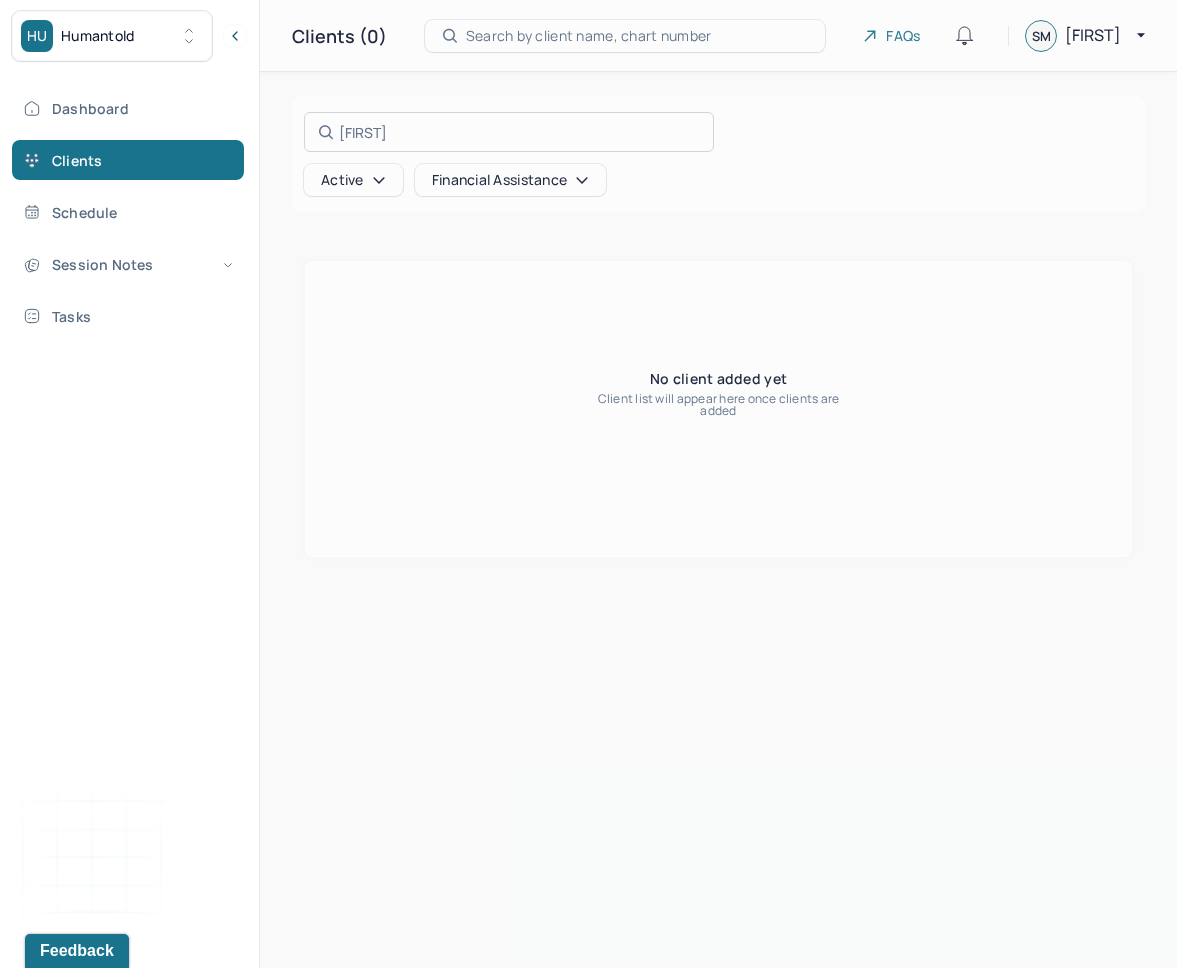 type on "[FIRST]" 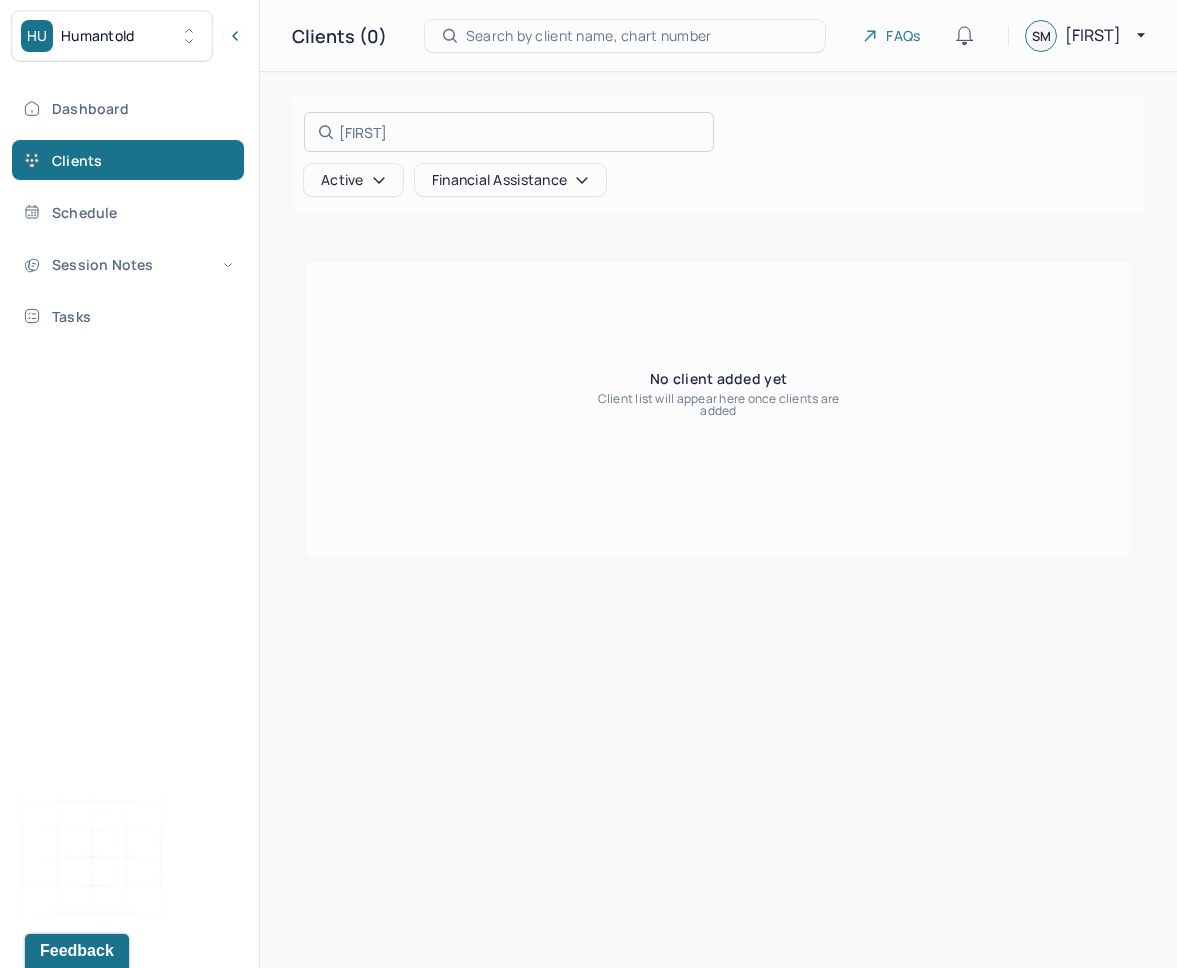 click at bounding box center [588, 484] 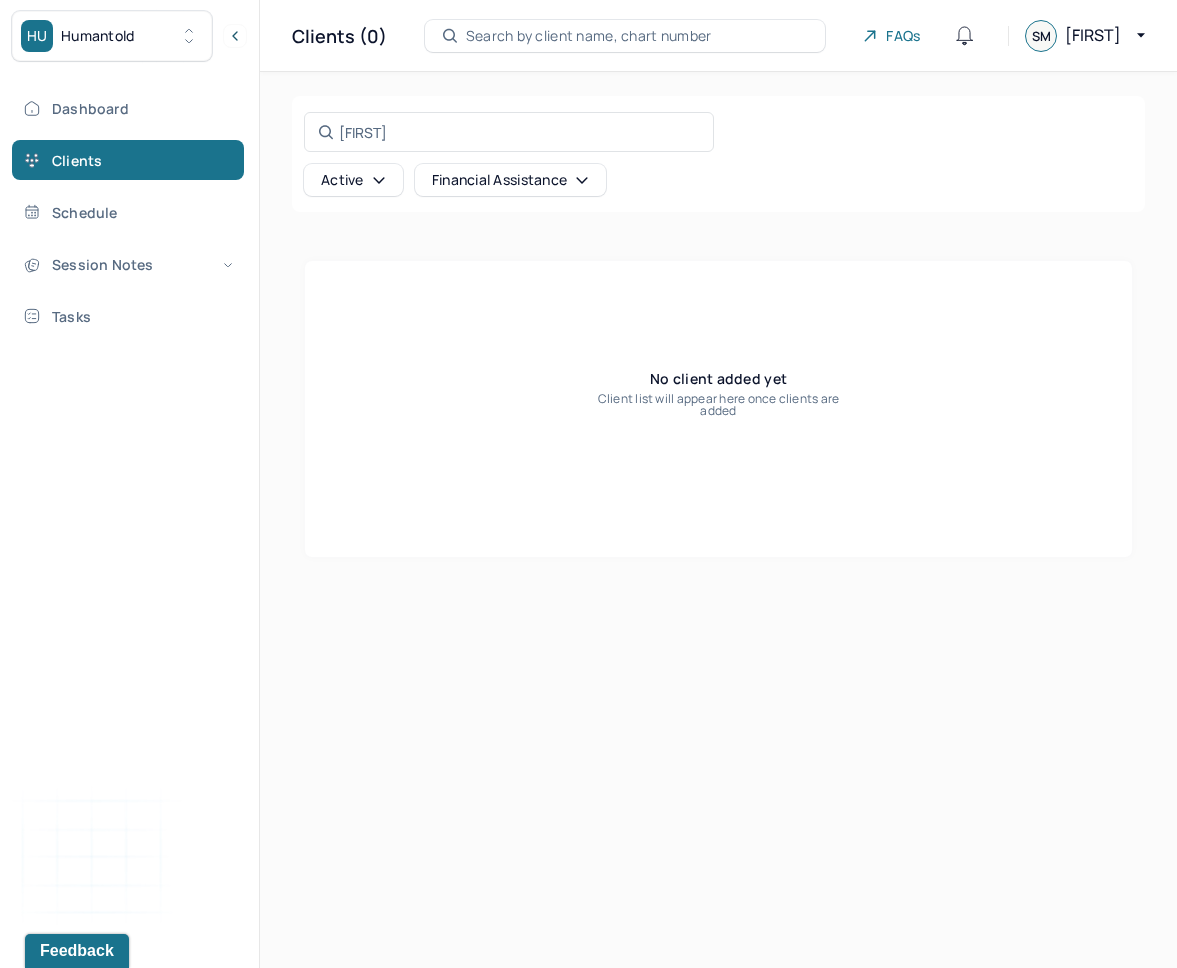 click on "Active" at bounding box center (353, 180) 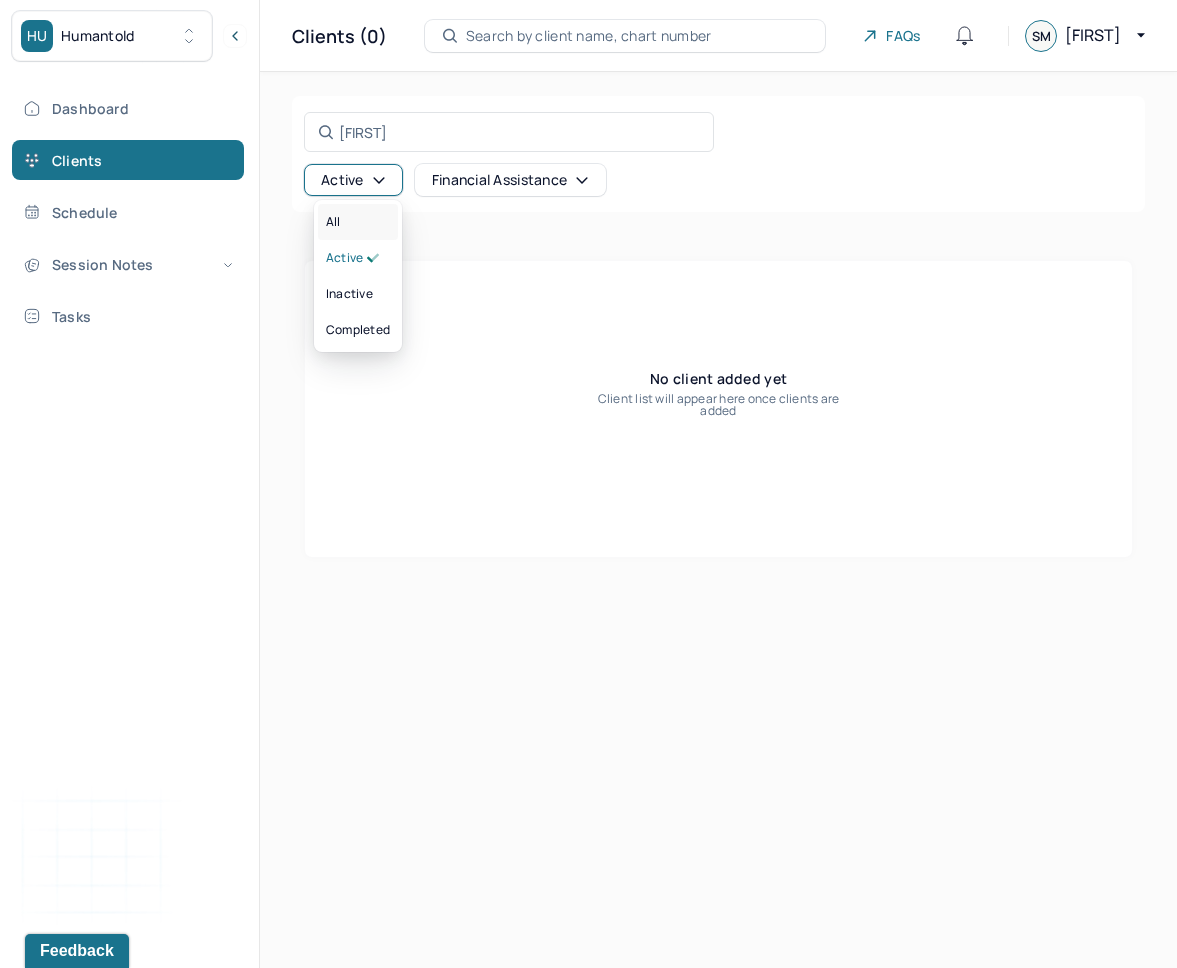 click on "All" at bounding box center [358, 222] 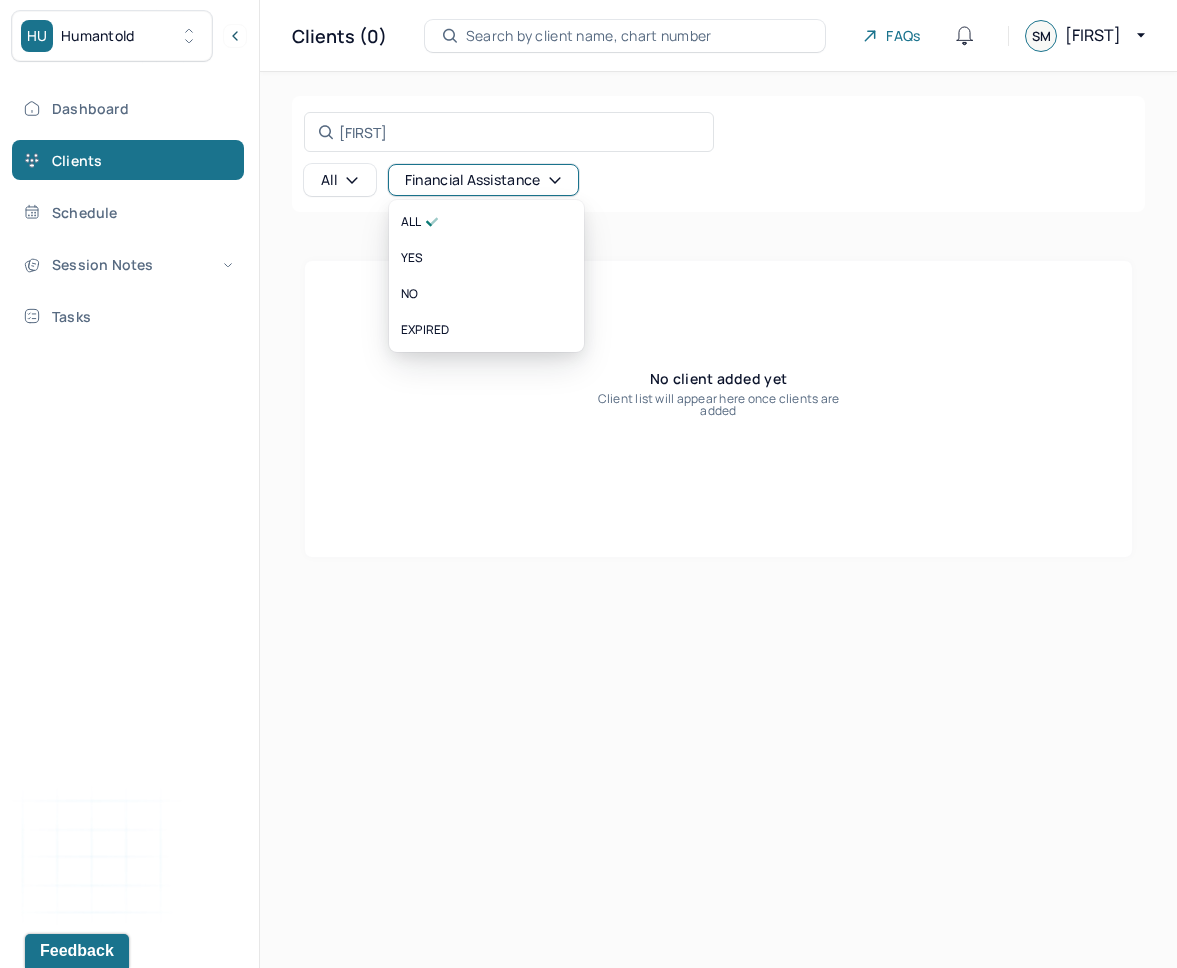click on "Financial assistance" at bounding box center [484, 180] 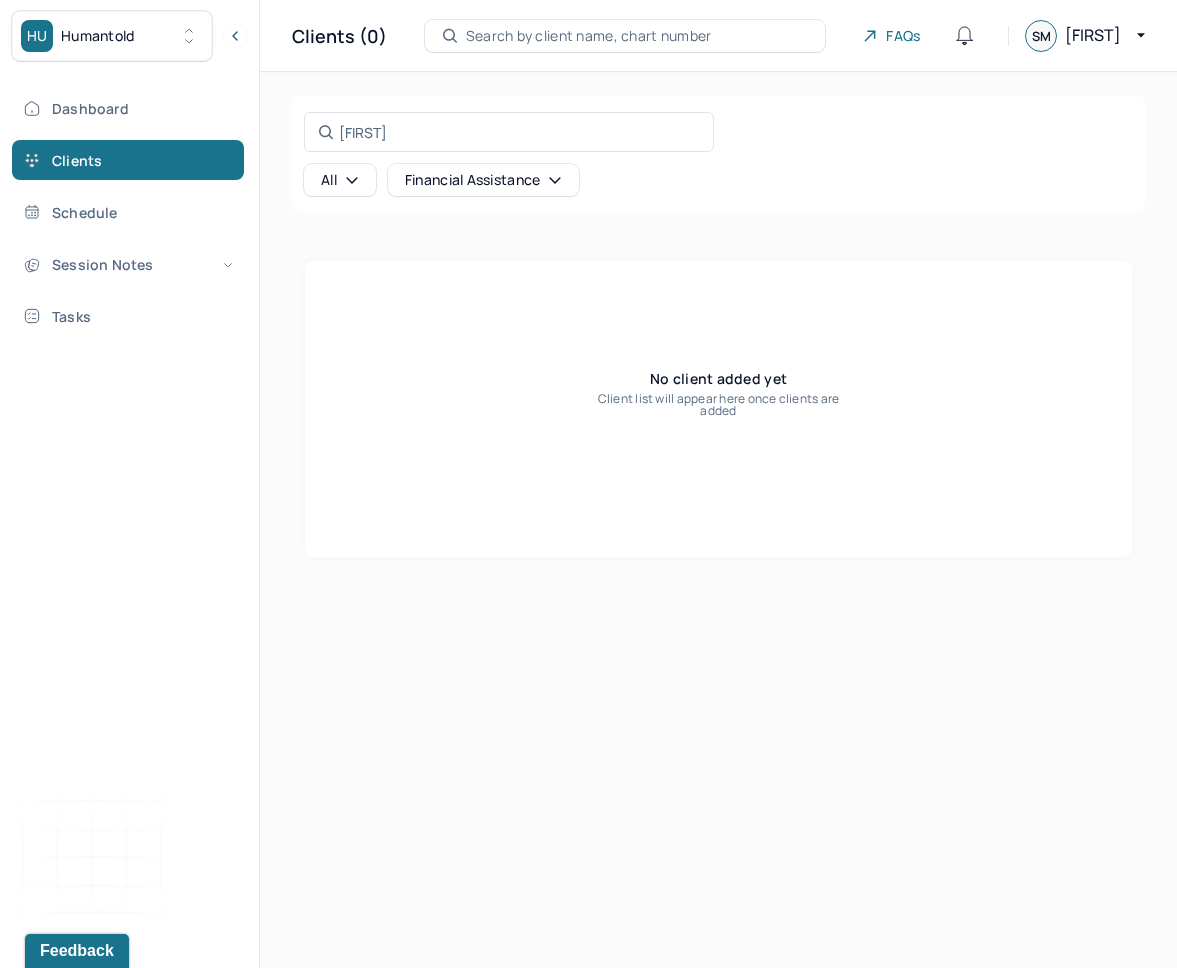 drag, startPoint x: 785, startPoint y: 272, endPoint x: 780, endPoint y: 297, distance: 25.495098 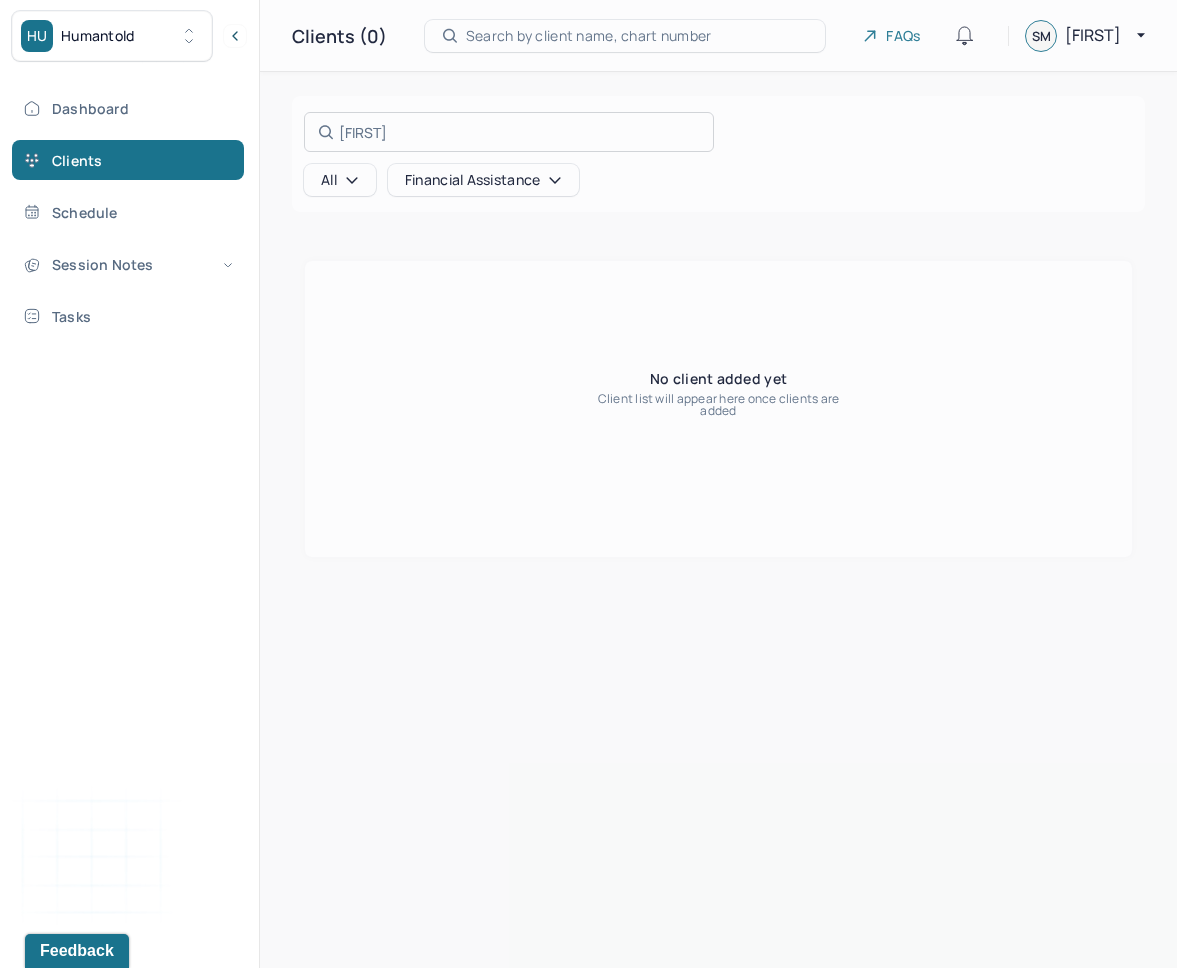 click on "Search by name, email, contact, chart number, or insurance id..." at bounding box center (509, 132) 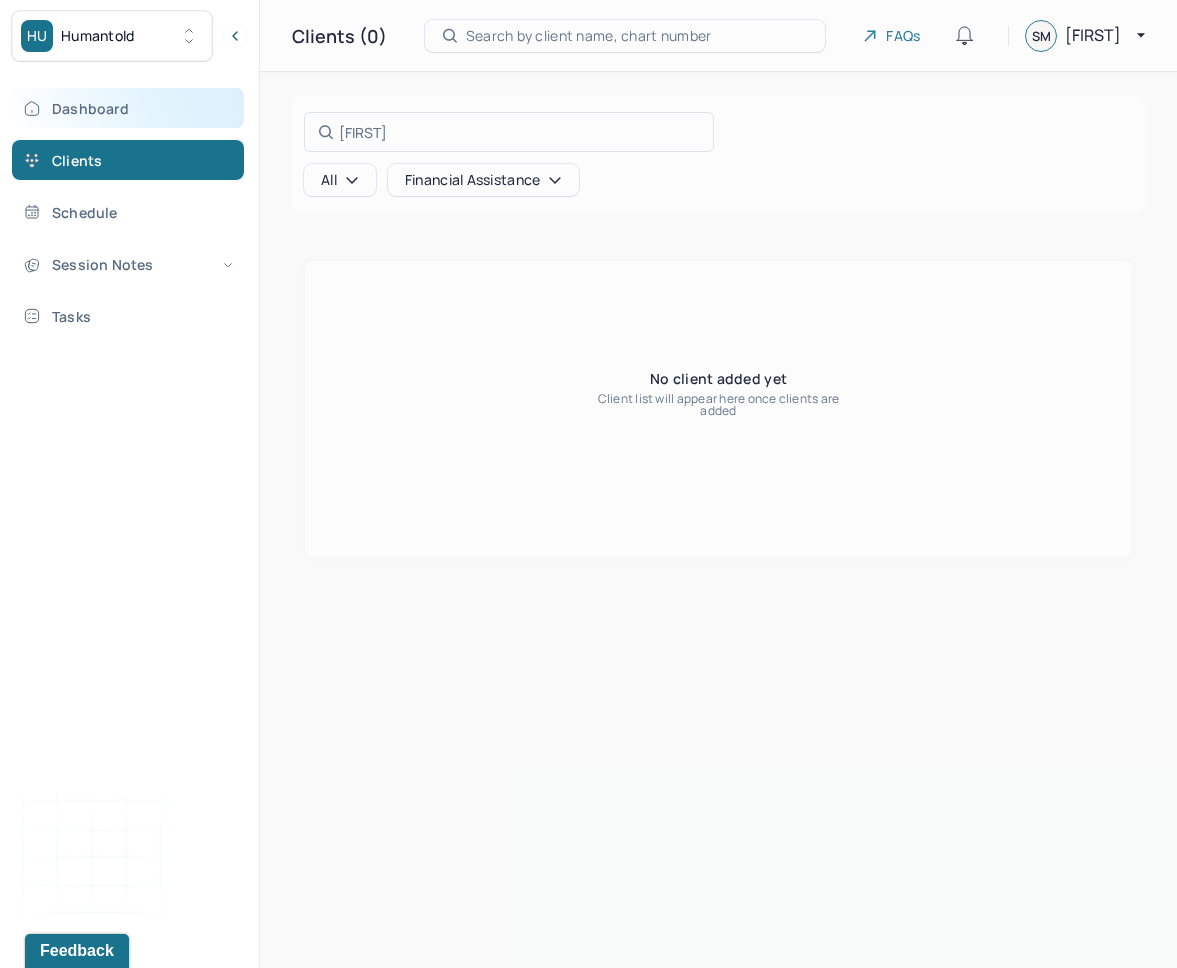 click on "Dashboard" at bounding box center (128, 108) 